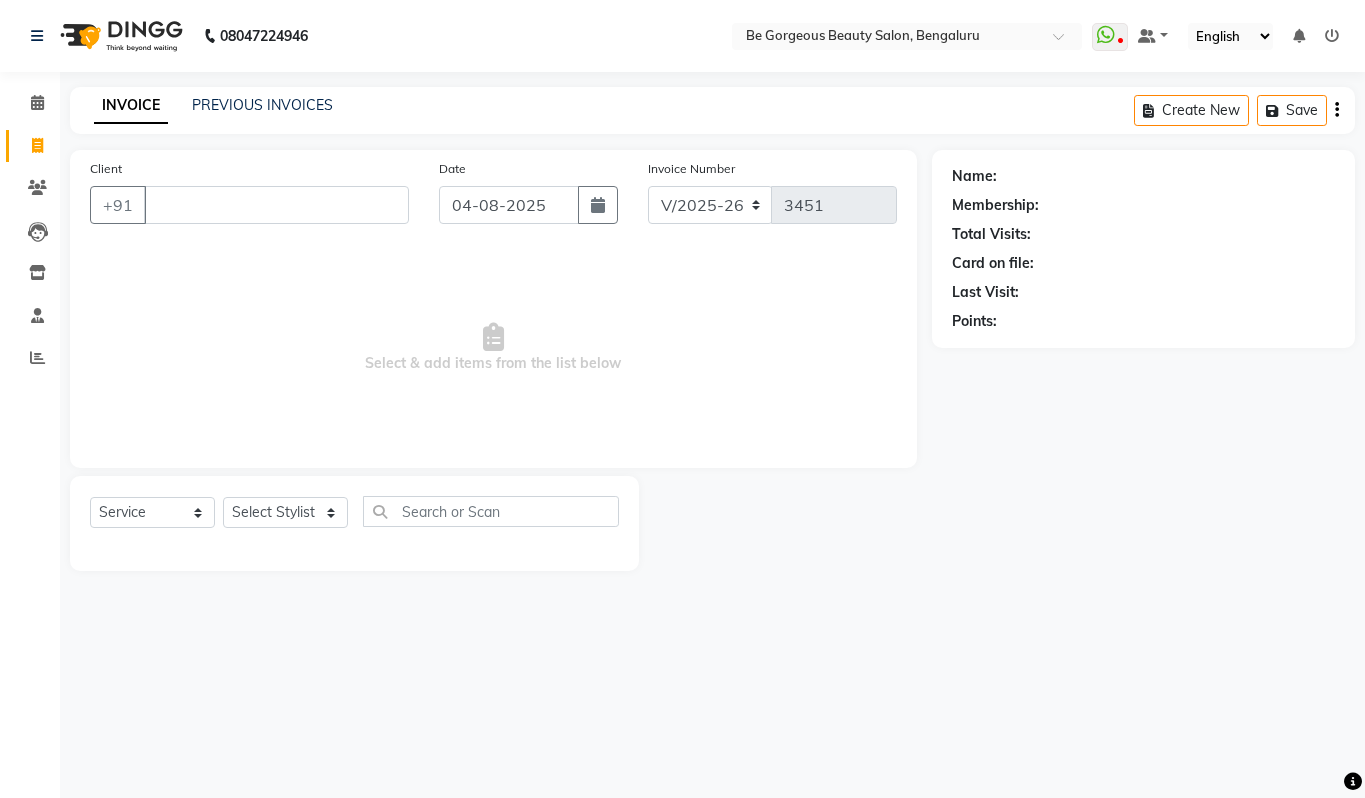 select on "5405" 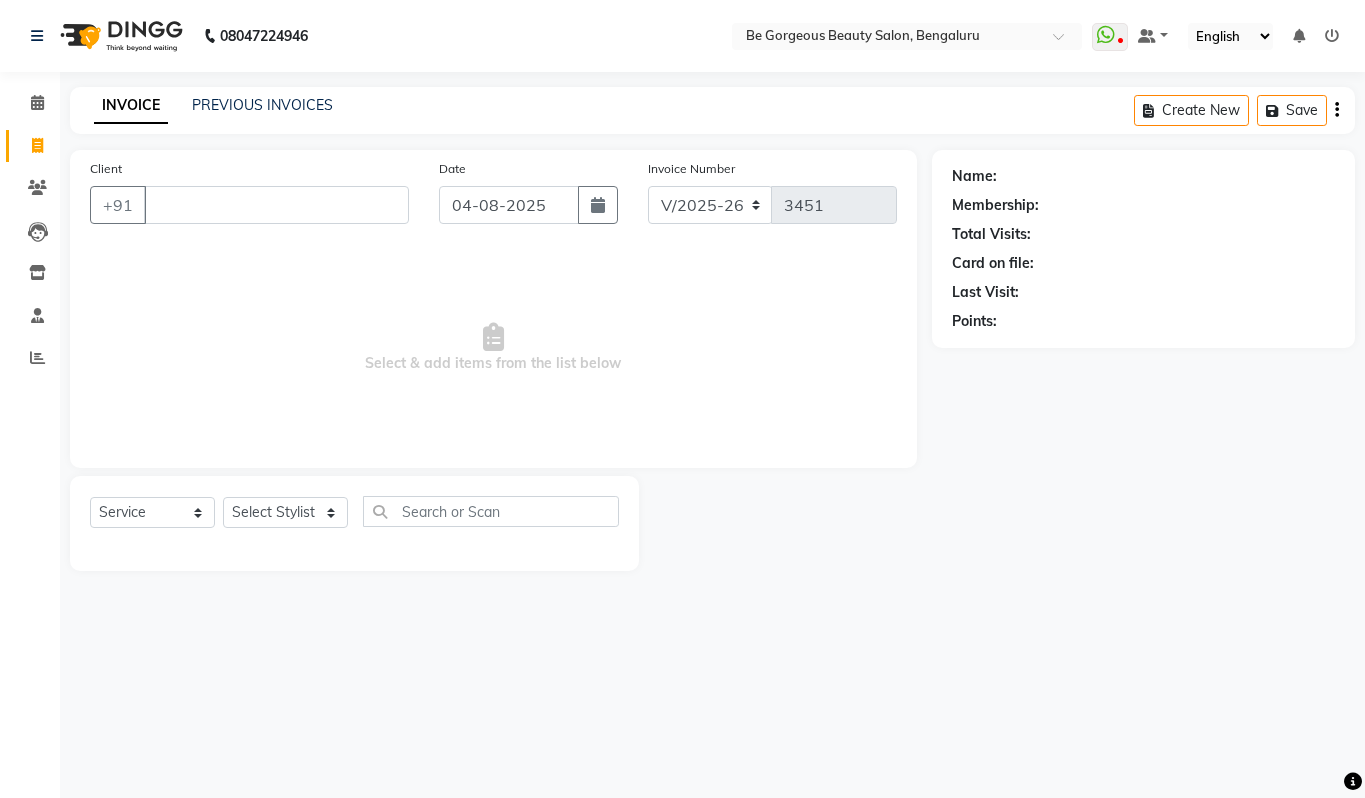 select on "service" 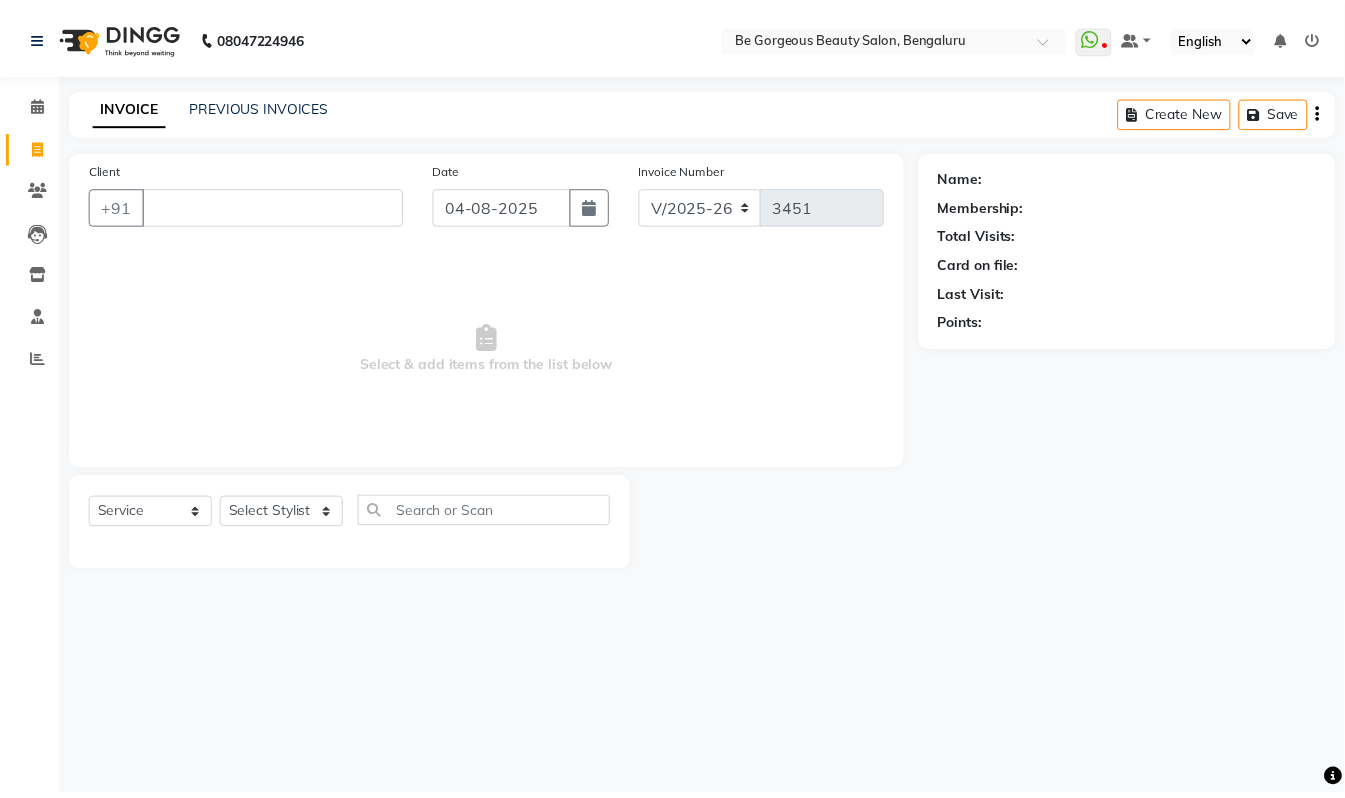 scroll, scrollTop: 0, scrollLeft: 0, axis: both 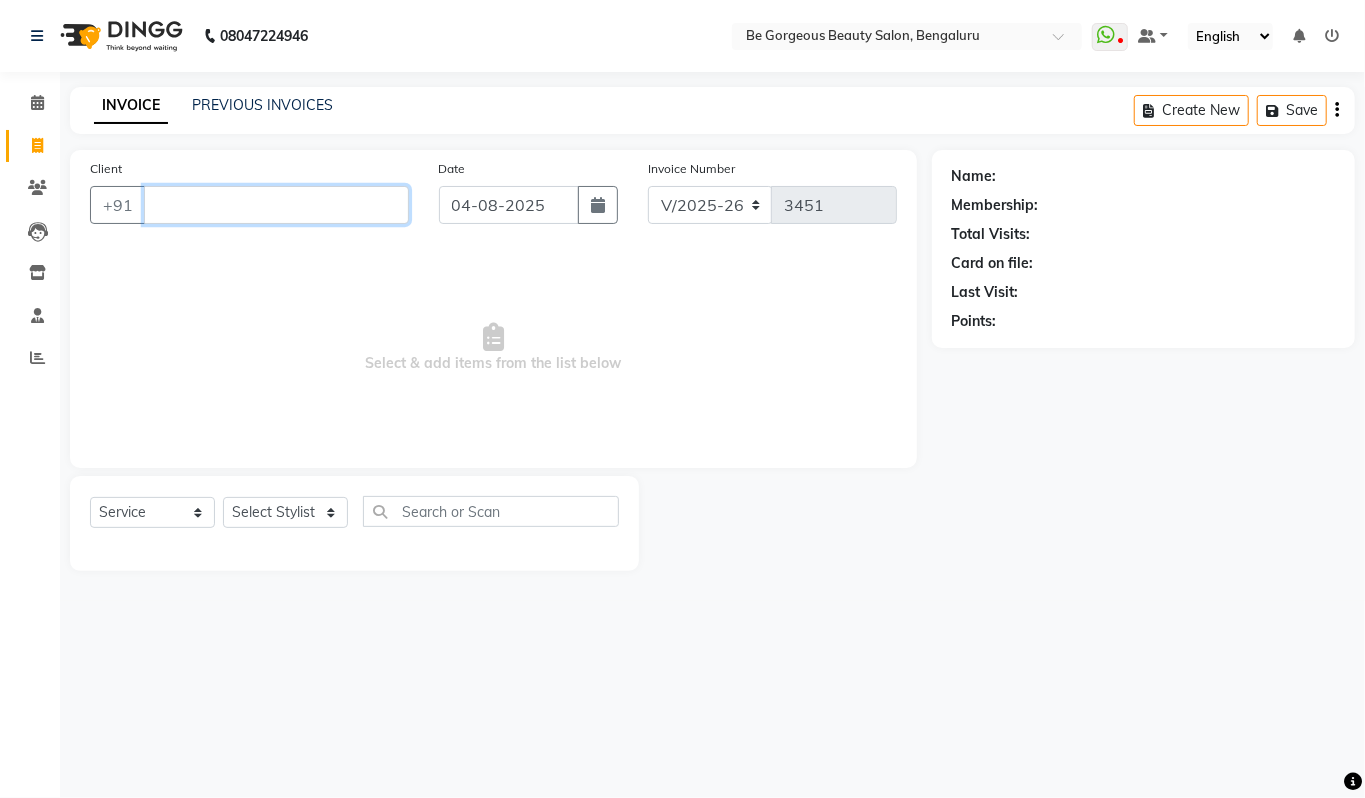 click on "Client" at bounding box center [276, 205] 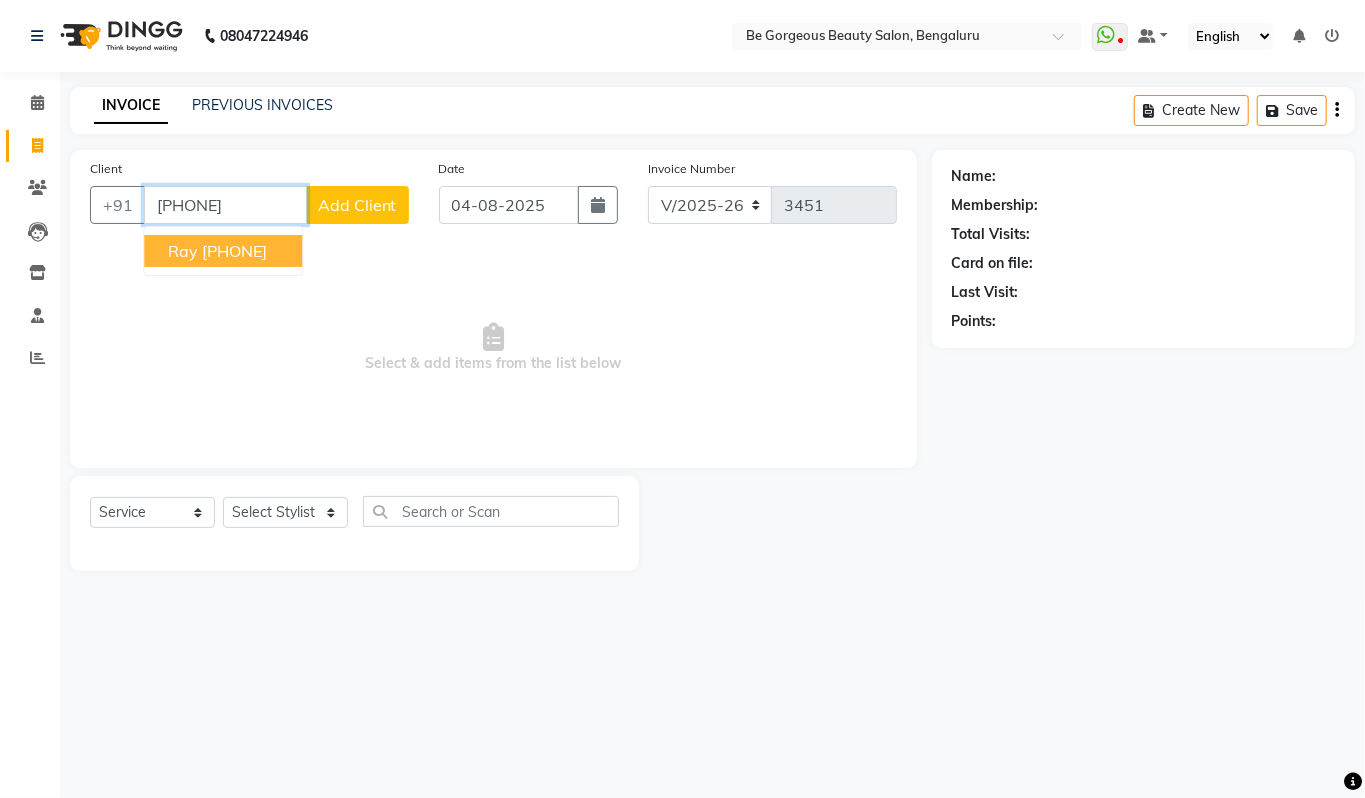 click on "[PHONE]" at bounding box center (234, 251) 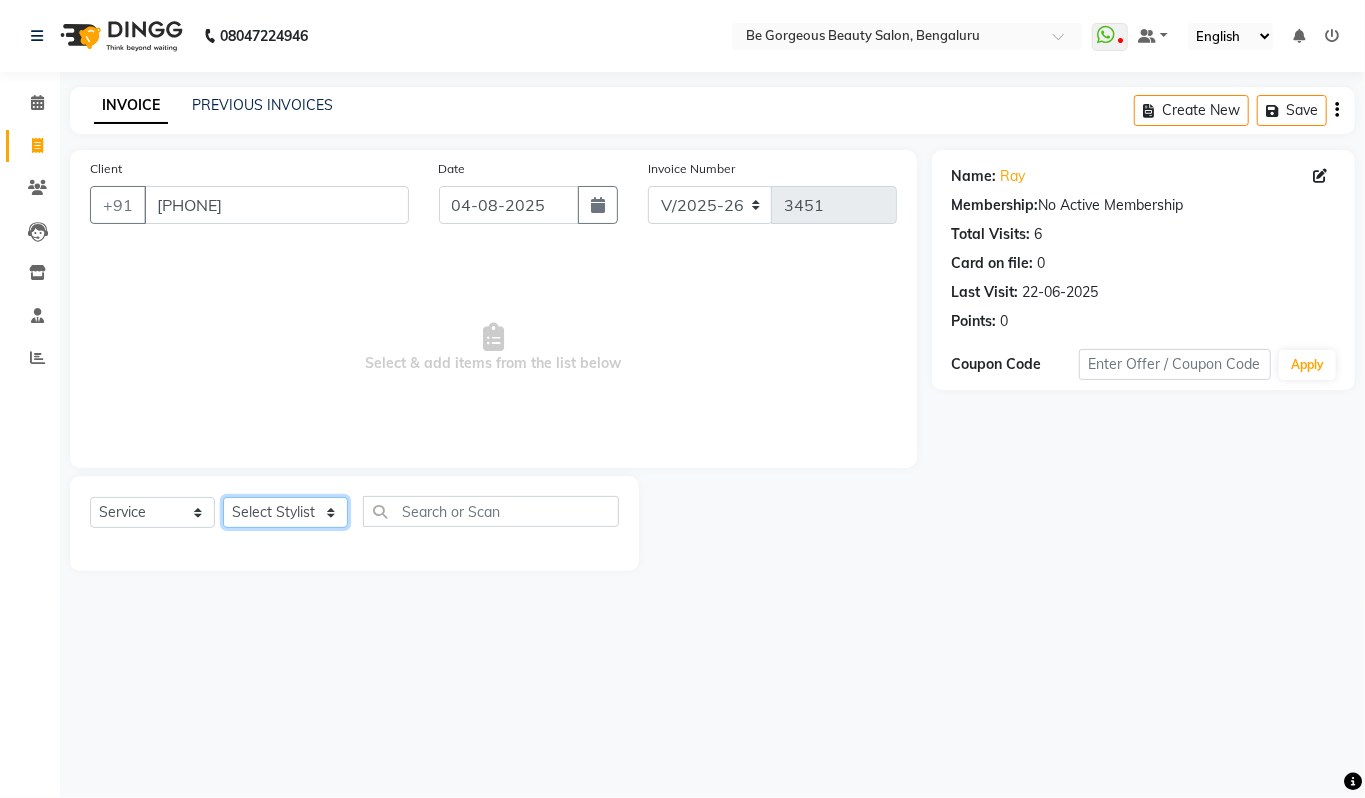 click on "Select Stylist Akram Anas Gayatri lata Manager Munu Pooja Rehbar Romi Talib Wajid" 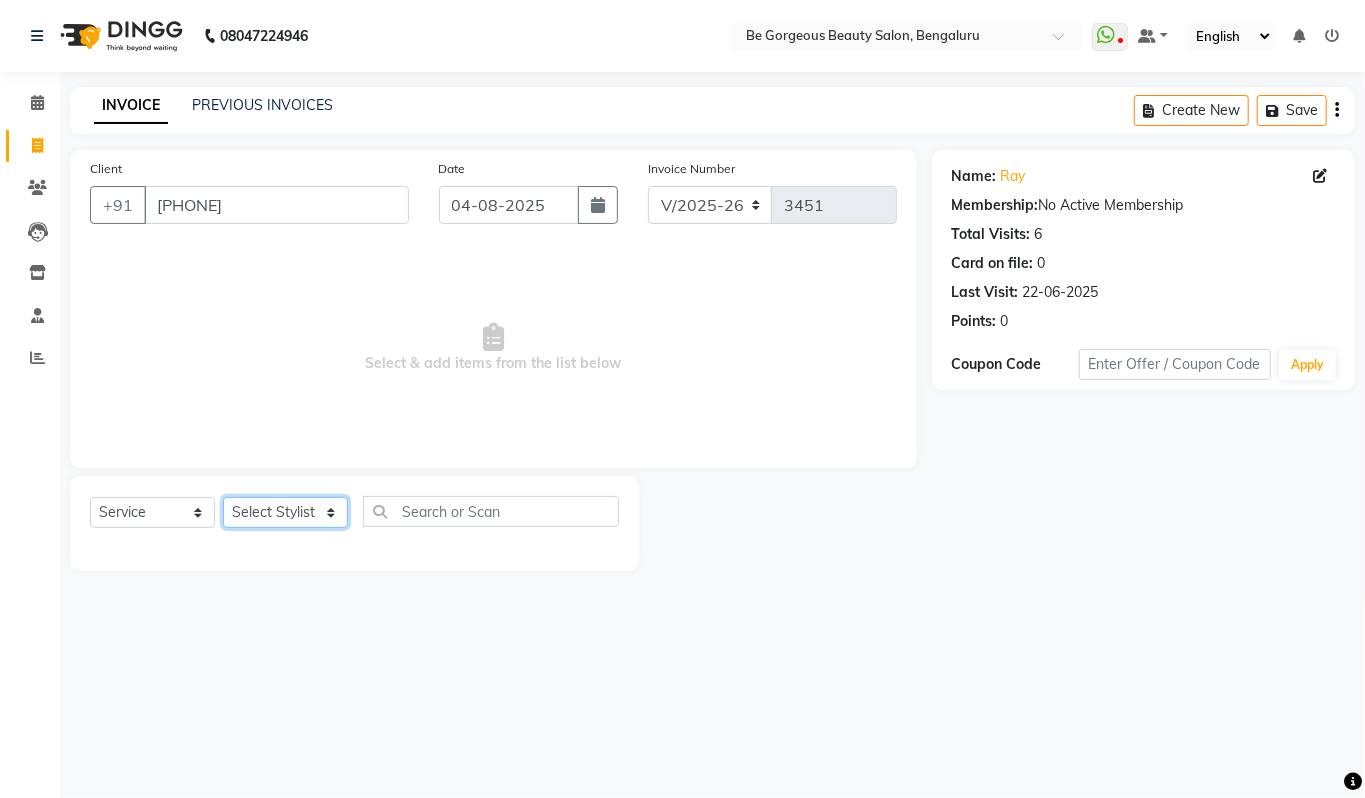 select on "36204" 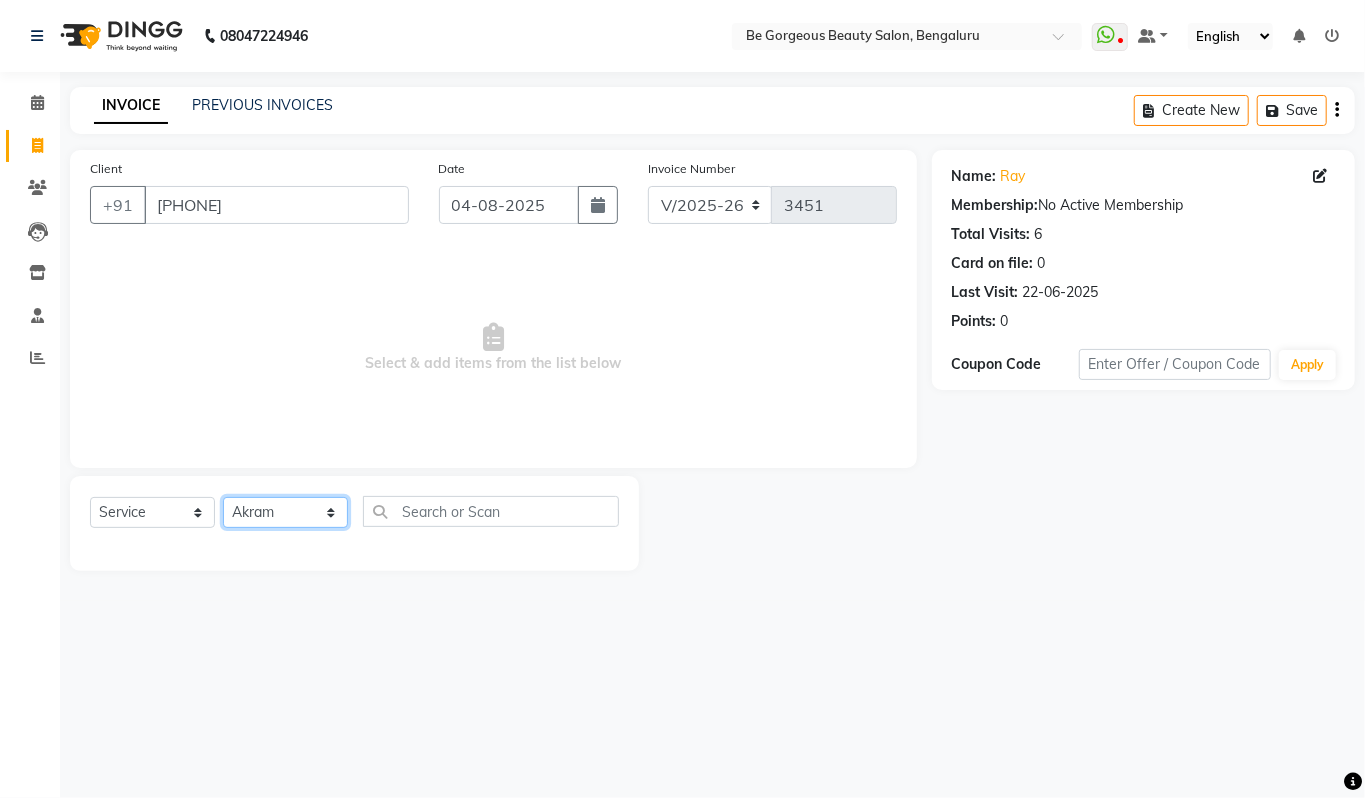 click on "Select Stylist Akram Anas Gayatri lata Manager Munu Pooja Rehbar Romi Talib Wajid" 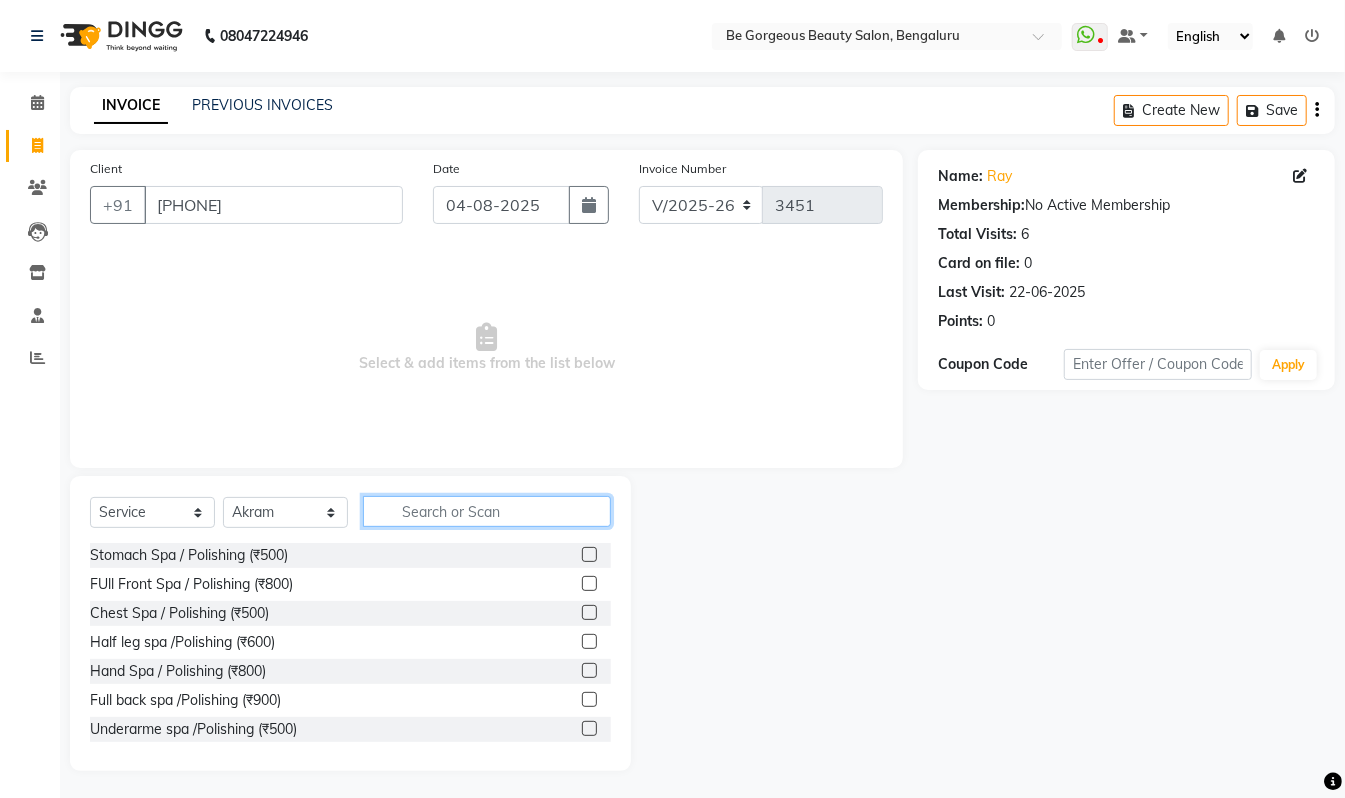 click 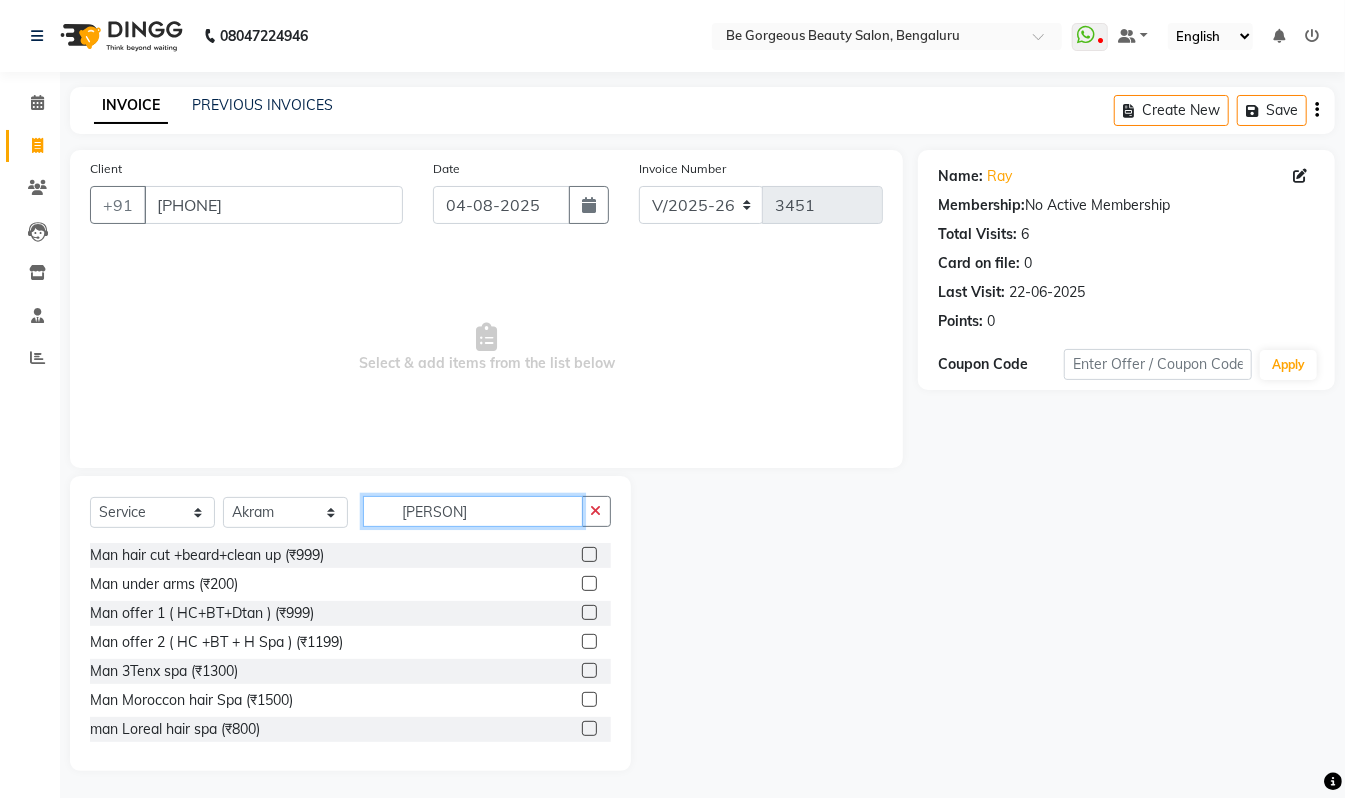 drag, startPoint x: 438, startPoint y: 512, endPoint x: 316, endPoint y: 512, distance: 122 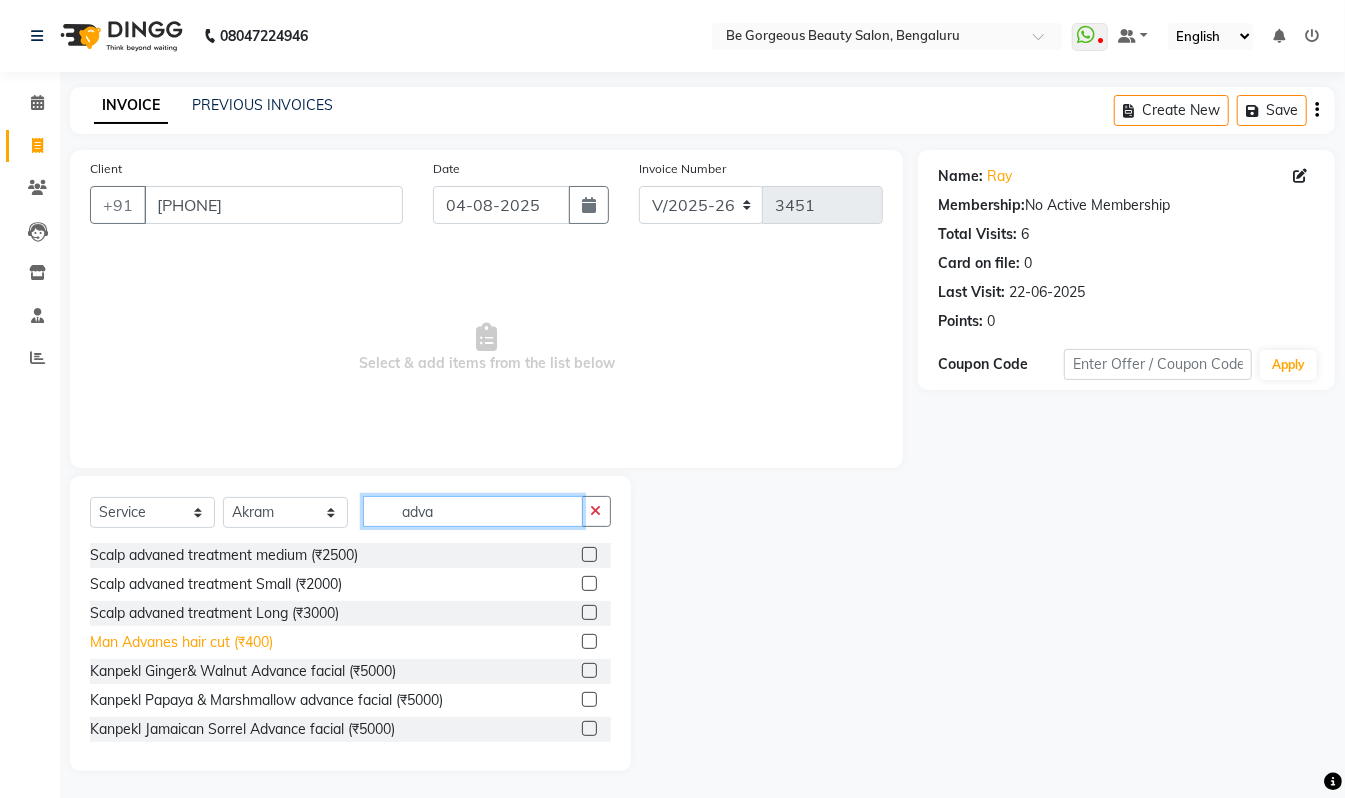 type on "adva" 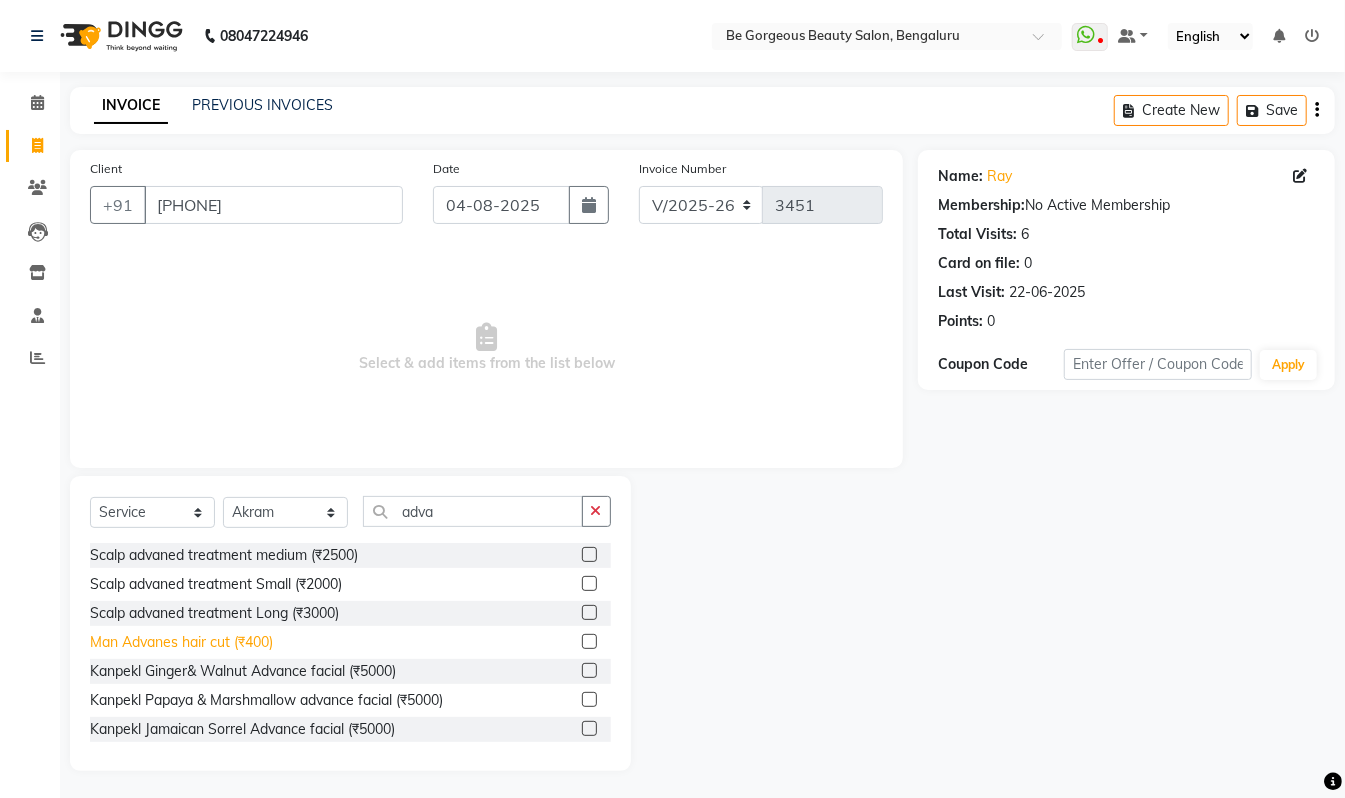 click on "Man  Advanes hair cut (₹400)" 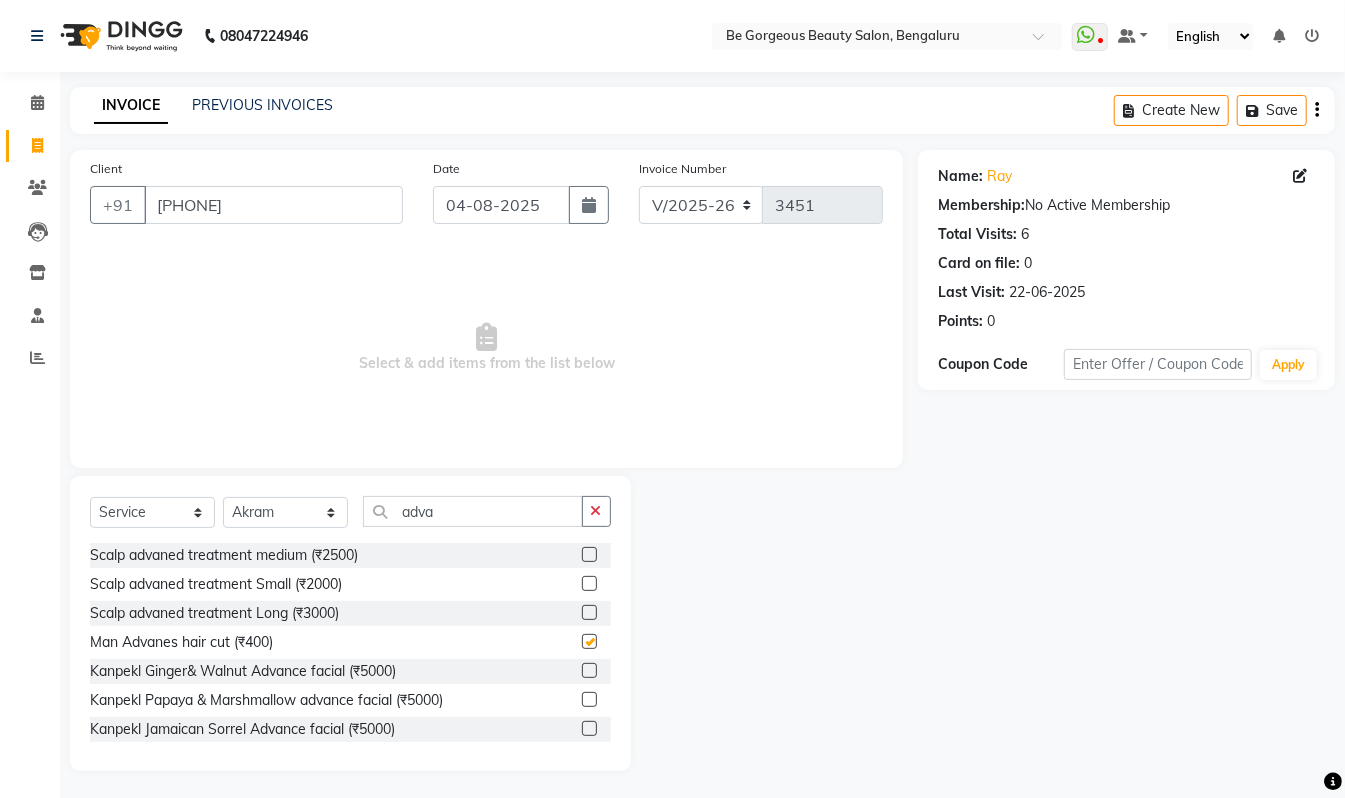 checkbox on "false" 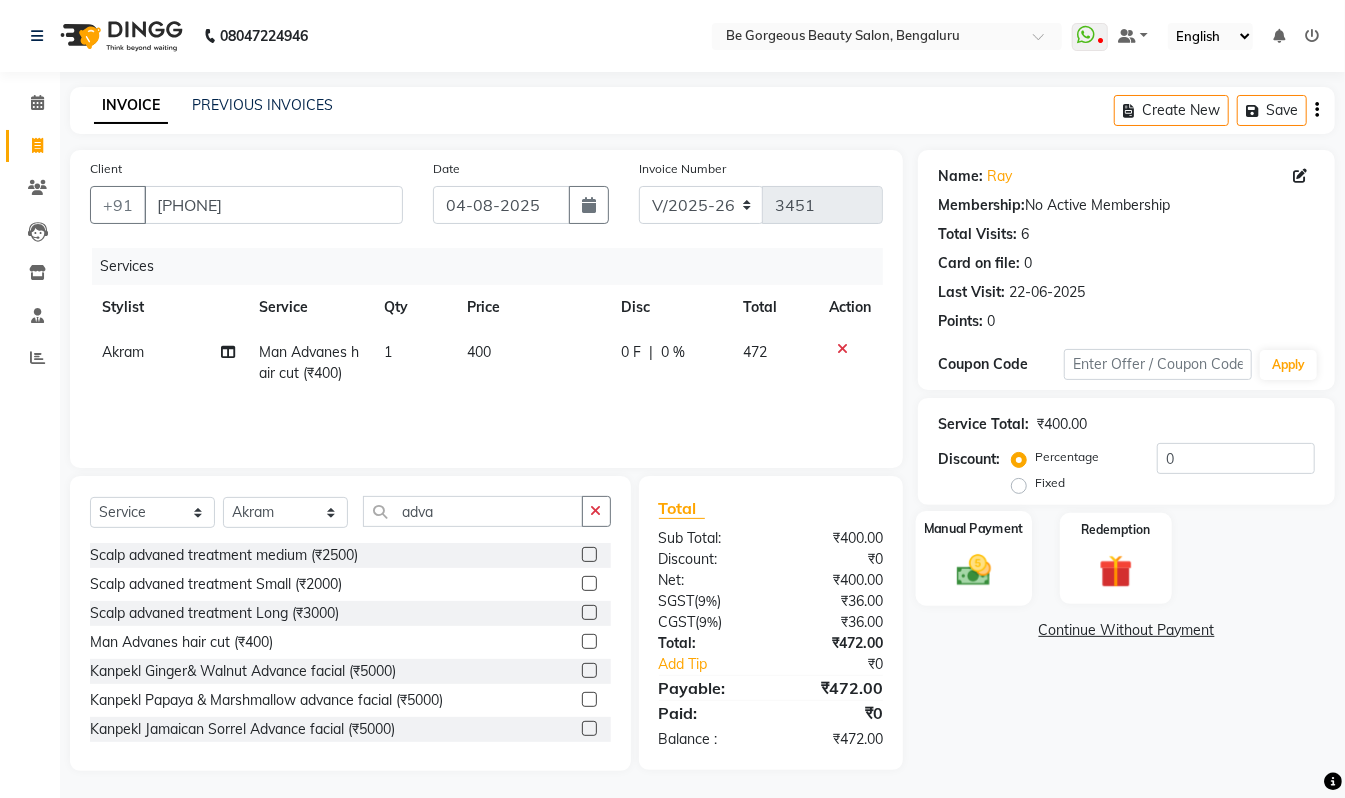 click on "Manual Payment" 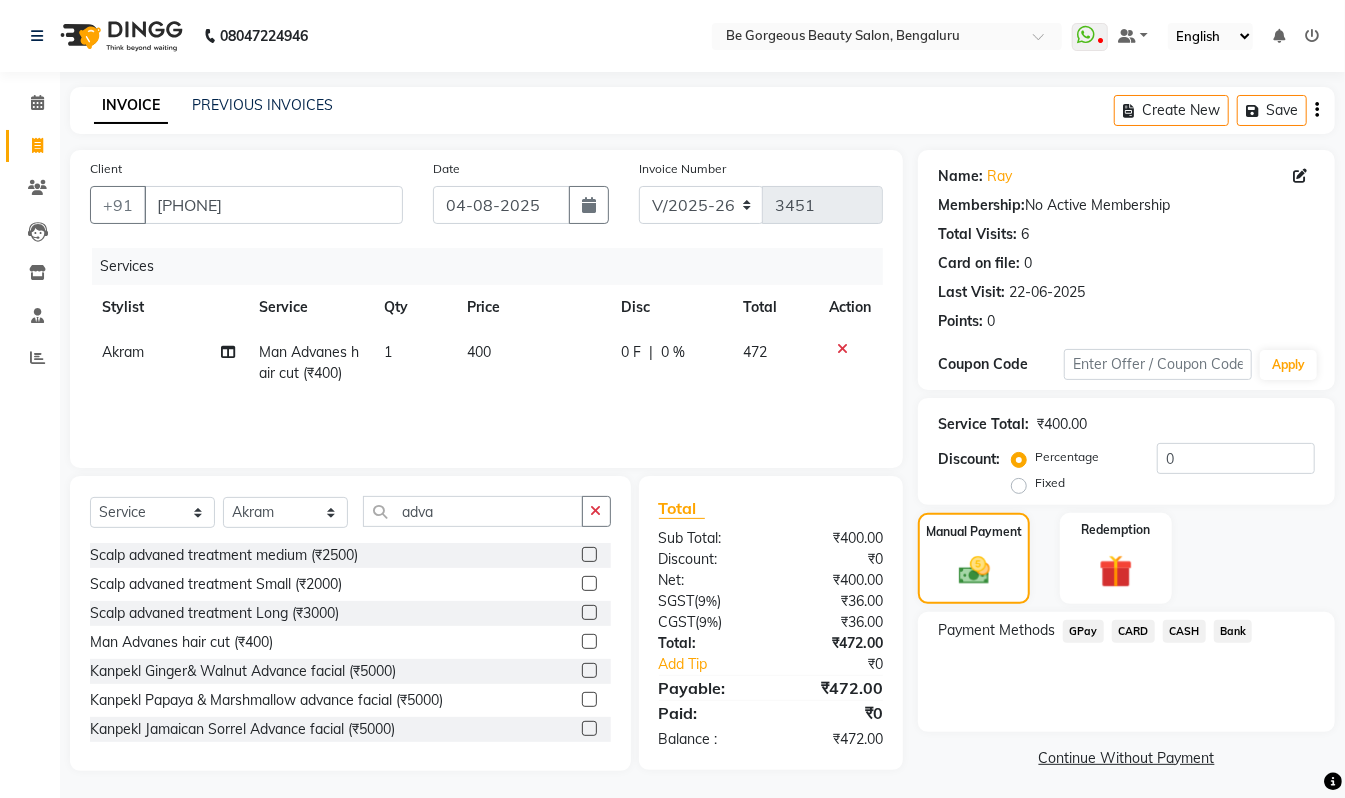 click on "GPay" 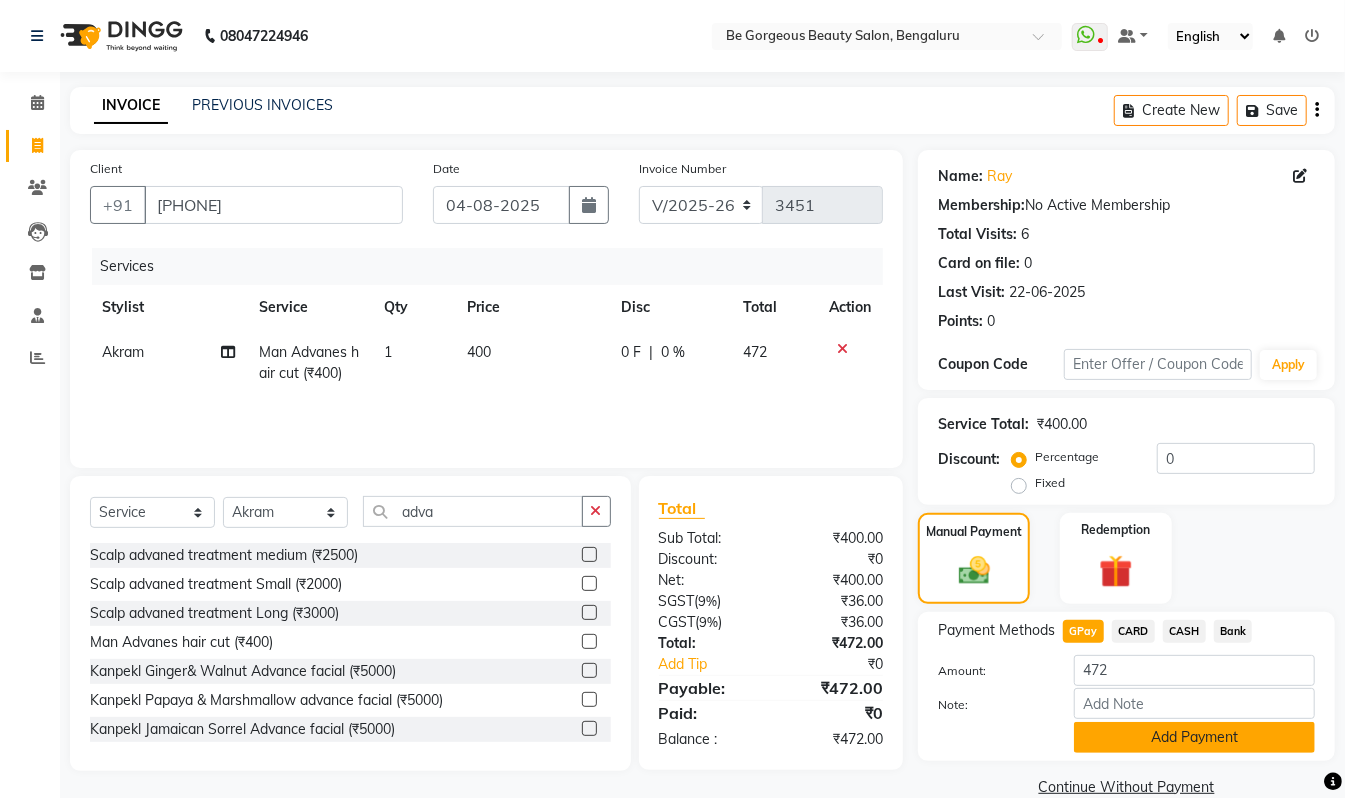 click on "Add Payment" 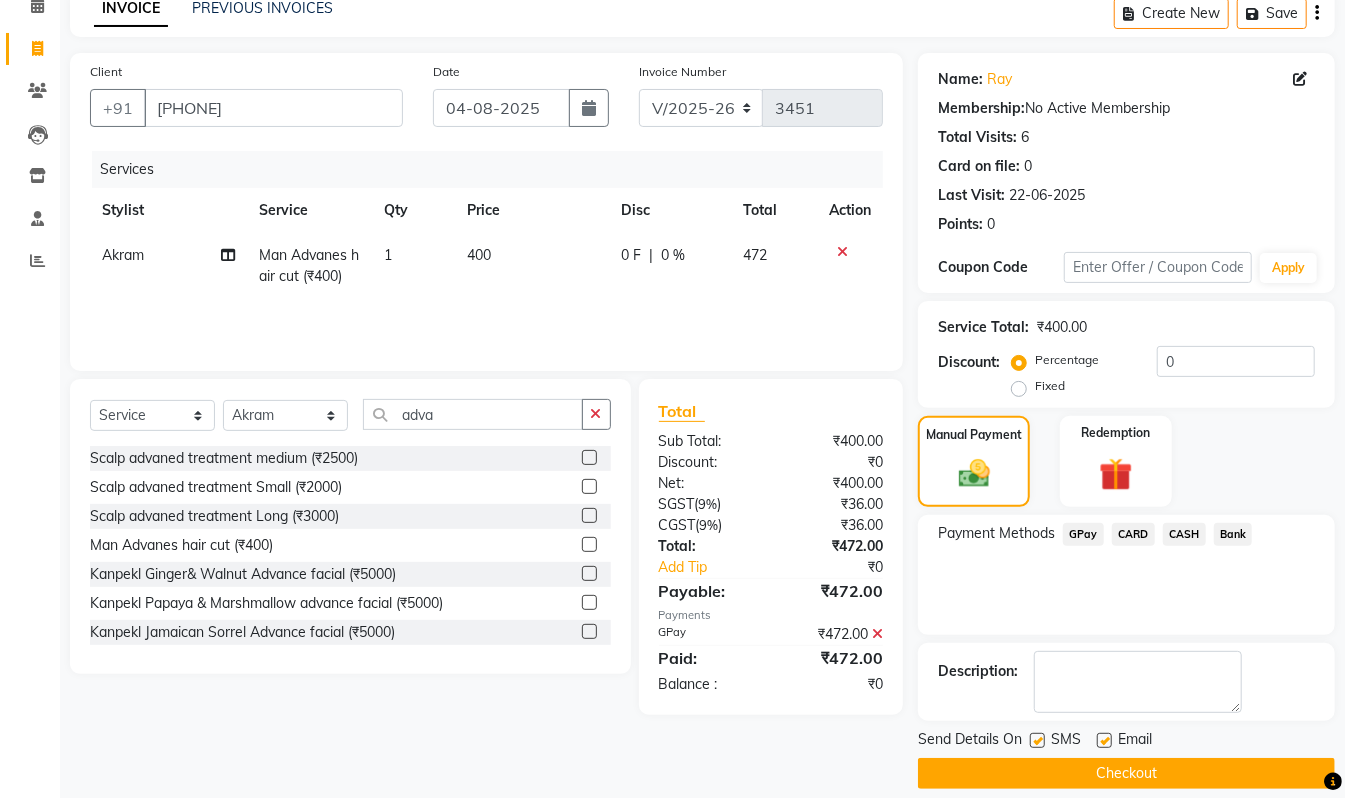scroll, scrollTop: 118, scrollLeft: 0, axis: vertical 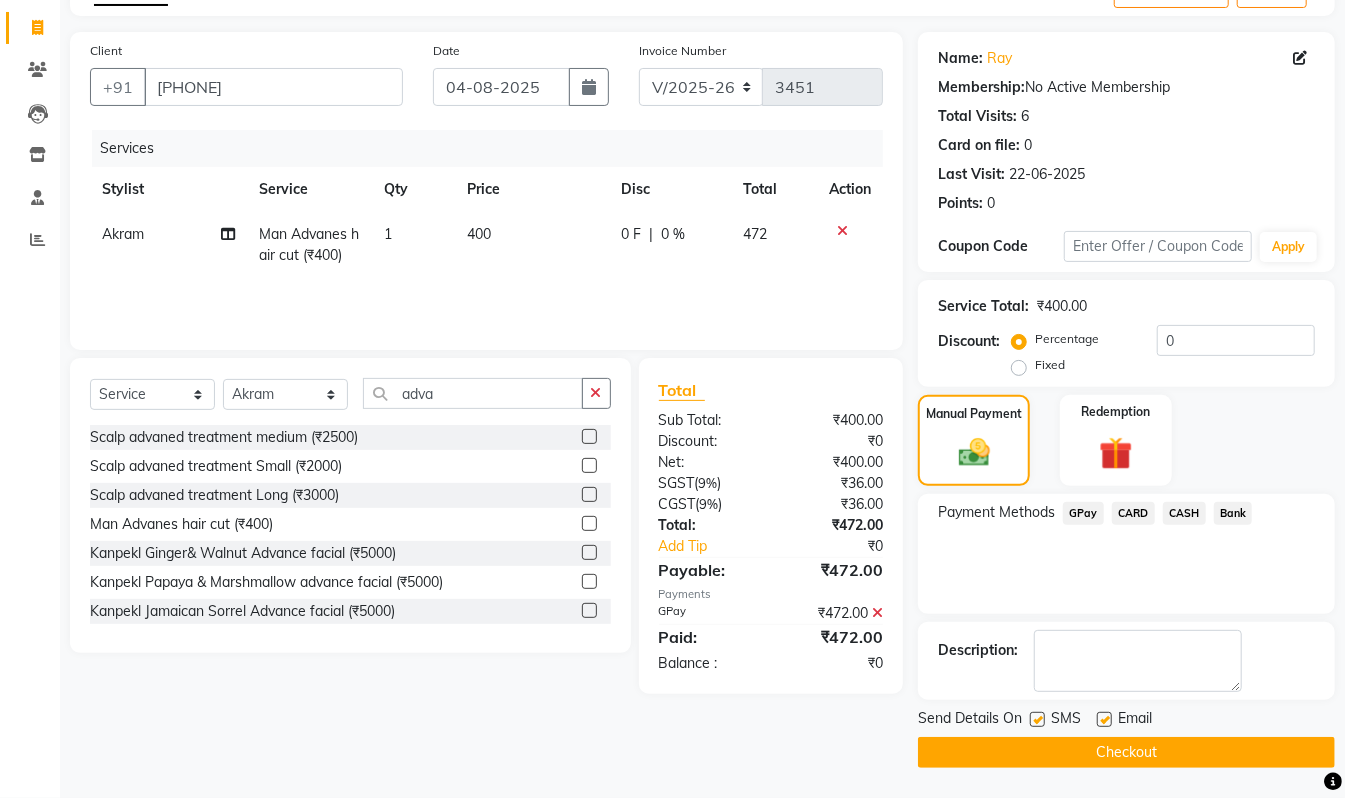 drag, startPoint x: 1337, startPoint y: 718, endPoint x: 1360, endPoint y: 784, distance: 69.89278 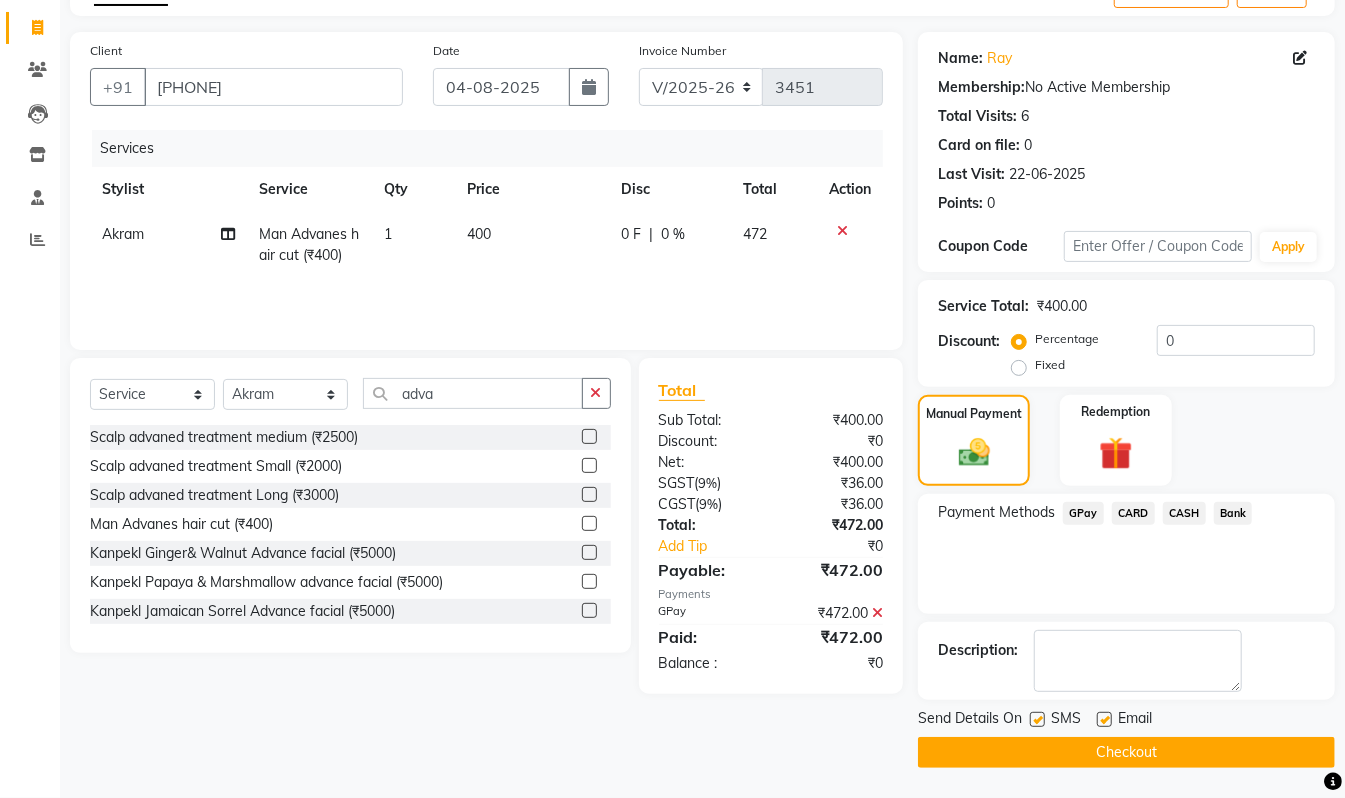 click on "08047224946 Select Location × Be Gorgeous Beauty Salon, Bengaluru  WhatsApp Status  ✕ Status:  Disconnected Most Recent Message: 28-07-2025     06:41 PM Recent Service Activity: 28-07-2025     06:38 PM  [PHONE]Whatsapp Settings Default Panel My Panel English ENGLISH Español العربية मराठी हिंदी ગુજરાતી தமிழ் 中文 Notifications nothing to show ☀ Be Gorgeous Beauty Salon, Bengaluru  Calendar  Invoice  Clients  Leads   Inventory  Staff  Reports Completed InProgress Upcoming Dropped Tentative Check-In Confirm Bookings Generate Report Segments Page Builder INVOICE PREVIOUS INVOICES Create New   Save  Client +91 [PHONE] Date 04-08-2025 Invoice Number V/2025 V/2025-26 3451 Services Stylist Service Qty Price Disc Total Action [PERSON] Man  Advanes hair cut (₹400) 1 400 0 F | 0 % 472 Select  Service  Product  Membership  Package Voucher Prepaid Gift Card  Select Stylist [PERSON] [PERSON] [PERSON] Manager Munu [PERSON] [PERSON] [PERSON] [PERSON] [PERSON] [PERSON] [PERSON]" at bounding box center (672, 281) 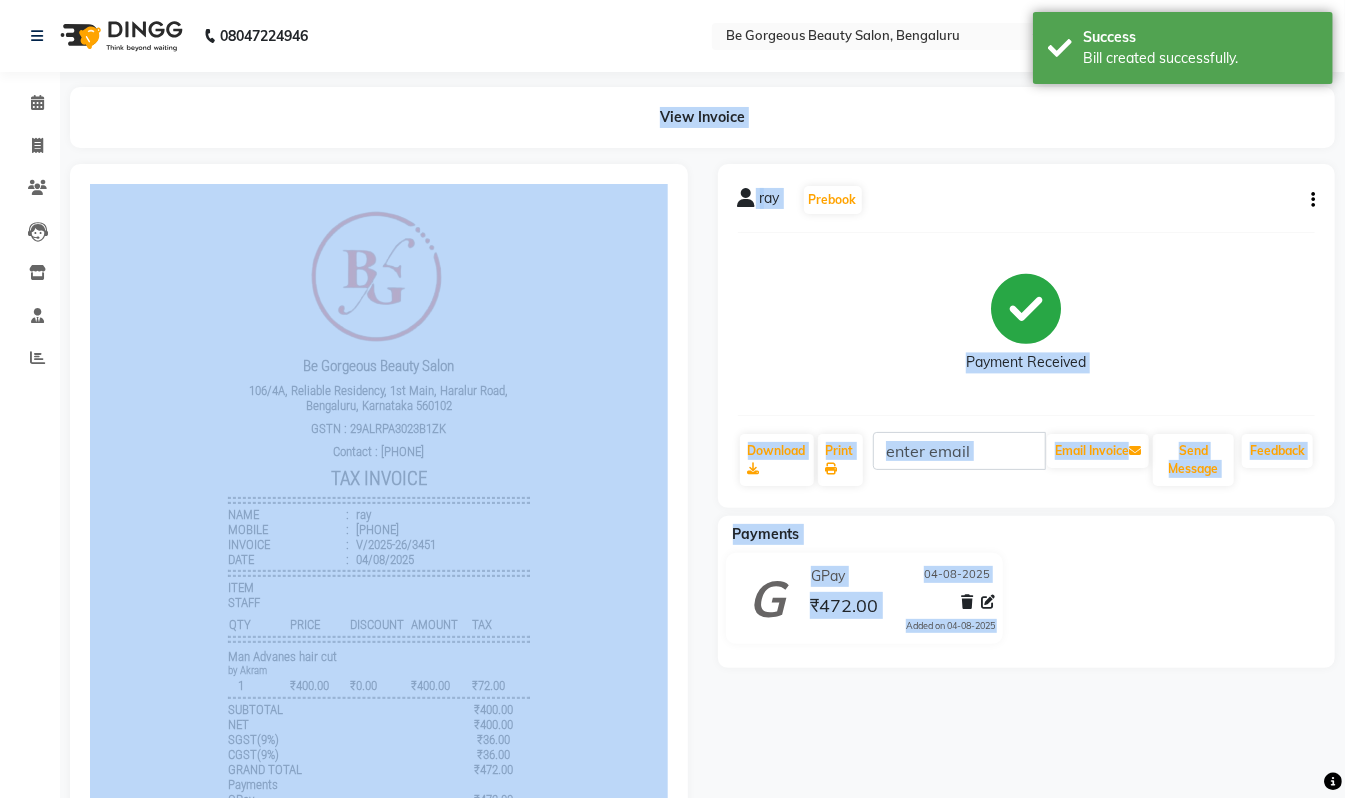 scroll, scrollTop: 0, scrollLeft: 0, axis: both 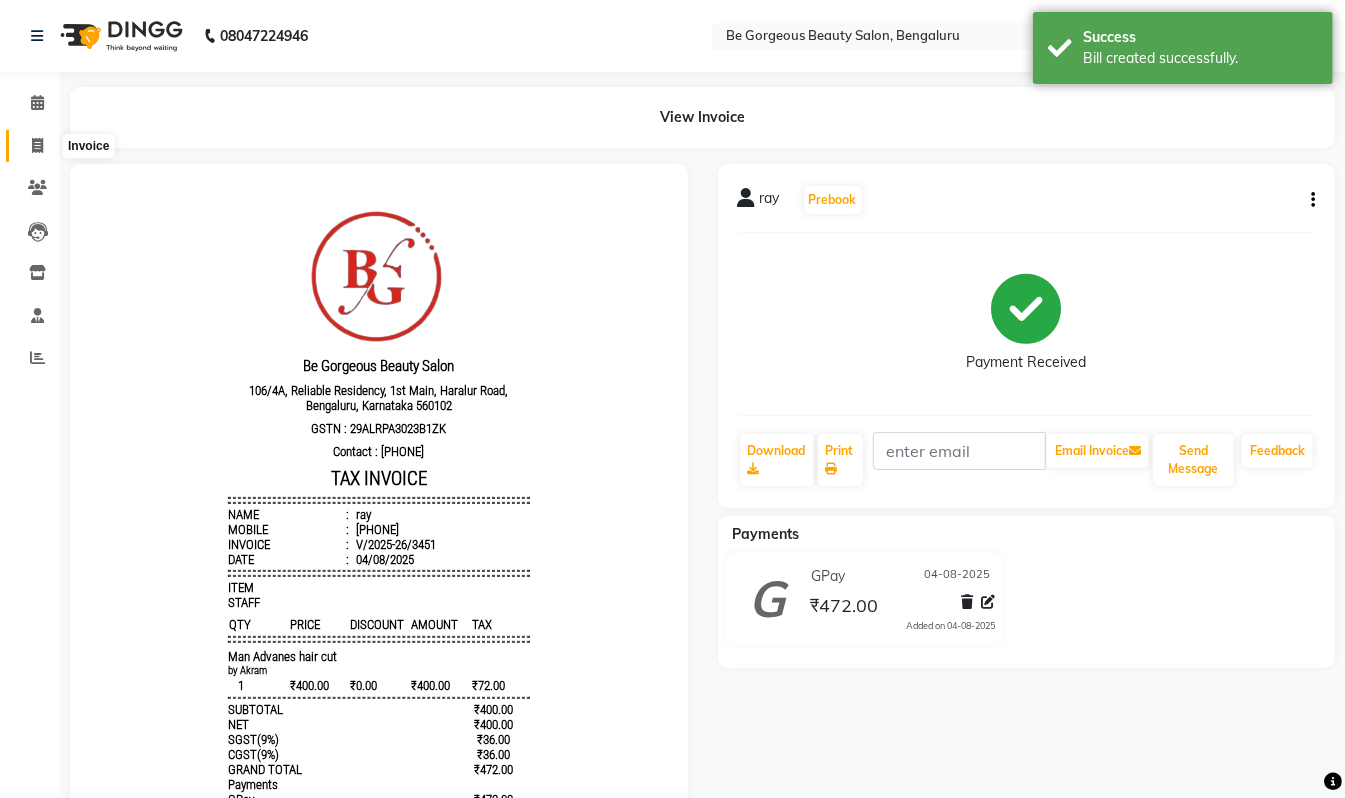 click 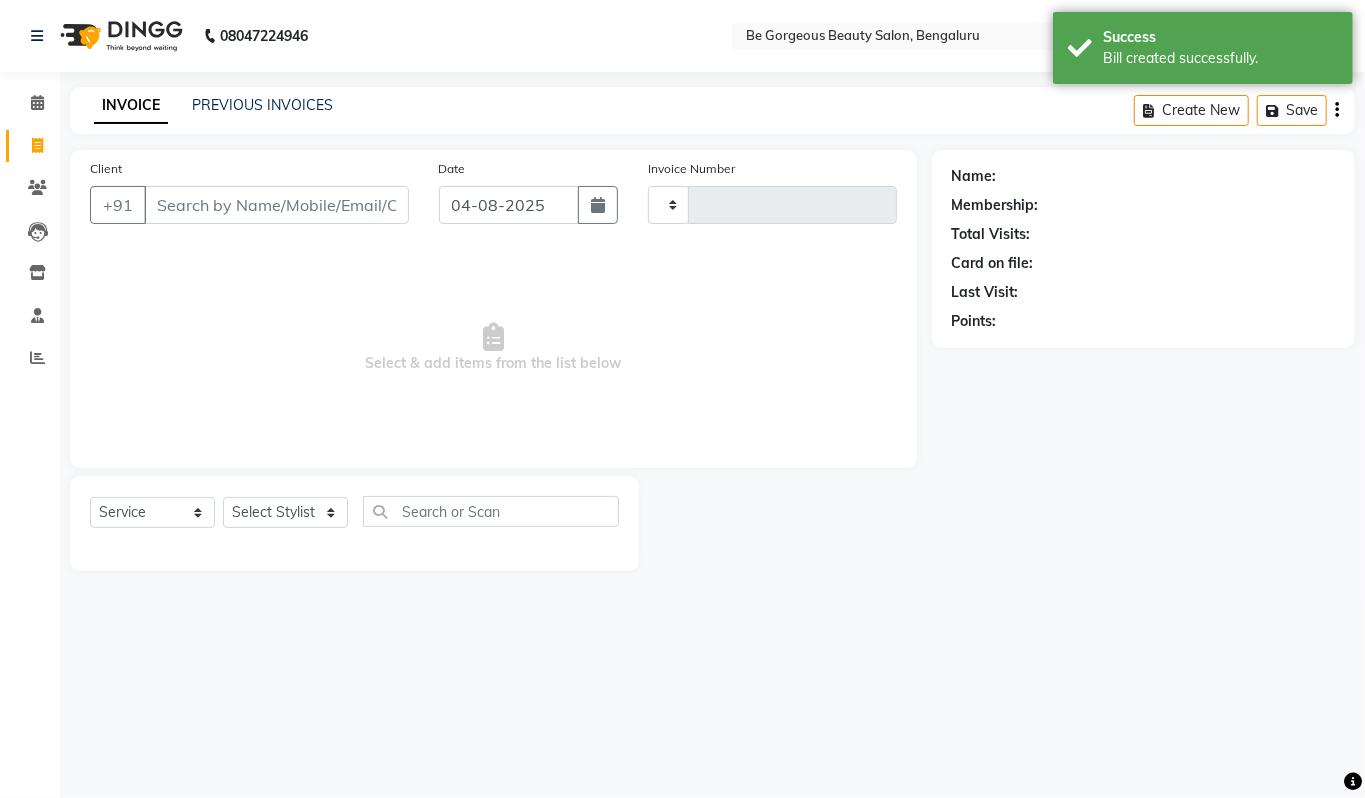 type on "3452" 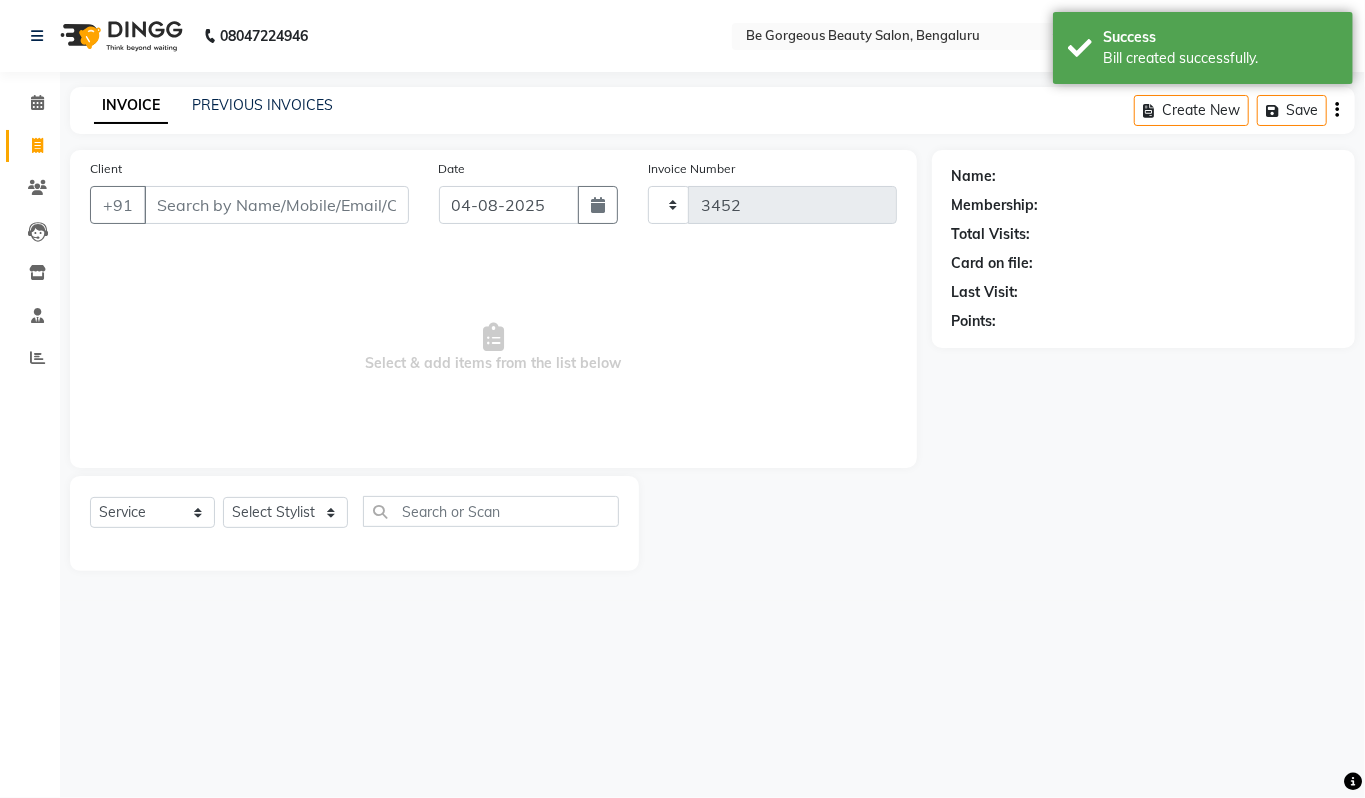 select on "5405" 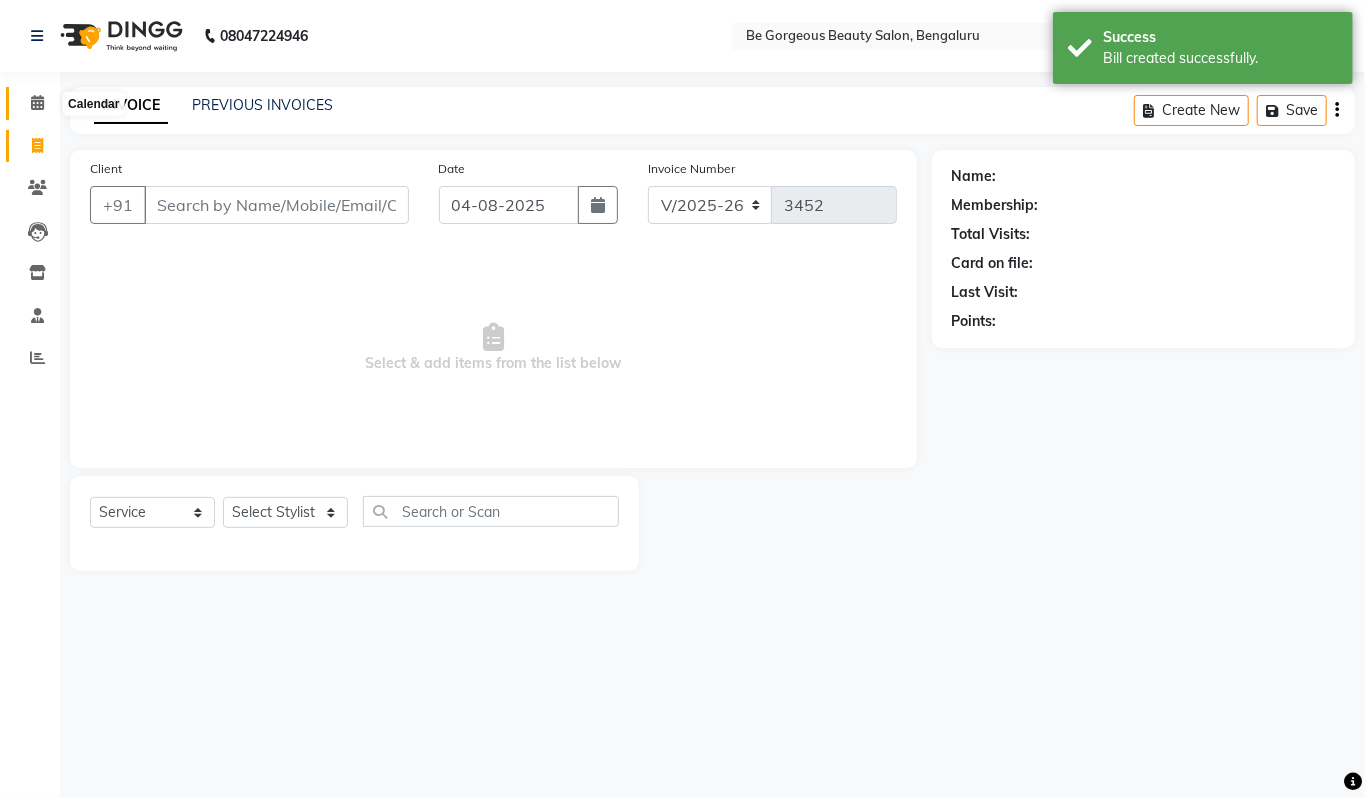 drag, startPoint x: 36, startPoint y: 100, endPoint x: 37, endPoint y: 86, distance: 14.035668 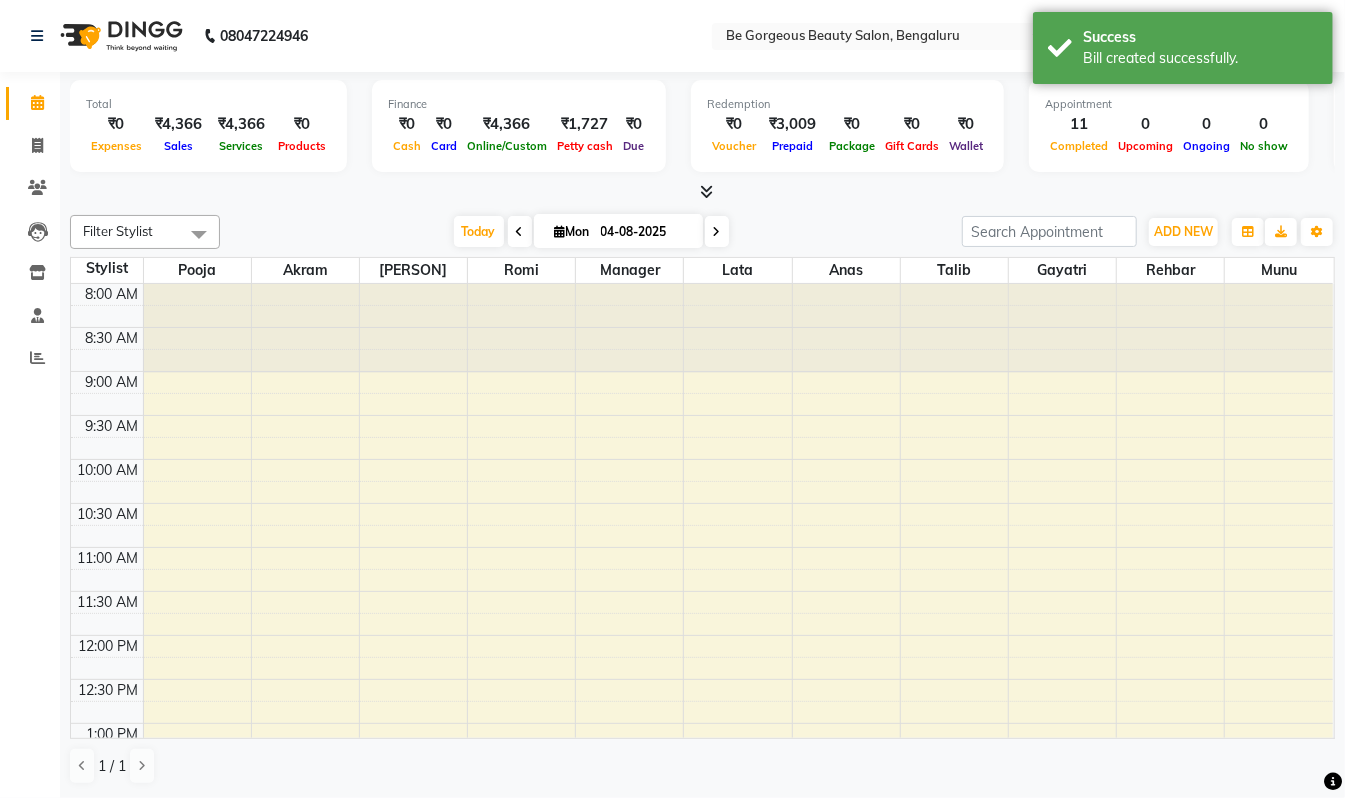 scroll, scrollTop: 0, scrollLeft: 0, axis: both 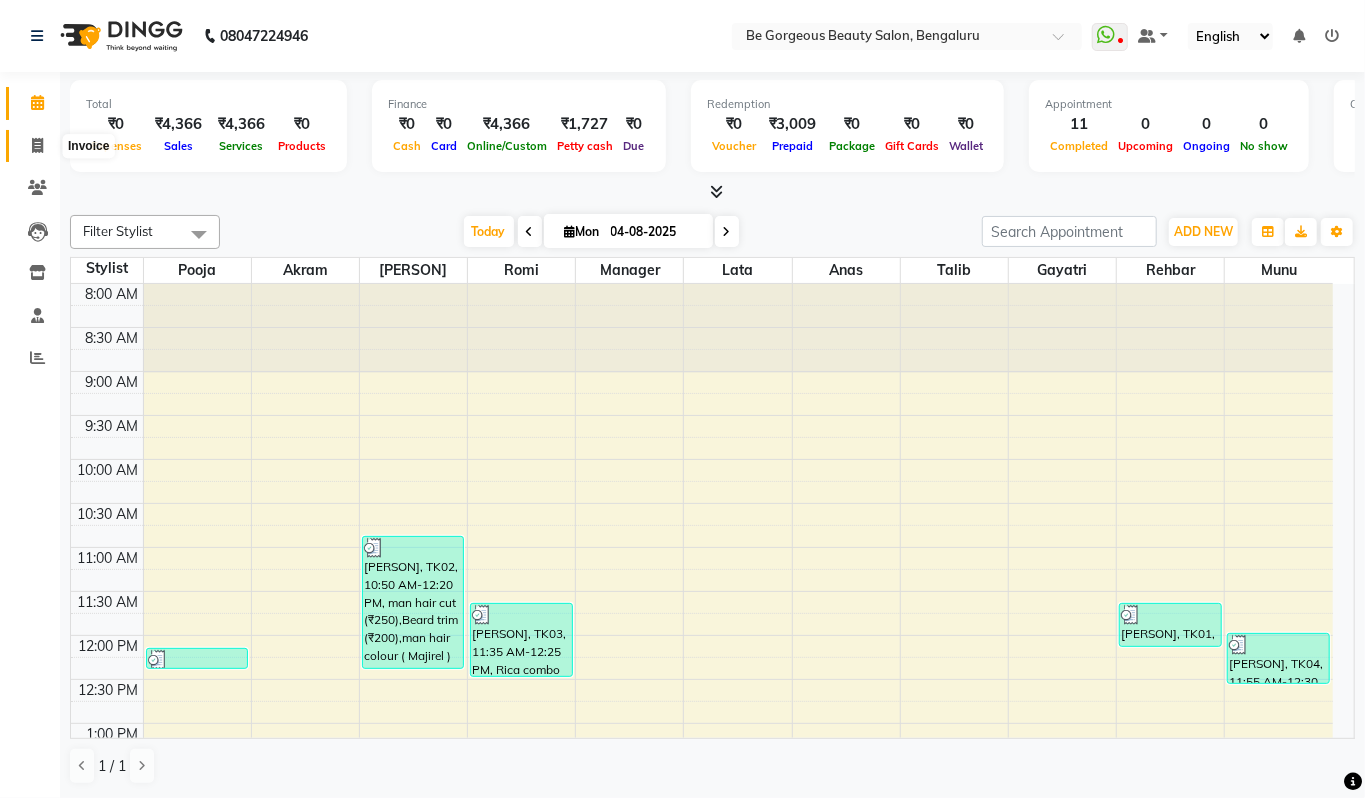 click 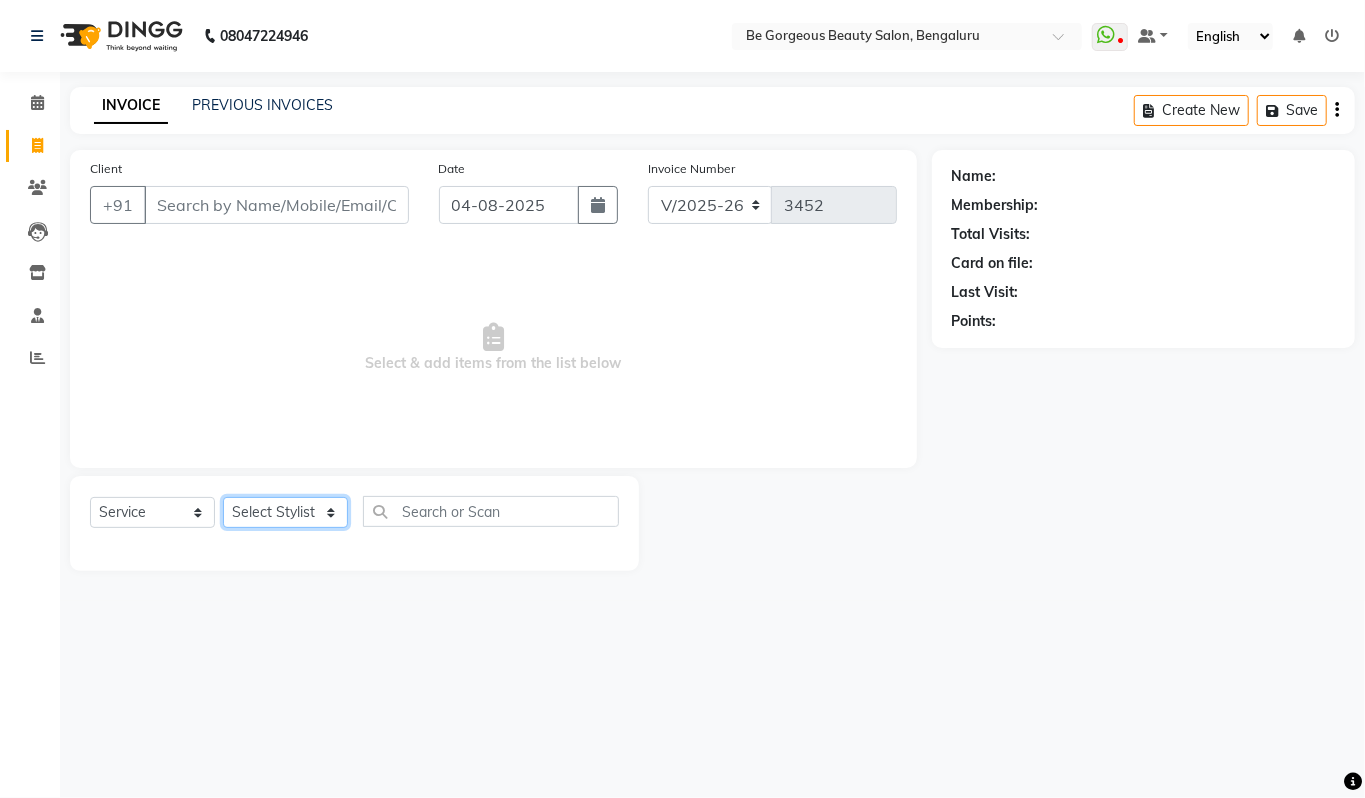 click on "Select Stylist Akram Anas Gayatri lata Manager Munu Pooja Rehbar Romi Talib Wajid" 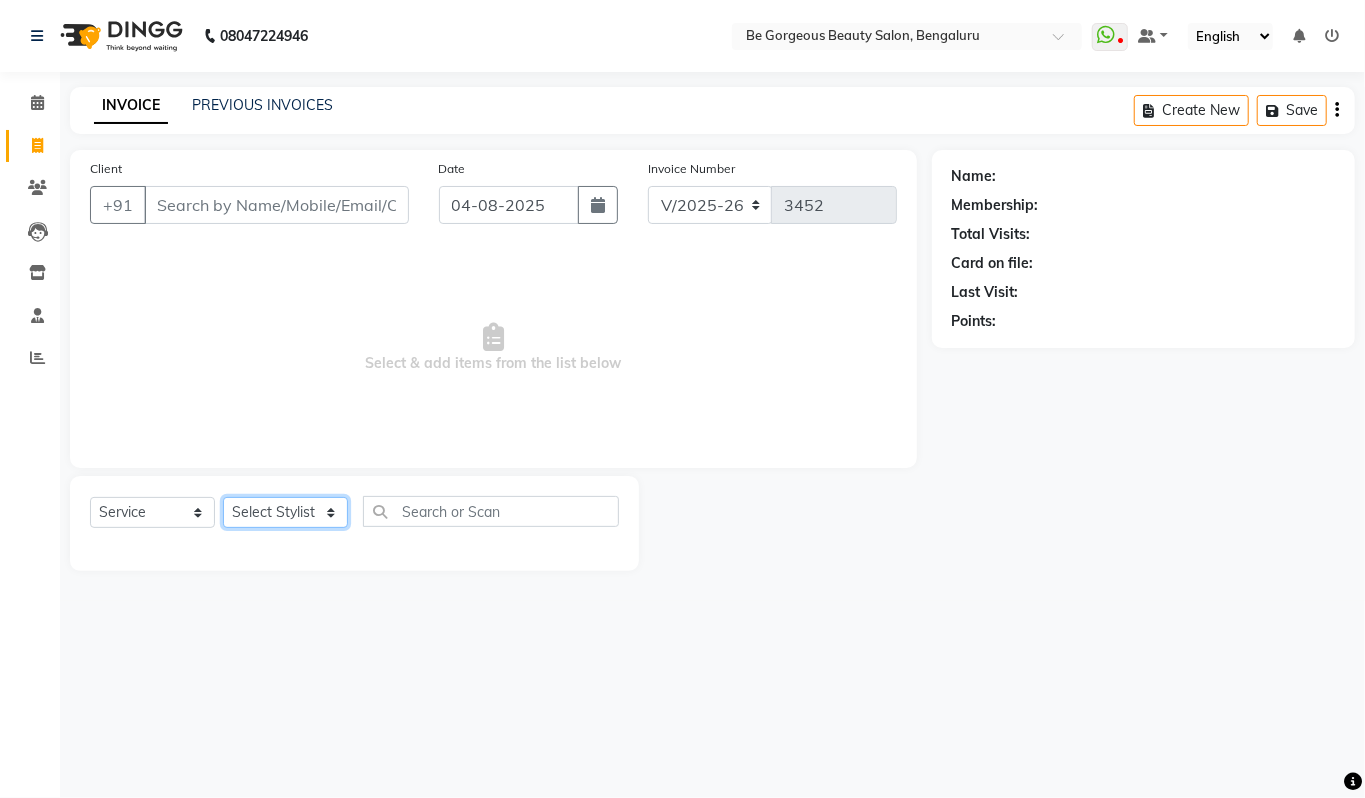 select on "83189" 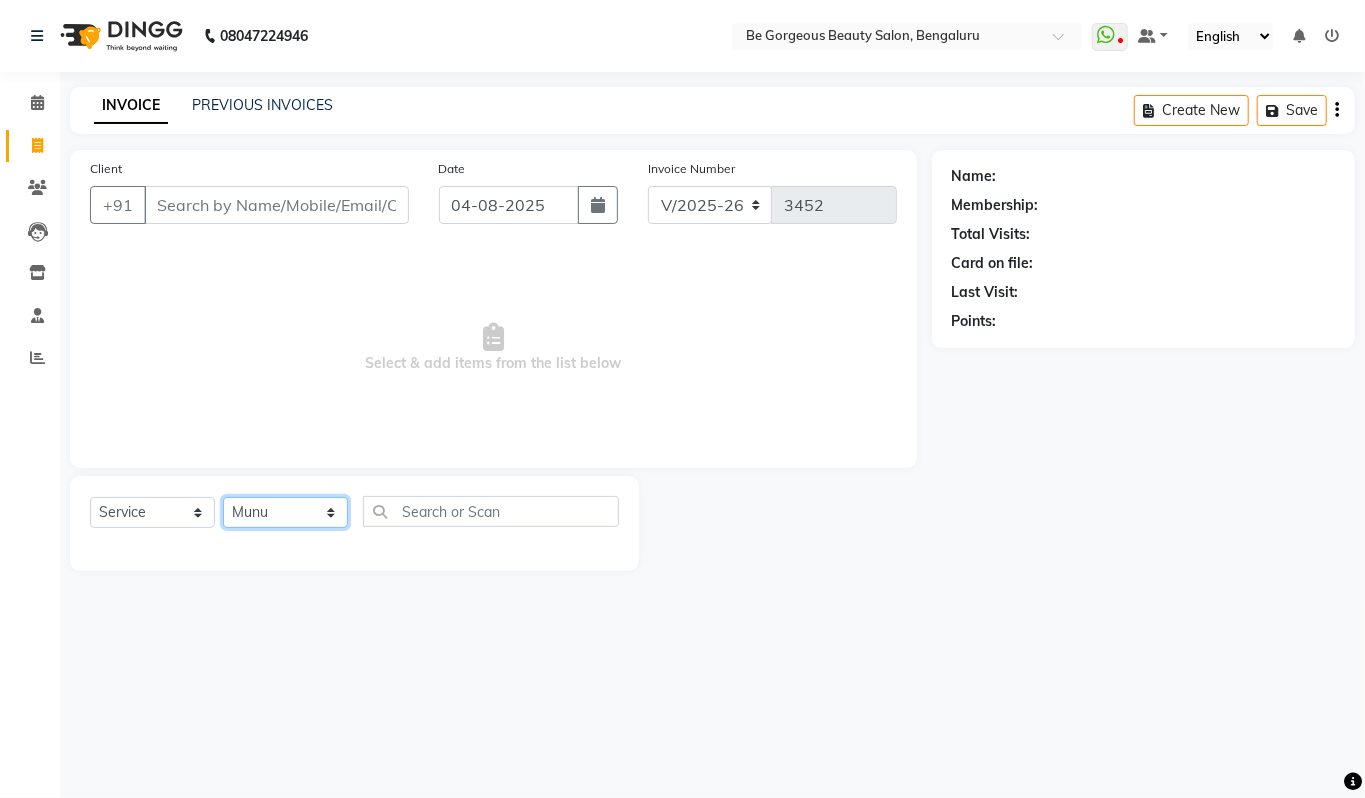 click on "Select Stylist Akram Anas Gayatri lata Manager Munu Pooja Rehbar Romi Talib Wajid" 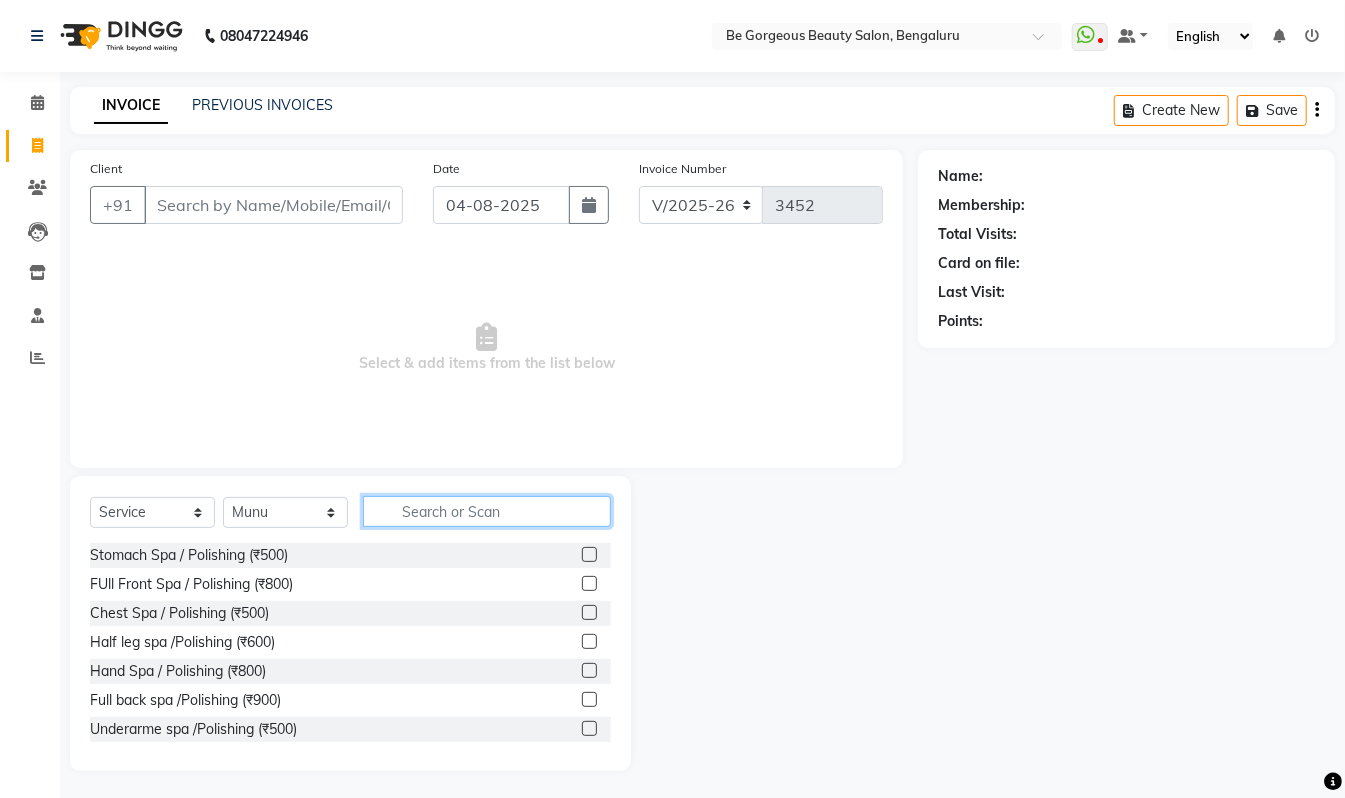 click 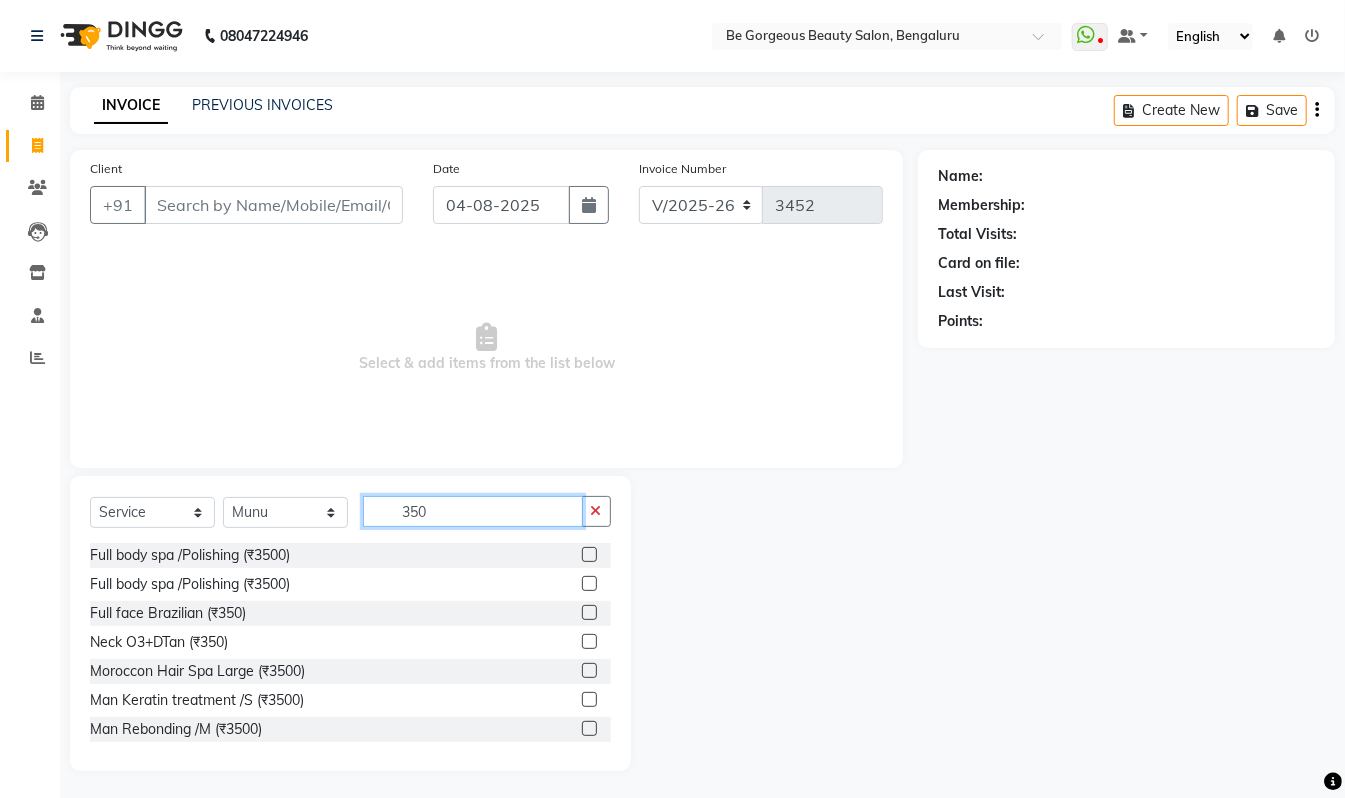 type on "350" 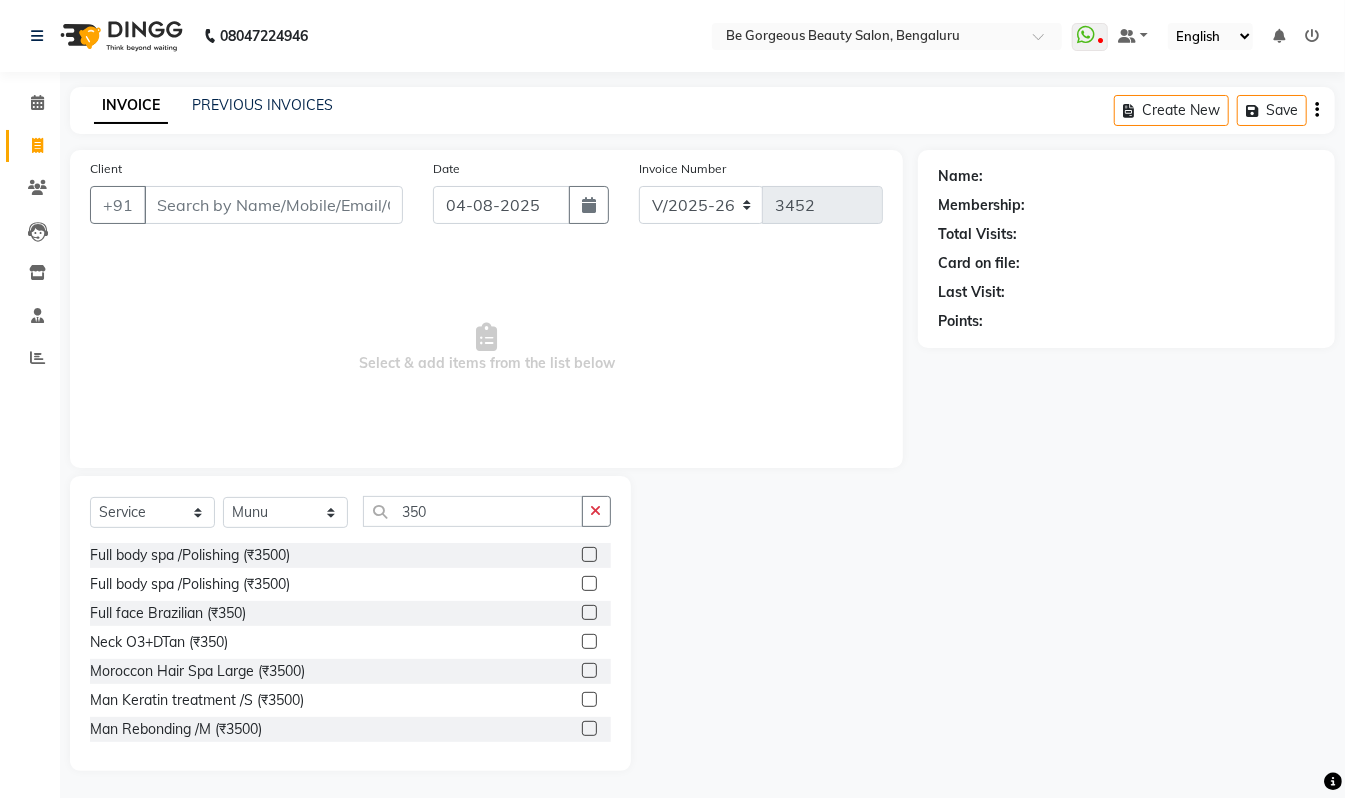 click 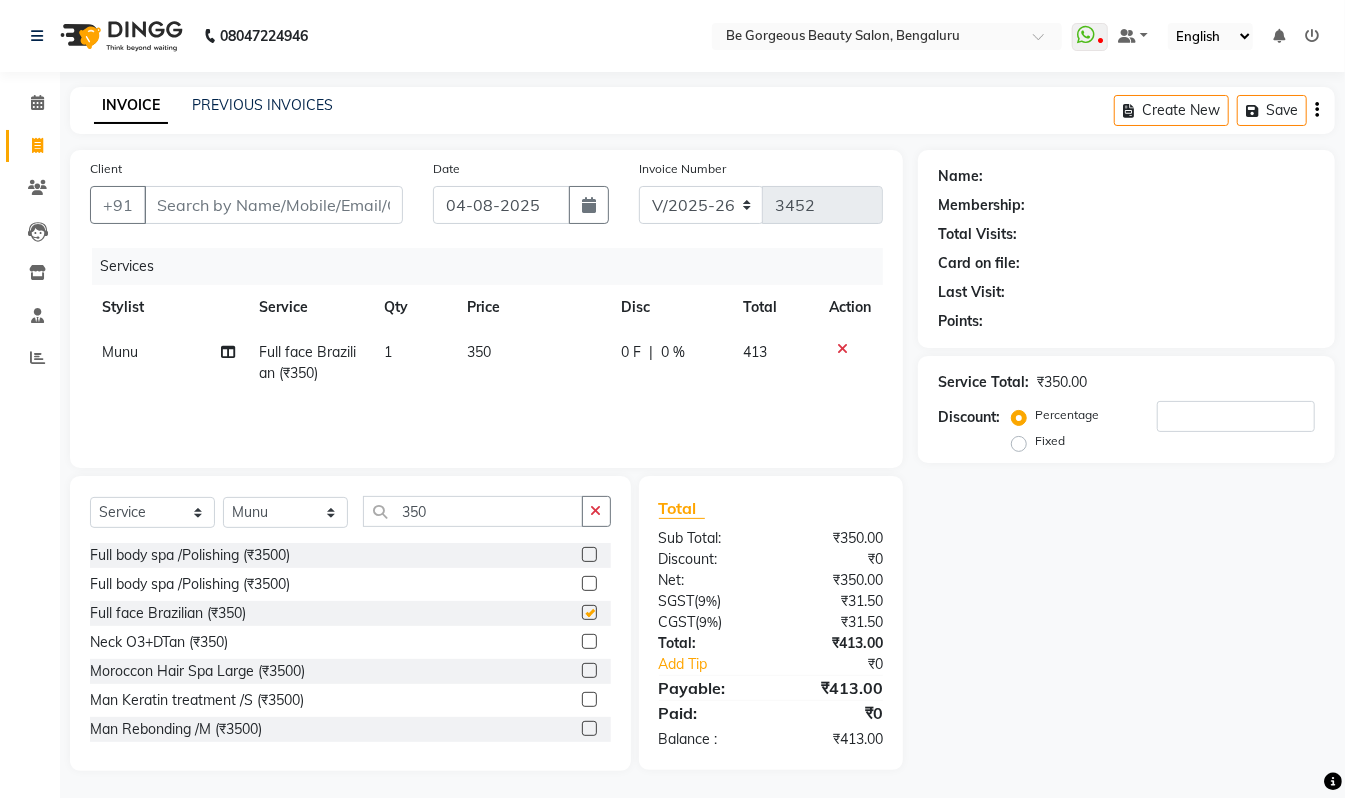 checkbox on "false" 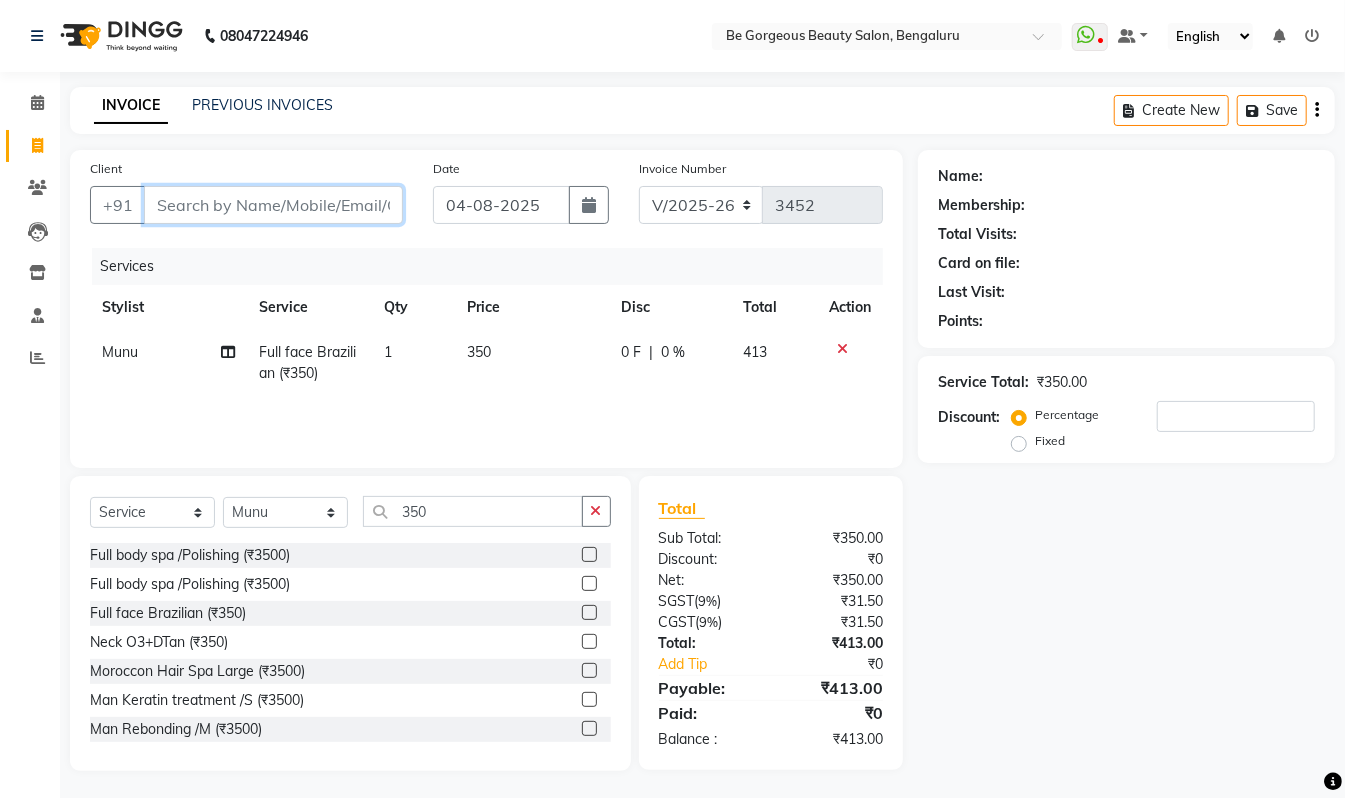 click on "Client" at bounding box center (273, 205) 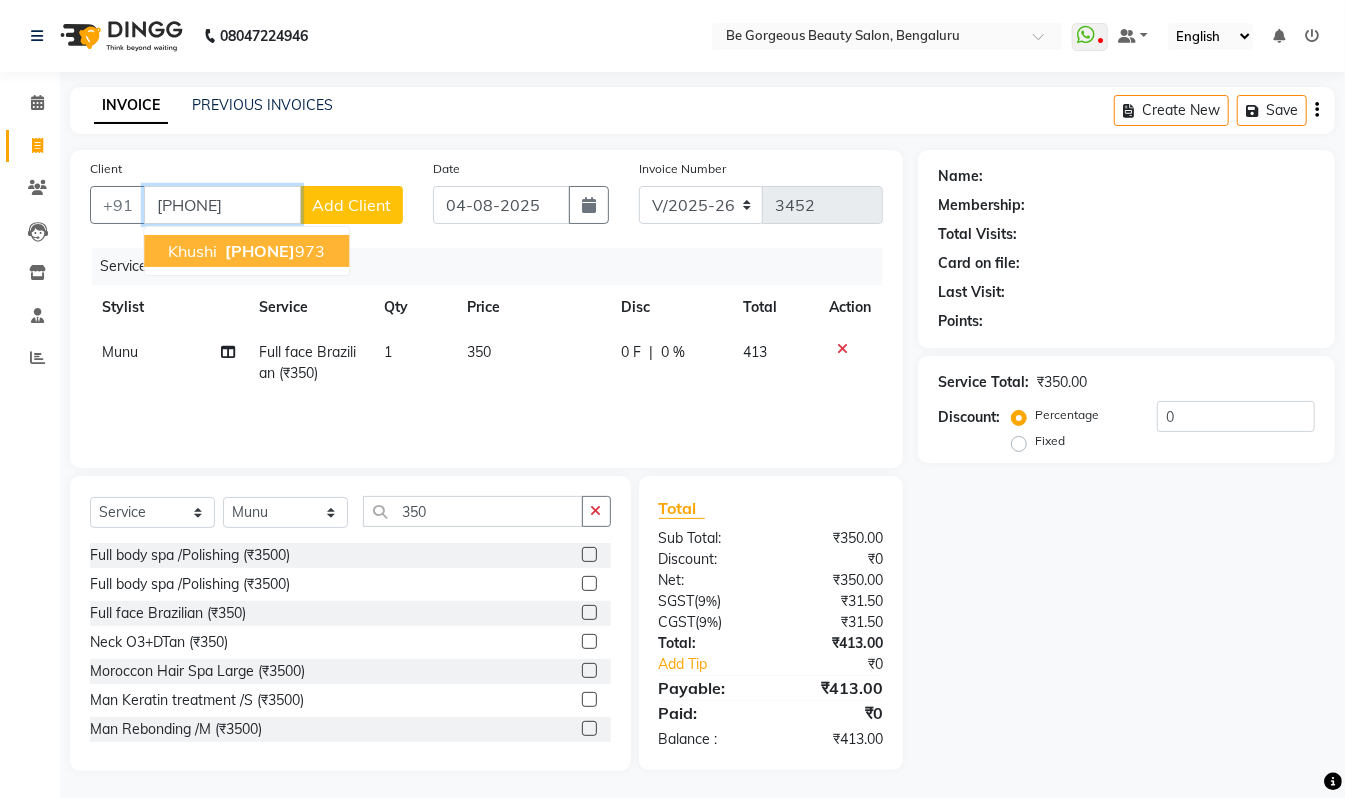 click on "[PHONE]" at bounding box center (273, 251) 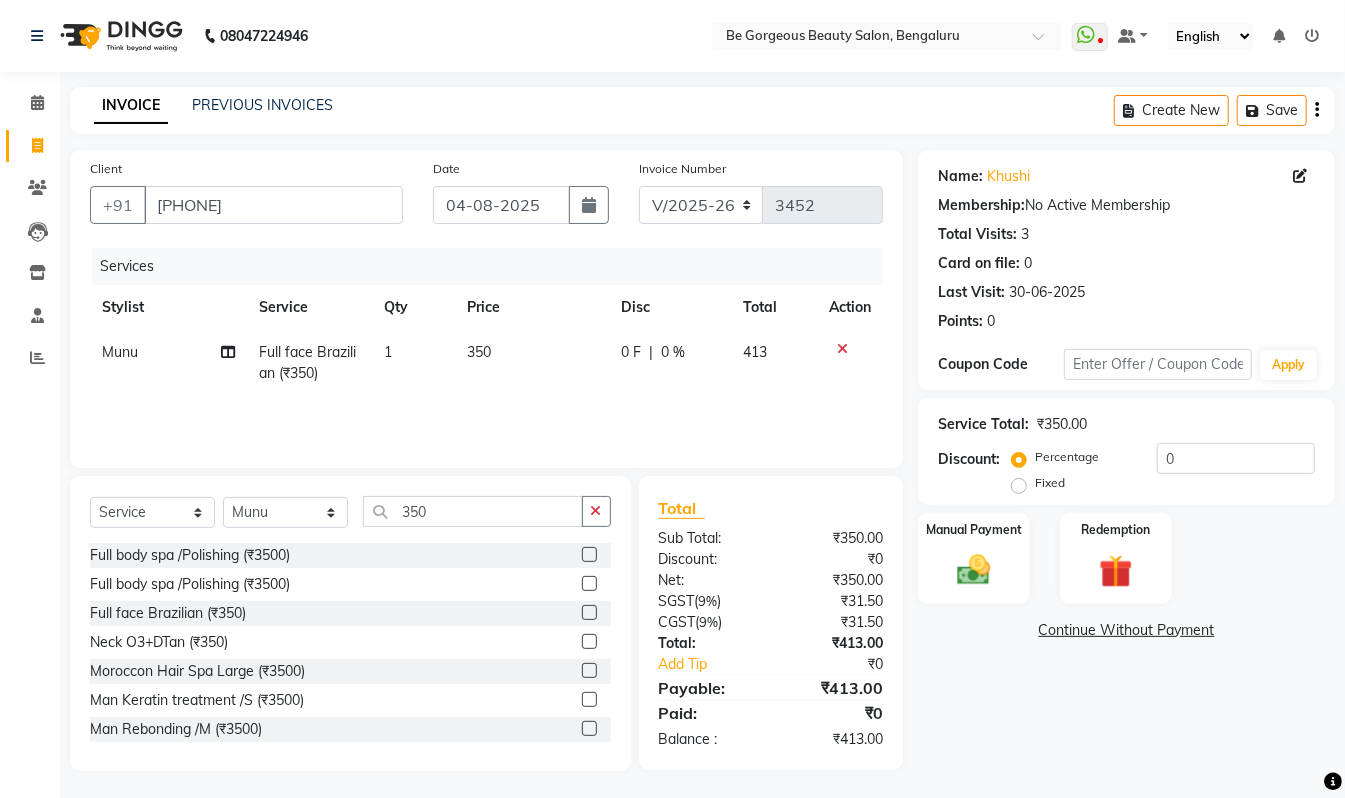 scroll, scrollTop: 2, scrollLeft: 0, axis: vertical 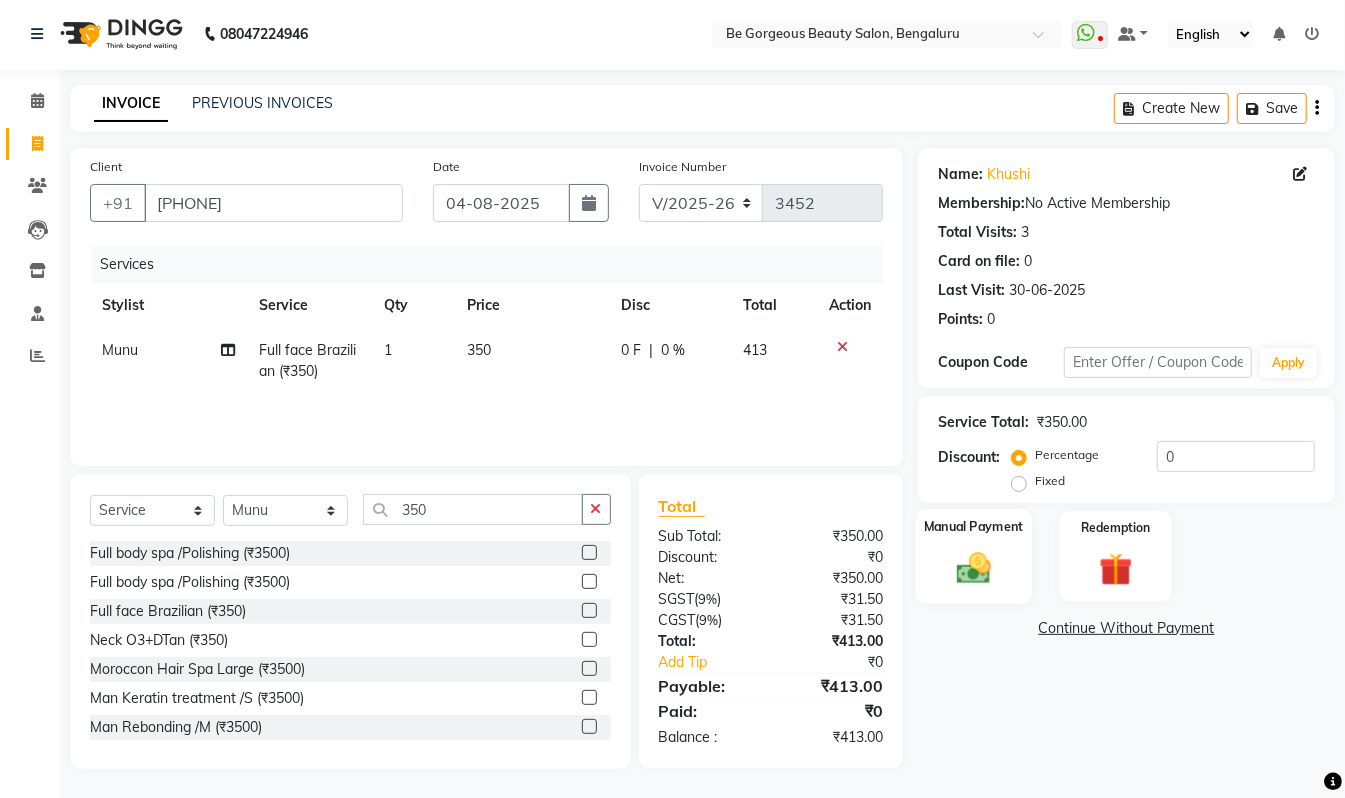 click on "Manual Payment" 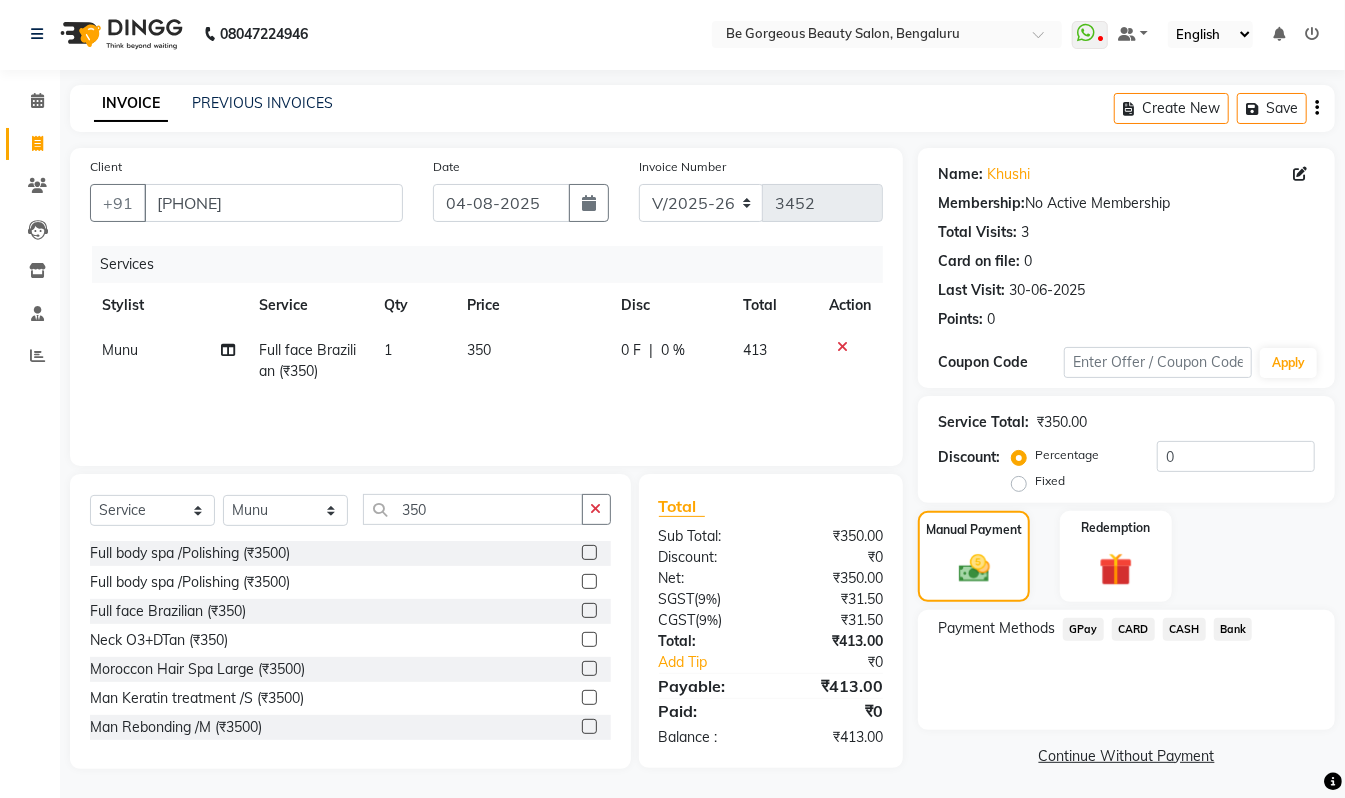 click on "GPay" 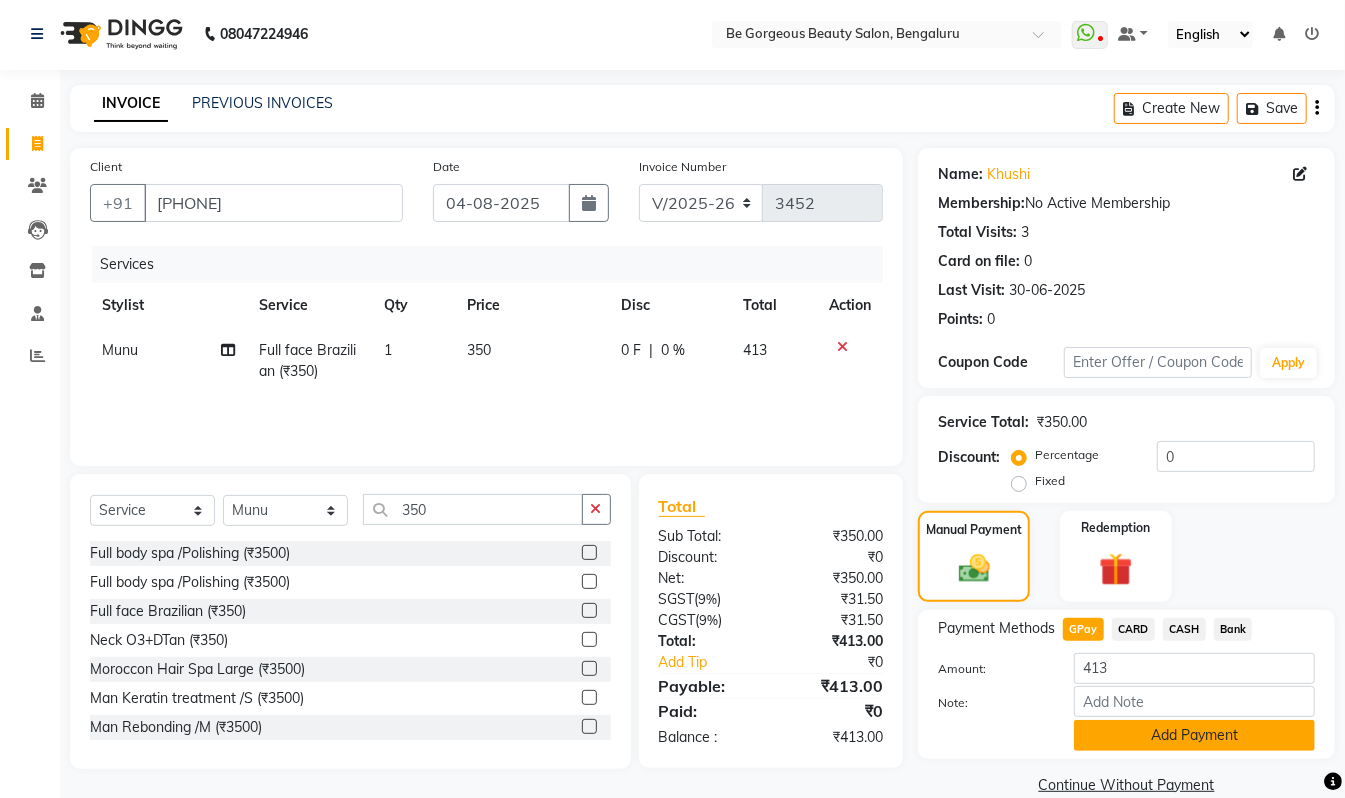 click on "Add Payment" 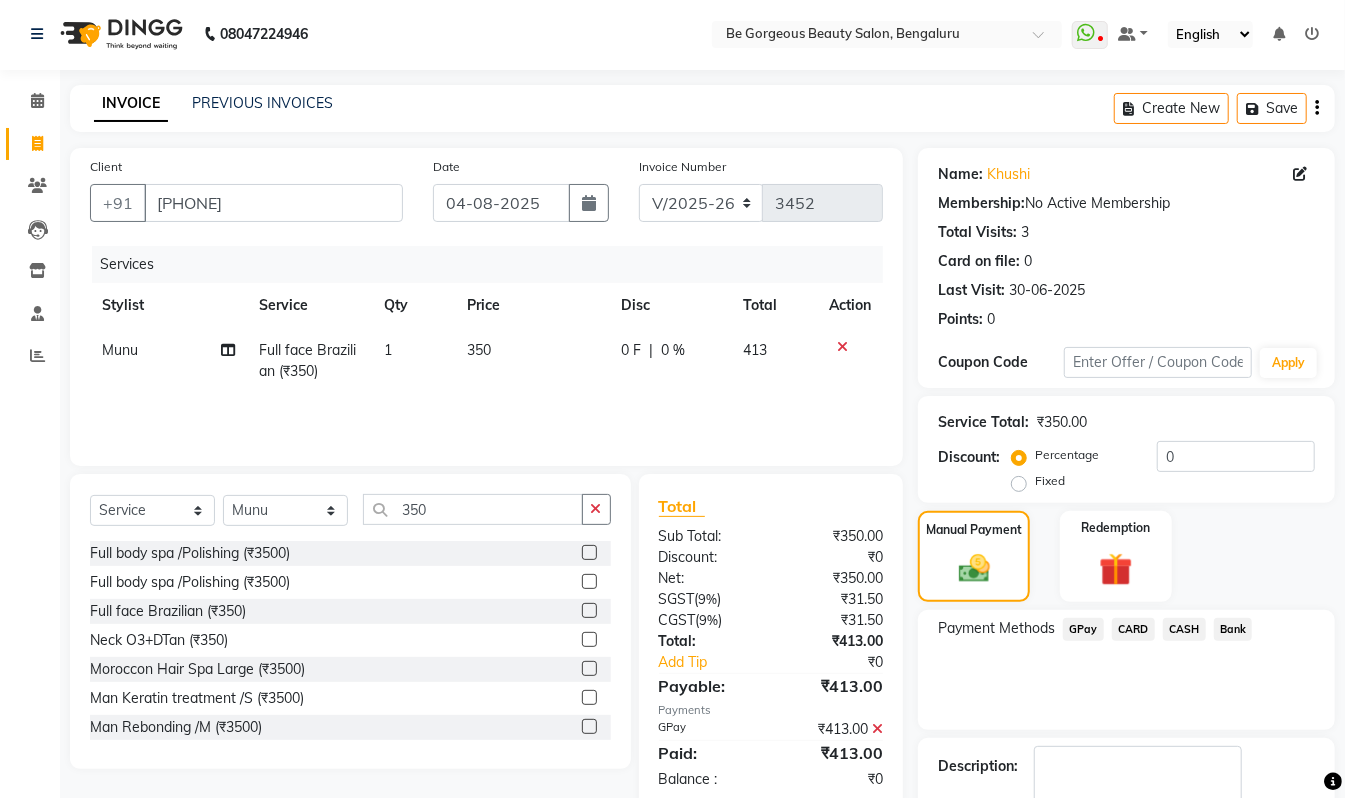 scroll, scrollTop: 118, scrollLeft: 0, axis: vertical 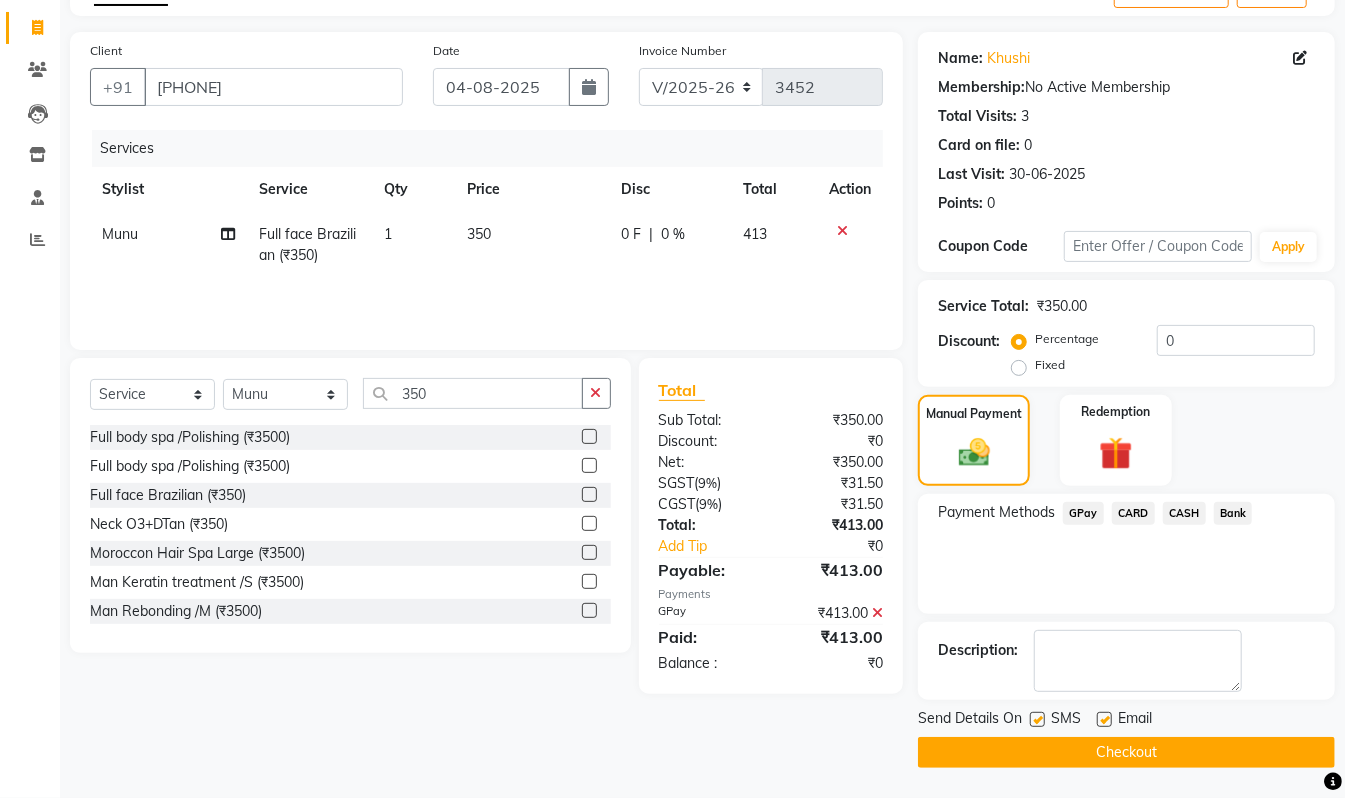 click on "Checkout" 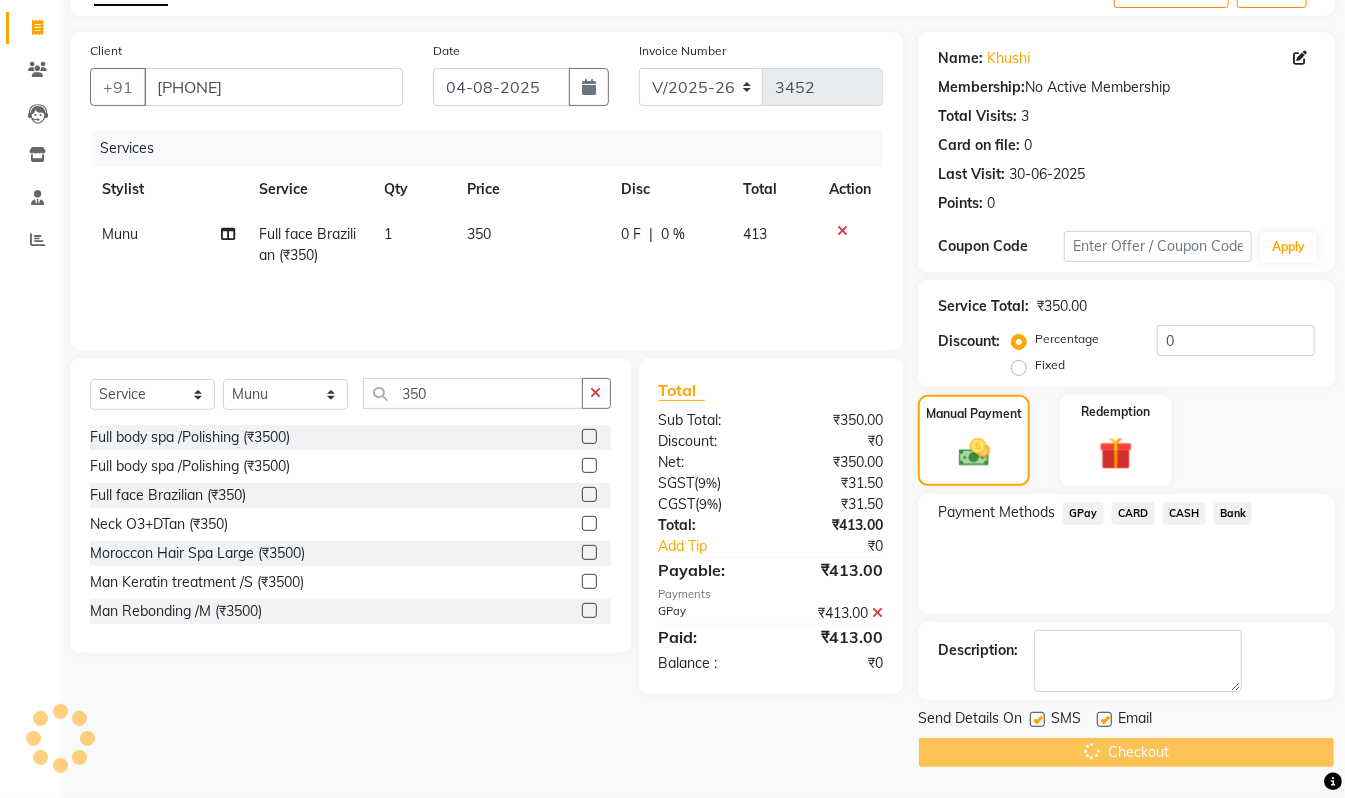 scroll, scrollTop: 0, scrollLeft: 0, axis: both 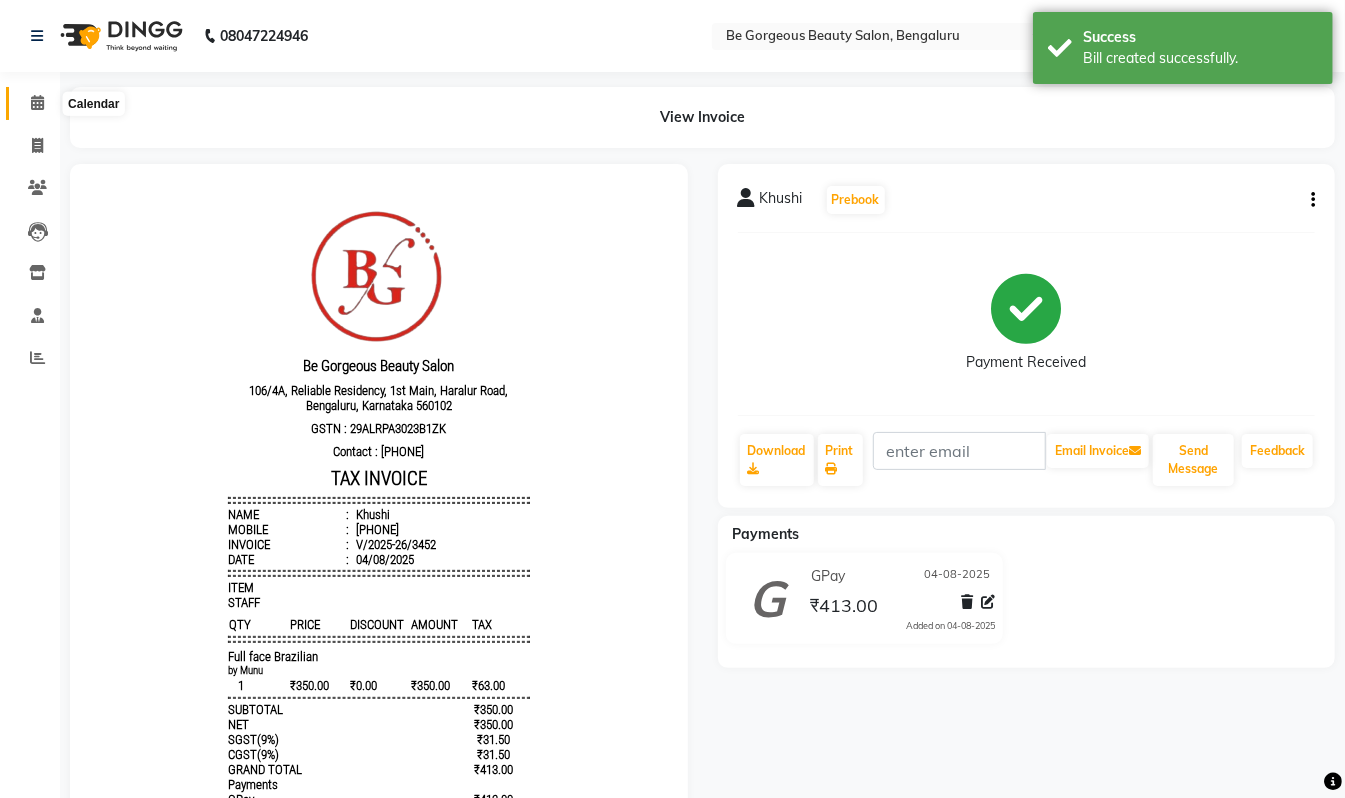 click 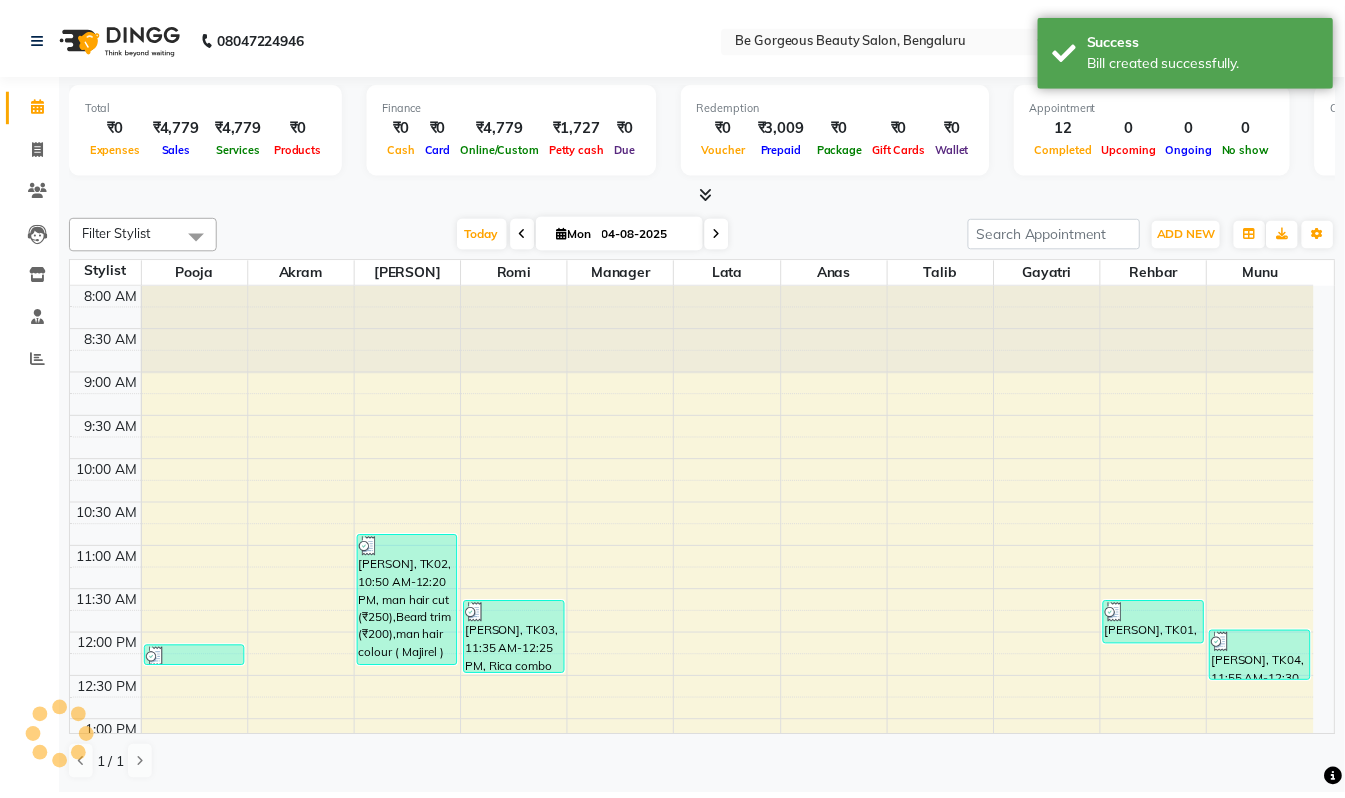 scroll, scrollTop: 0, scrollLeft: 0, axis: both 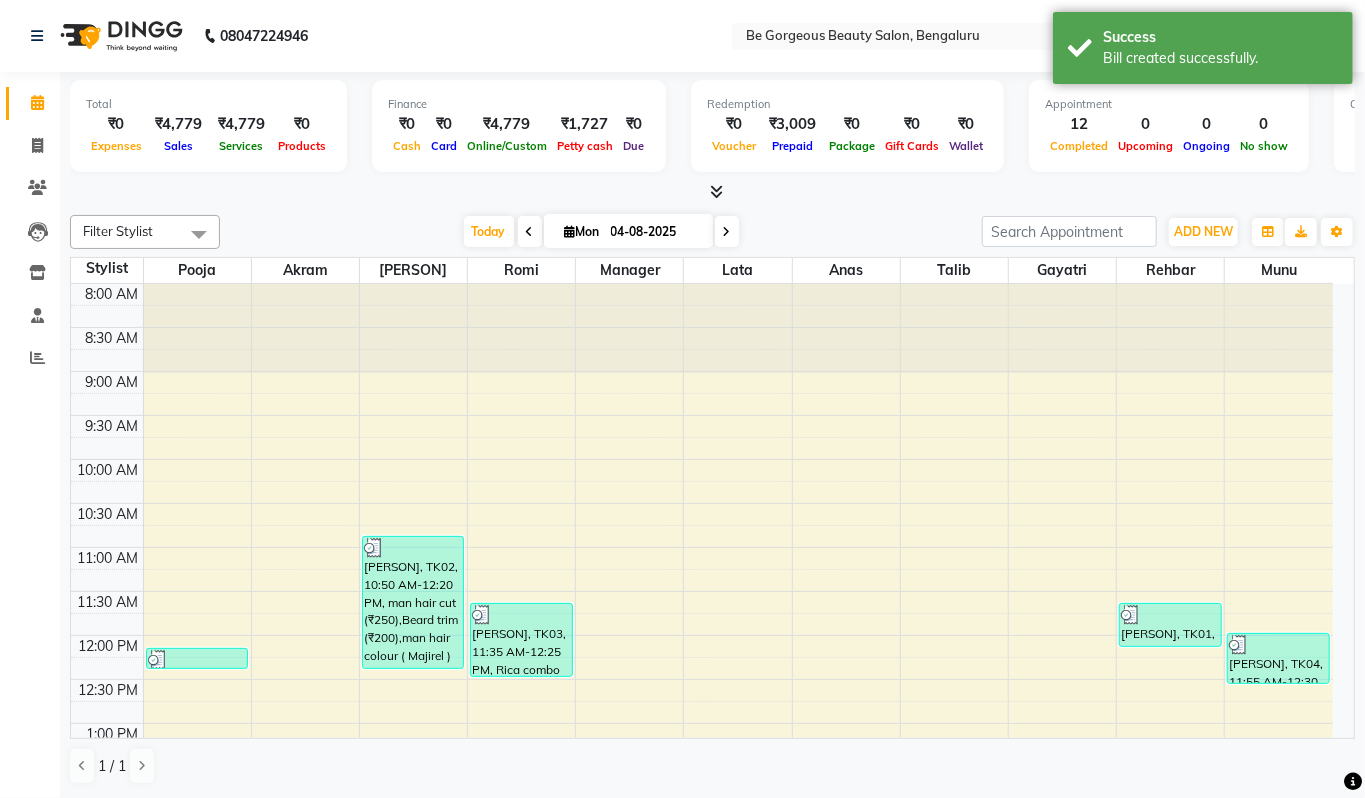 click at bounding box center [716, 191] 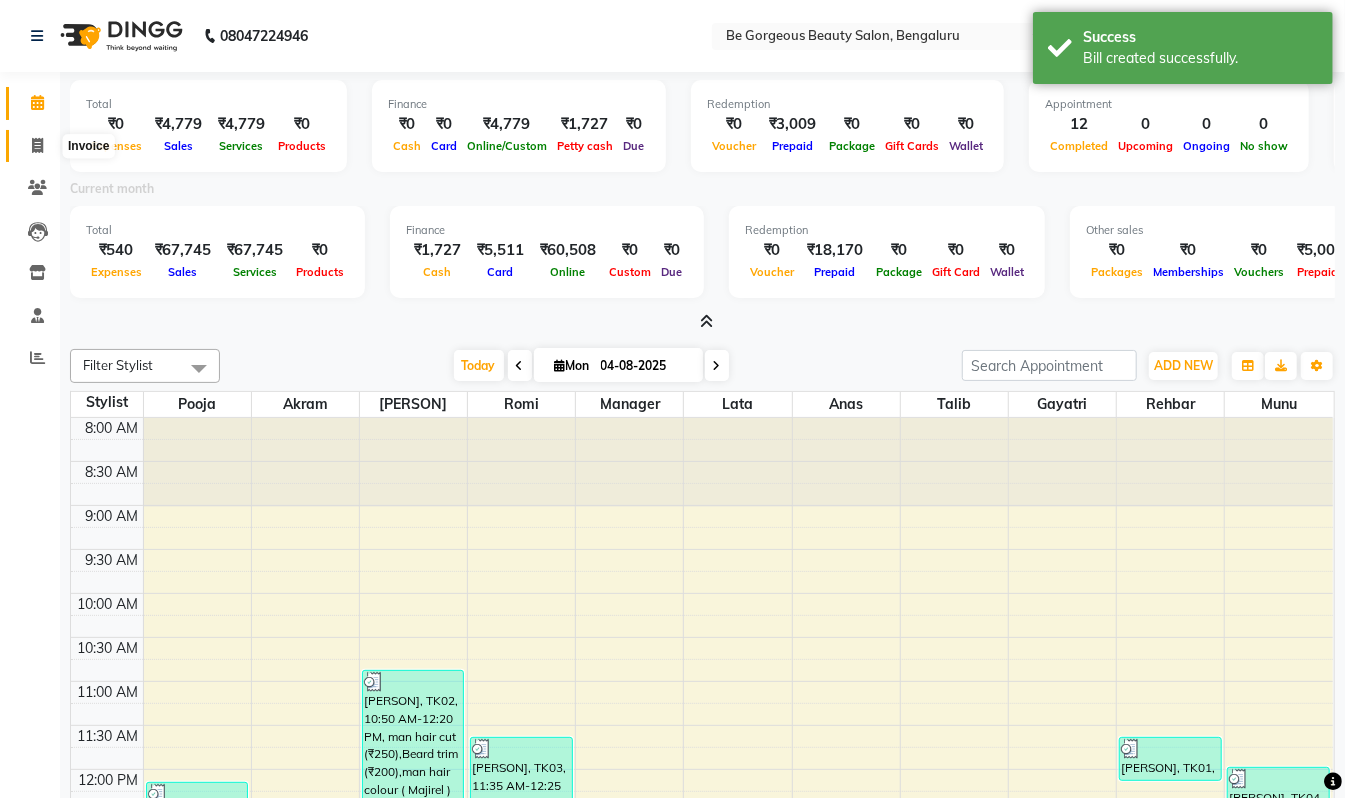 click 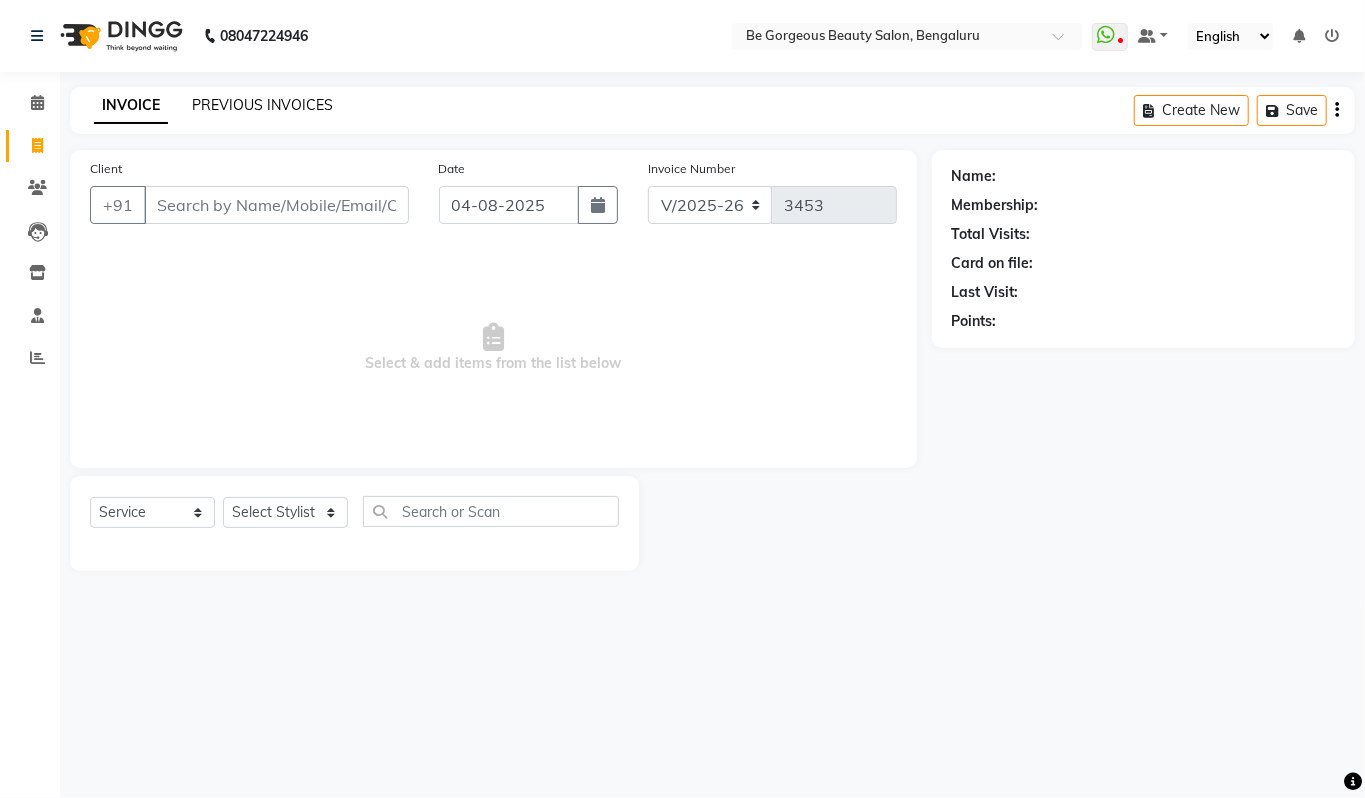 click on "PREVIOUS INVOICES" 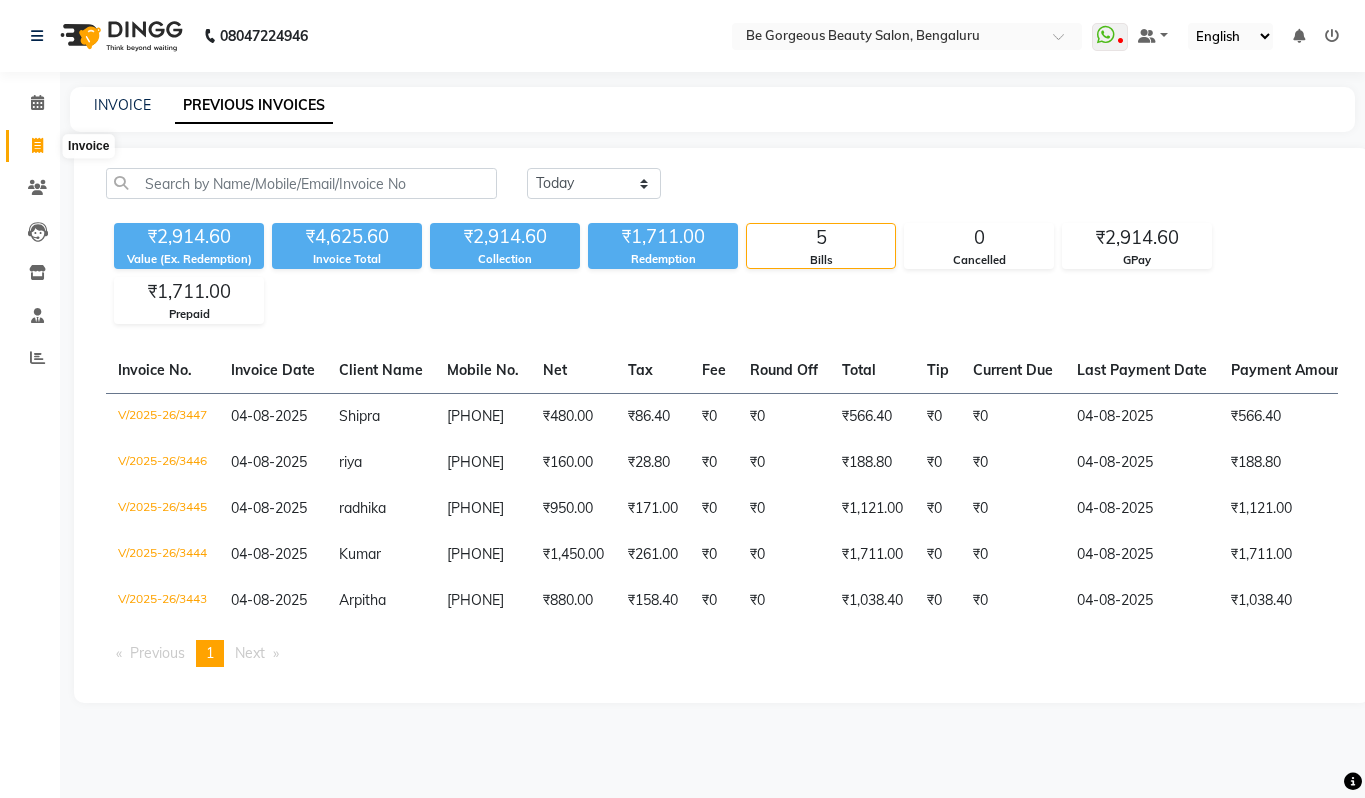 scroll, scrollTop: 0, scrollLeft: 0, axis: both 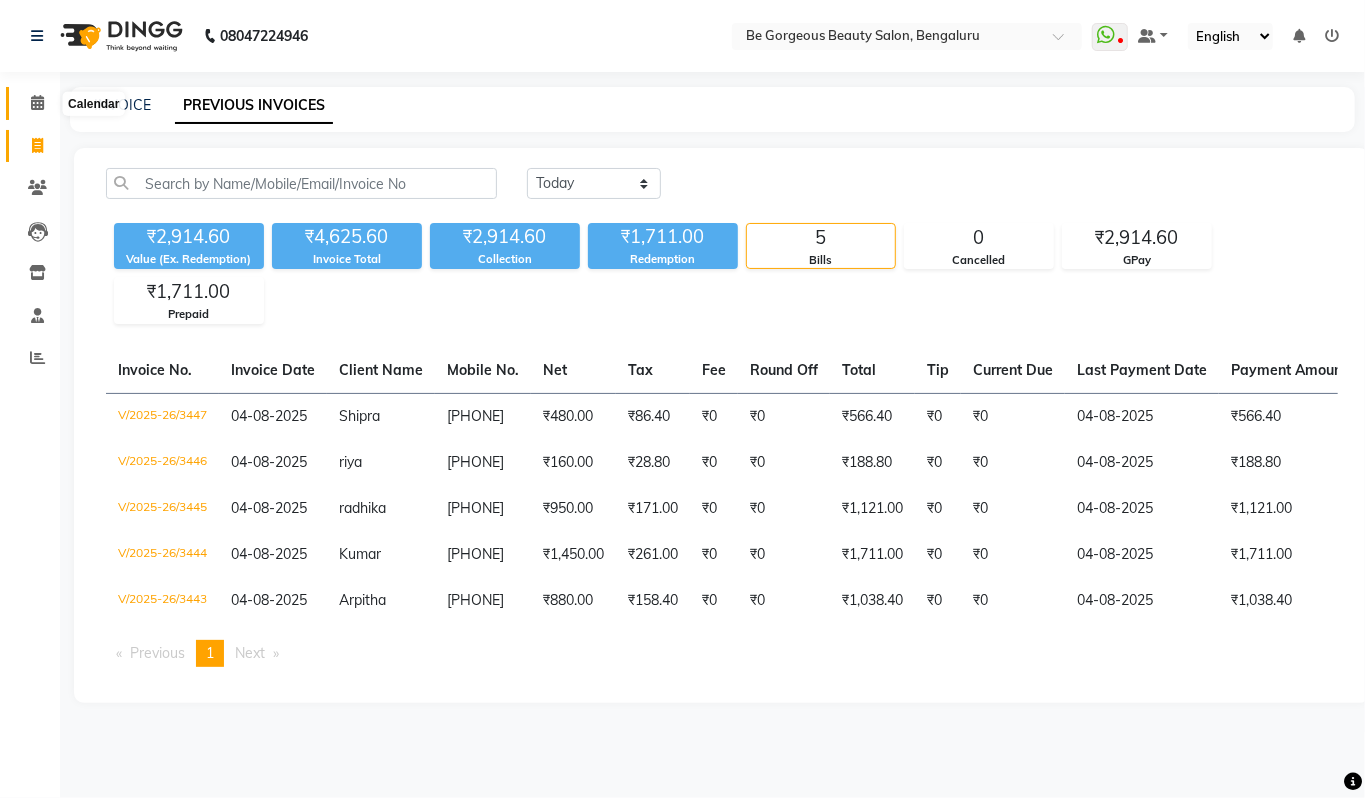 click 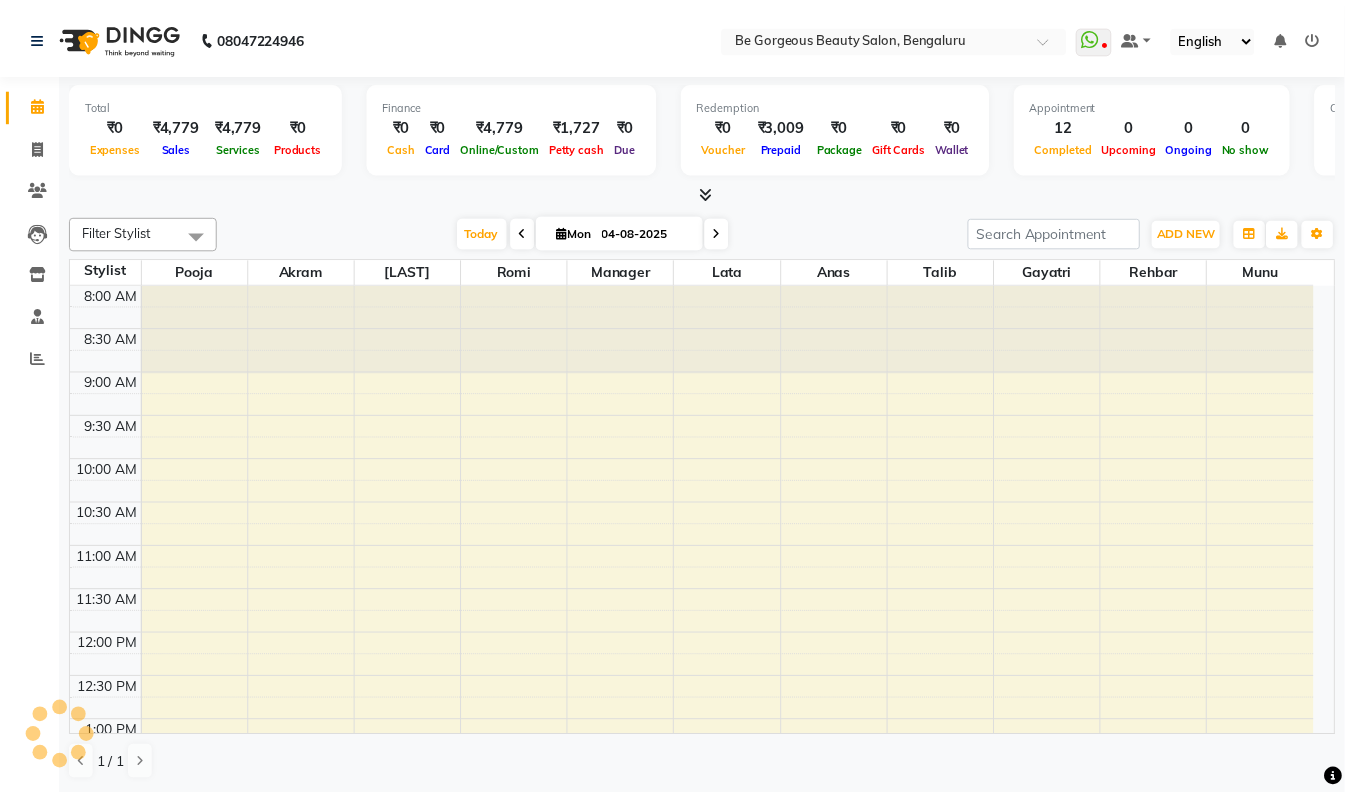 scroll, scrollTop: 0, scrollLeft: 0, axis: both 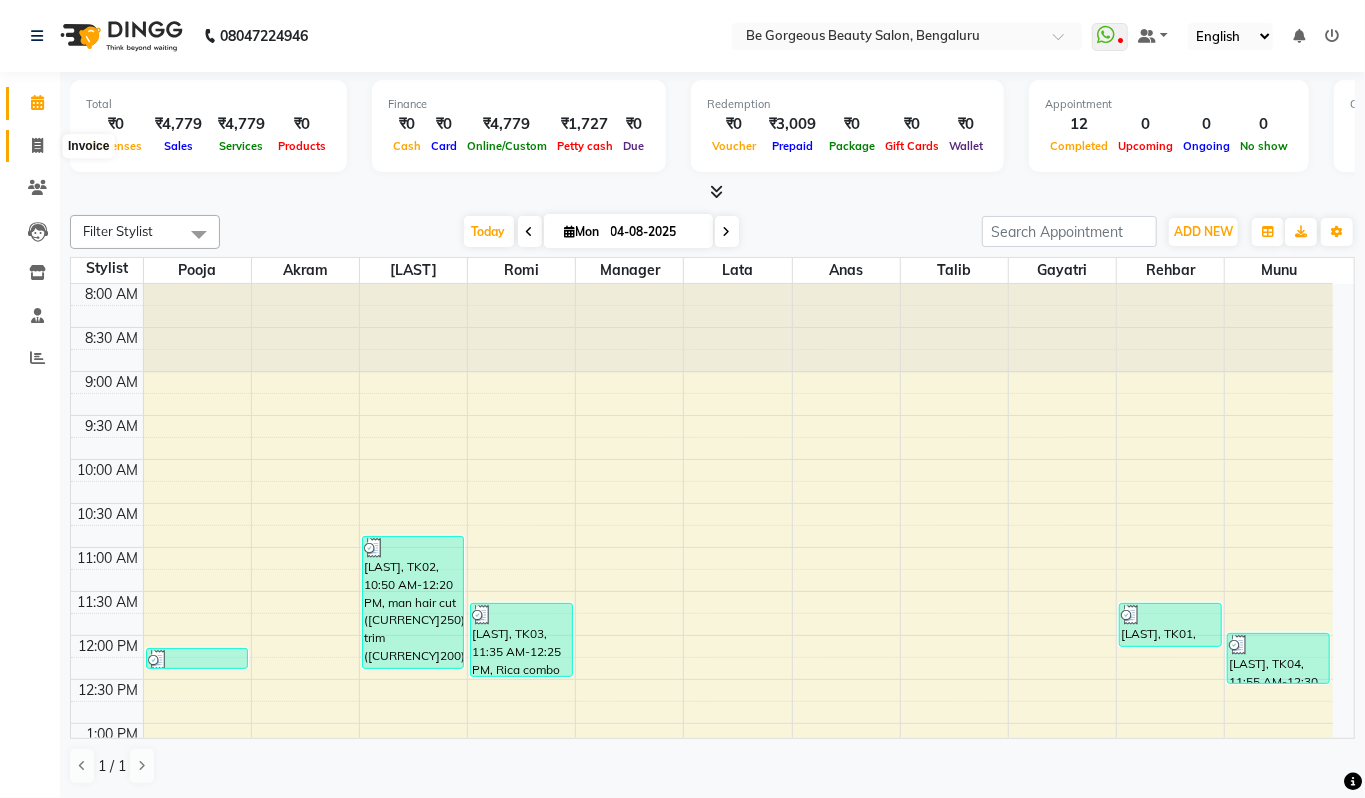 click 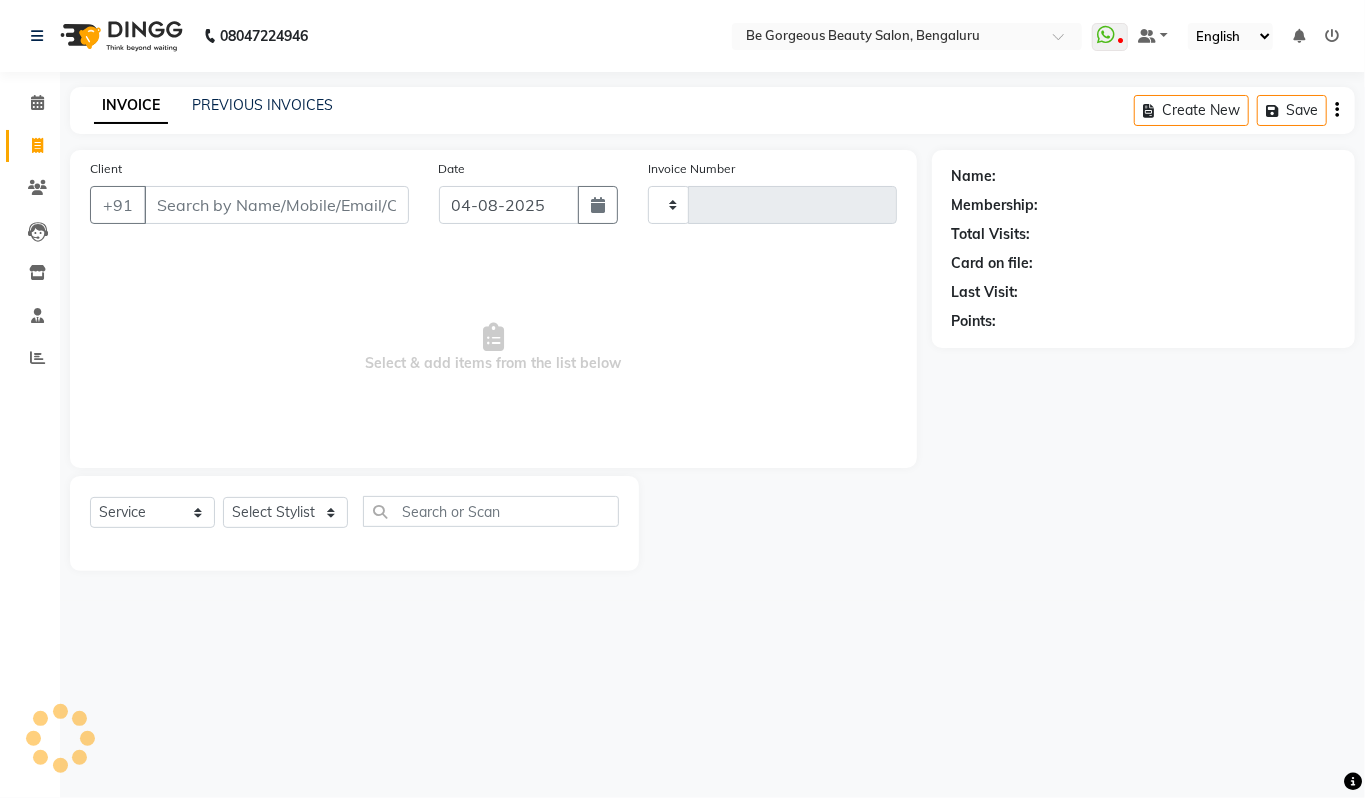 type on "3453" 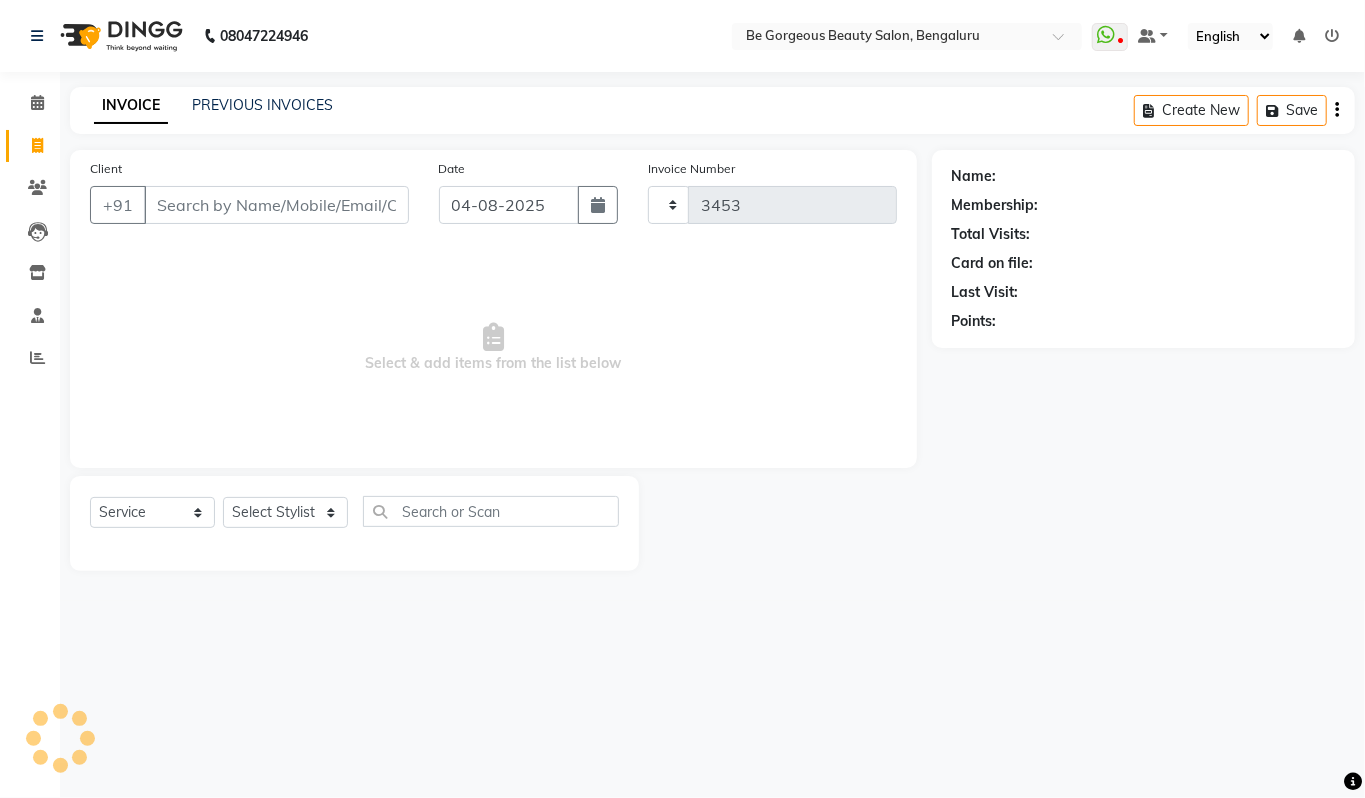 select on "5405" 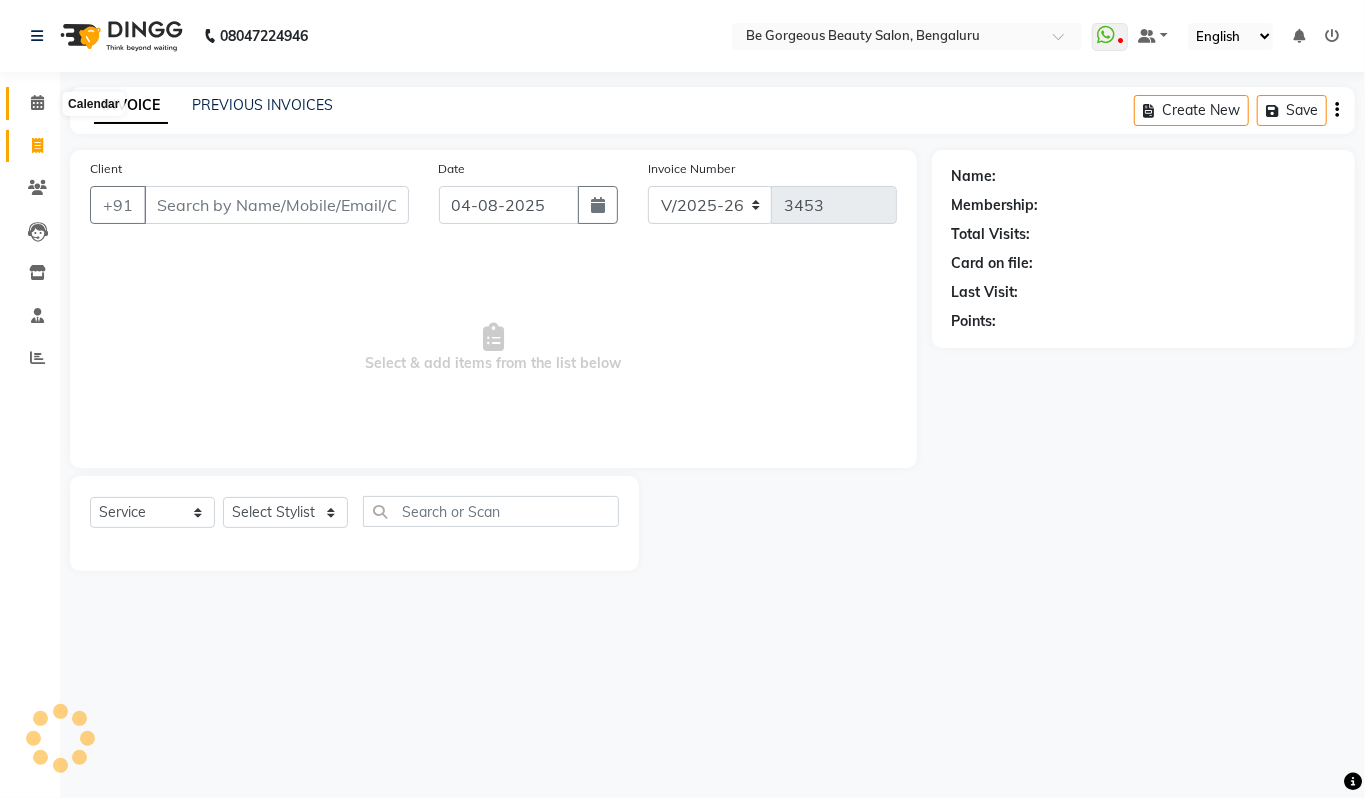 click 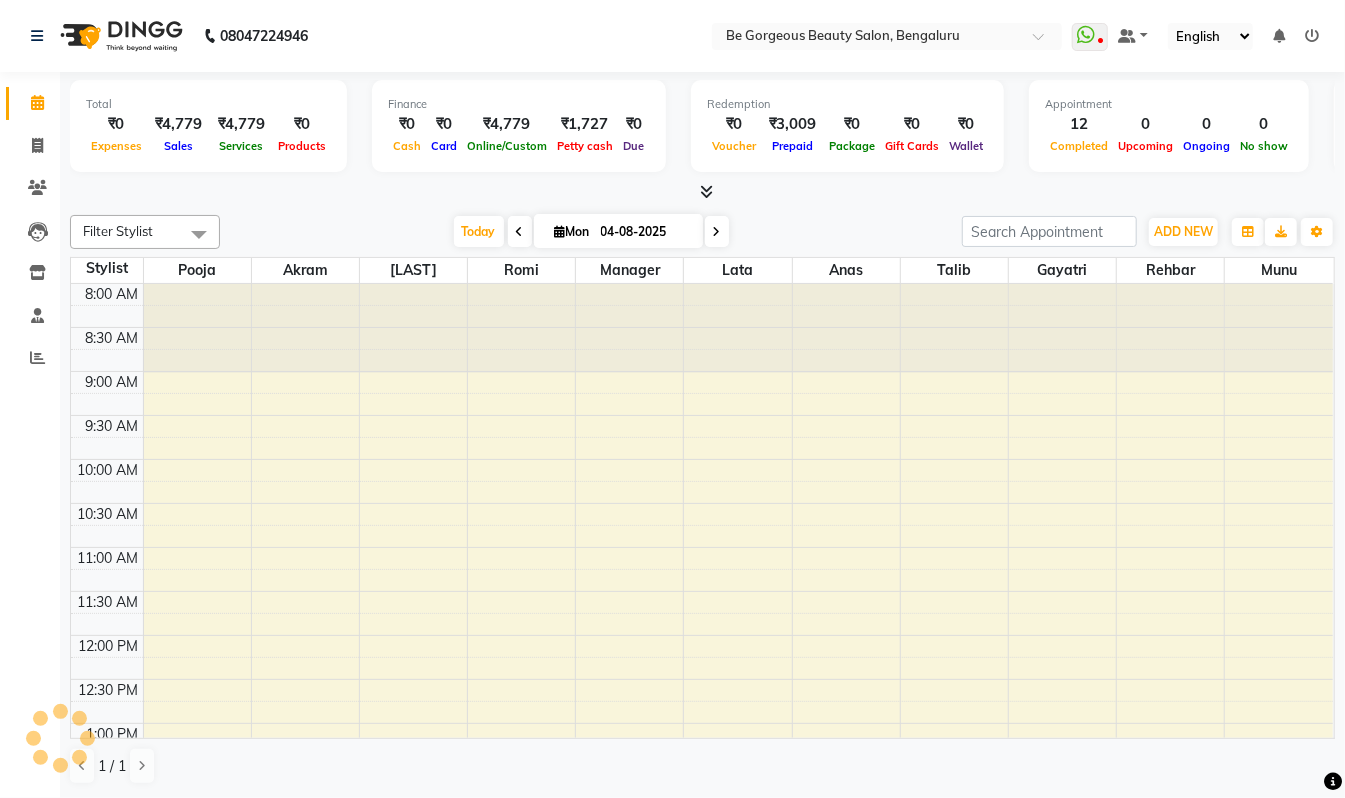 scroll, scrollTop: 0, scrollLeft: 0, axis: both 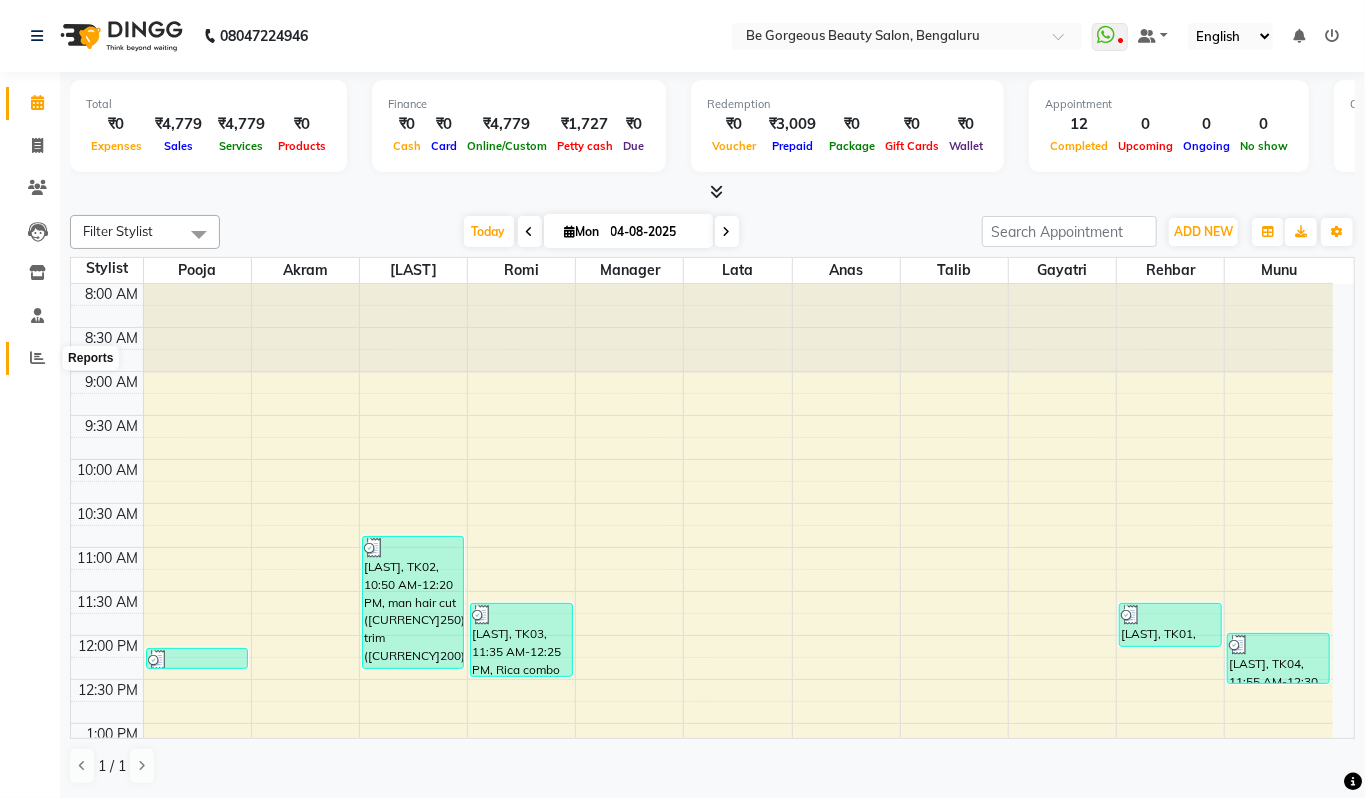 click 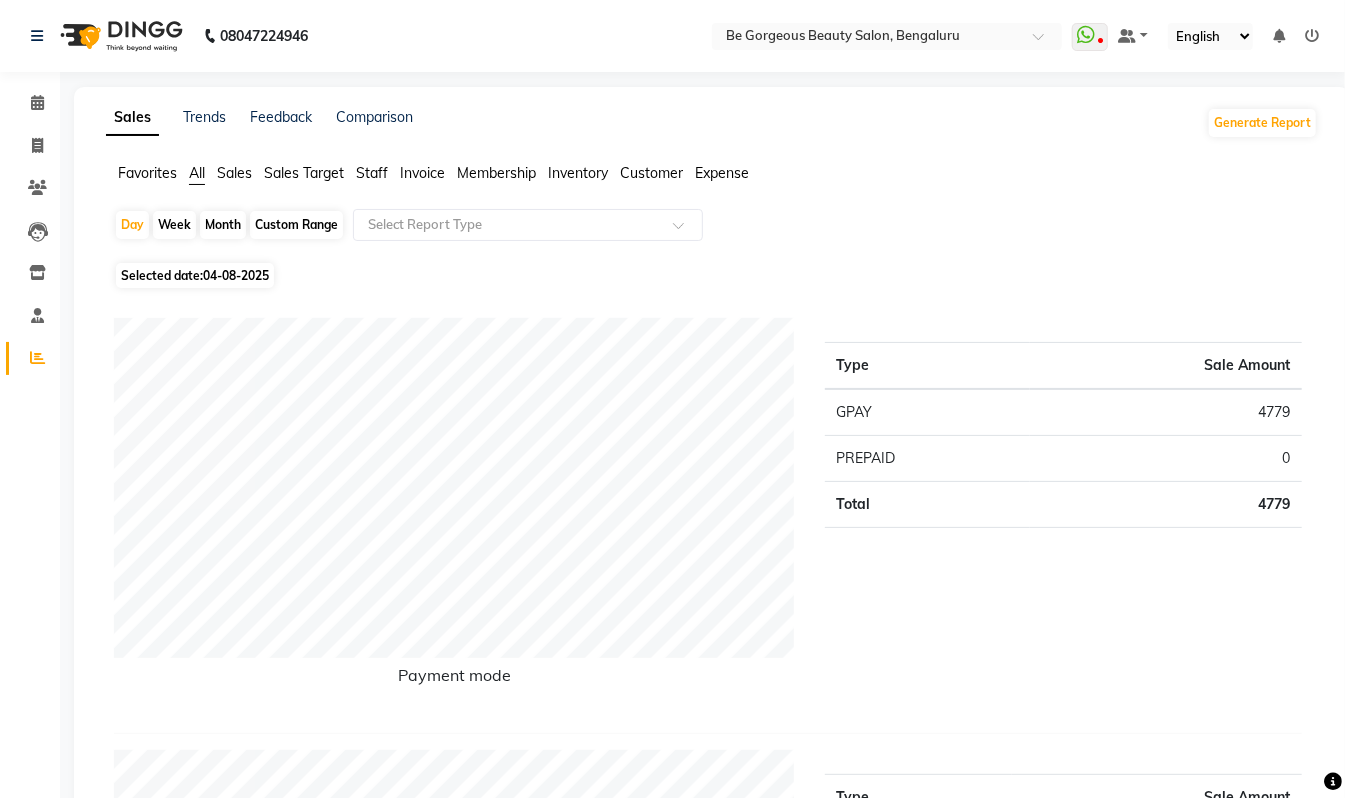click on "Staff" 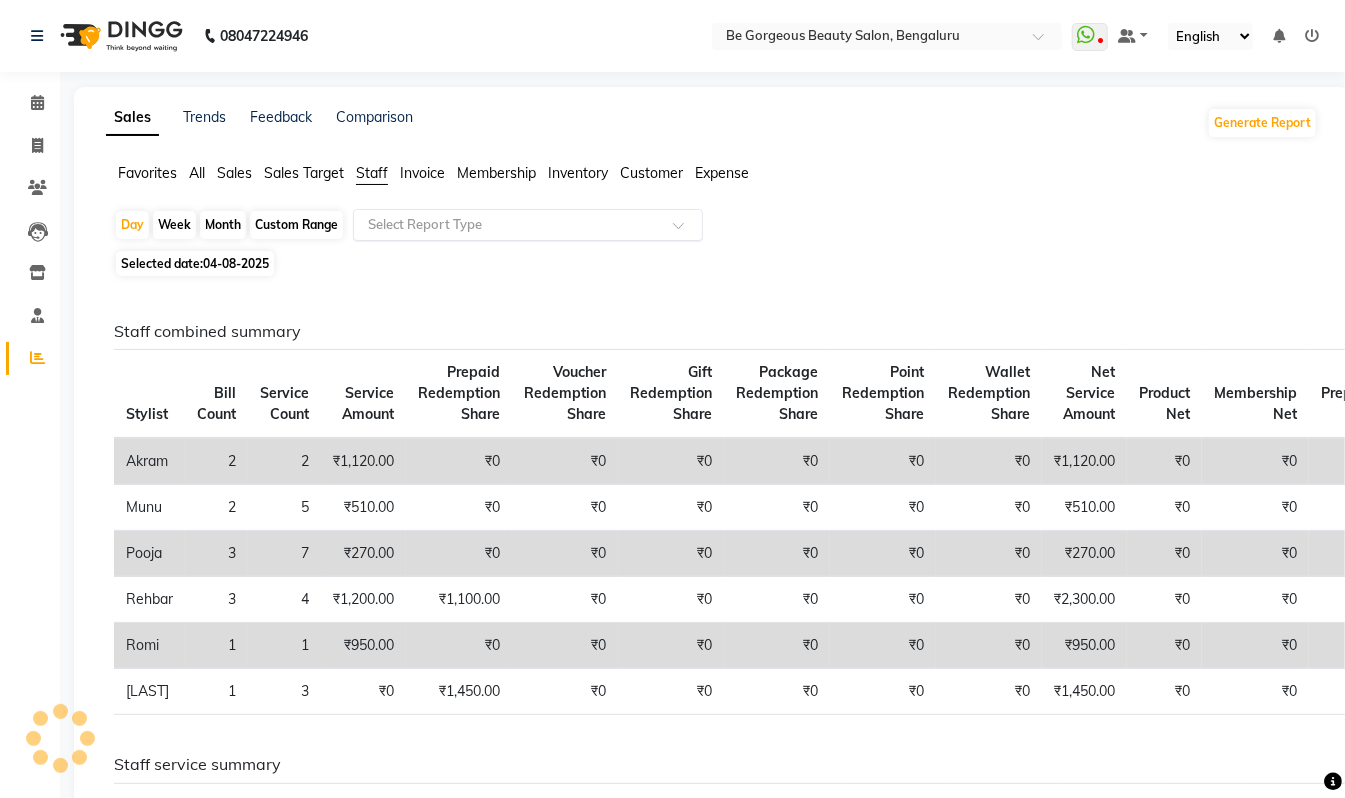 click 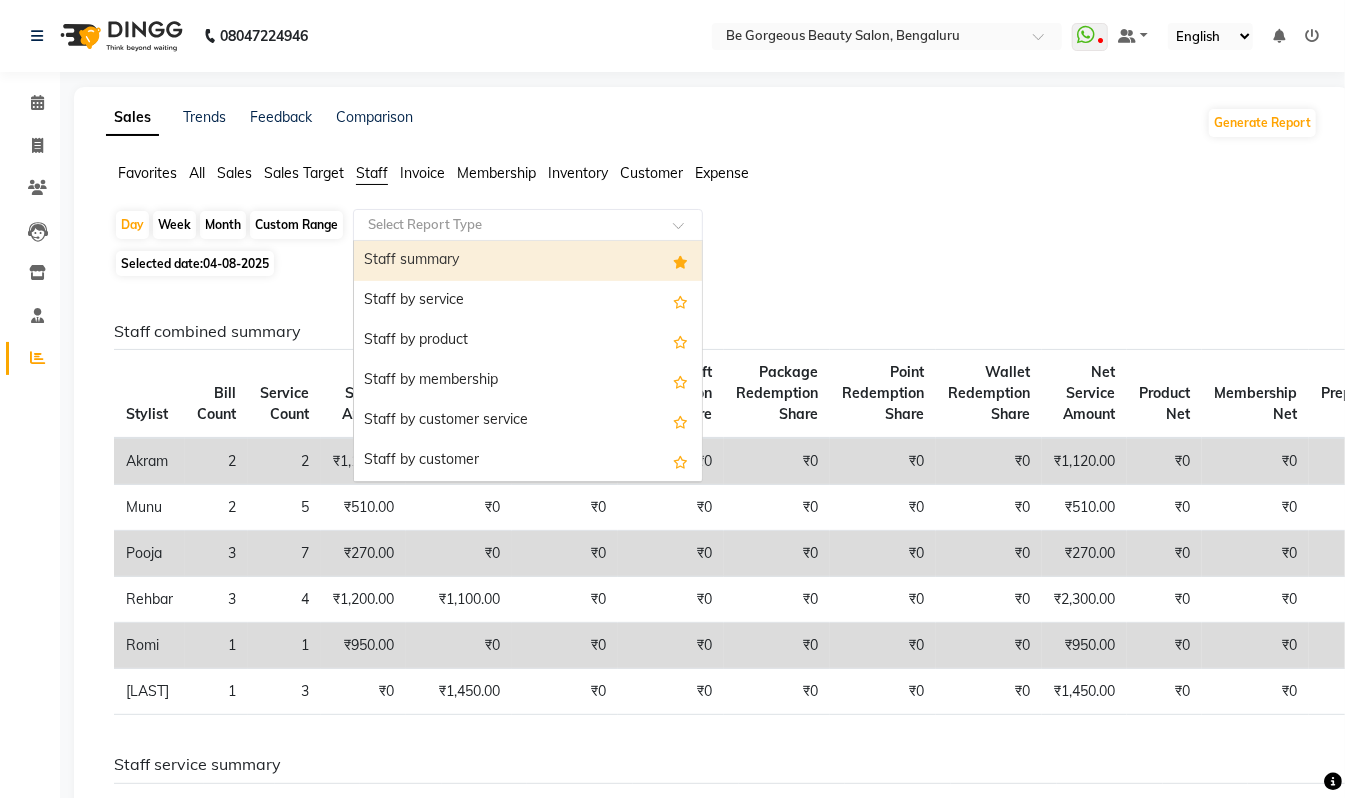 drag, startPoint x: 434, startPoint y: 258, endPoint x: 418, endPoint y: 245, distance: 20.615528 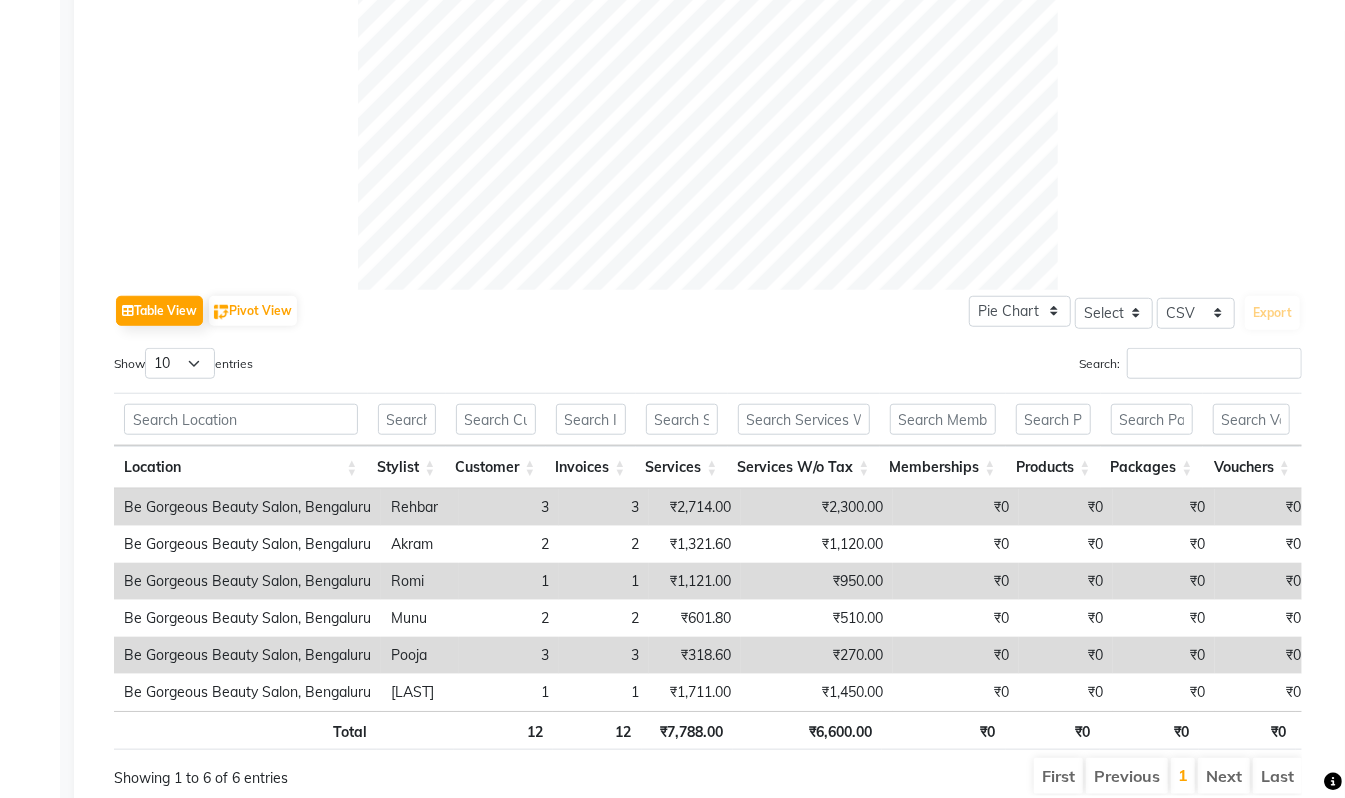 scroll, scrollTop: 834, scrollLeft: 0, axis: vertical 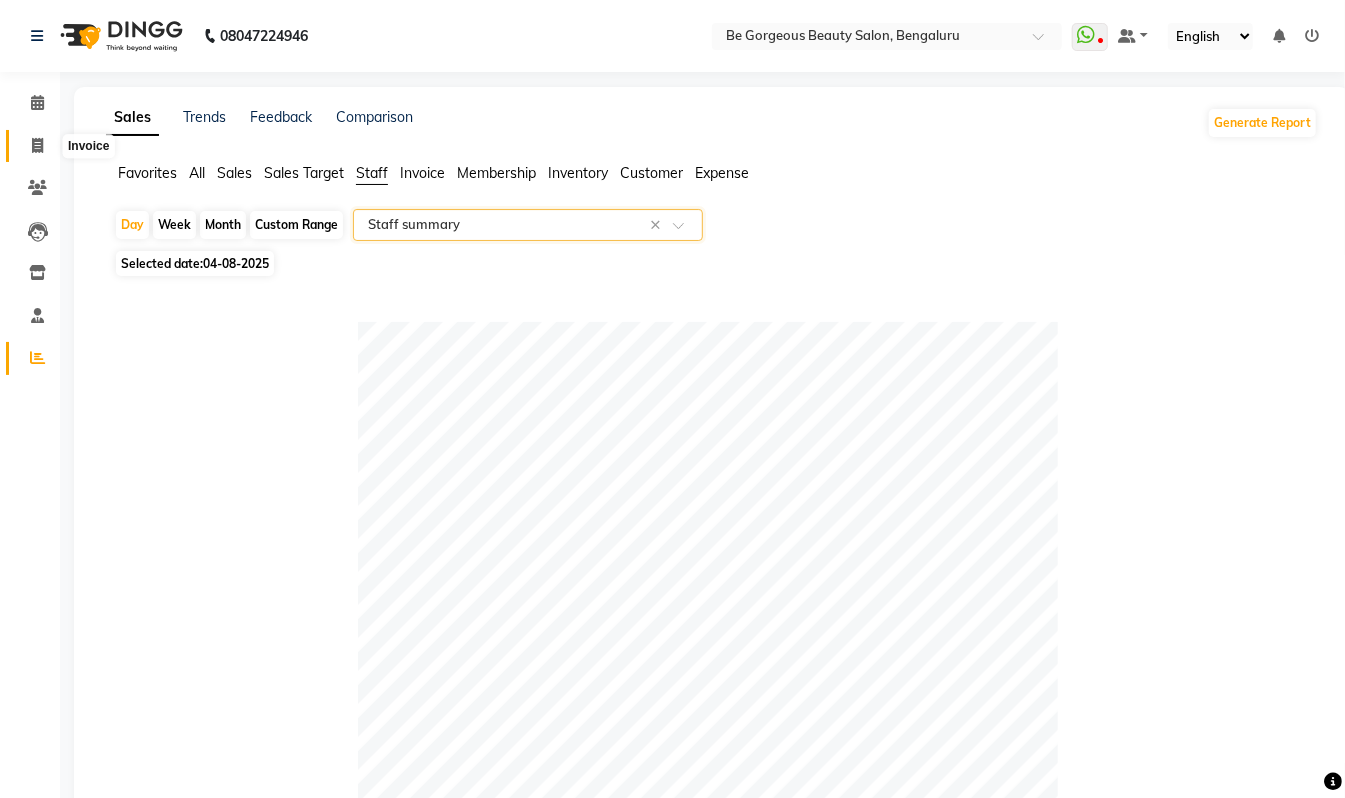 click 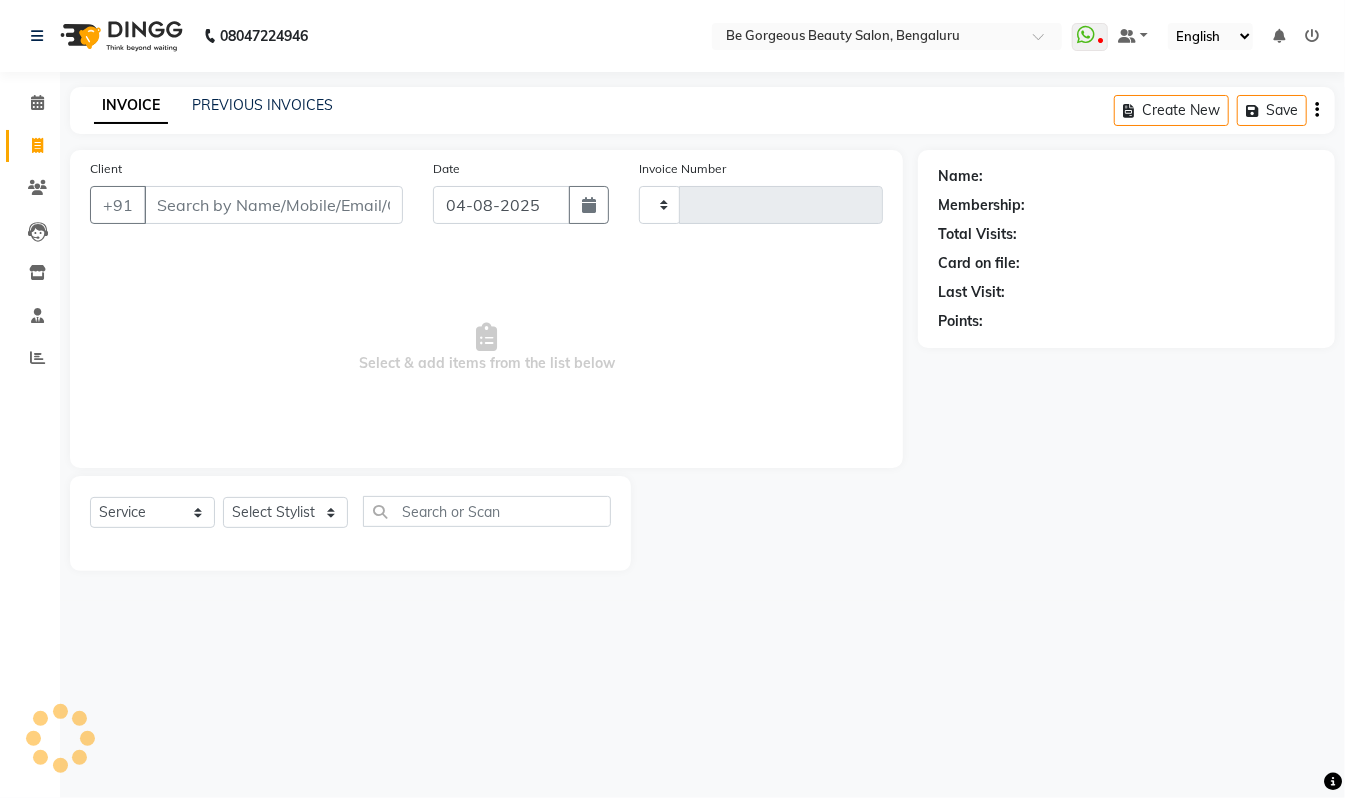 type on "3453" 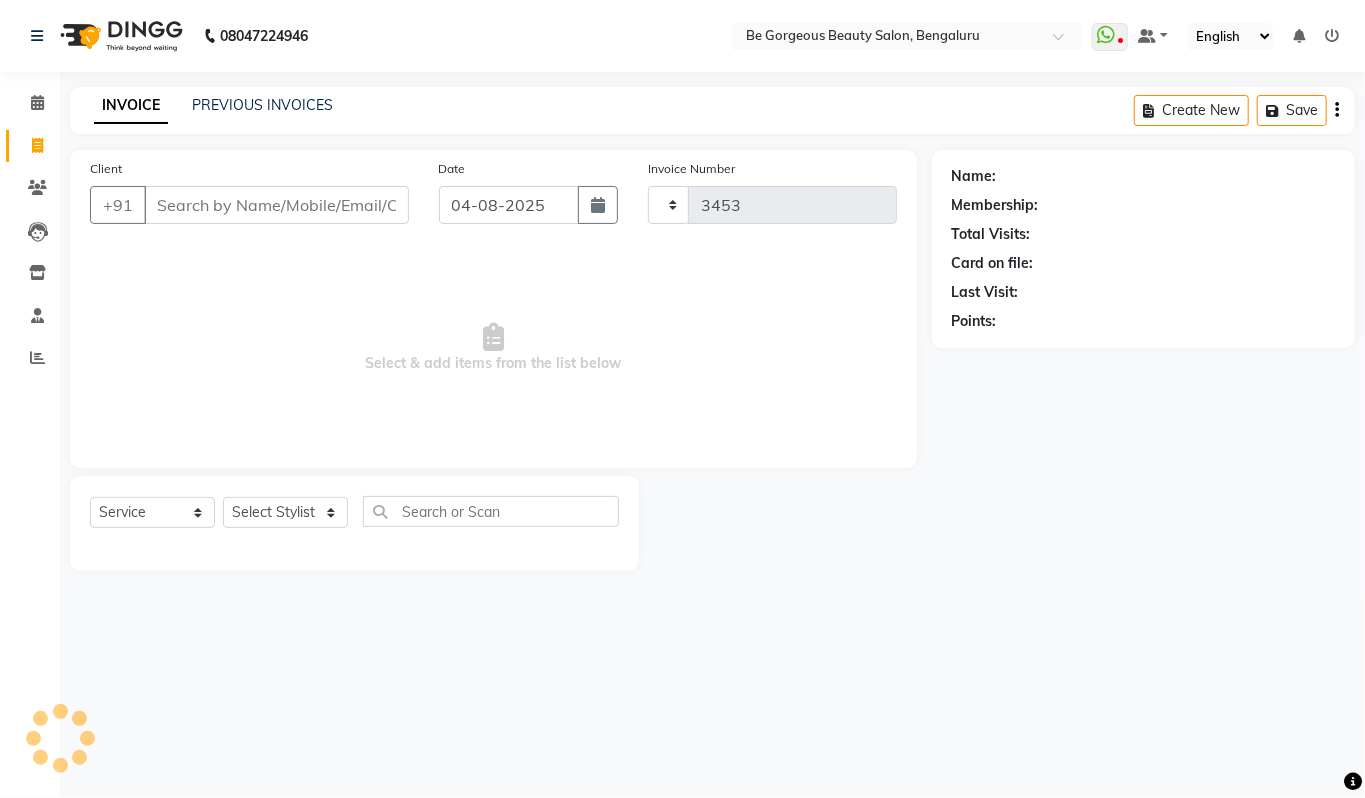 select on "5405" 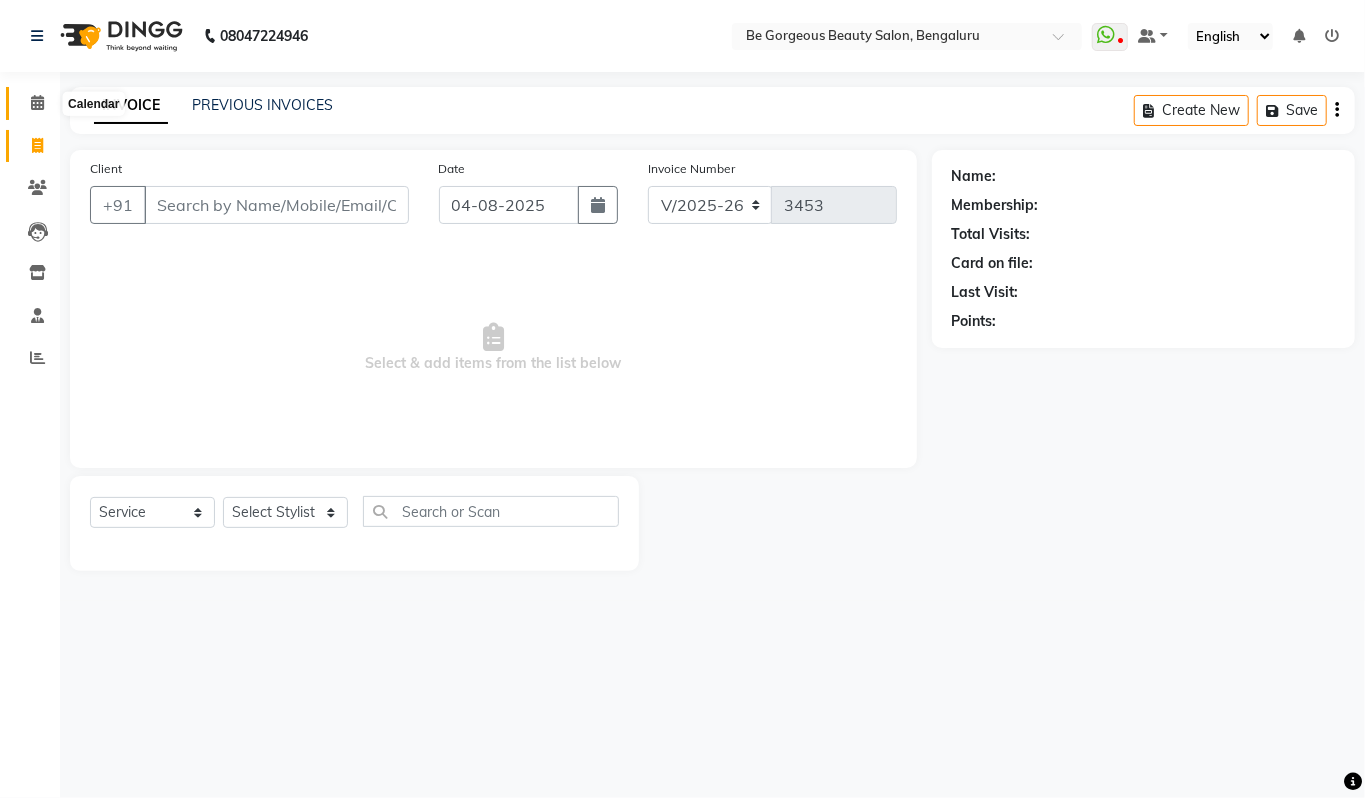 click 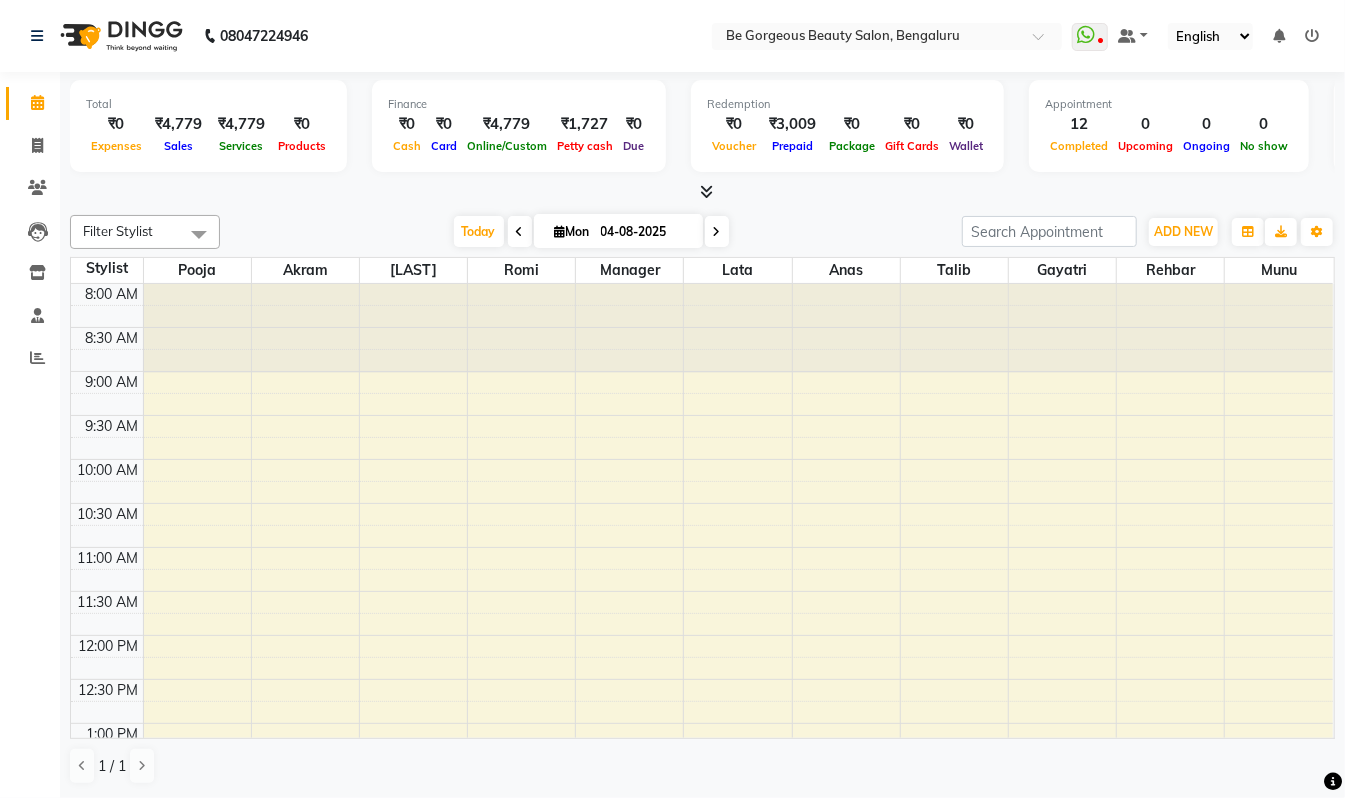 scroll, scrollTop: 0, scrollLeft: 0, axis: both 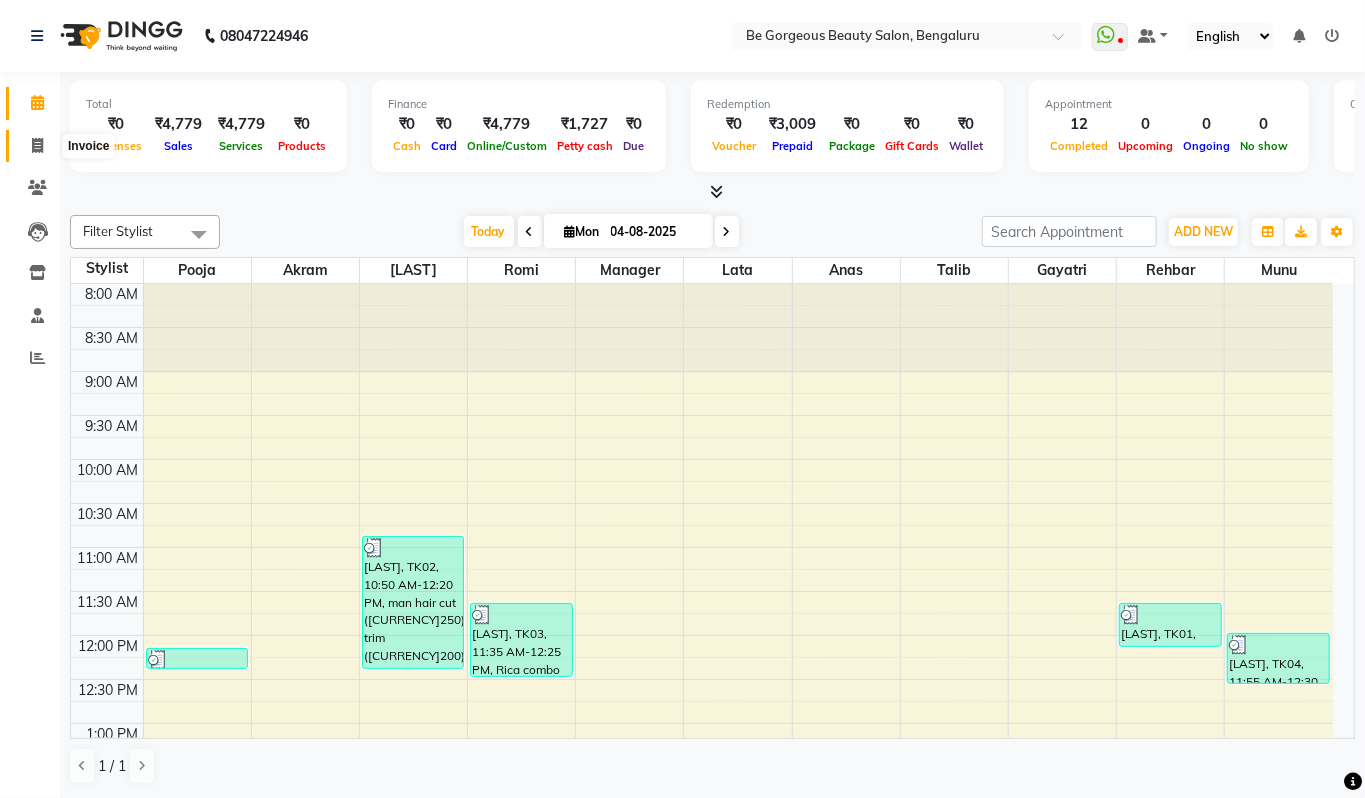 click 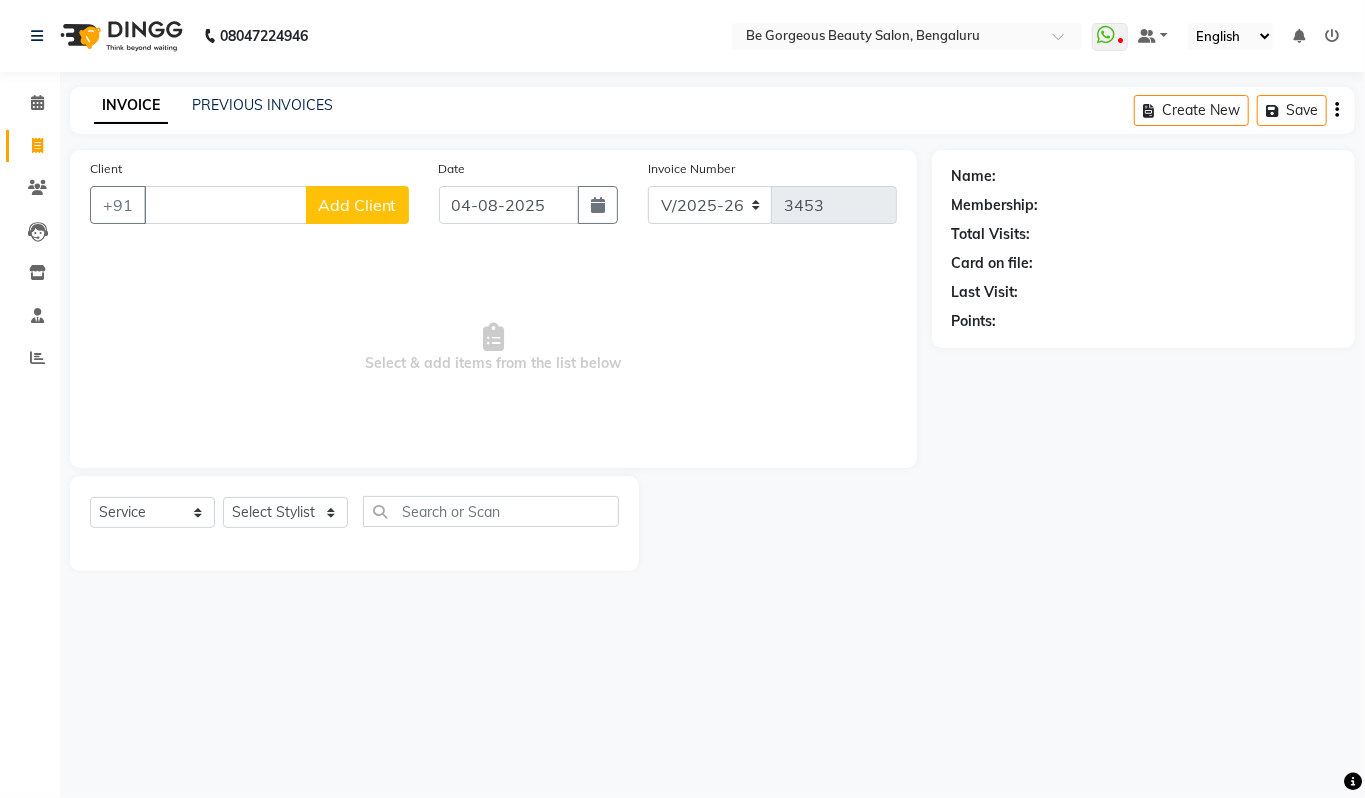 type 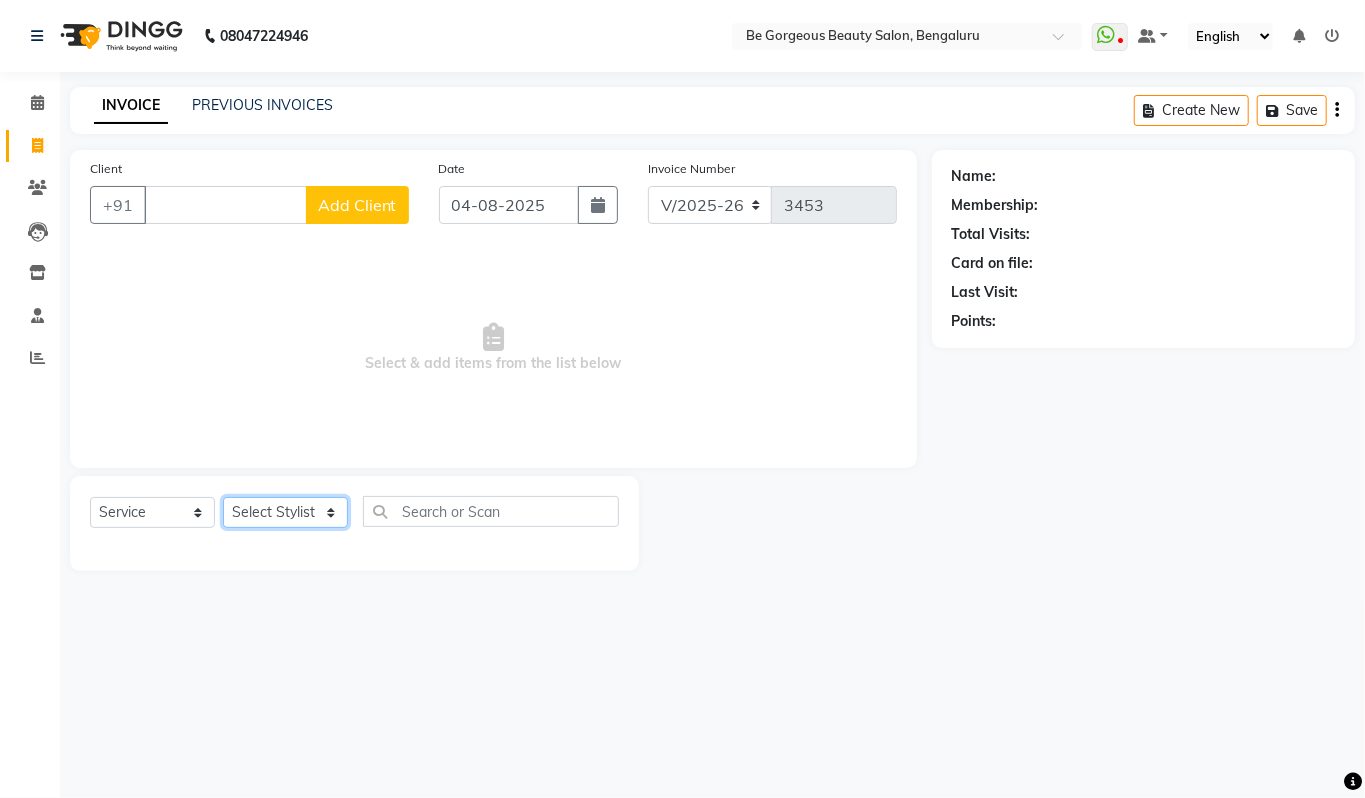 click on "Select Stylist Akram Anas Gayatri lata Manager Munu Pooja Rehbar Romi Talib Wajid" 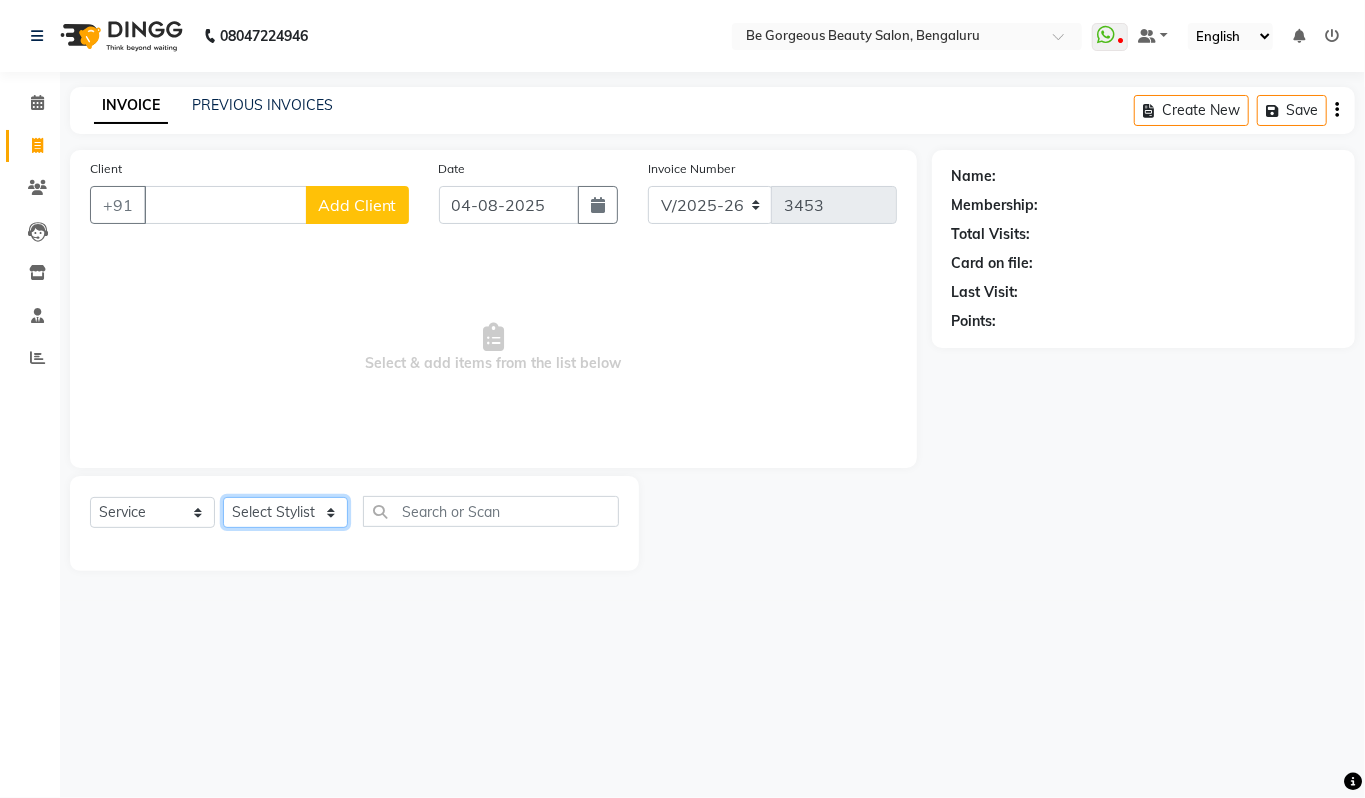 select on "83188" 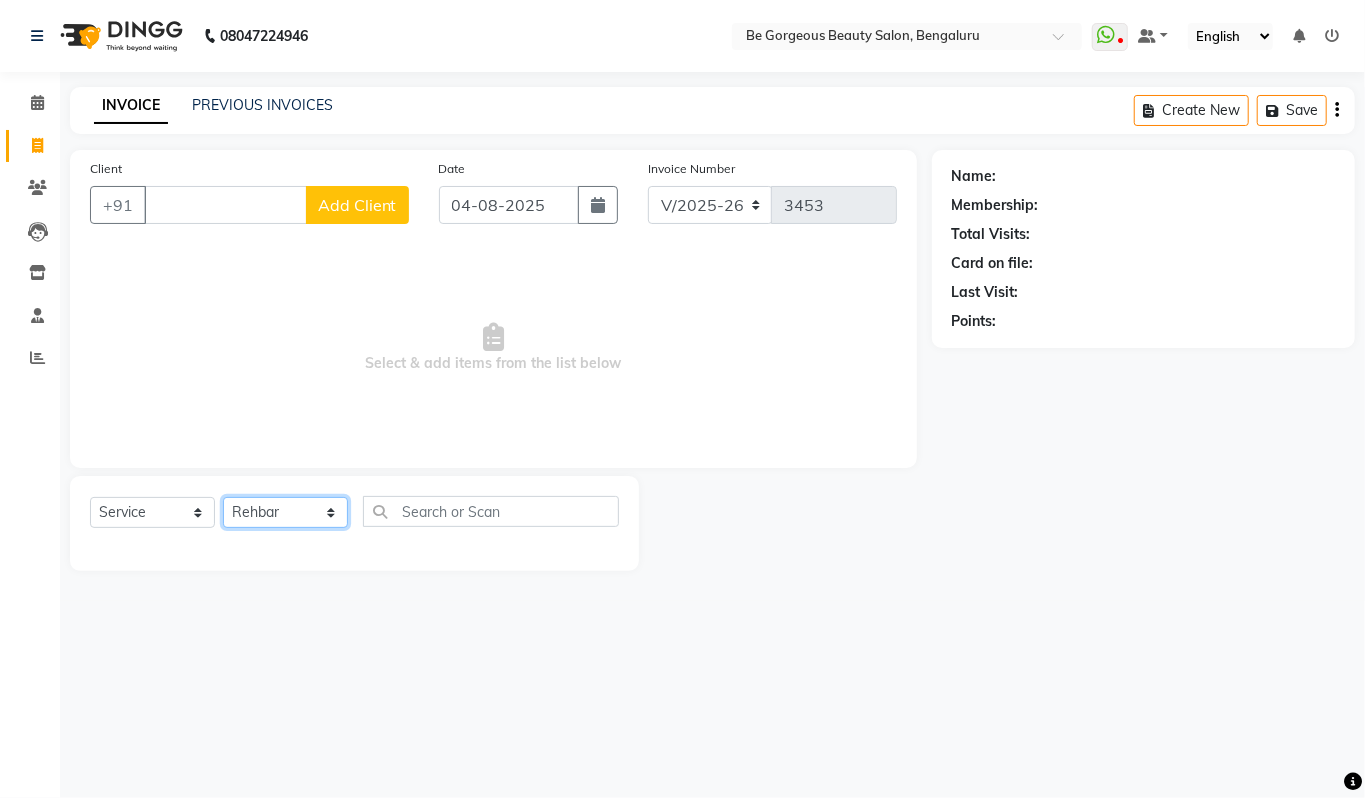 click on "Select Stylist Akram Anas Gayatri lata Manager Munu Pooja Rehbar Romi Talib Wajid" 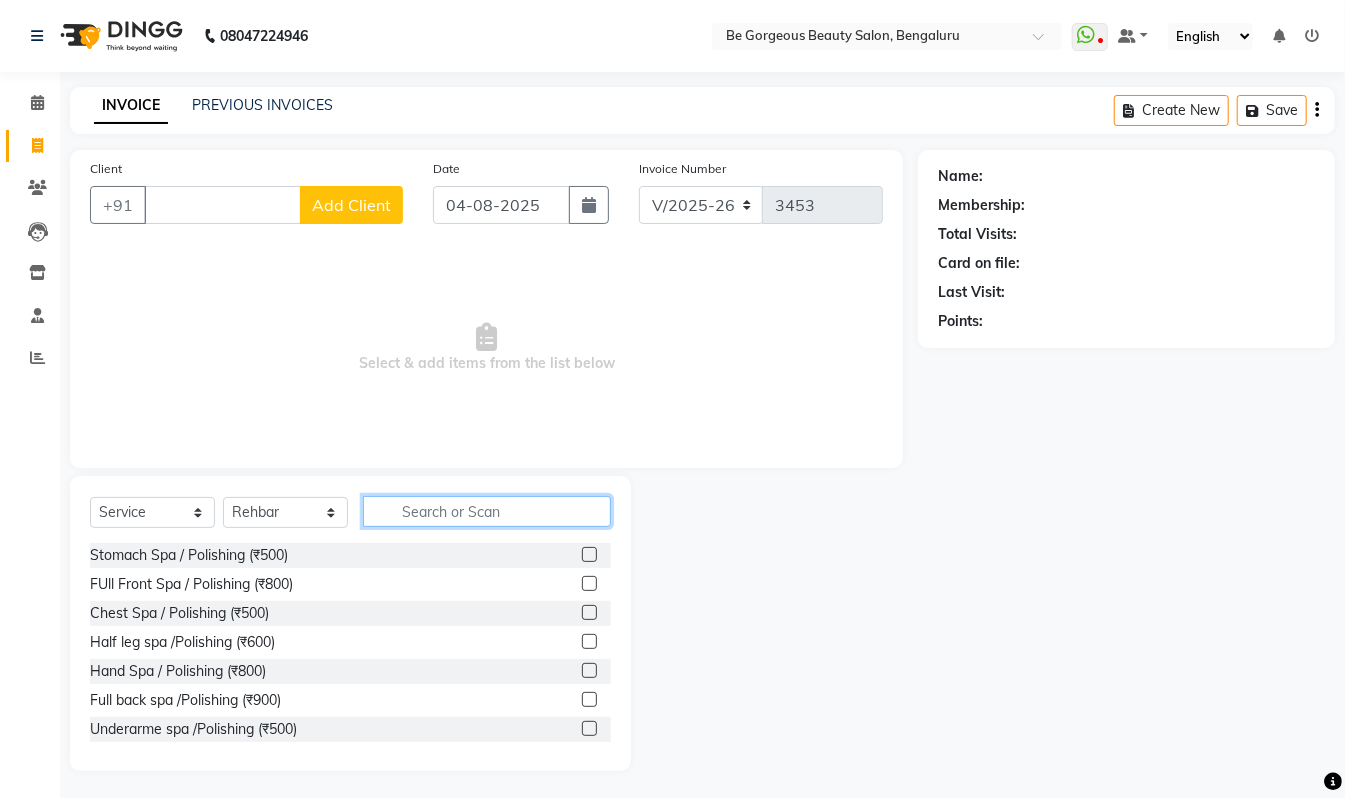 click 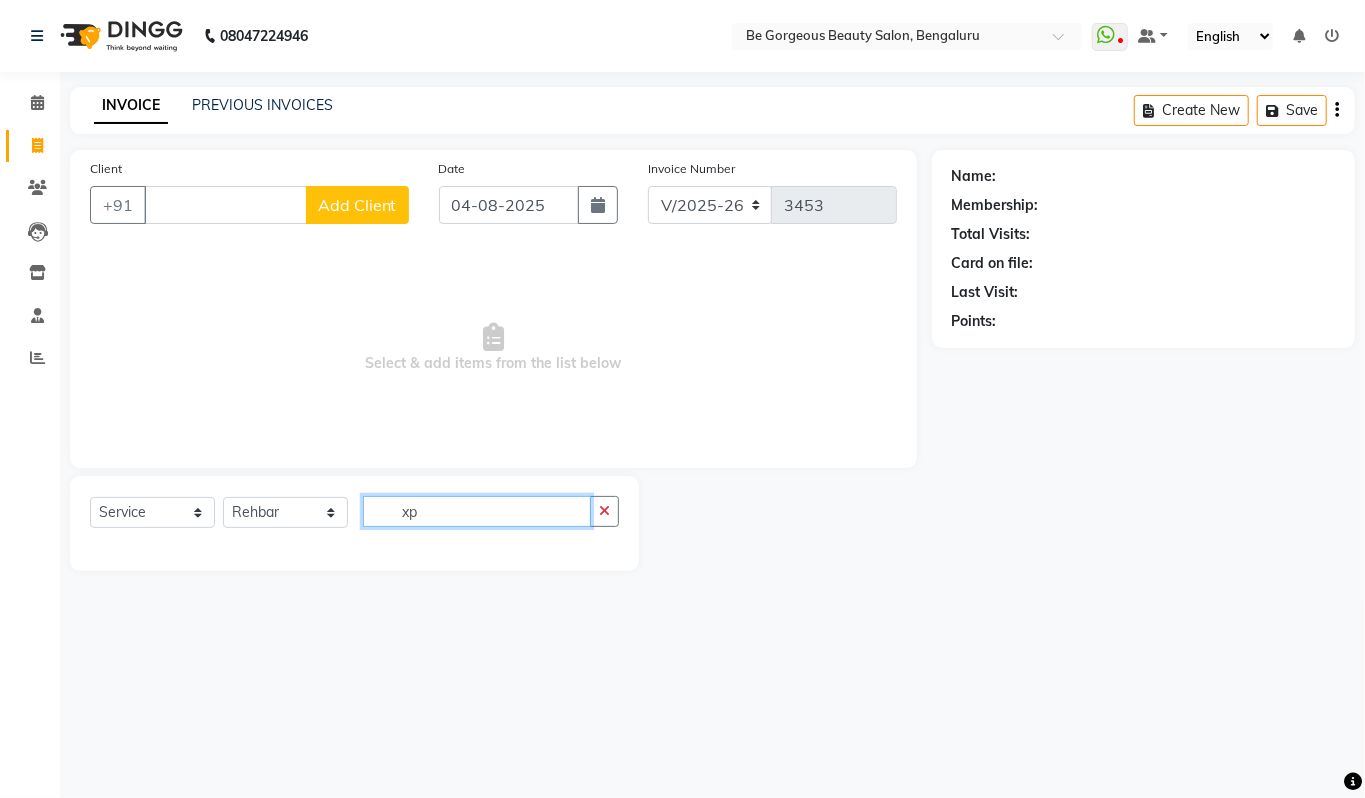 type on "x" 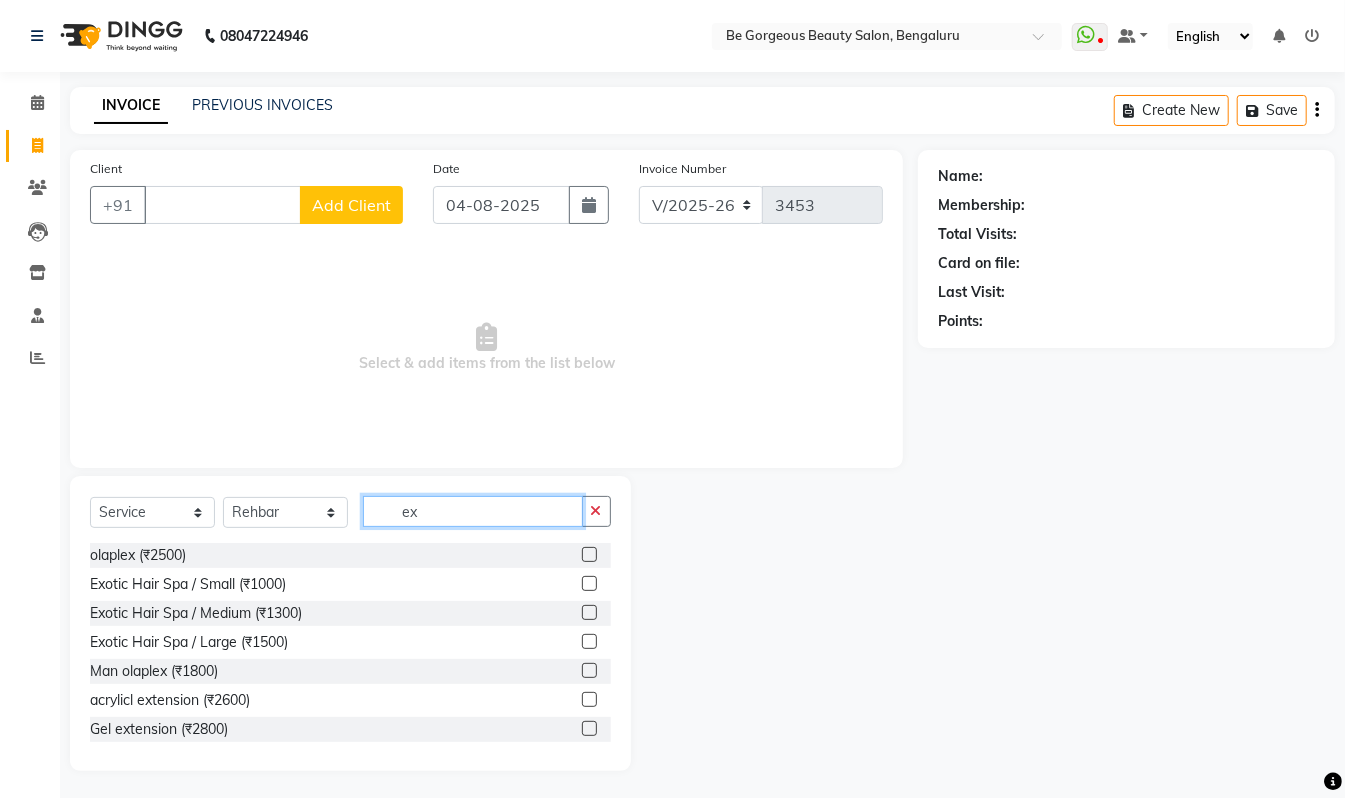 type on "ex" 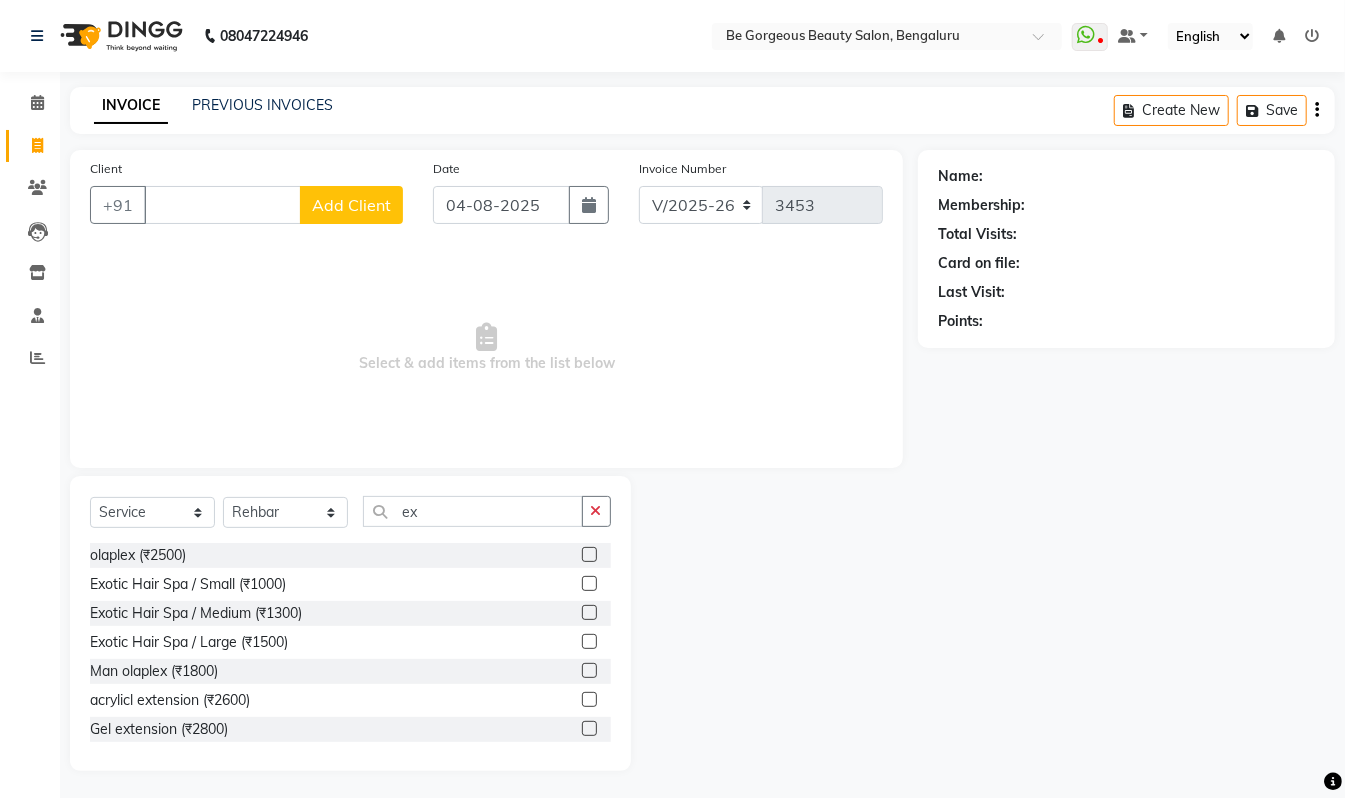 click 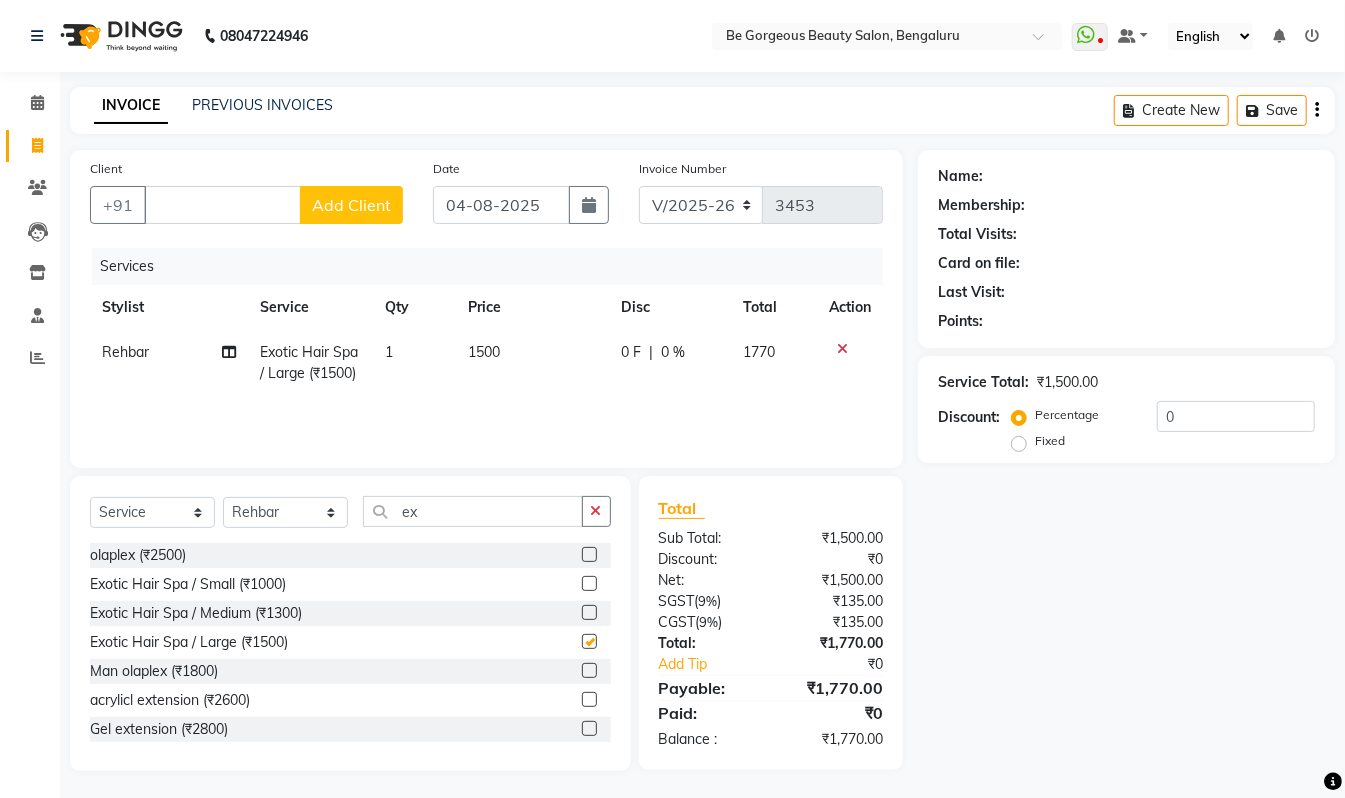 checkbox on "false" 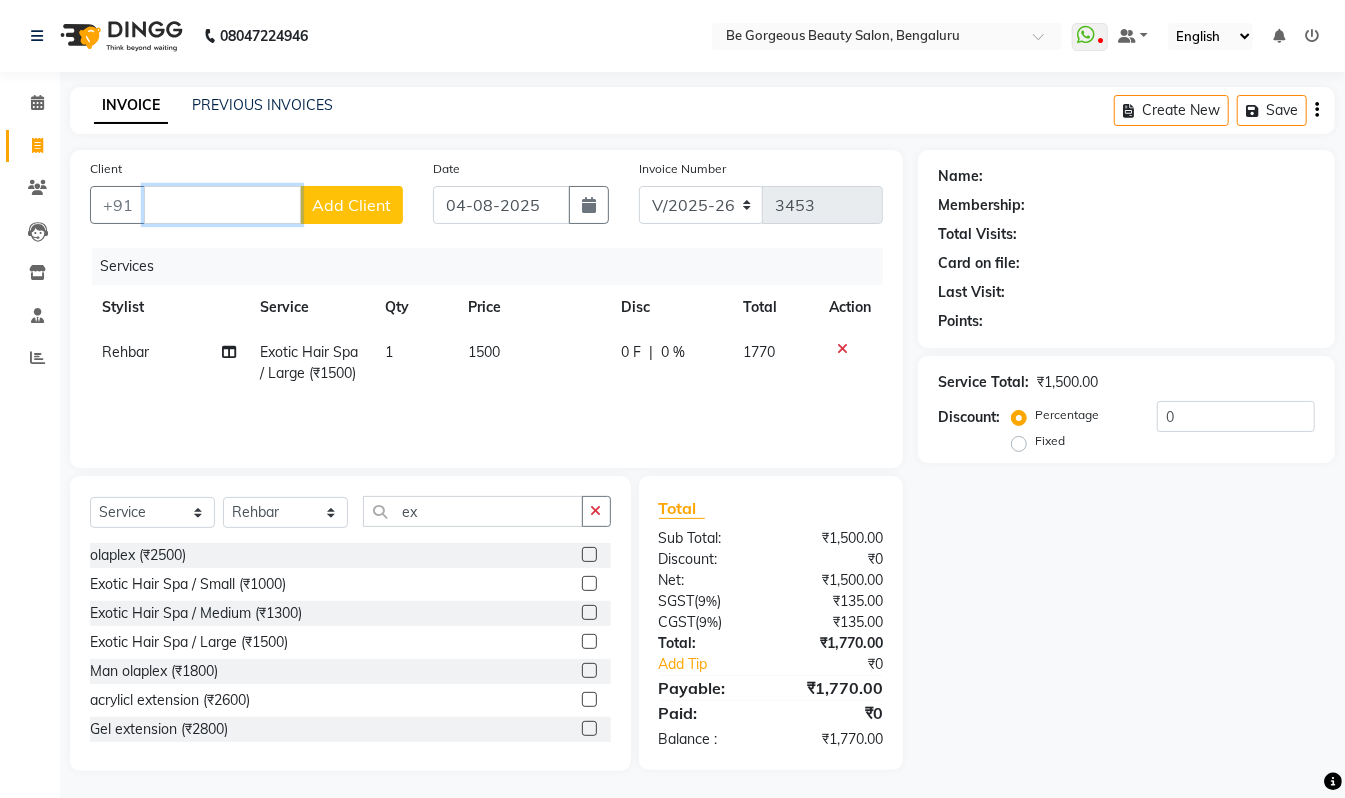 click on "Client" at bounding box center (222, 205) 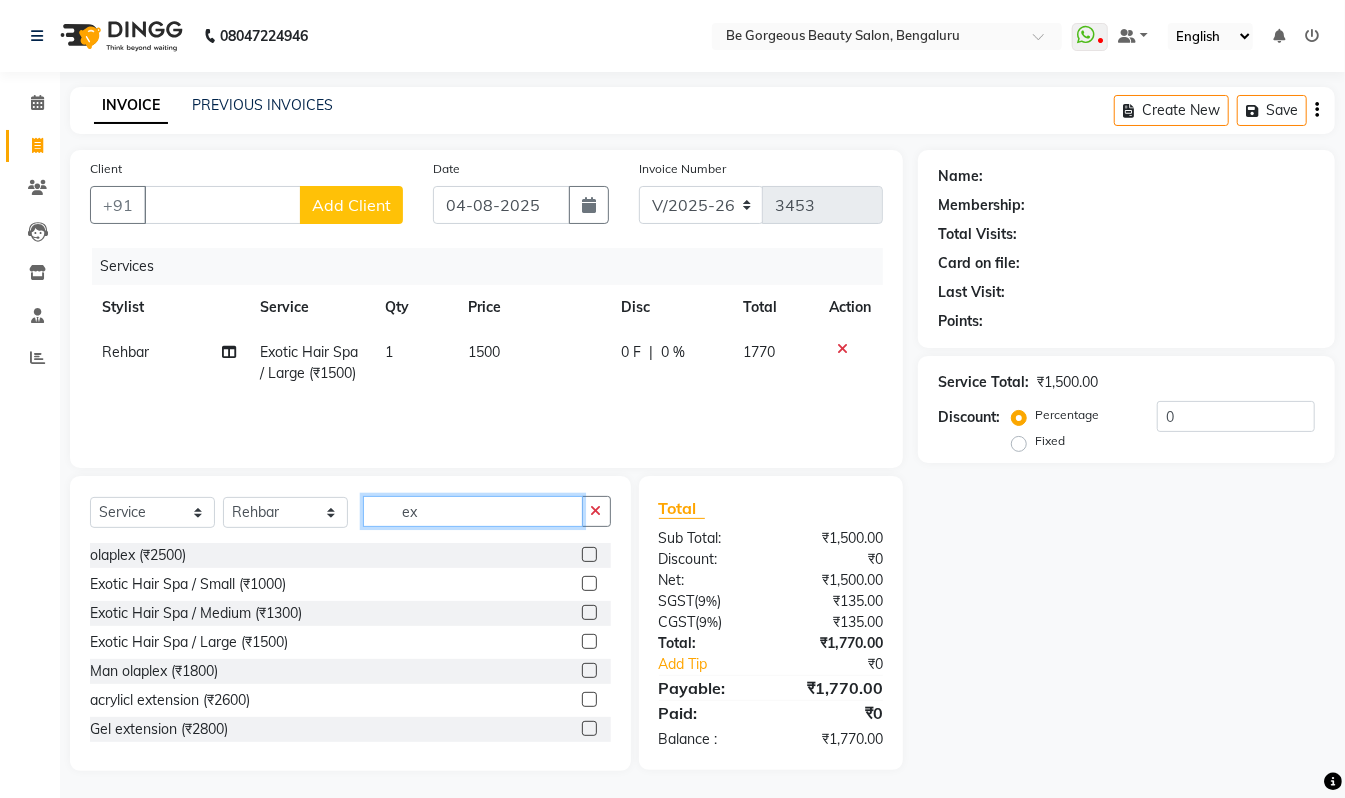 click on "ex" 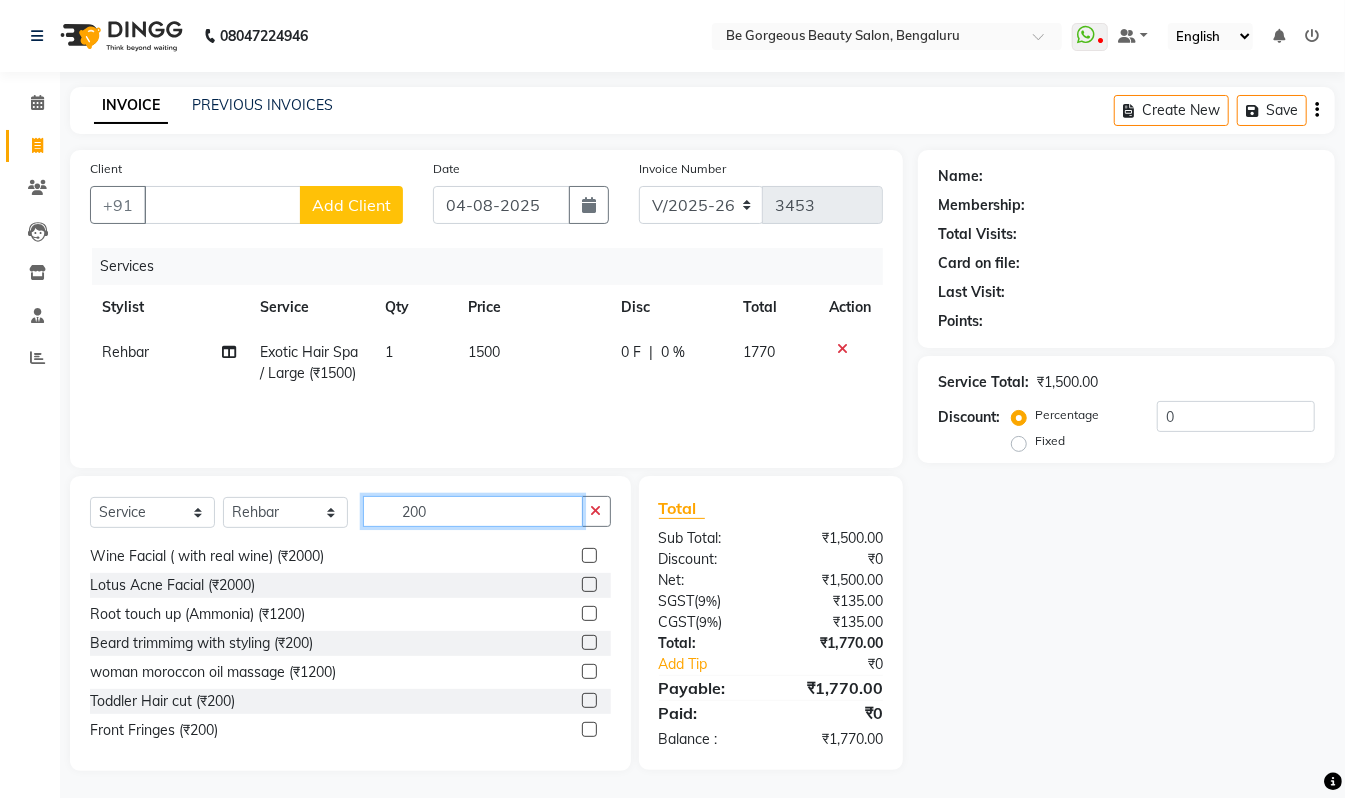 scroll, scrollTop: 264, scrollLeft: 0, axis: vertical 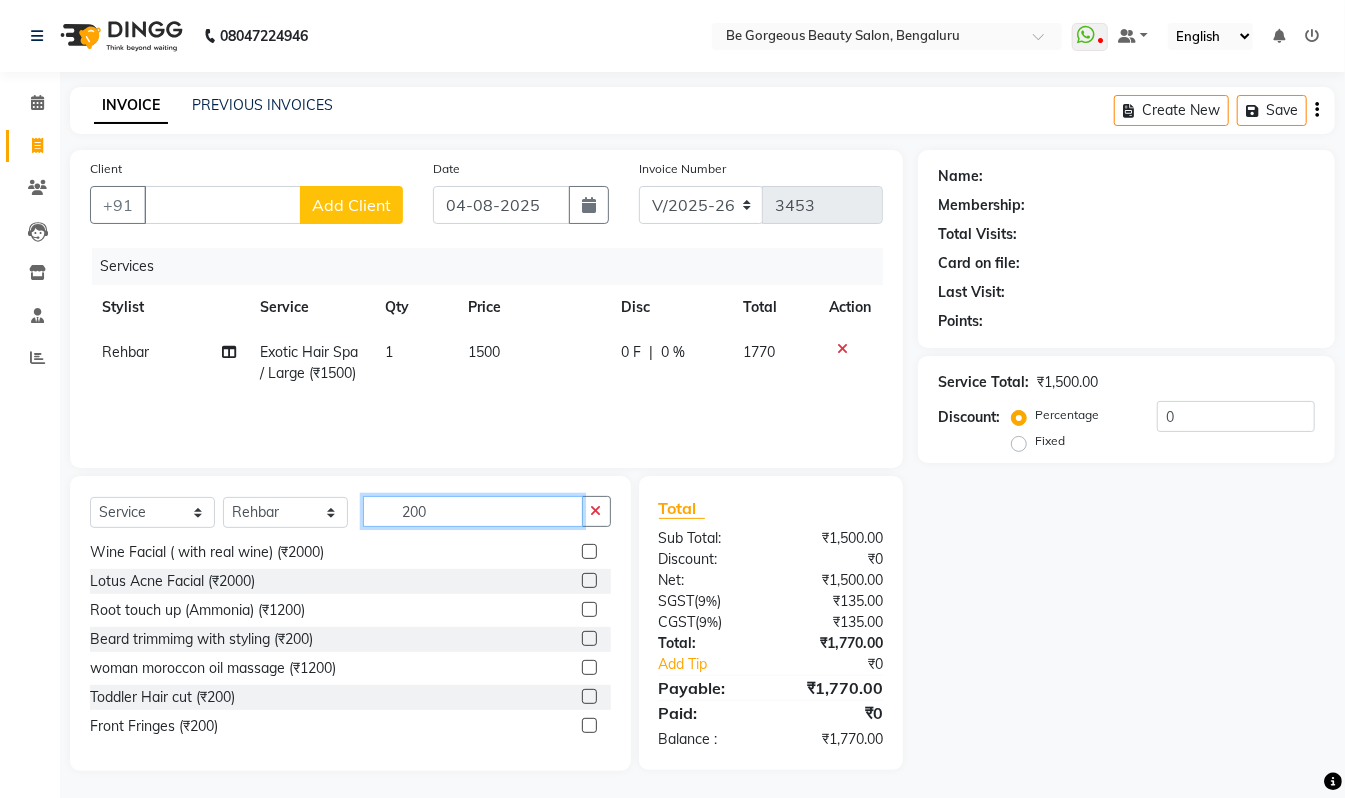 type on "200" 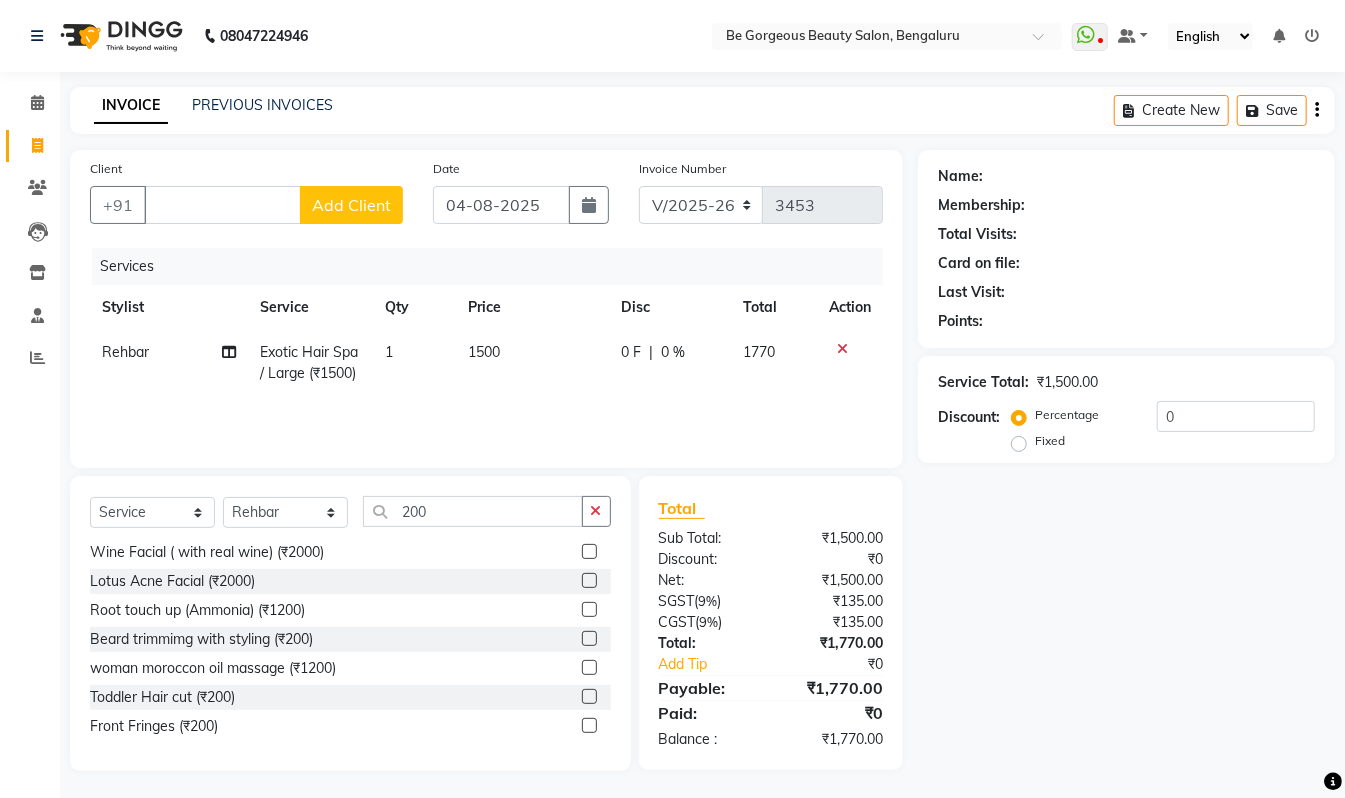 click 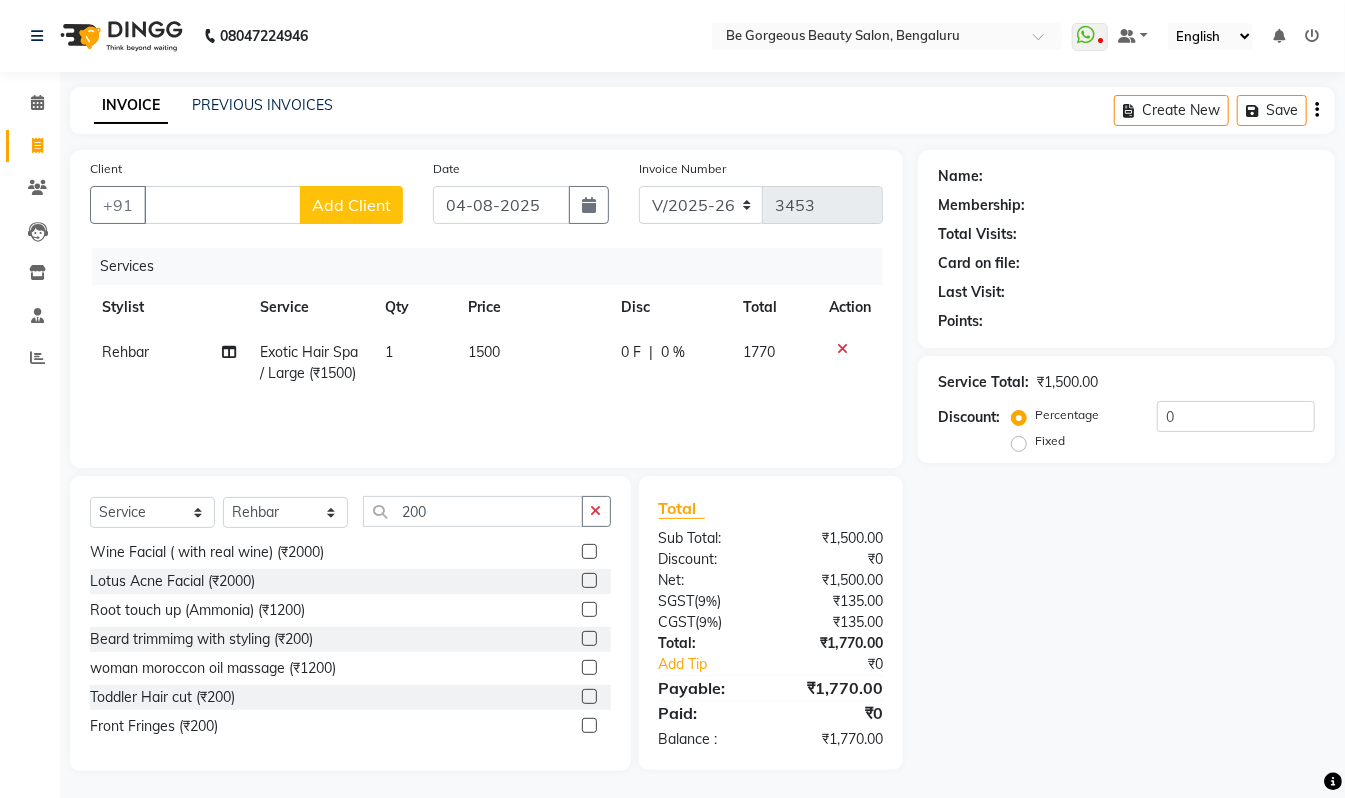 click at bounding box center [588, 726] 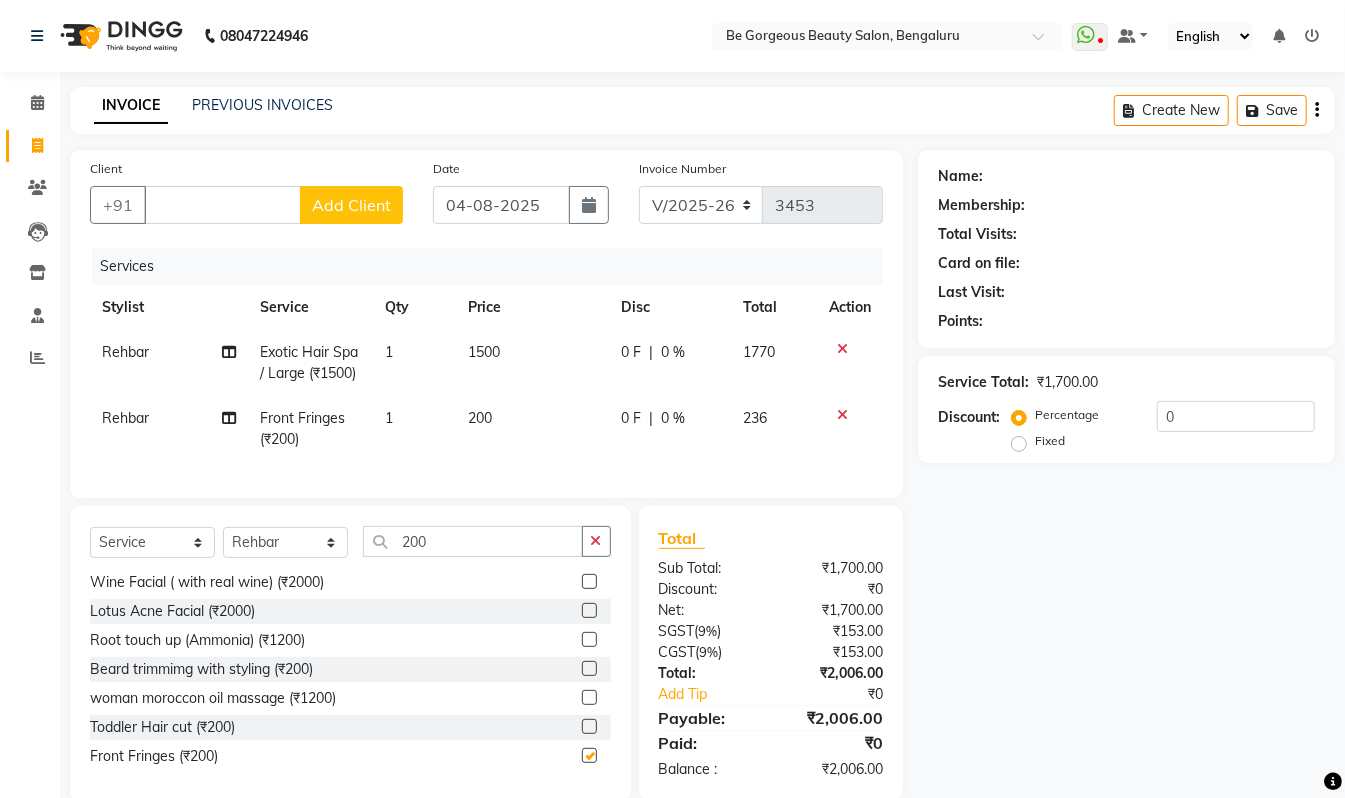 checkbox on "false" 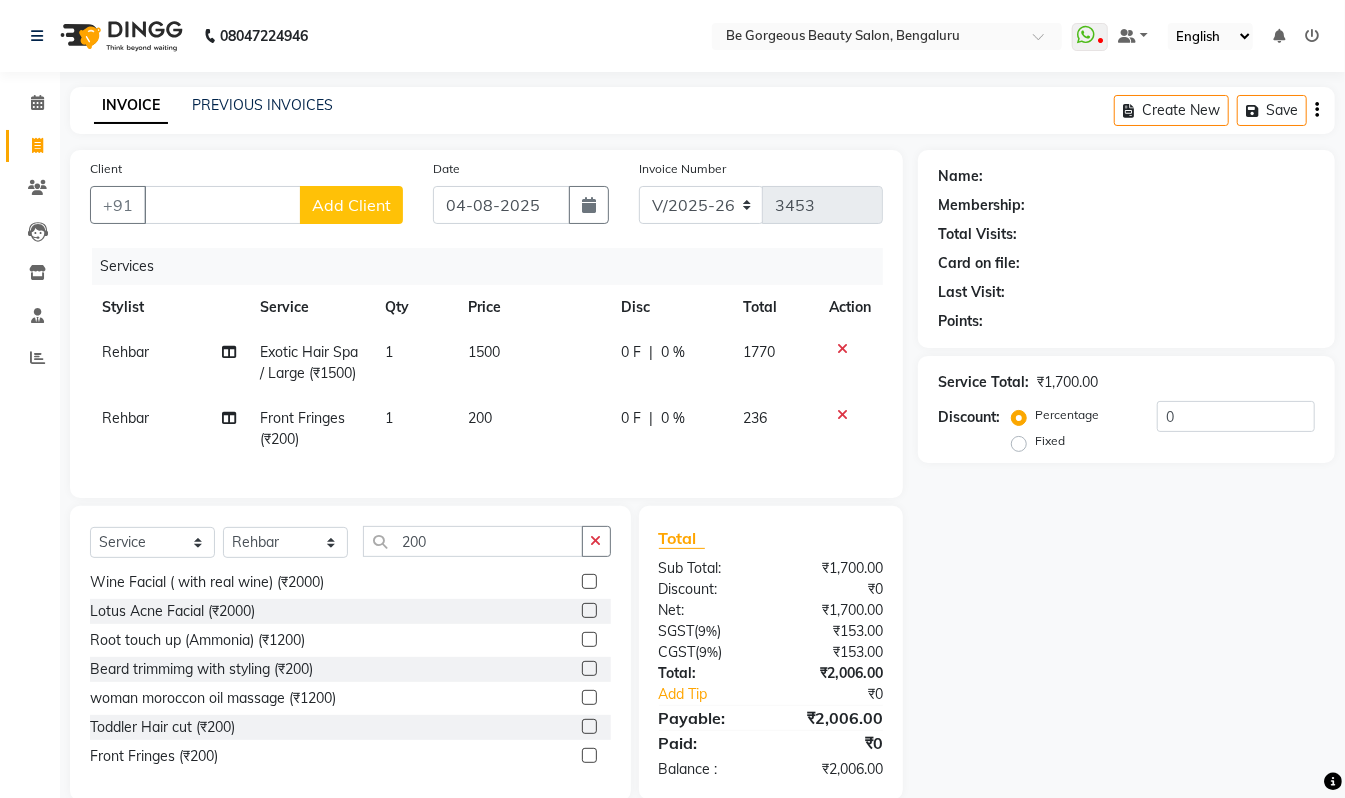 scroll, scrollTop: 53, scrollLeft: 0, axis: vertical 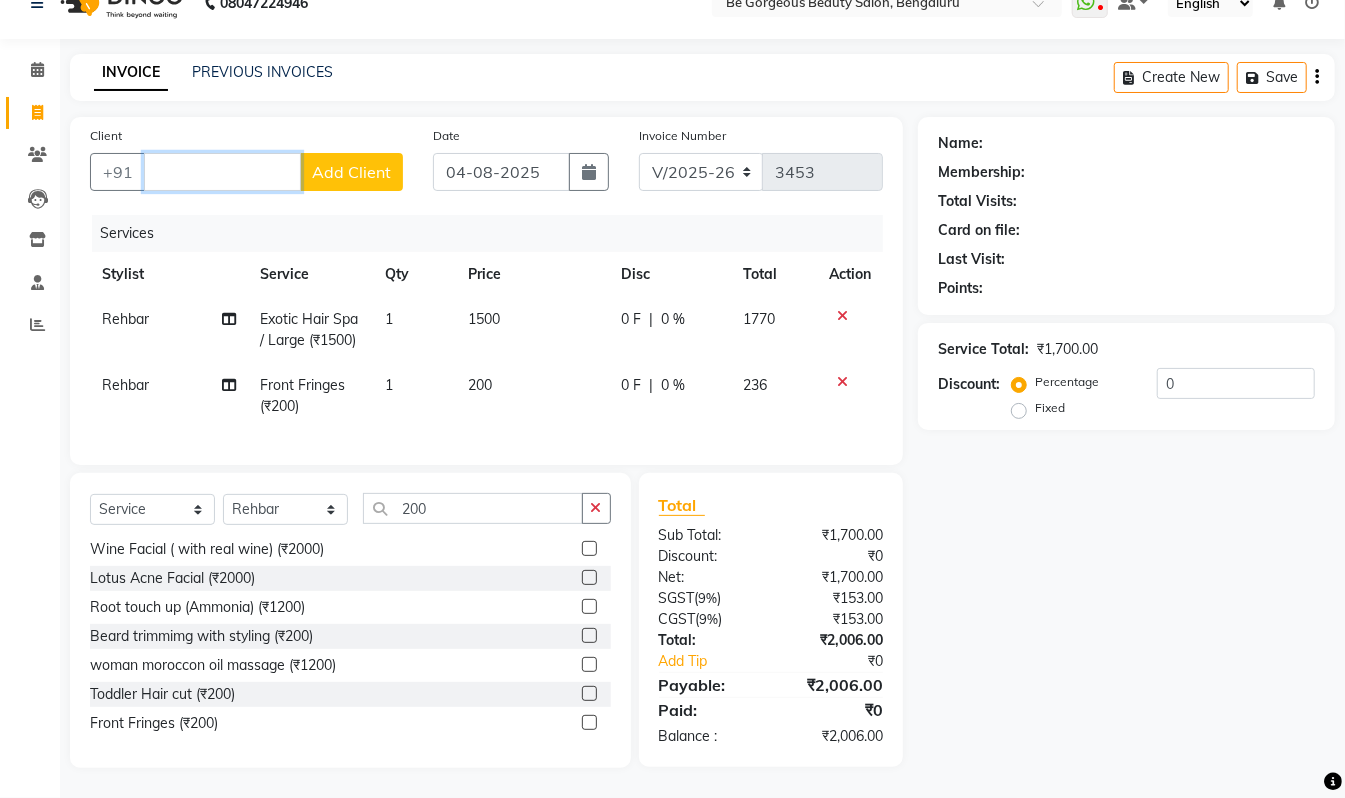 click on "Client" at bounding box center (222, 172) 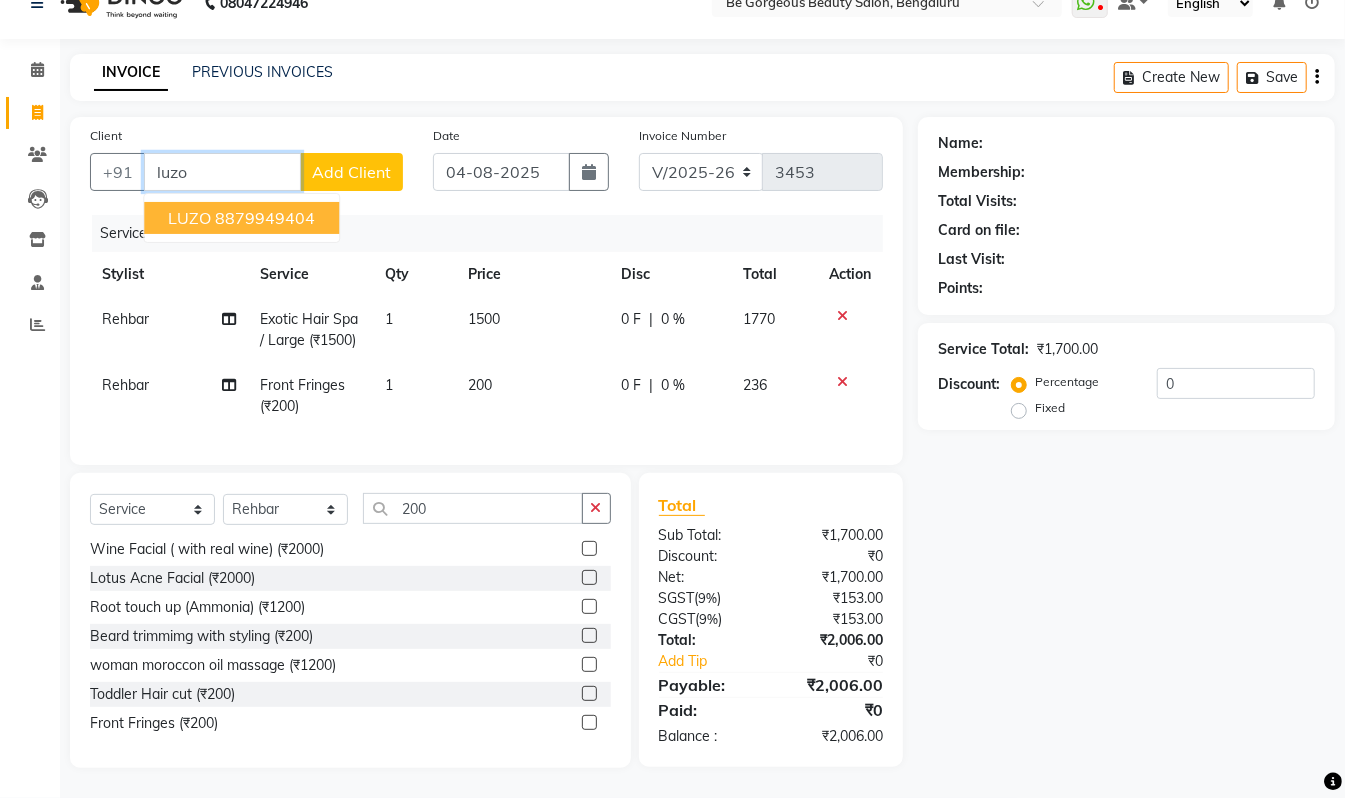click on "8879949404" at bounding box center (265, 218) 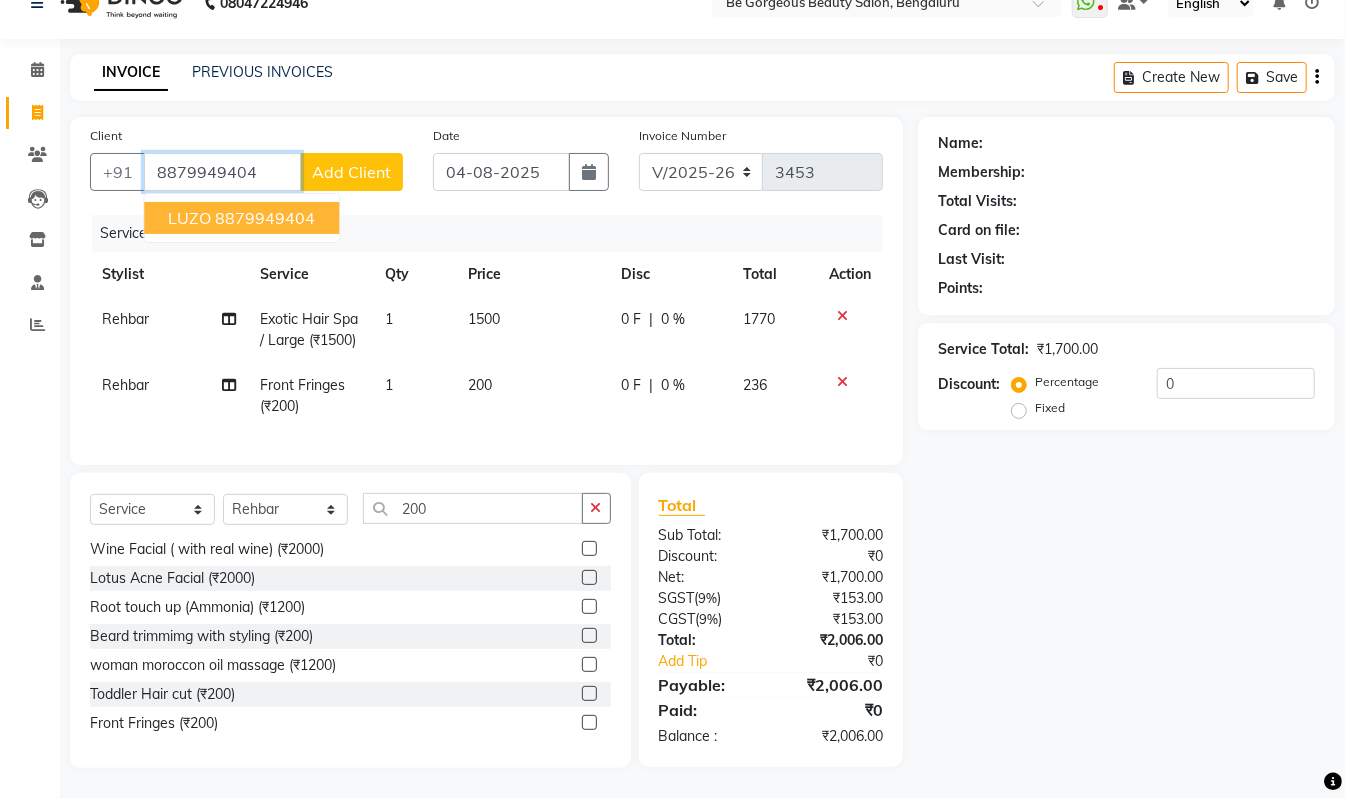 type on "8879949404" 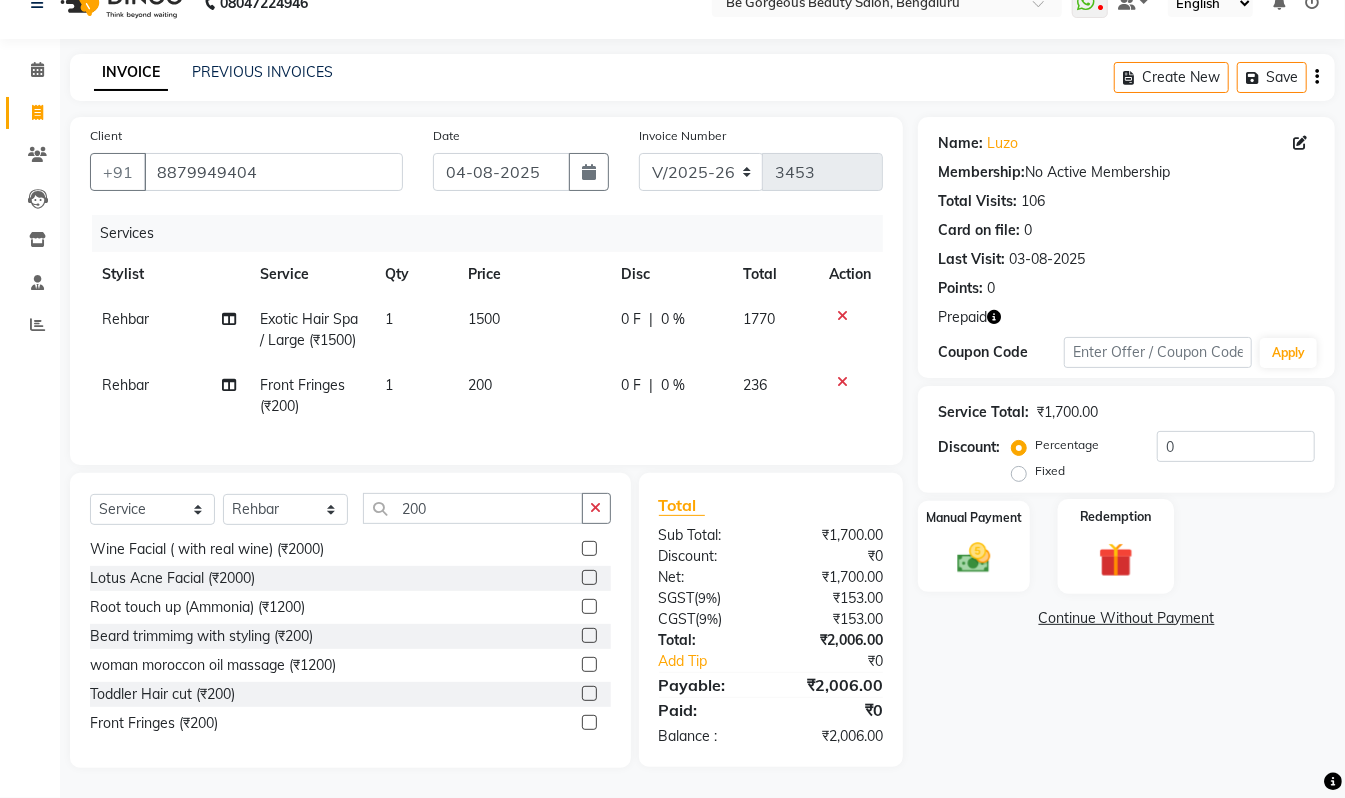 click 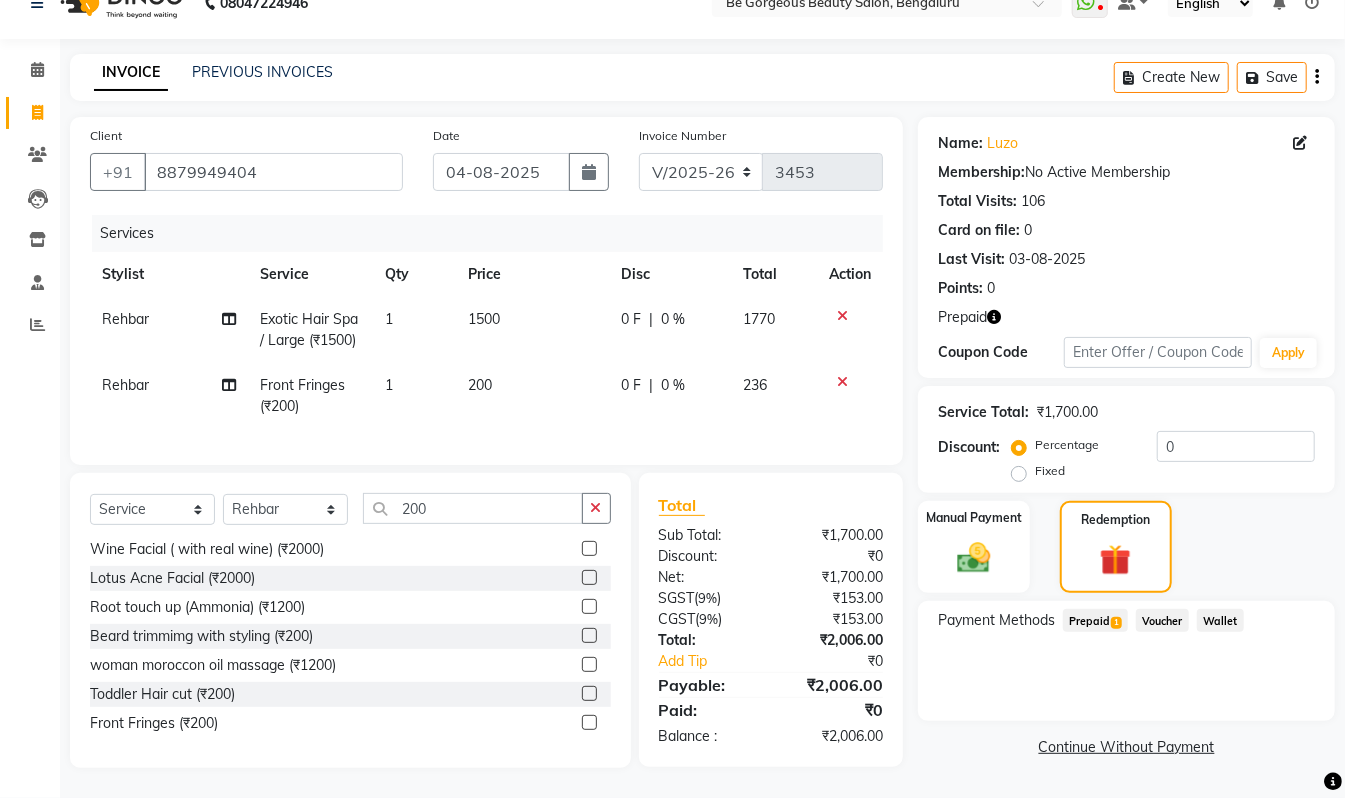 click on "Prepaid  1" 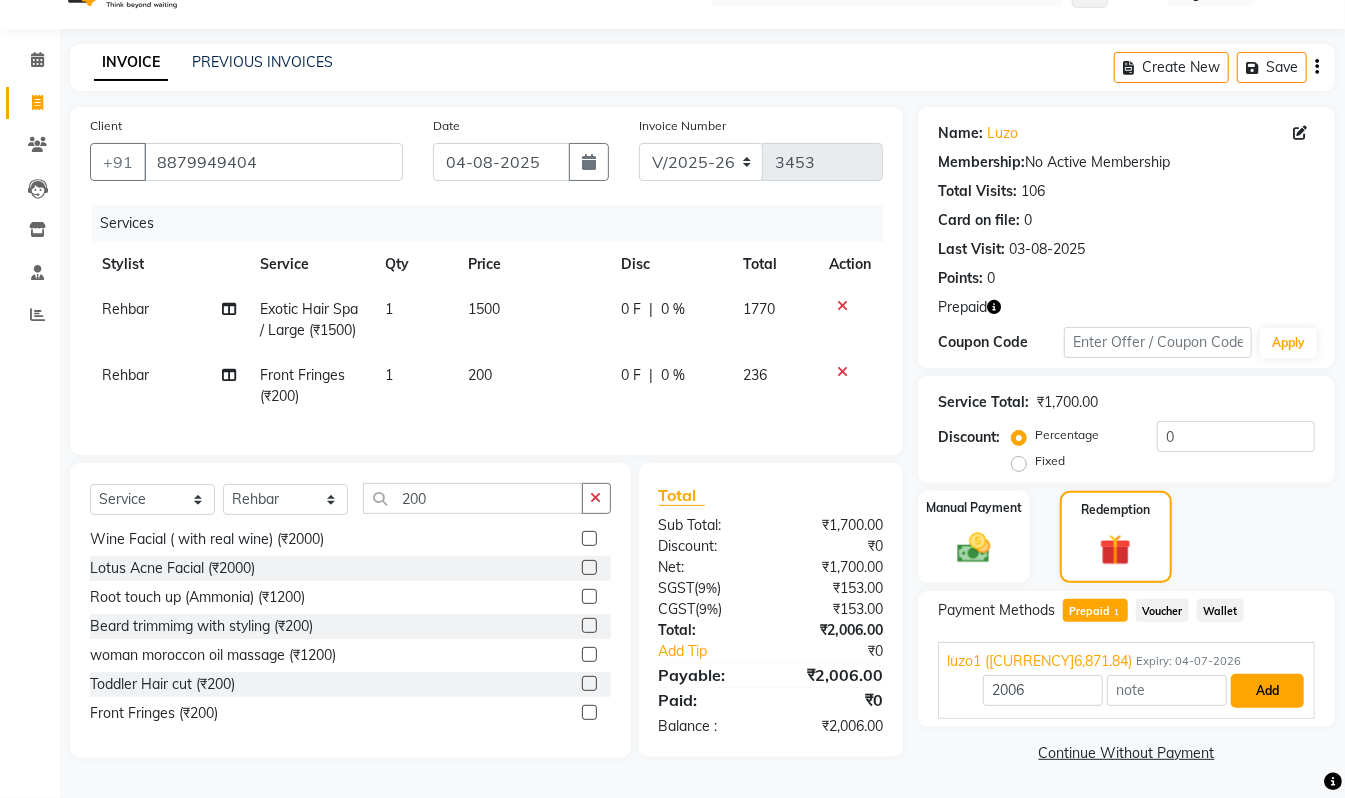 click on "Add" at bounding box center [1267, 691] 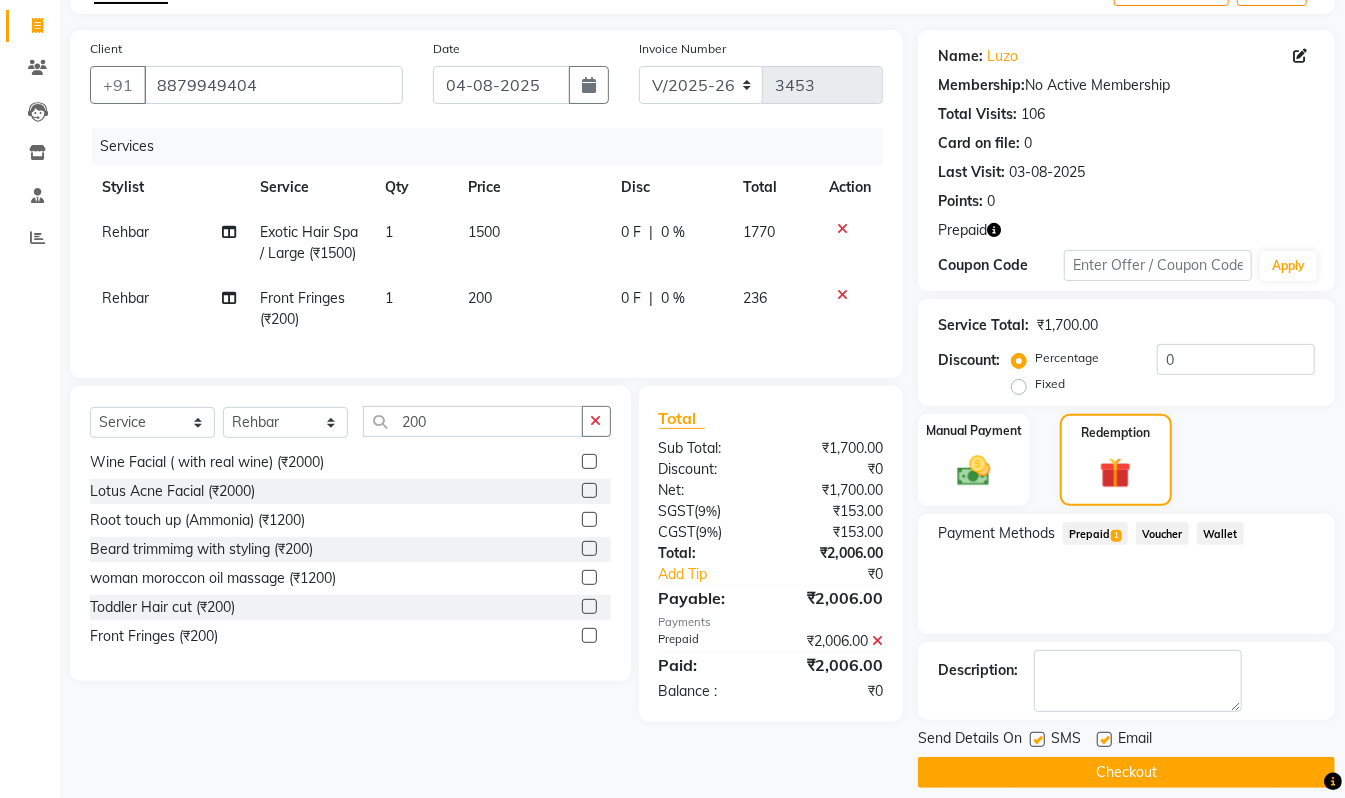 scroll, scrollTop: 141, scrollLeft: 0, axis: vertical 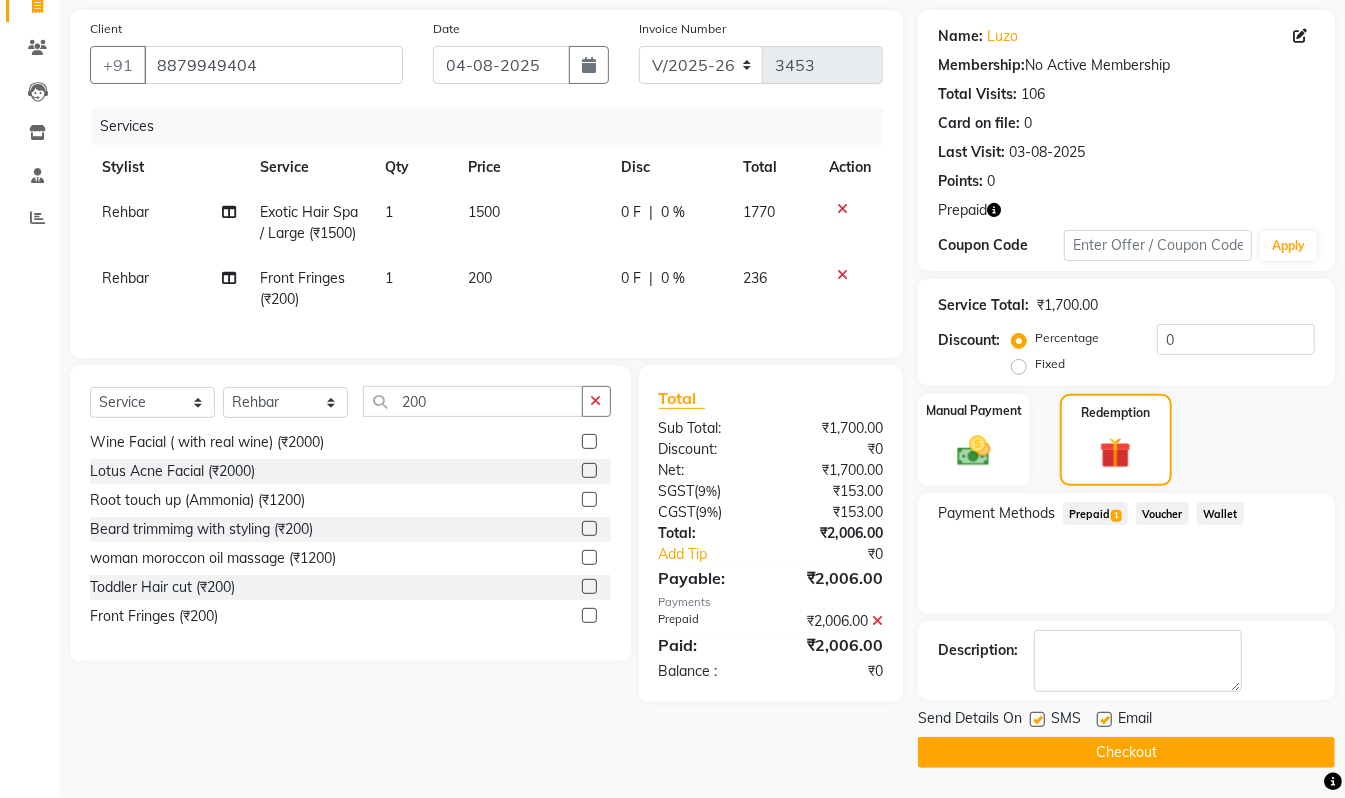 click on "Checkout" 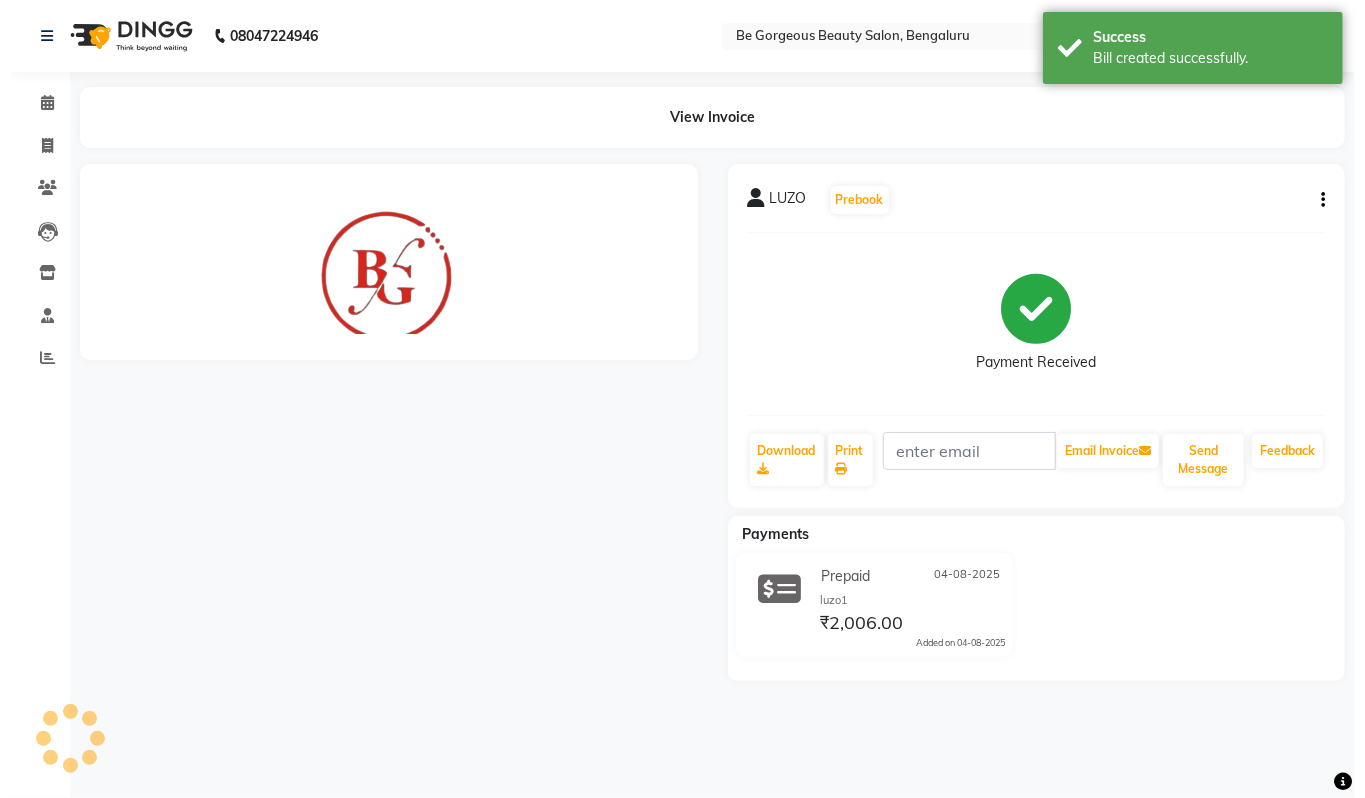 scroll, scrollTop: 0, scrollLeft: 0, axis: both 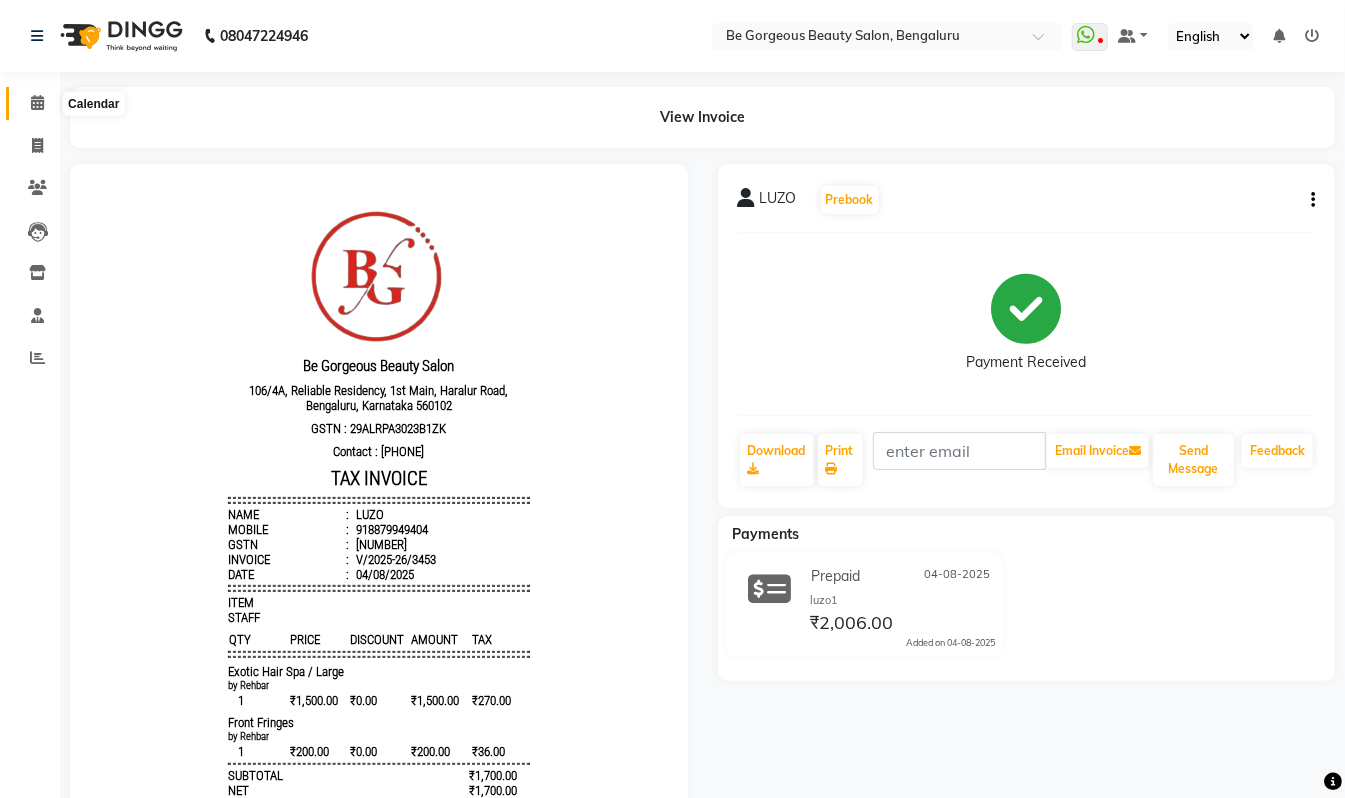 click 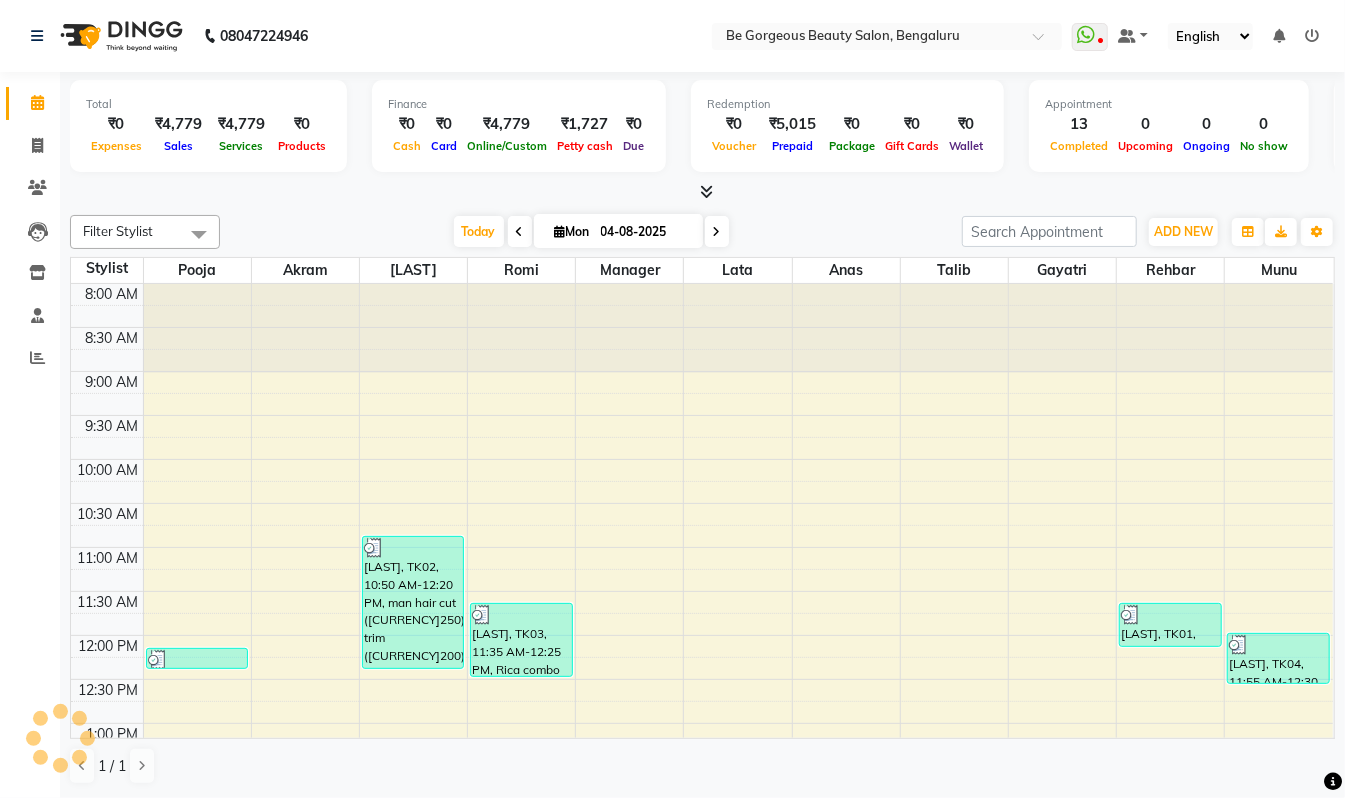 scroll, scrollTop: 0, scrollLeft: 0, axis: both 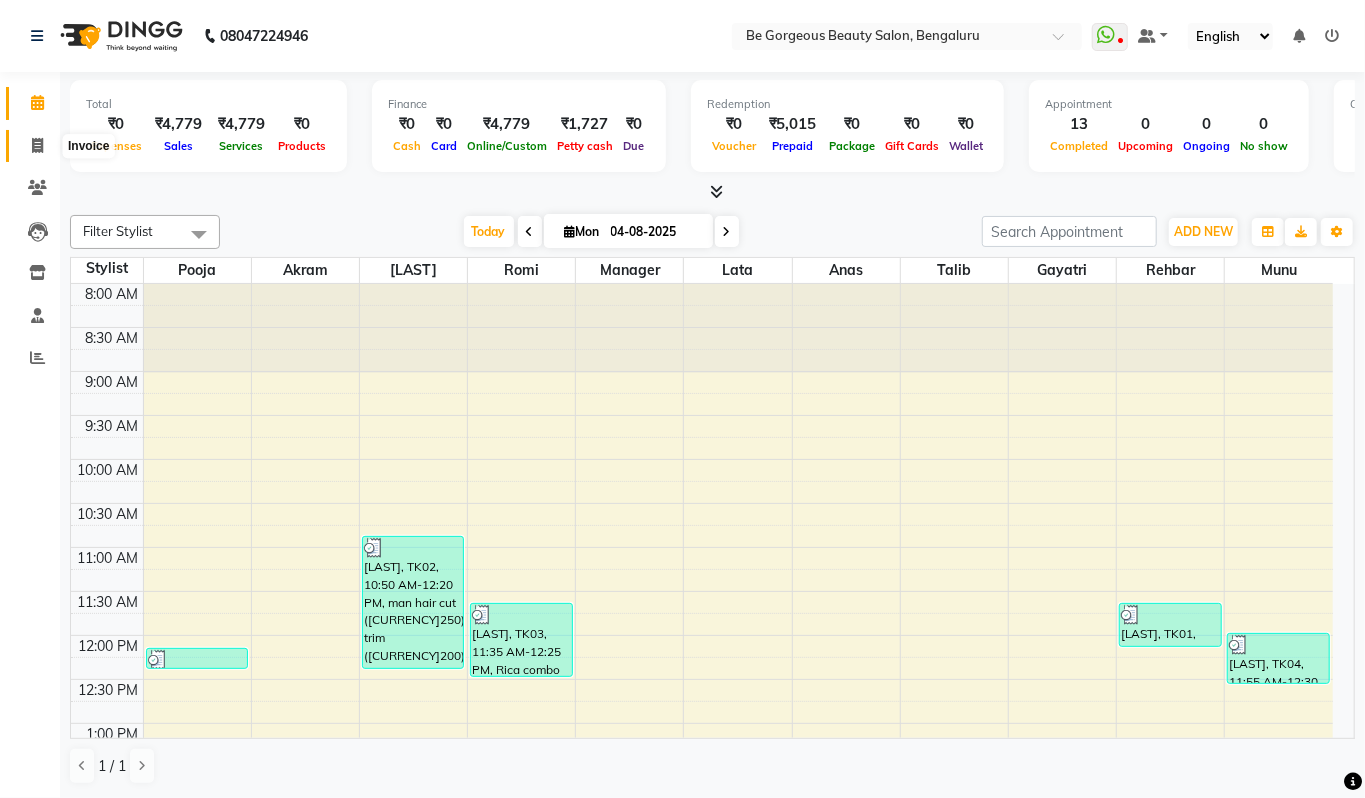 click 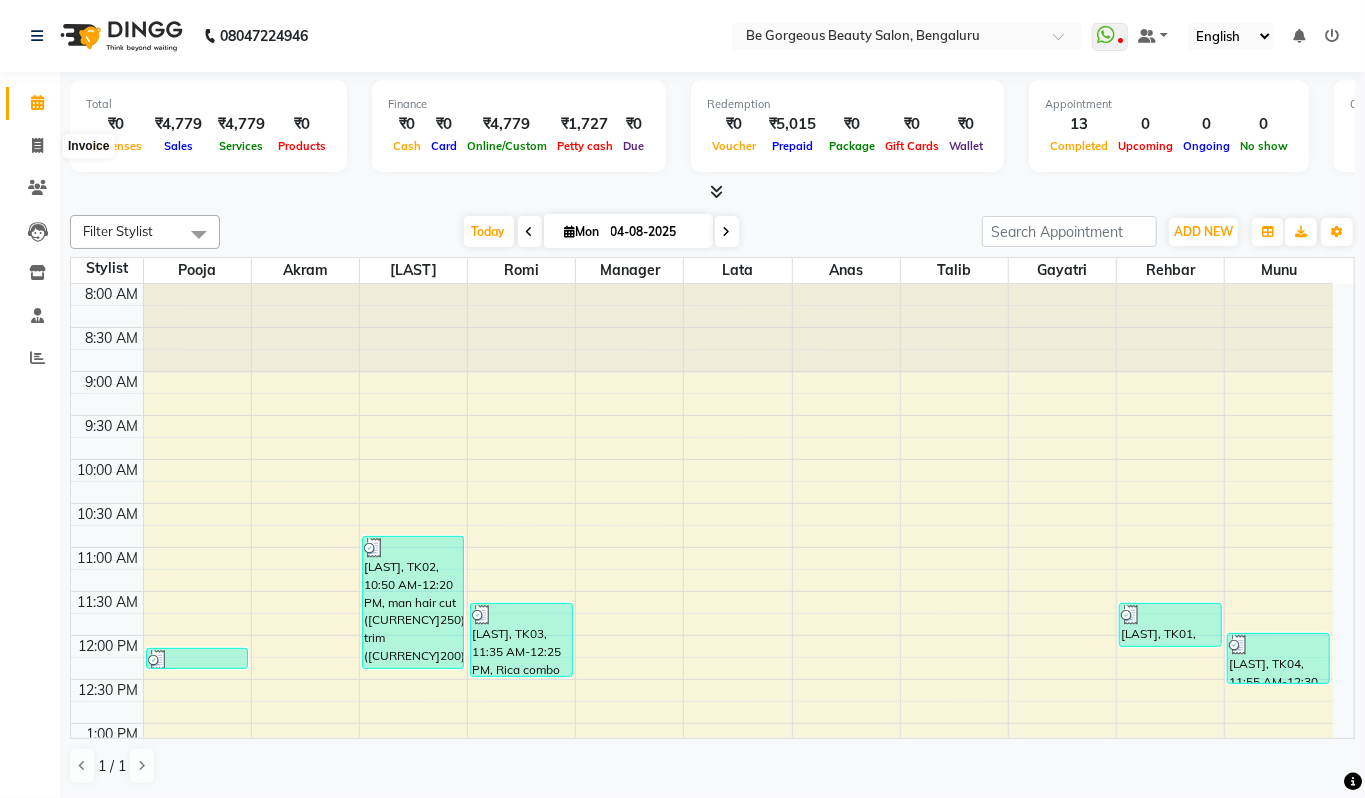 select on "5405" 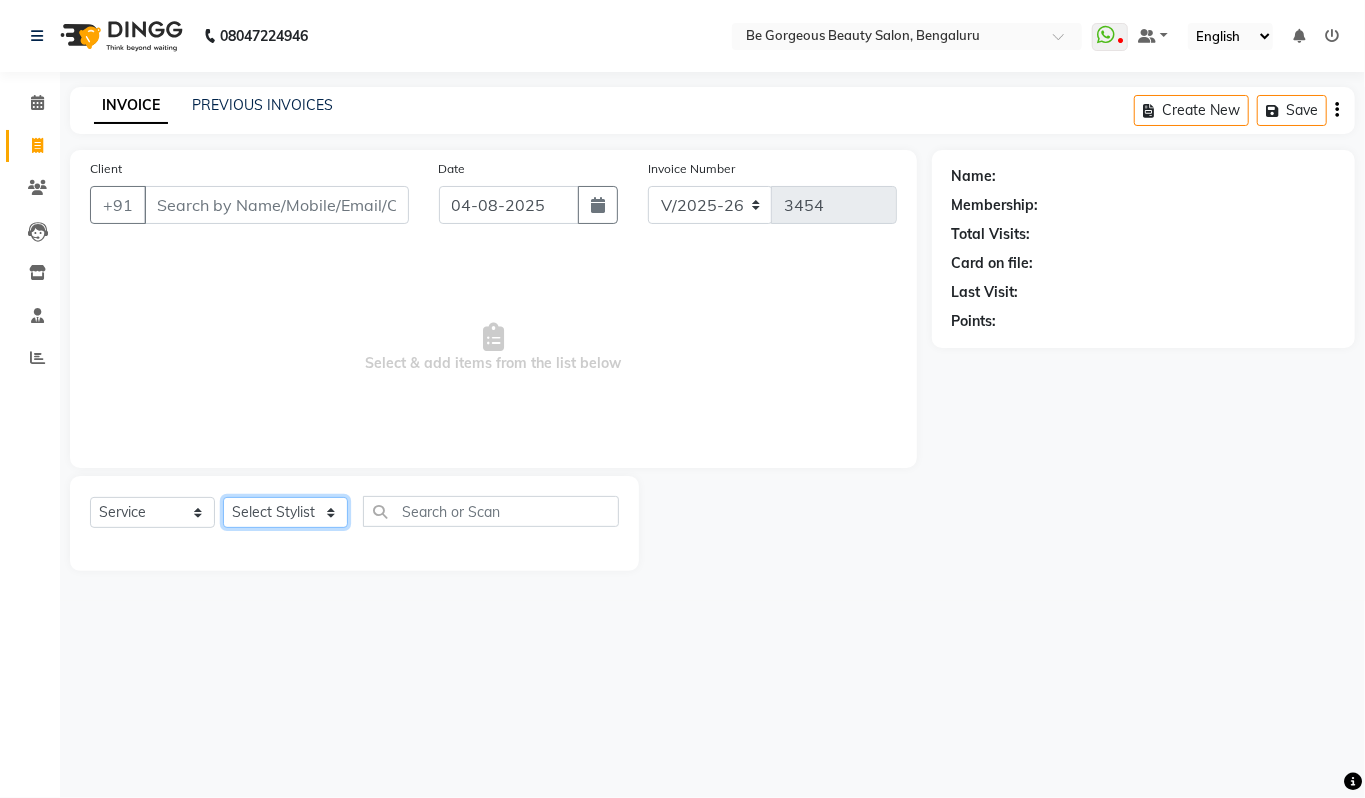 click on "Select Stylist" 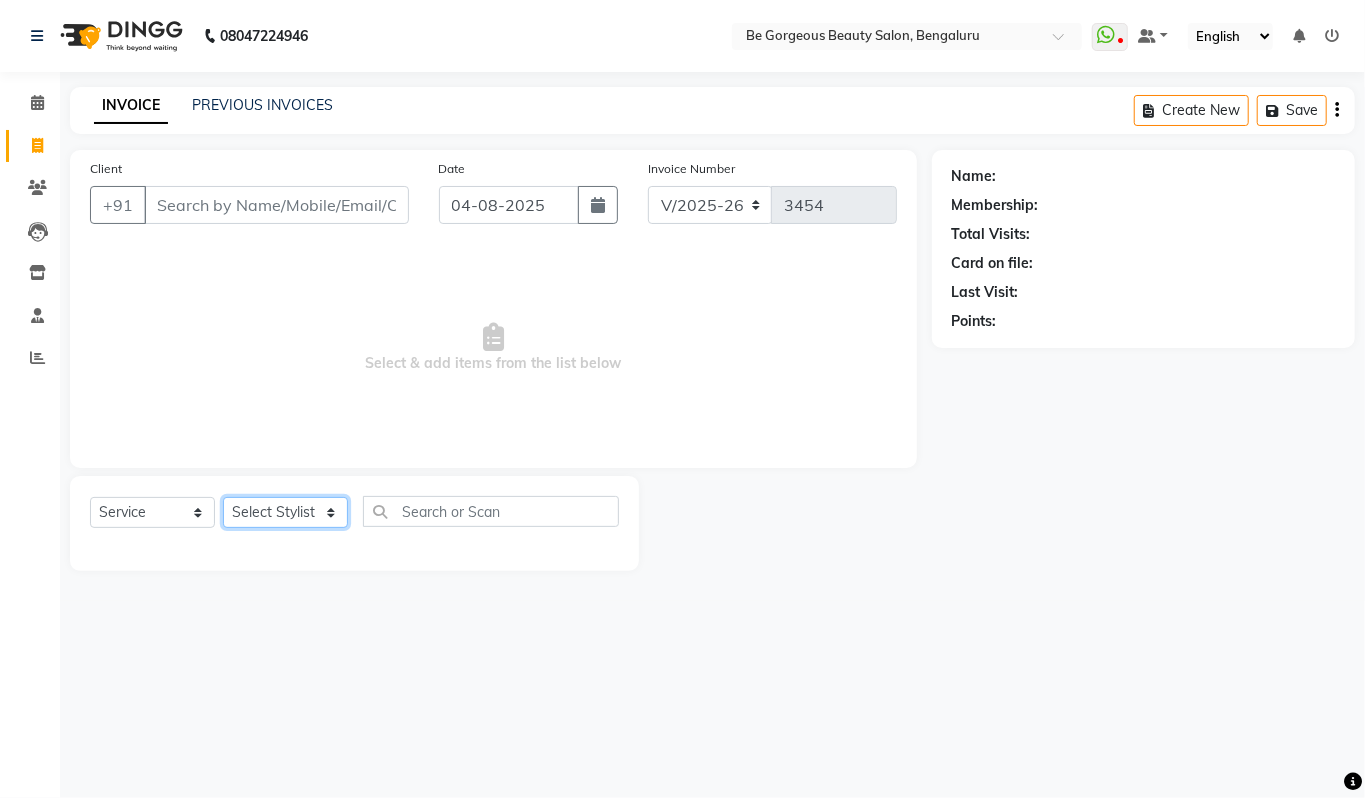 select on "36211" 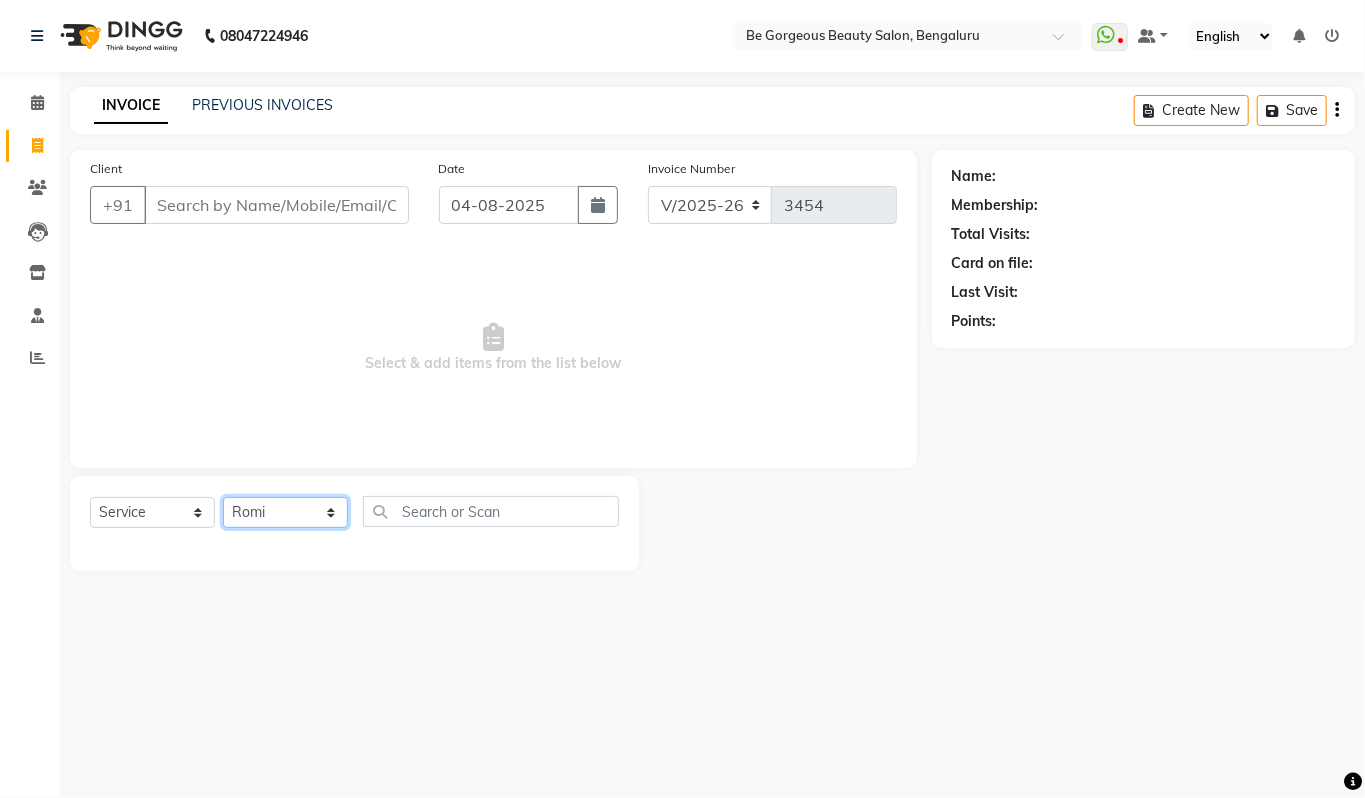 click on "Select Stylist Akram Anas Gayatri lata Manager Munu Pooja Rehbar Romi Talib Wajid" 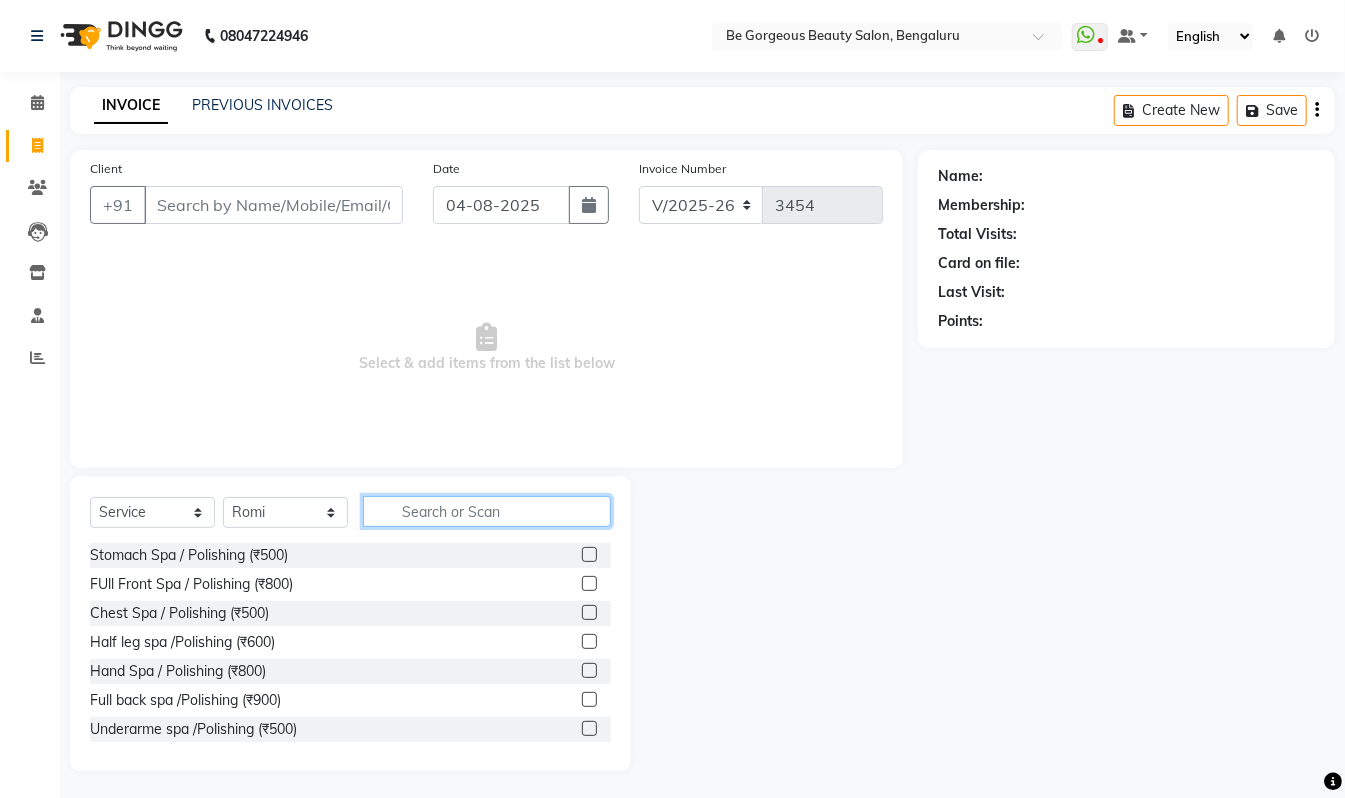 click 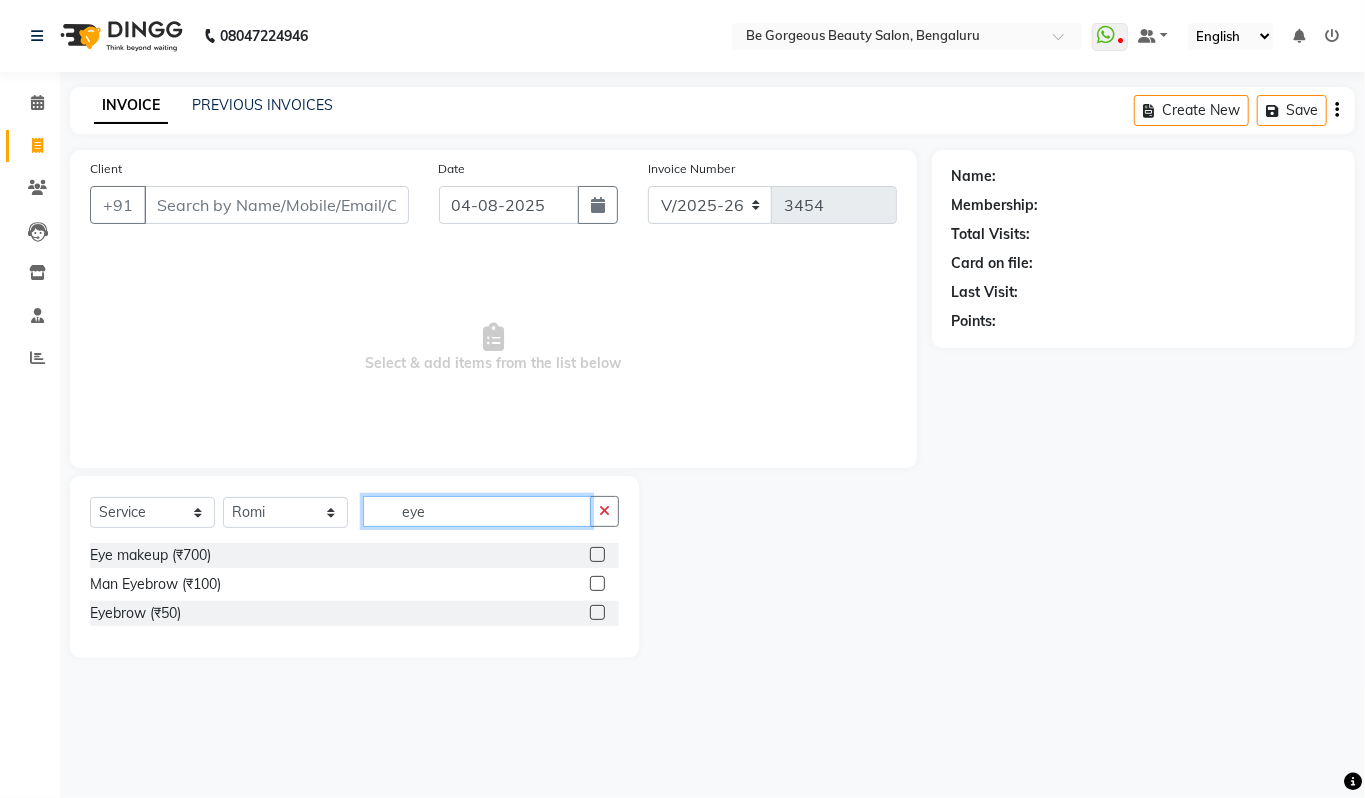type on "eye" 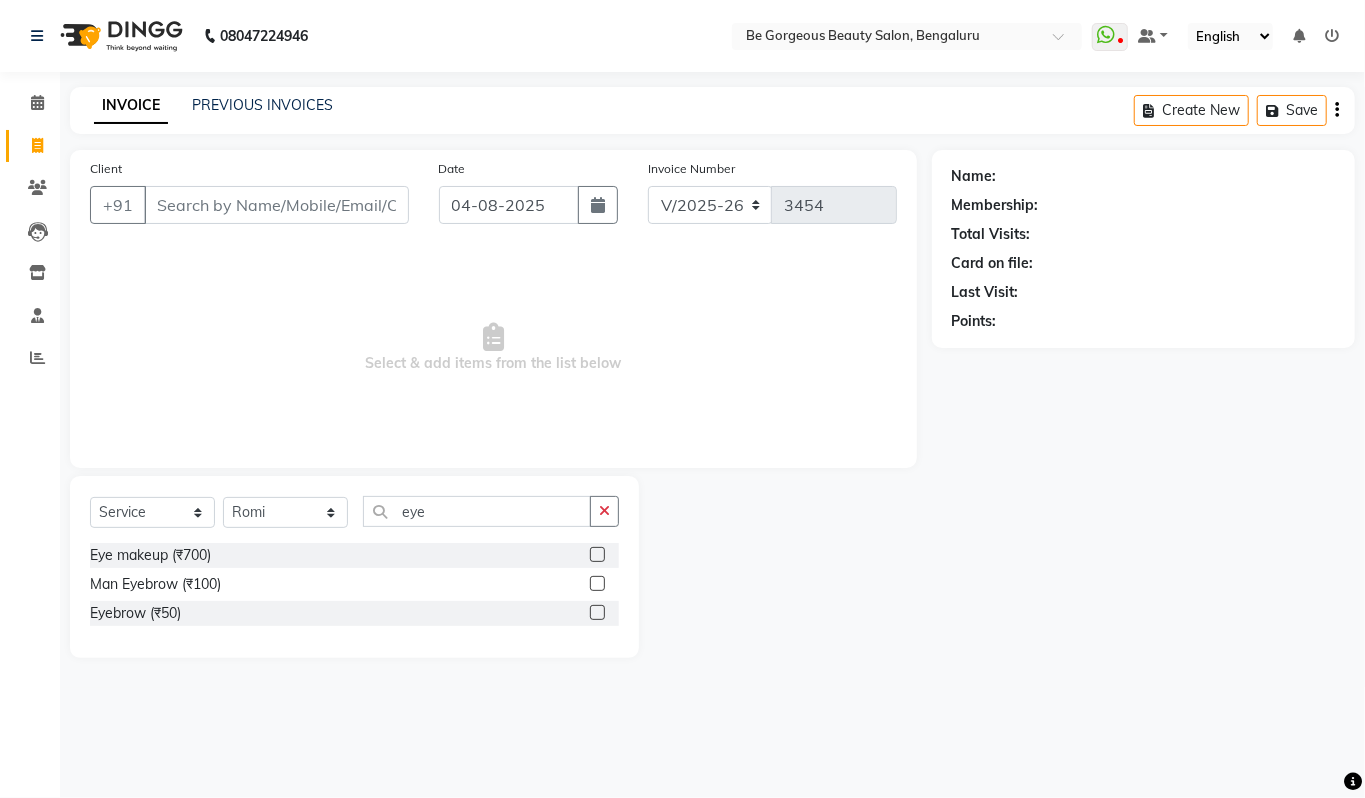 click 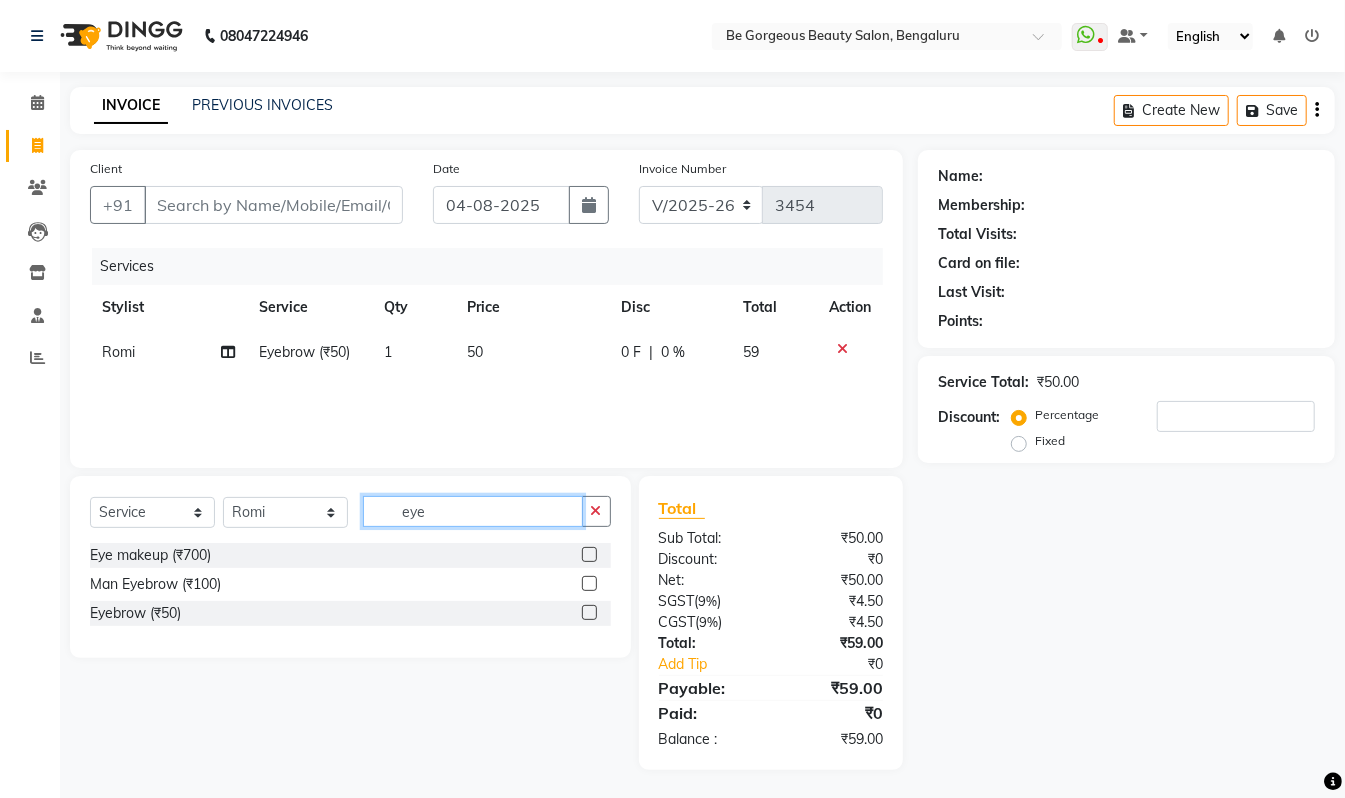 checkbox on "false" 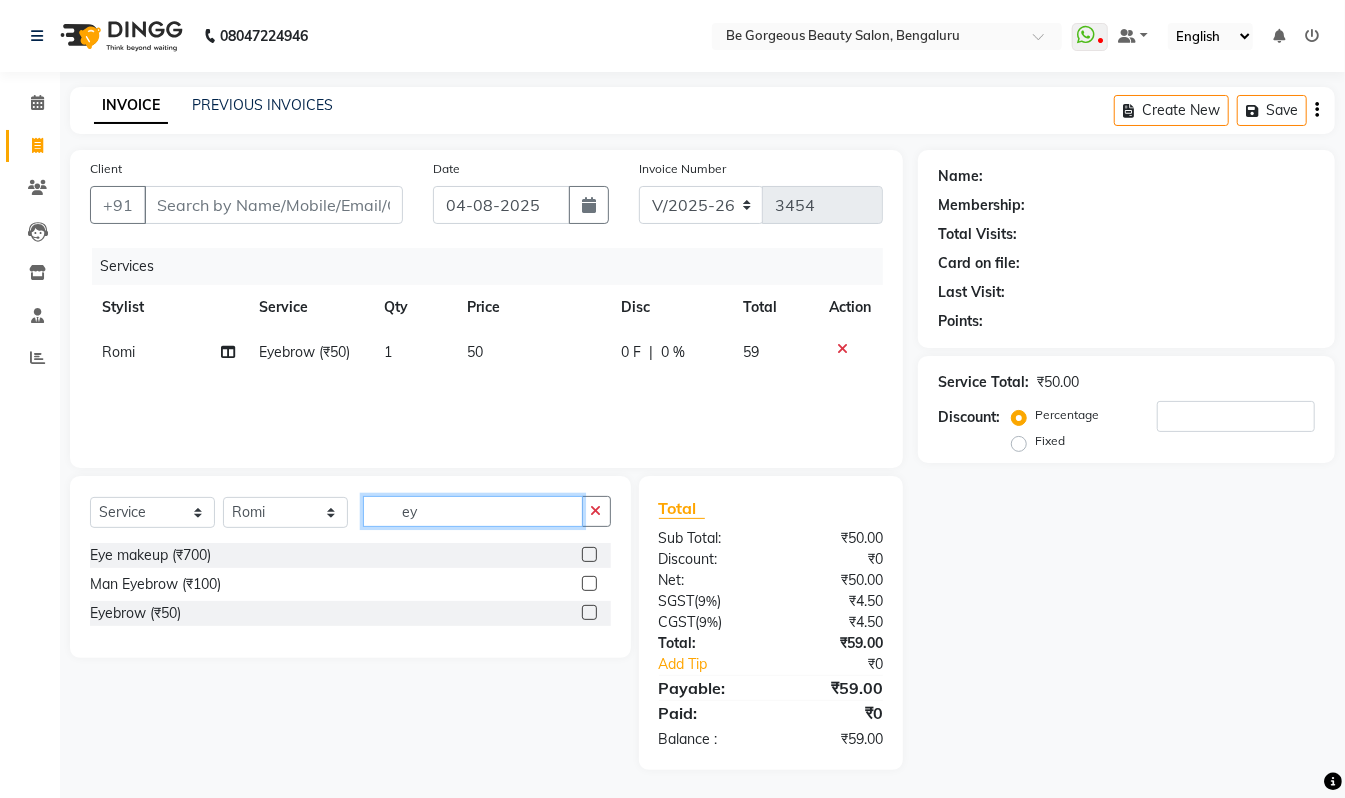 type on "e" 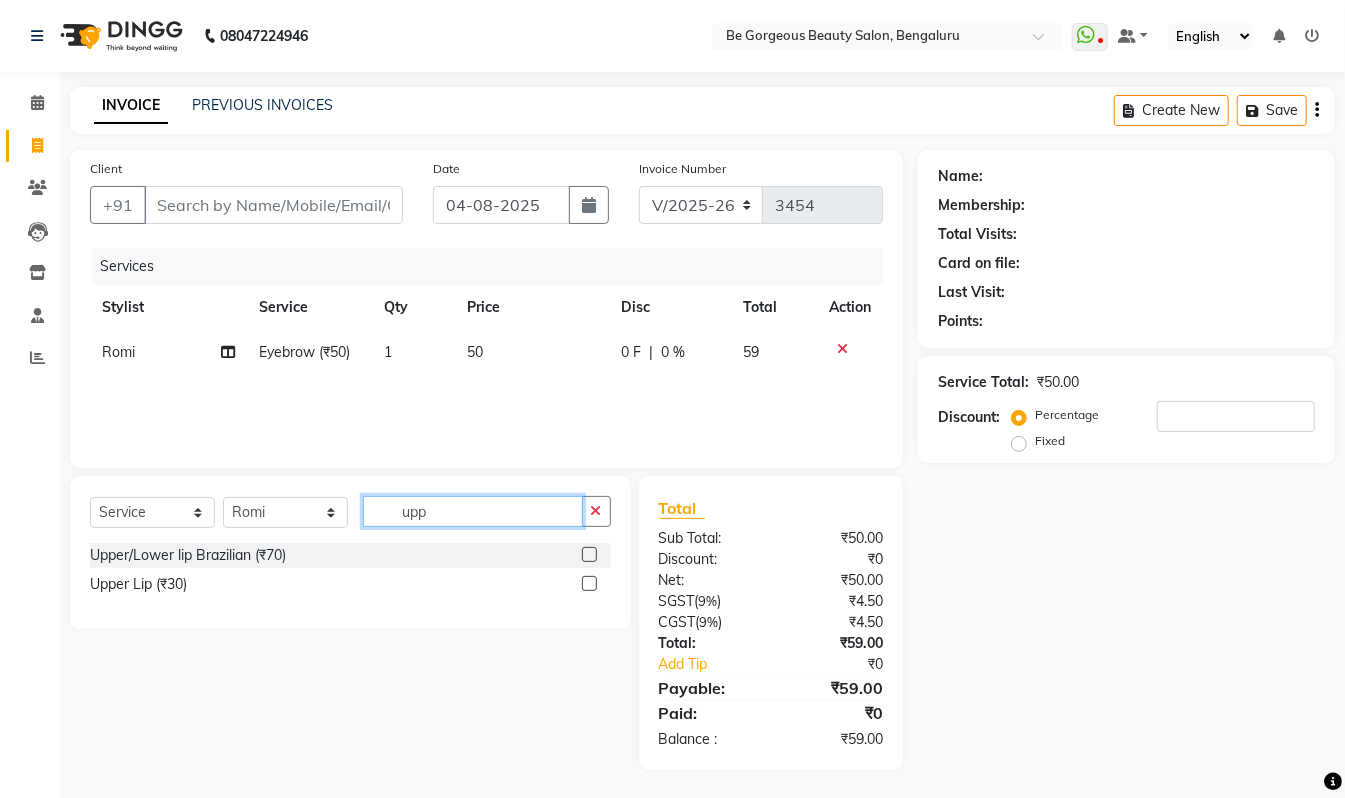 type on "upp" 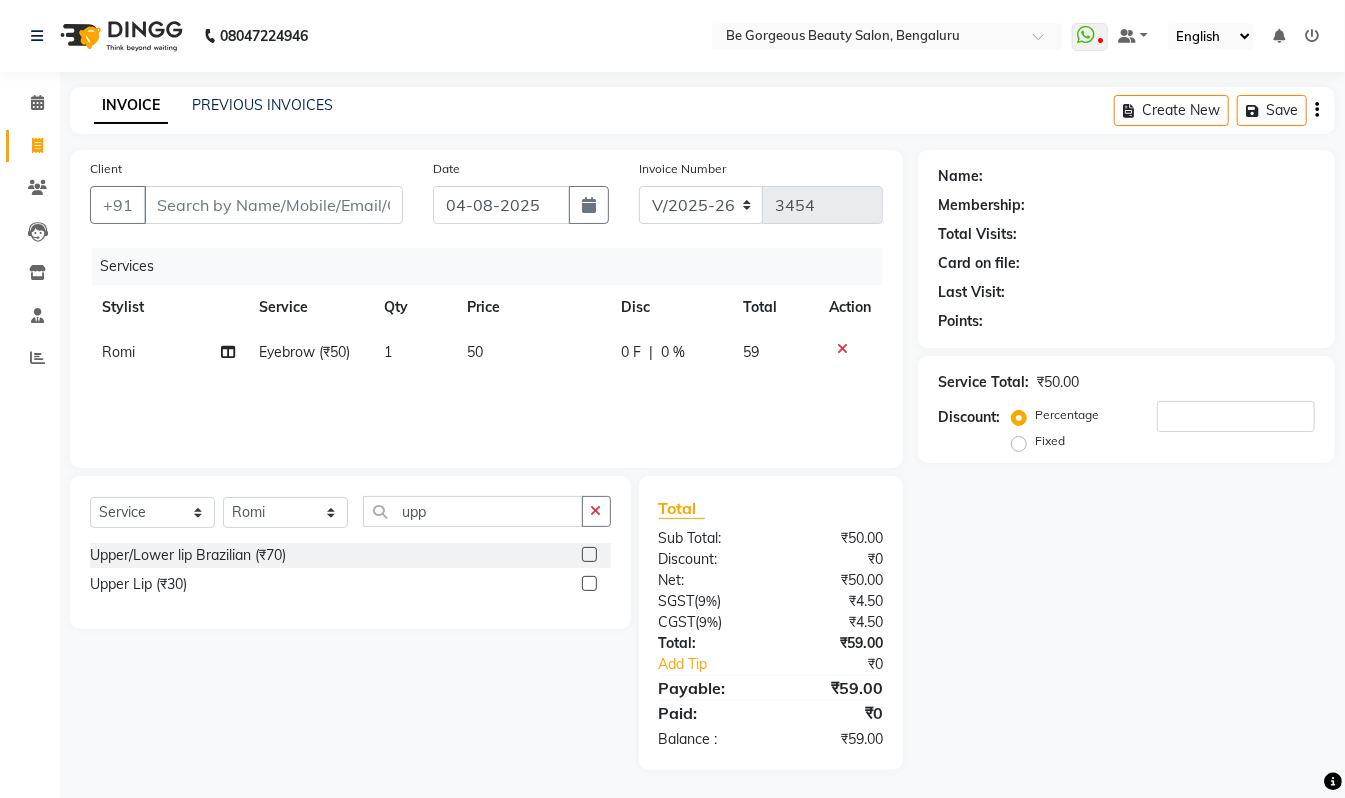 click 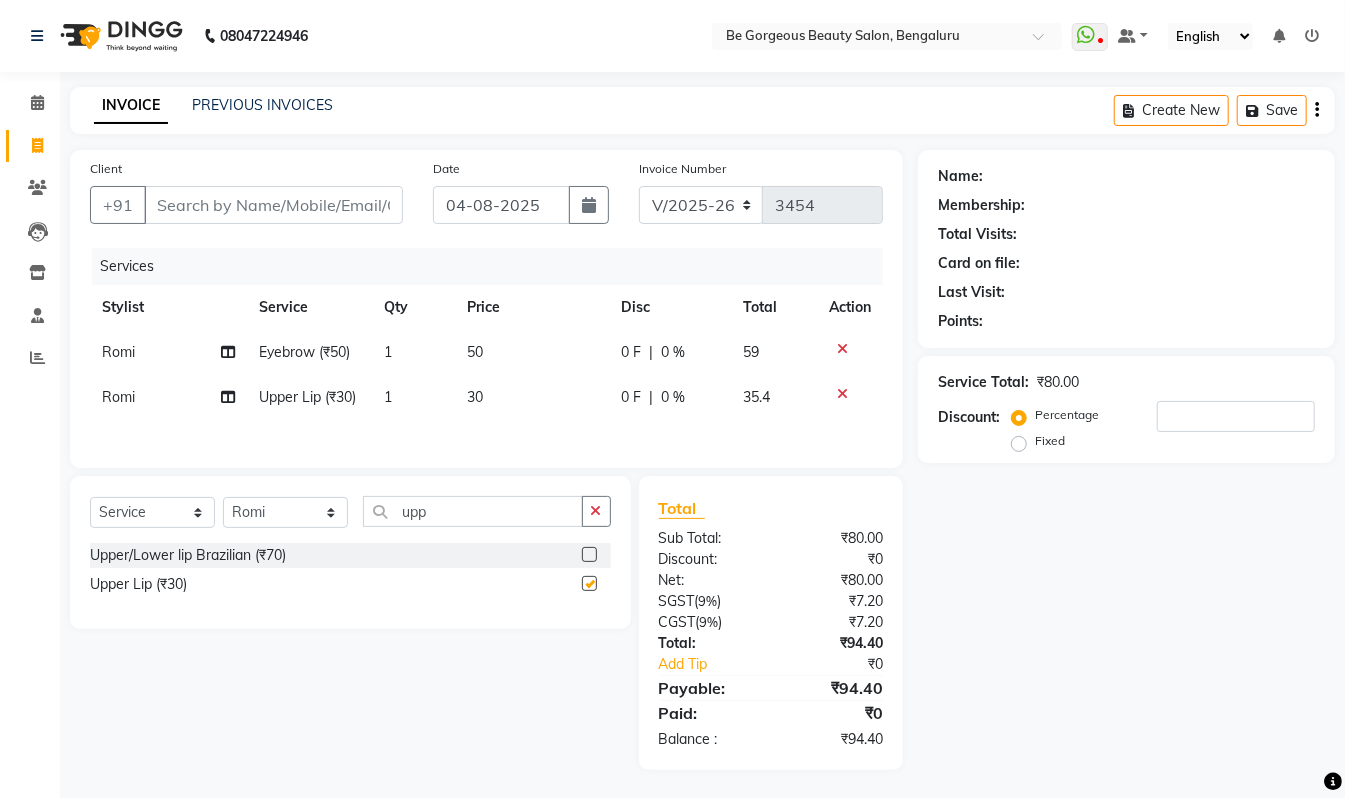 checkbox on "false" 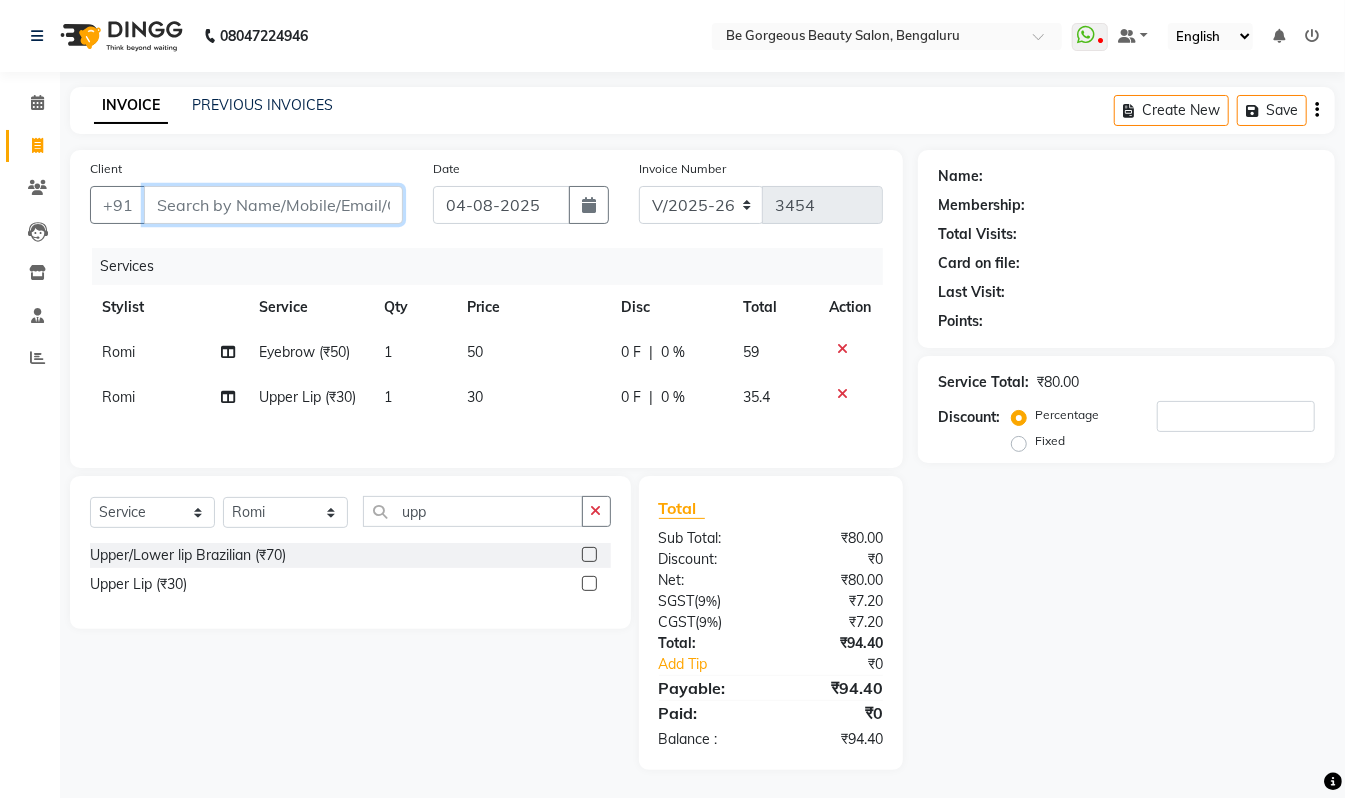 click on "Client" at bounding box center [273, 205] 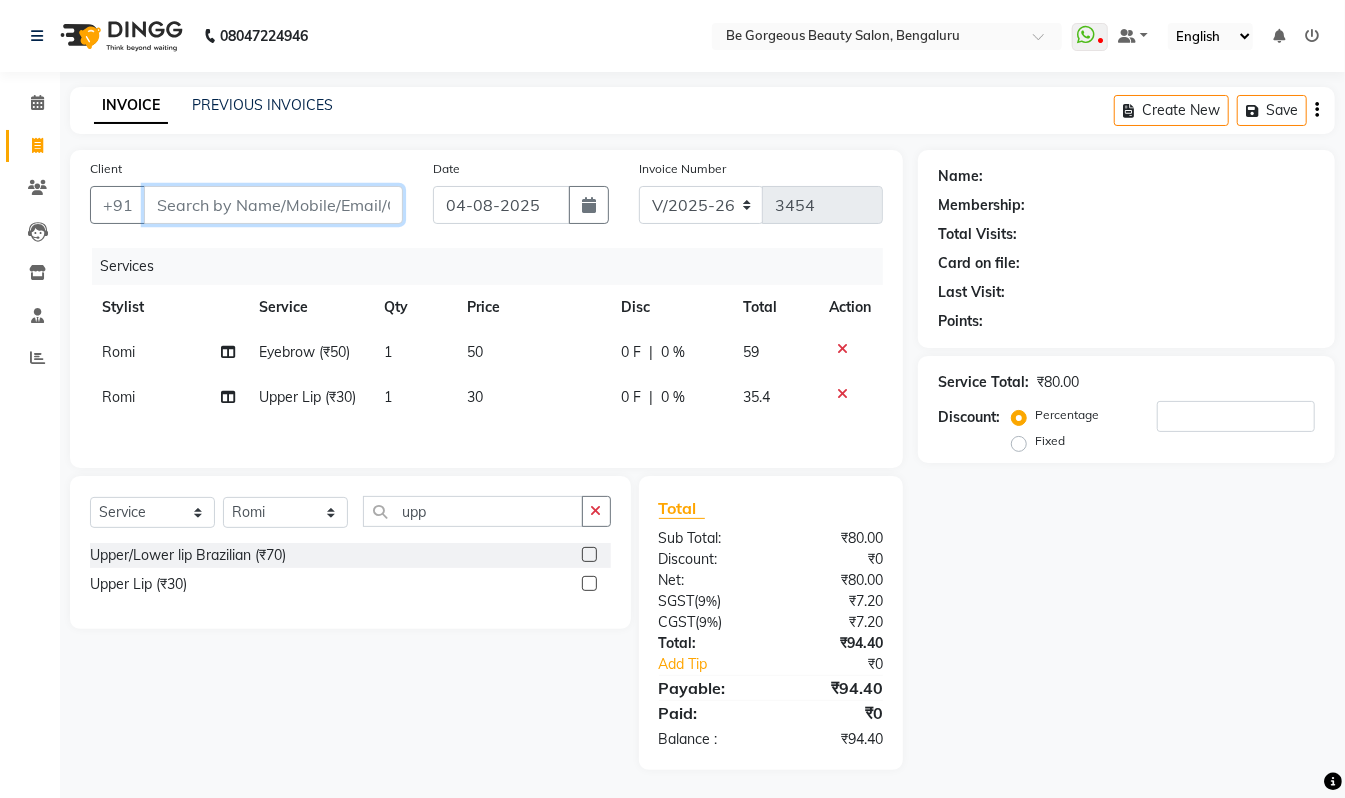 type on "7" 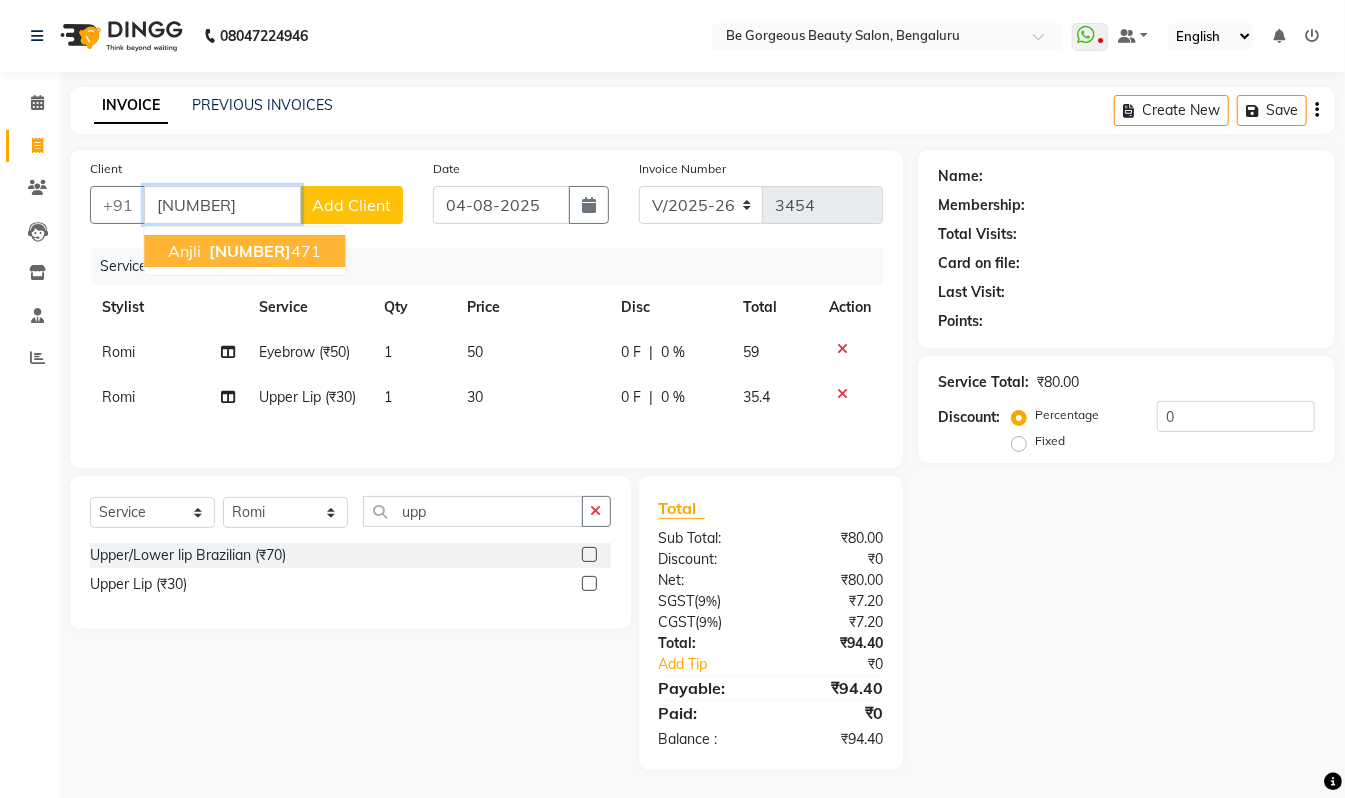 click on "7542827 471" at bounding box center (263, 251) 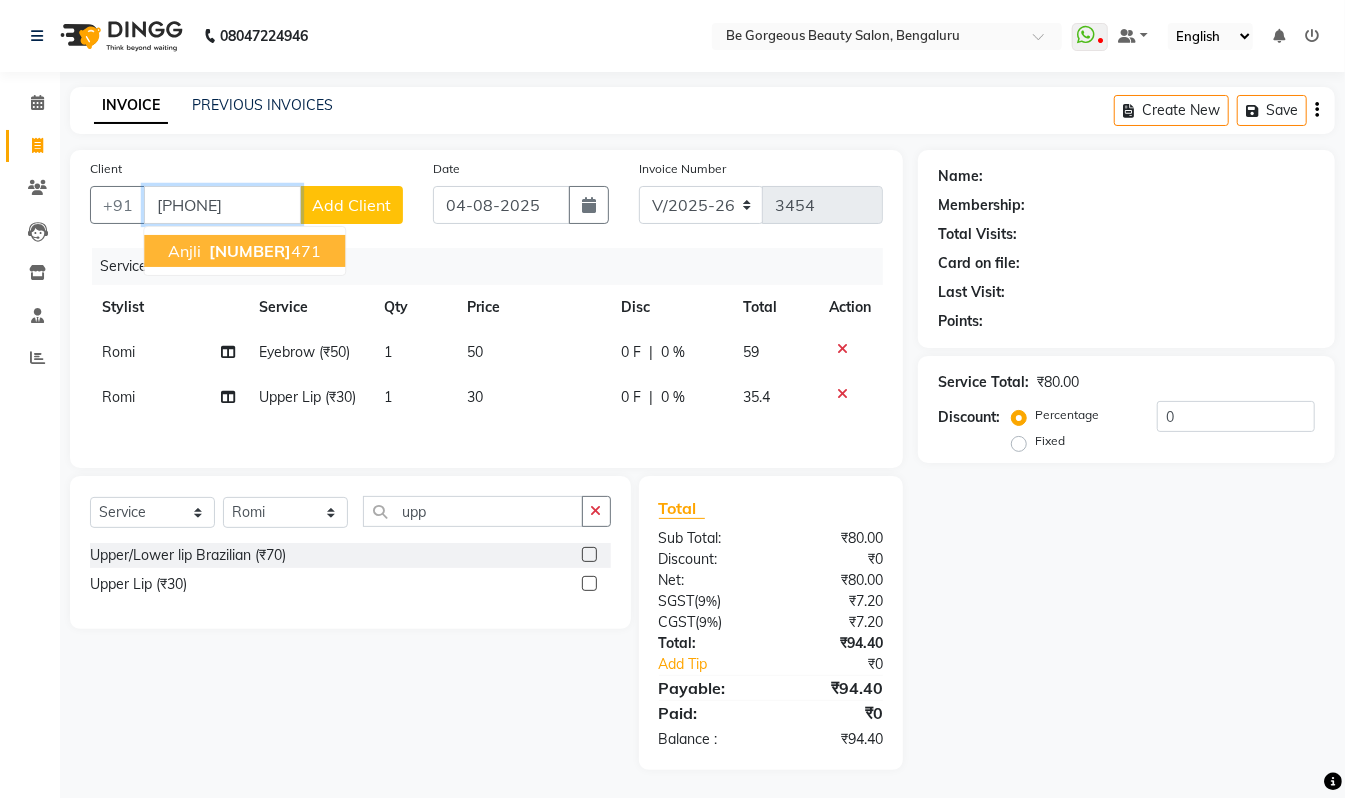 type on "7542827471" 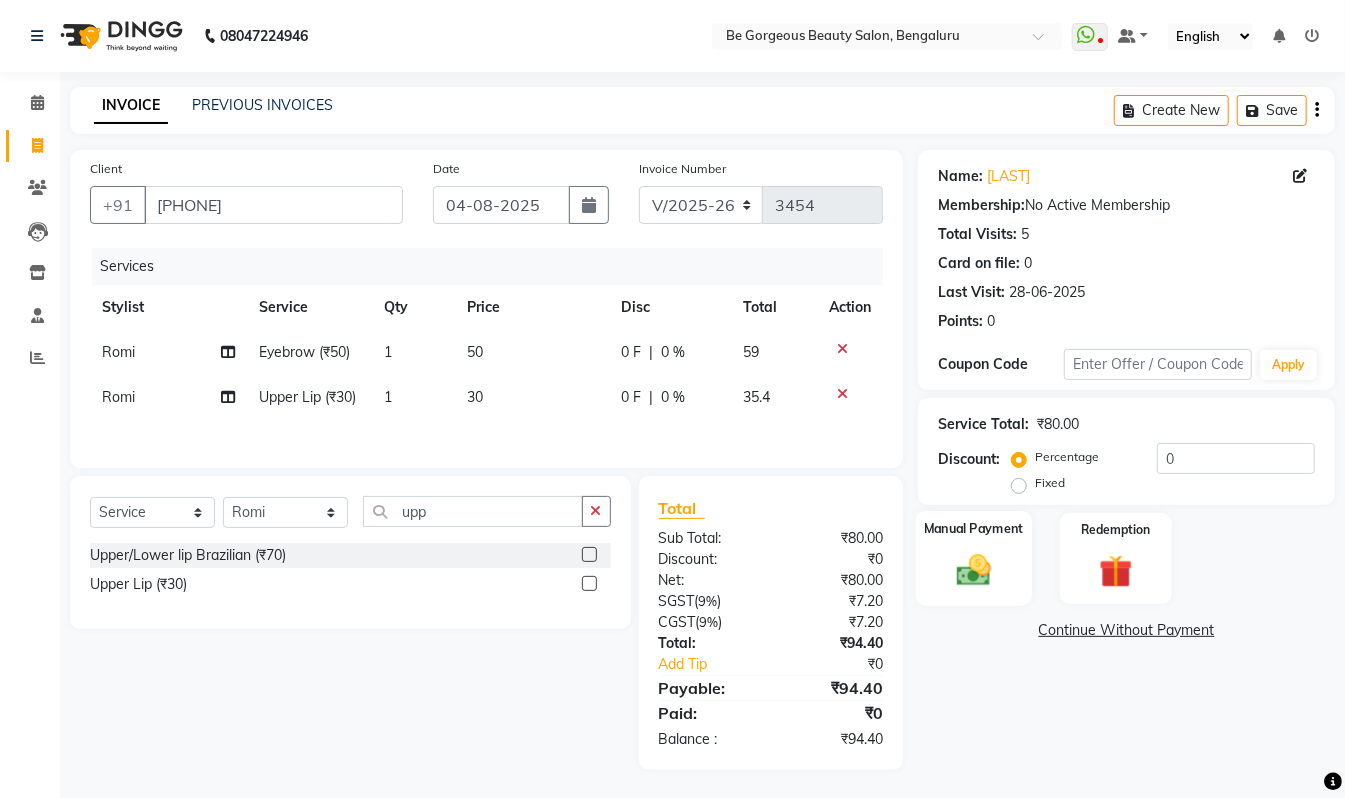 click 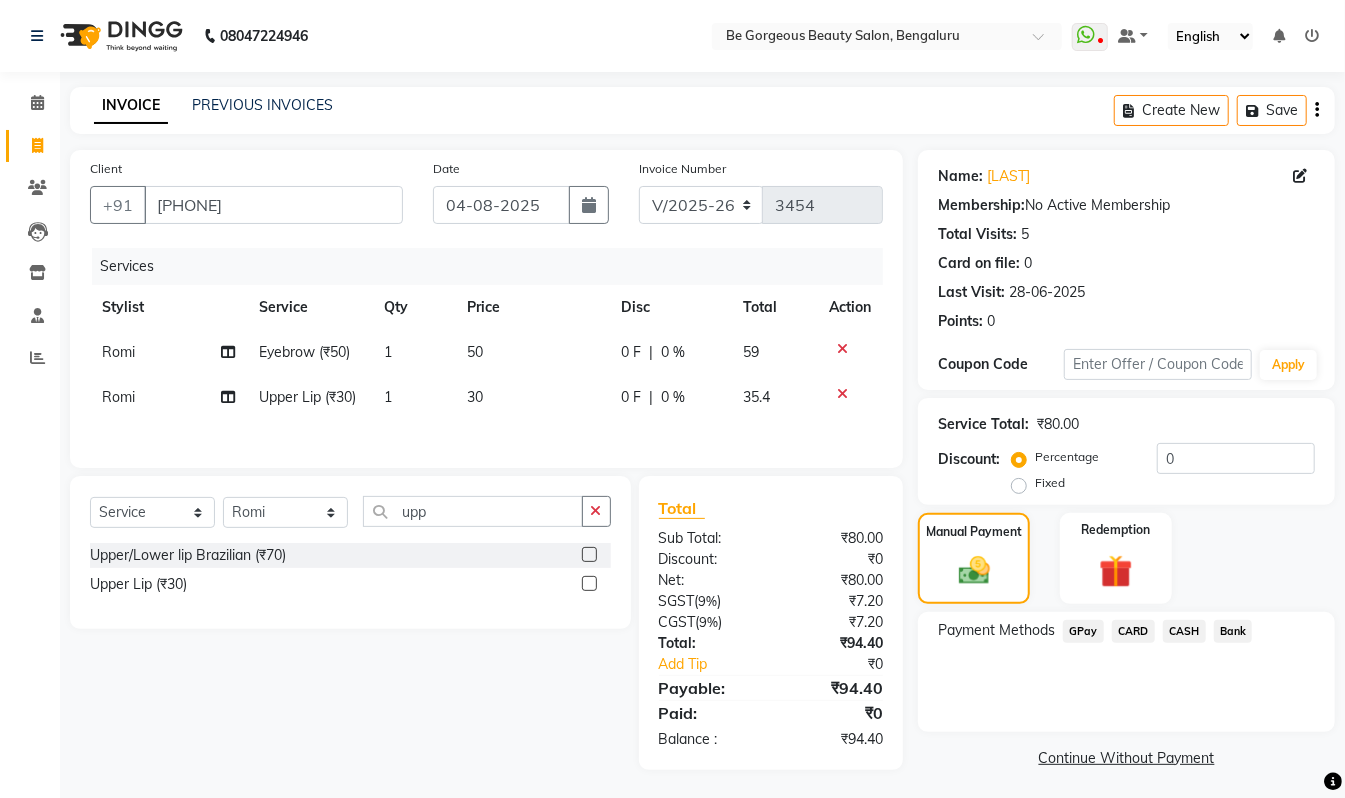 click on "GPay" 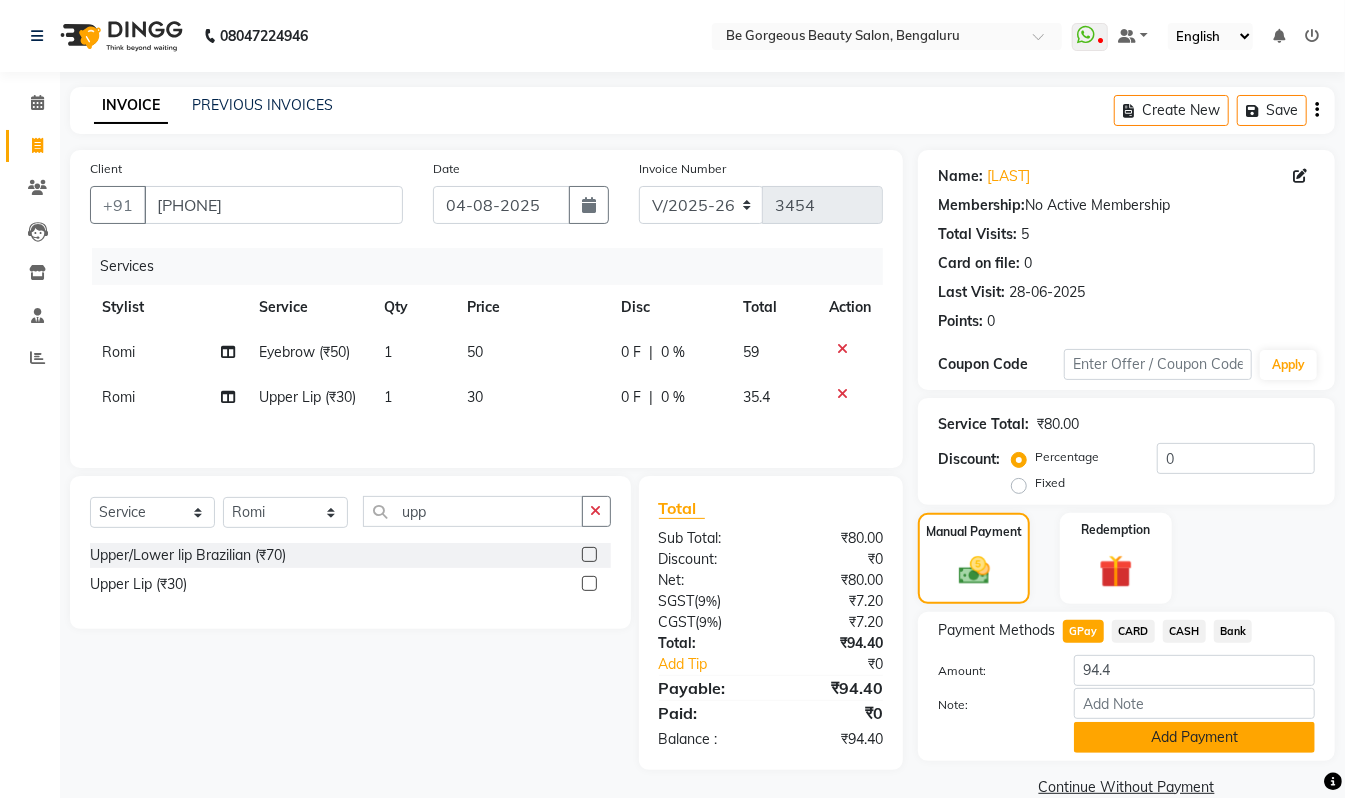 drag, startPoint x: 1198, startPoint y: 726, endPoint x: 1300, endPoint y: 696, distance: 106.320274 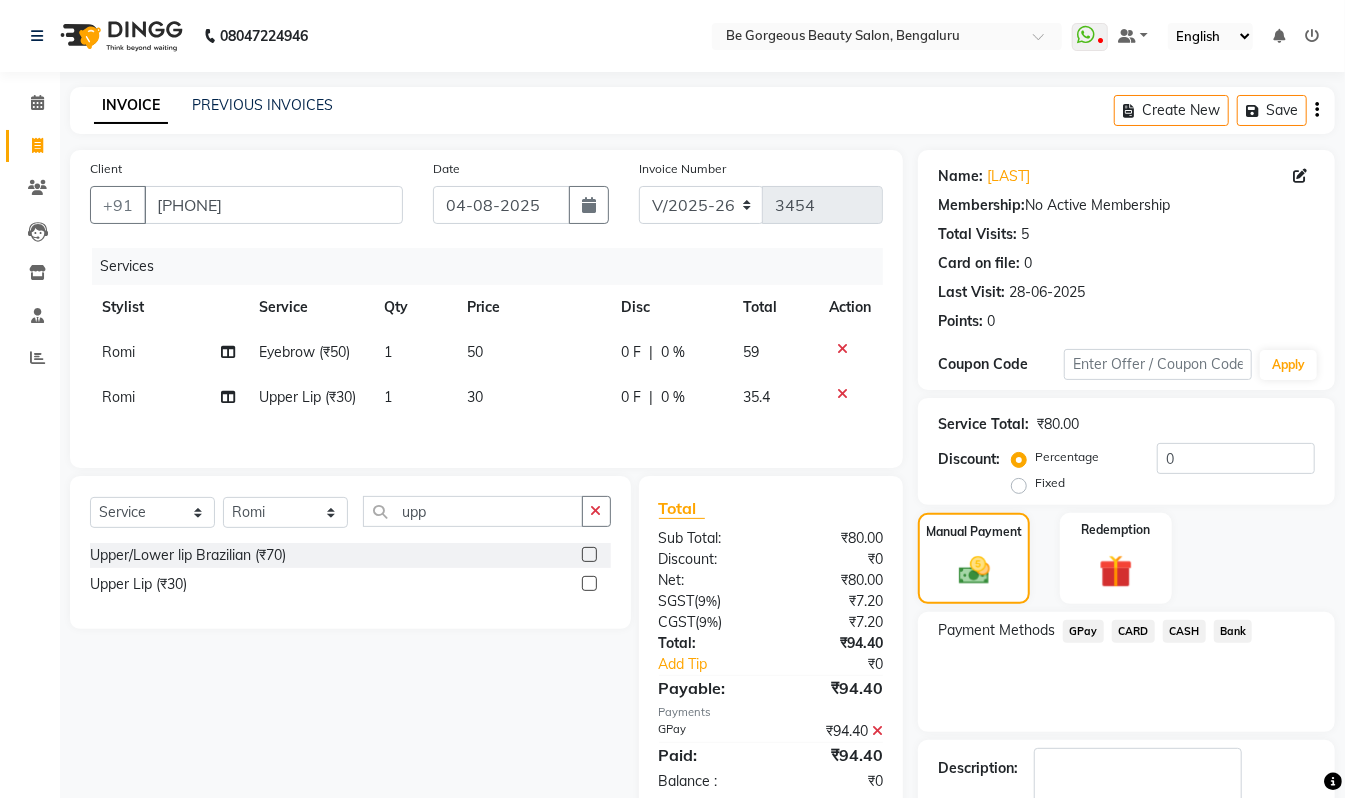 scroll, scrollTop: 89, scrollLeft: 0, axis: vertical 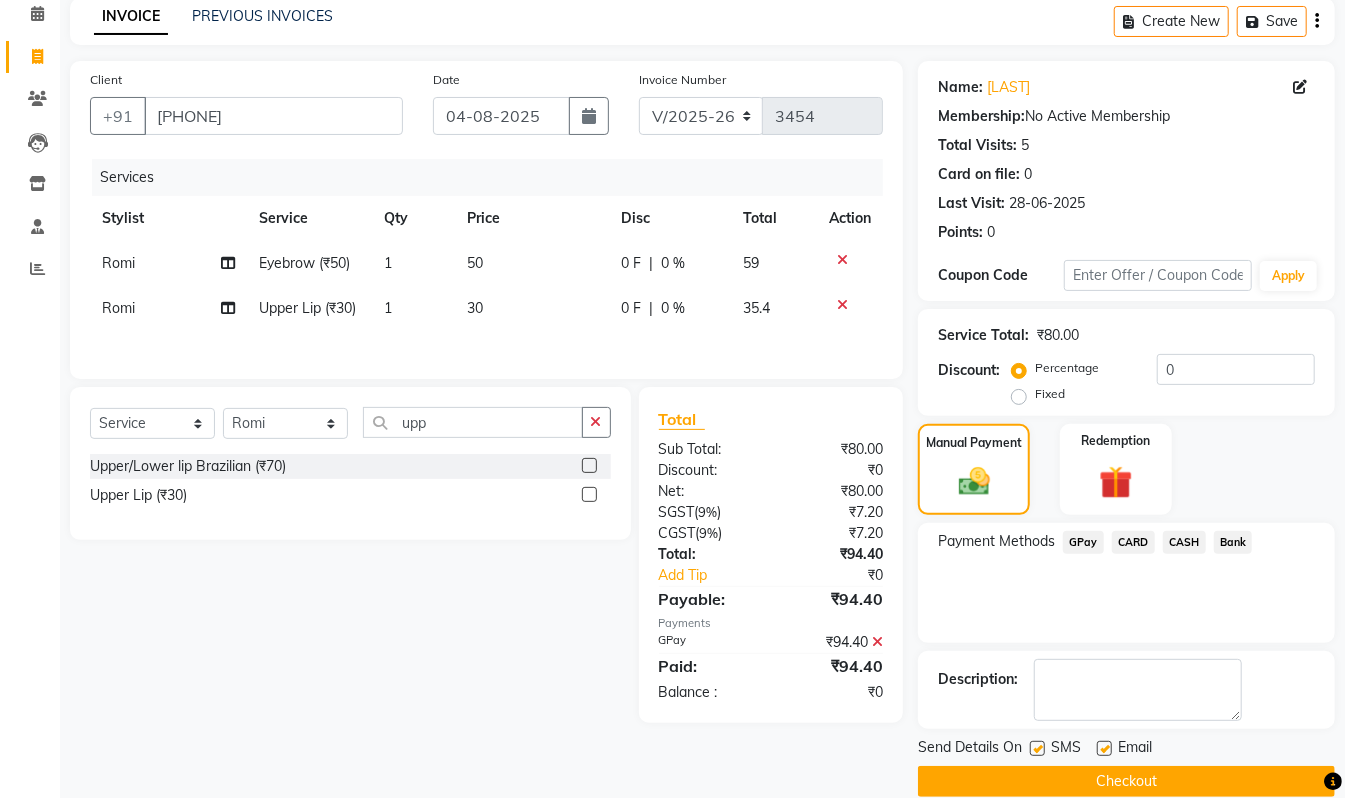 click on "Checkout" 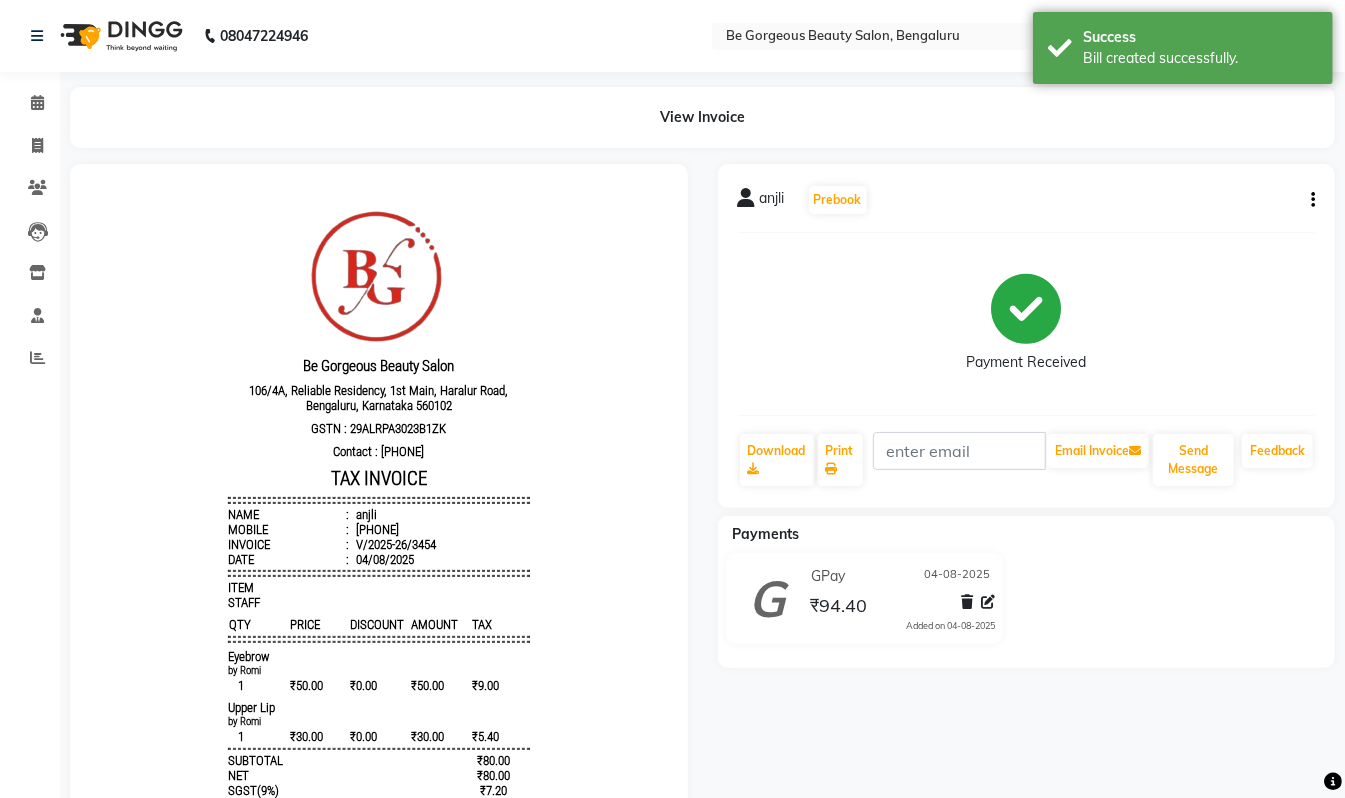 scroll, scrollTop: 0, scrollLeft: 0, axis: both 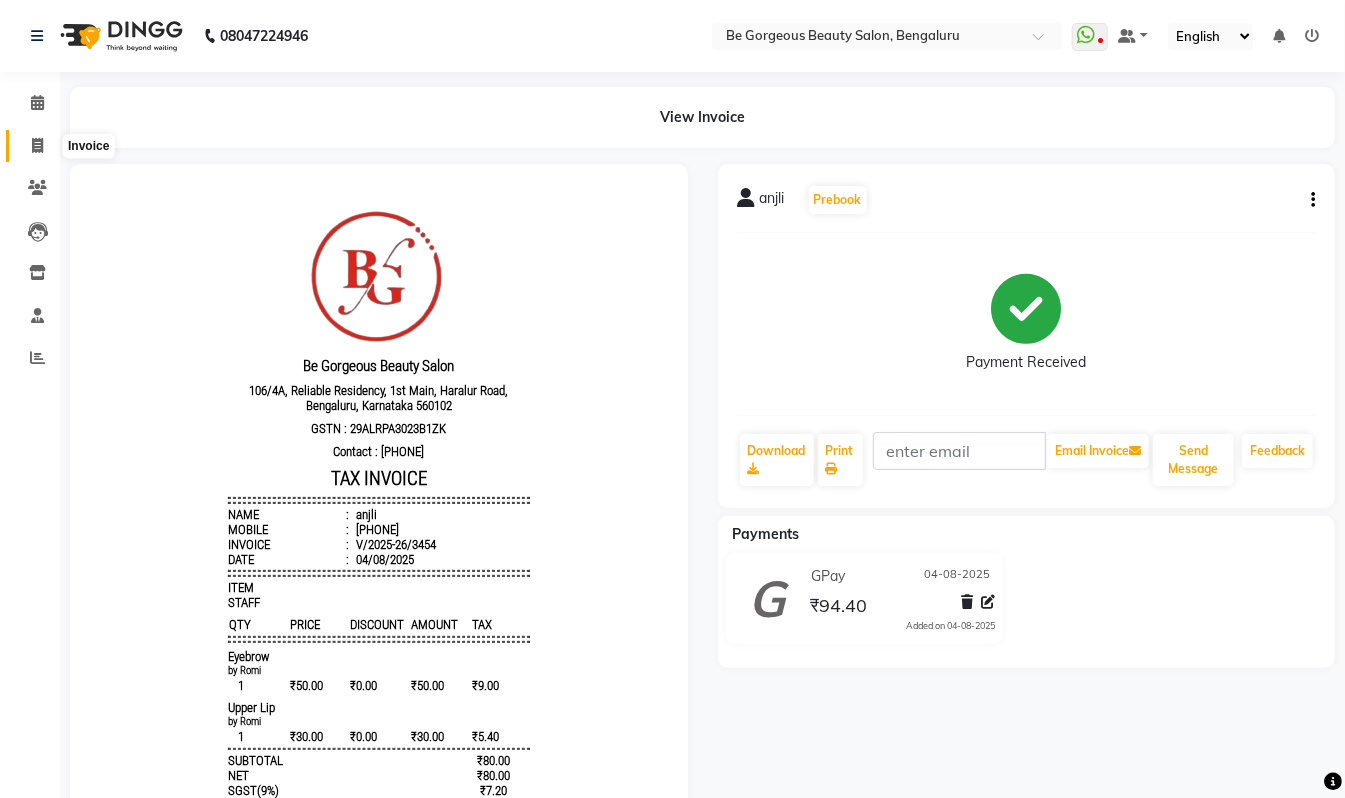 click 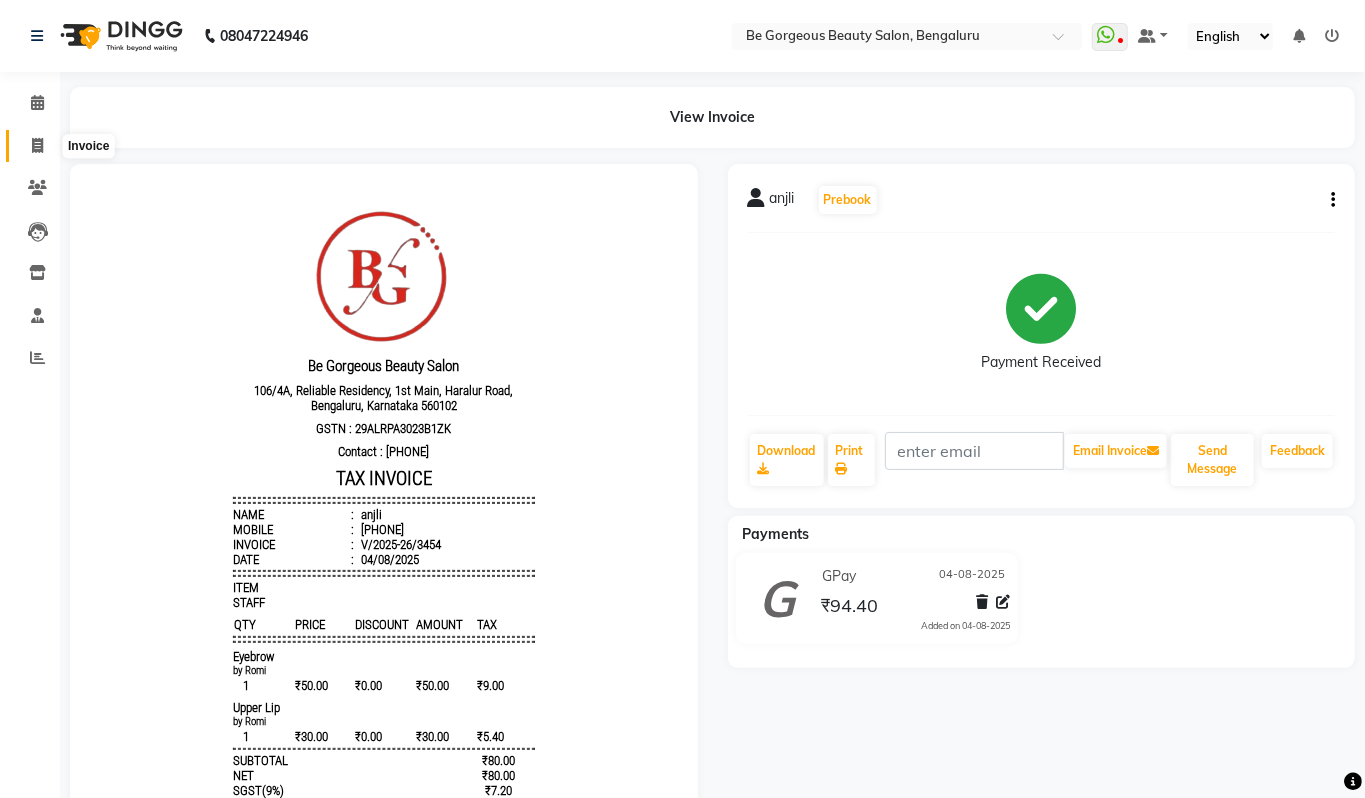 select on "5405" 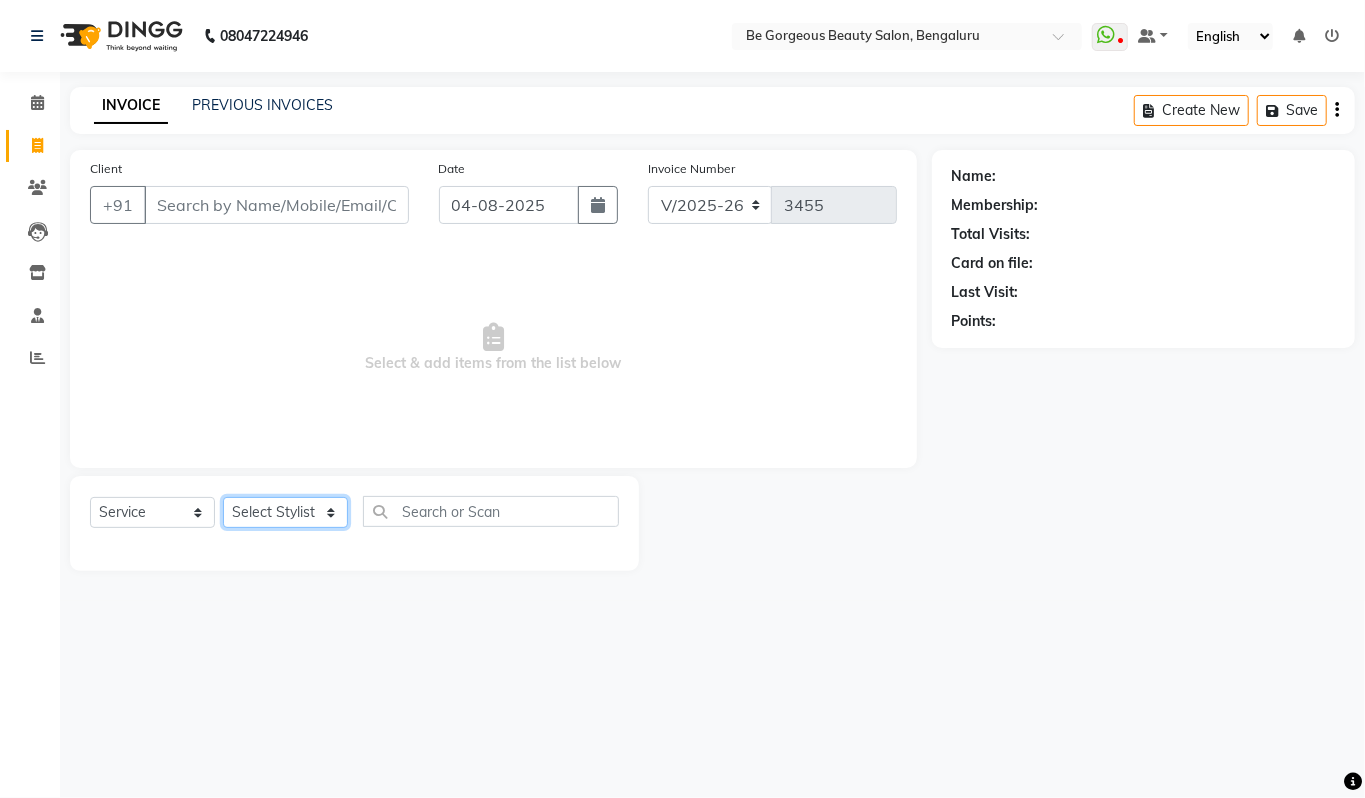 click on "Select Stylist Akram Anas Gayatri lata Manager Munu Pooja Rehbar Romi Talib Wajid" 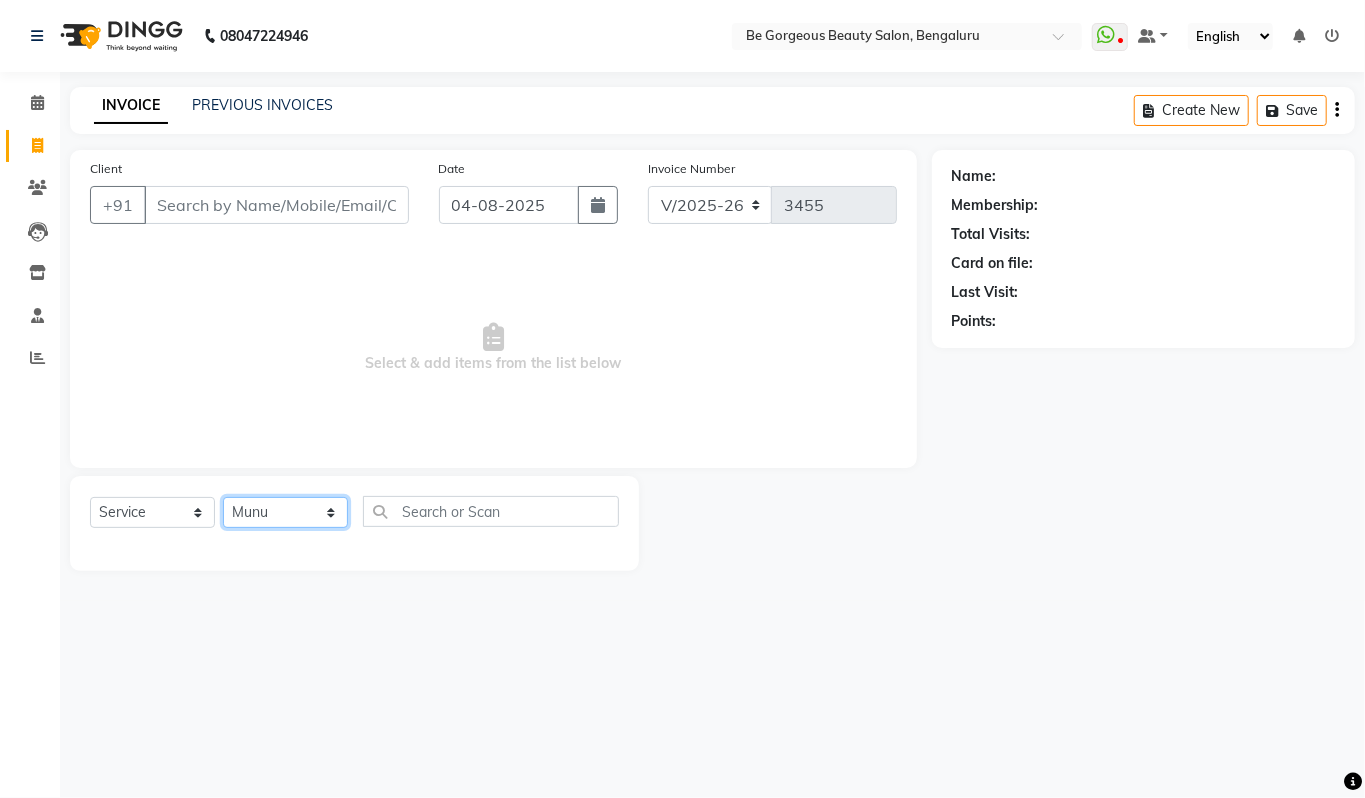 click on "Select Stylist Akram Anas Gayatri lata Manager Munu Pooja Rehbar Romi Talib Wajid" 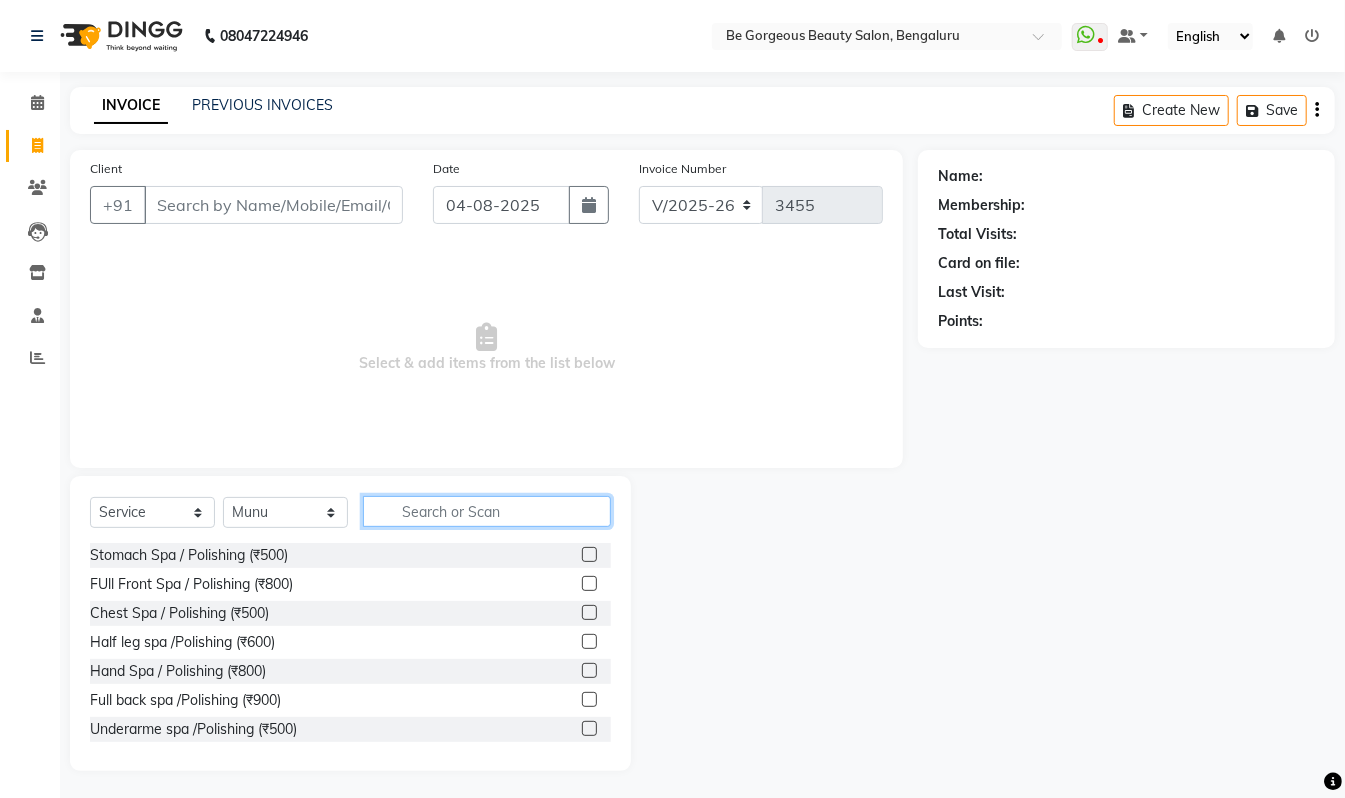 click 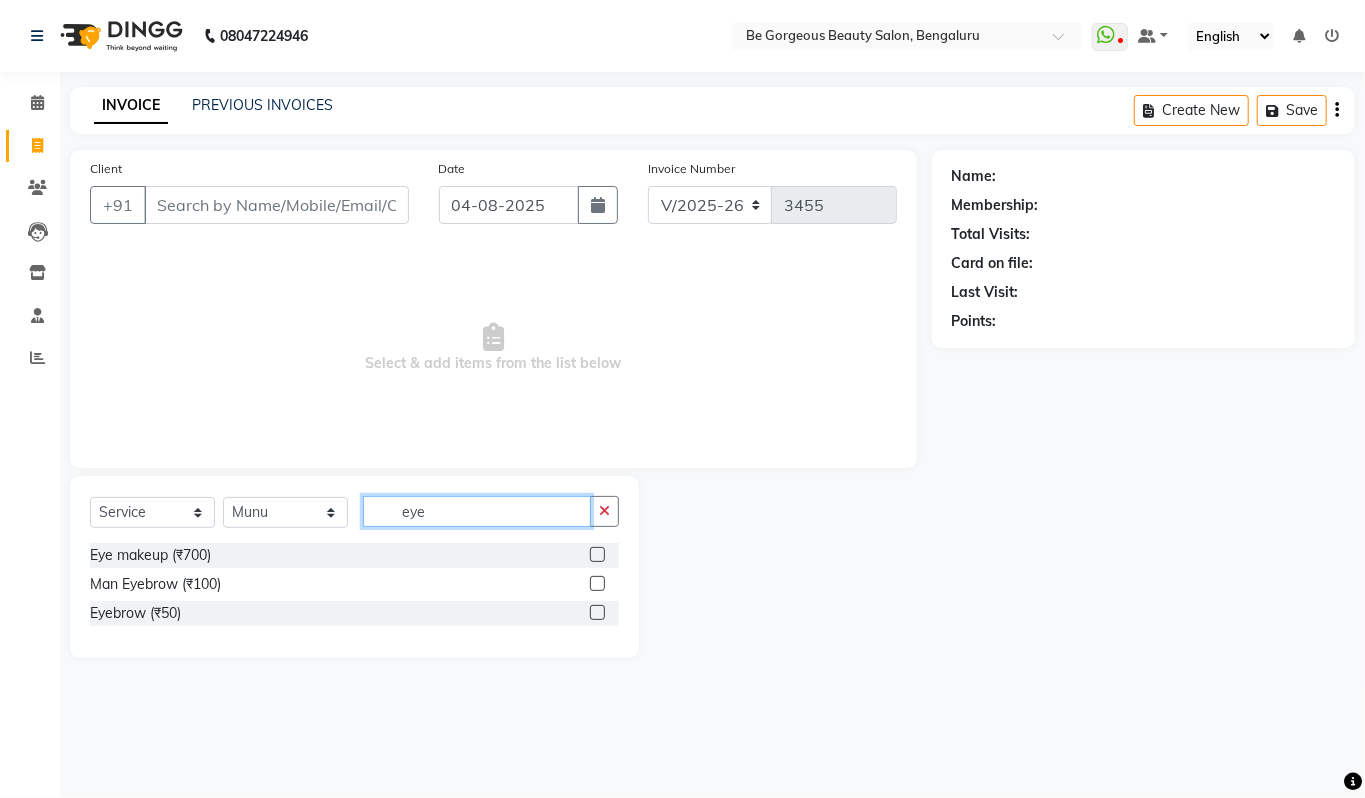type on "eye" 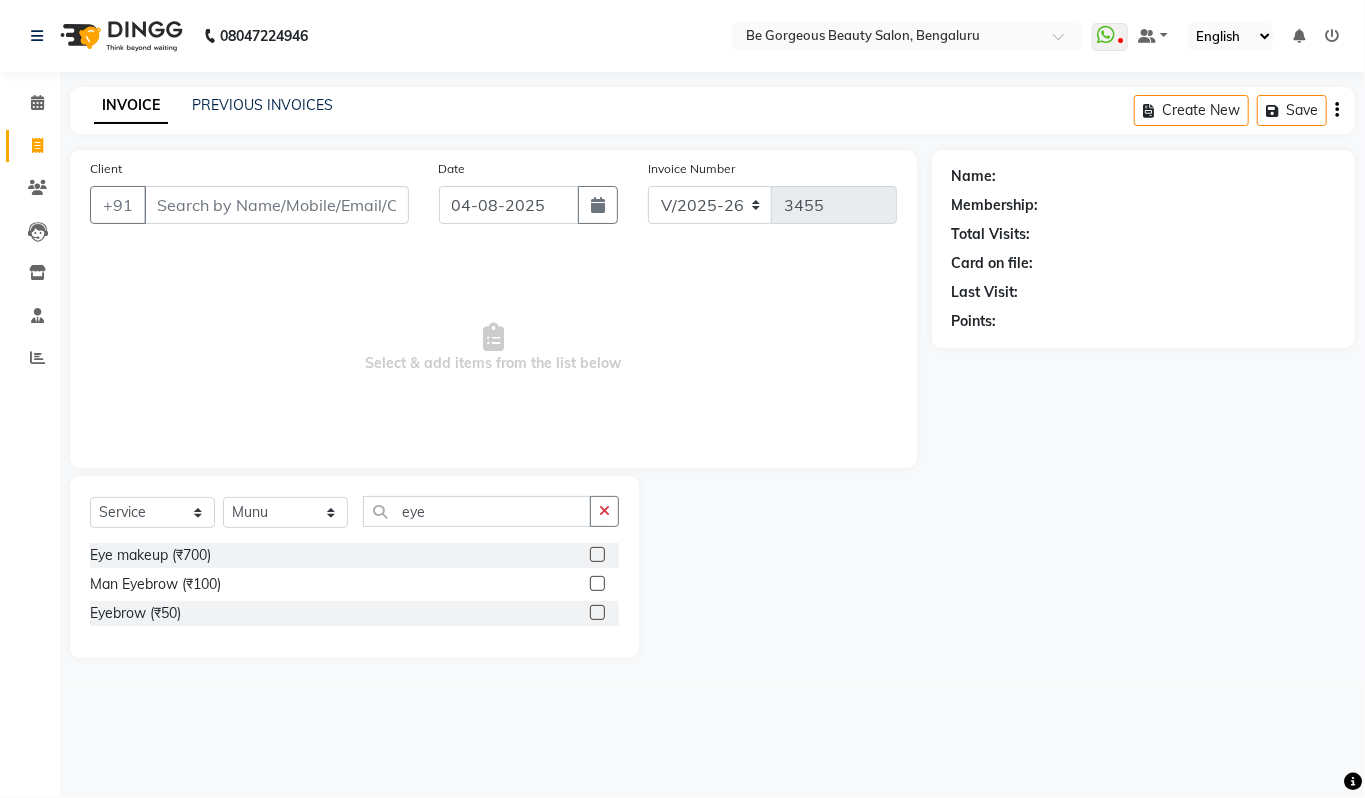 click 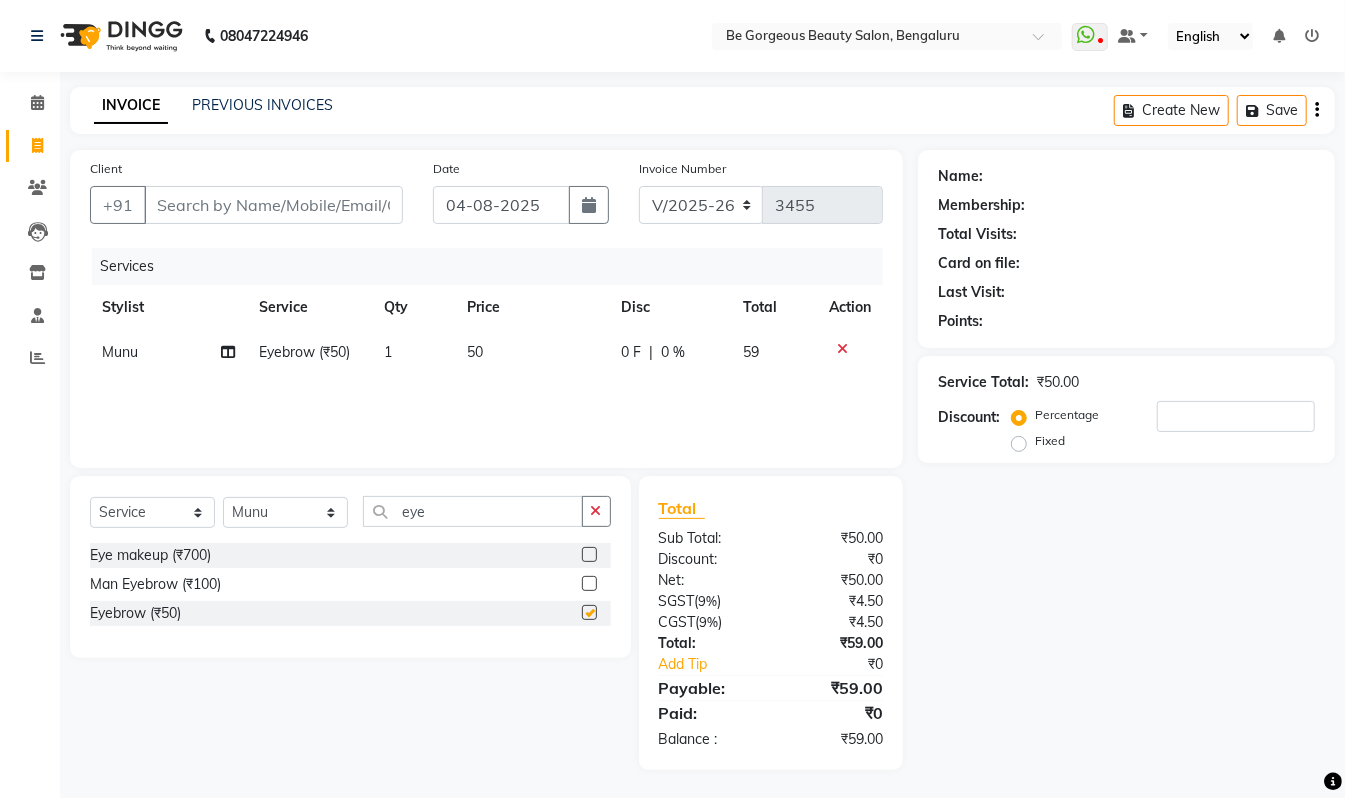 checkbox on "false" 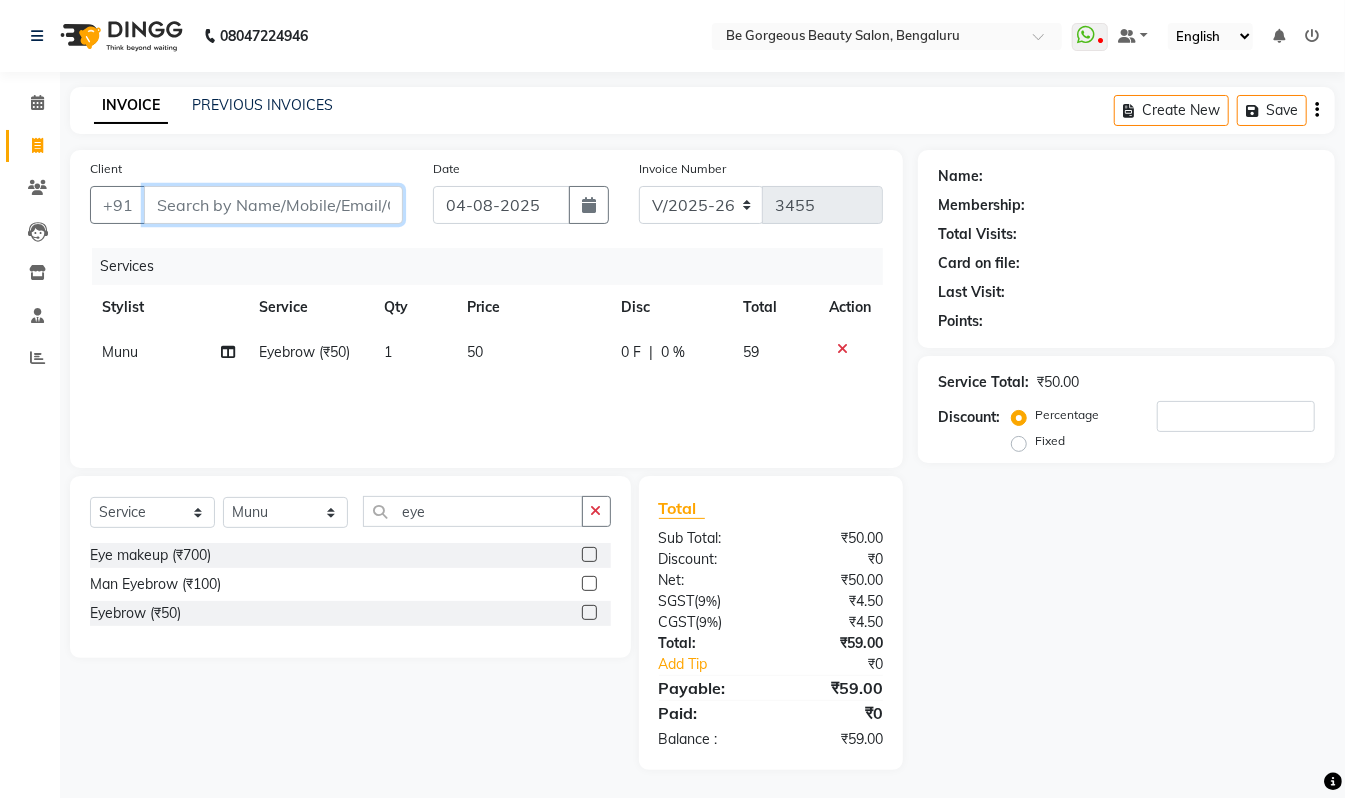 click on "Client" at bounding box center (273, 205) 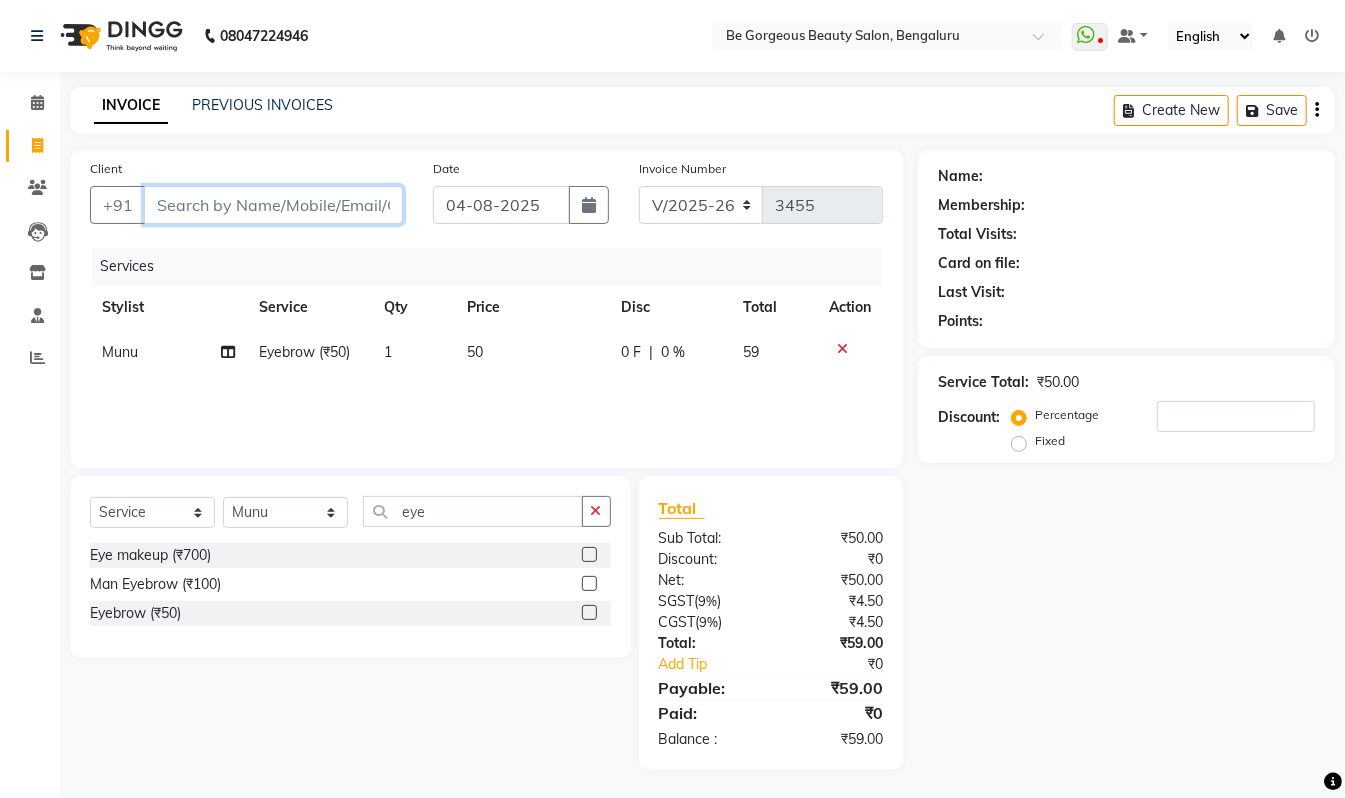 click on "Client" at bounding box center (273, 205) 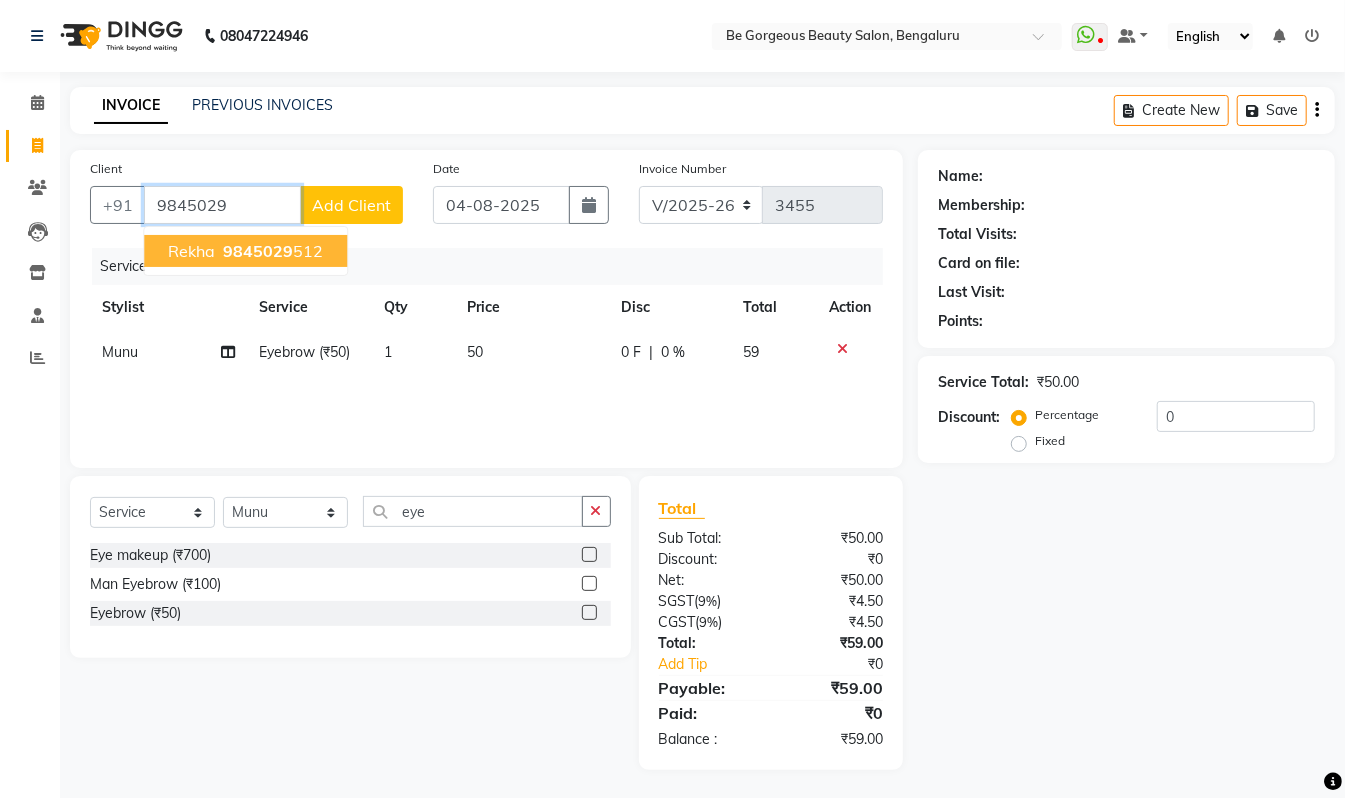 click on "9845029" at bounding box center [258, 251] 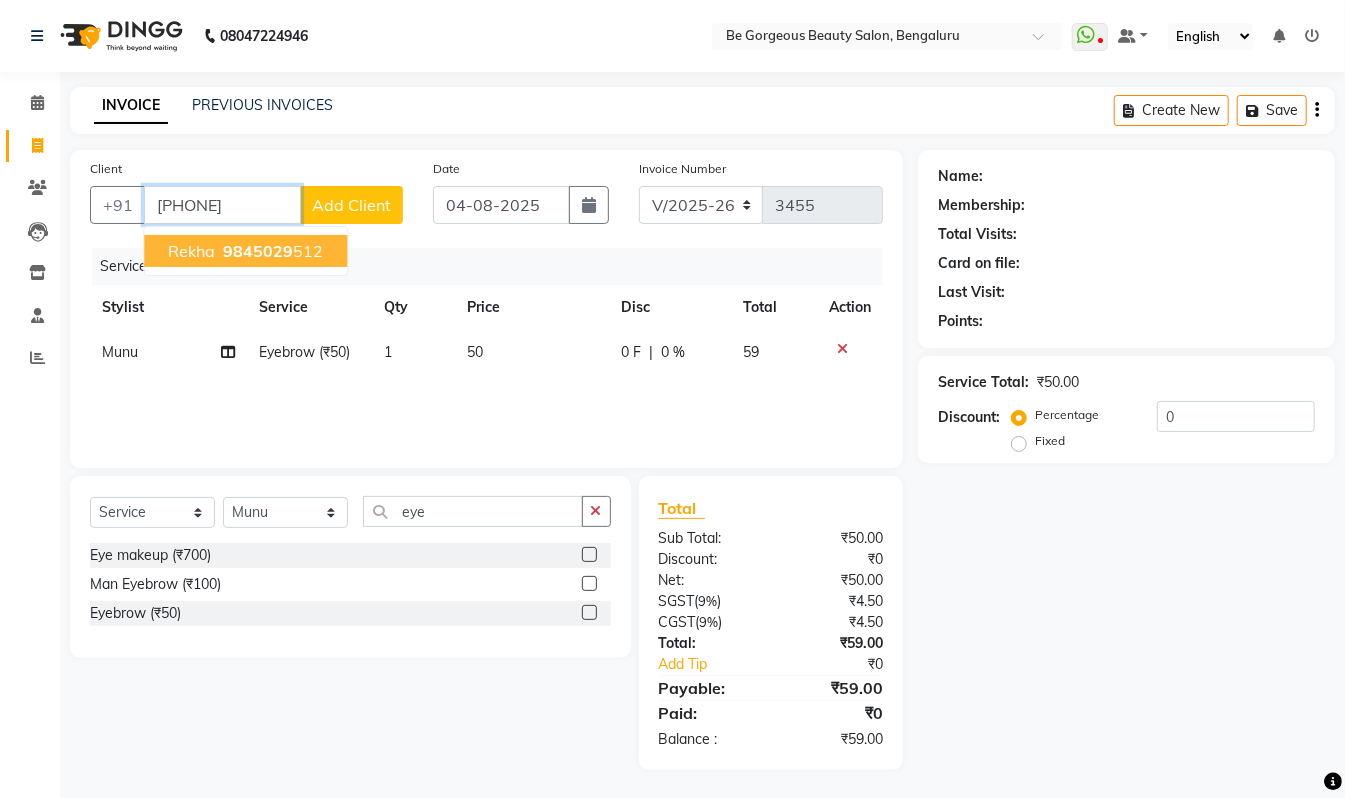 type on "9845029512" 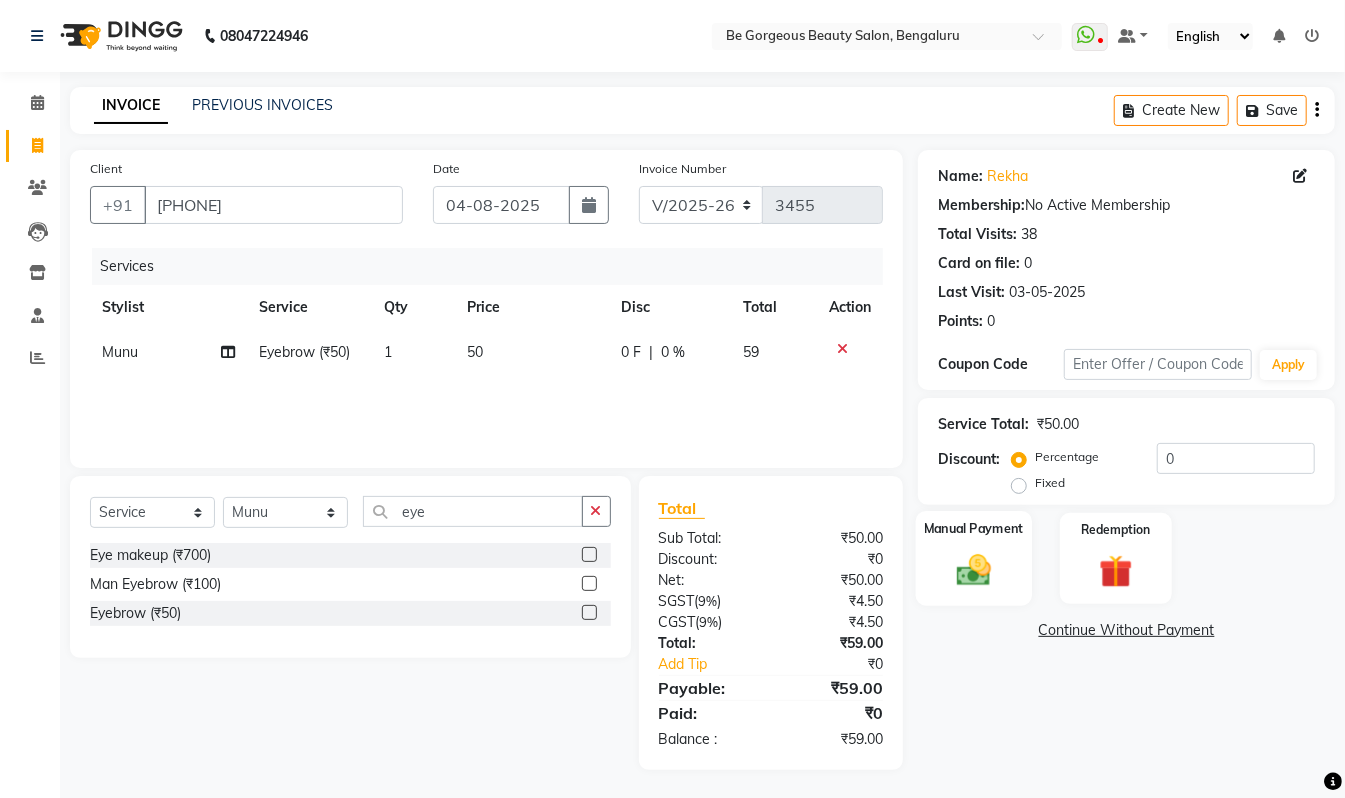 click 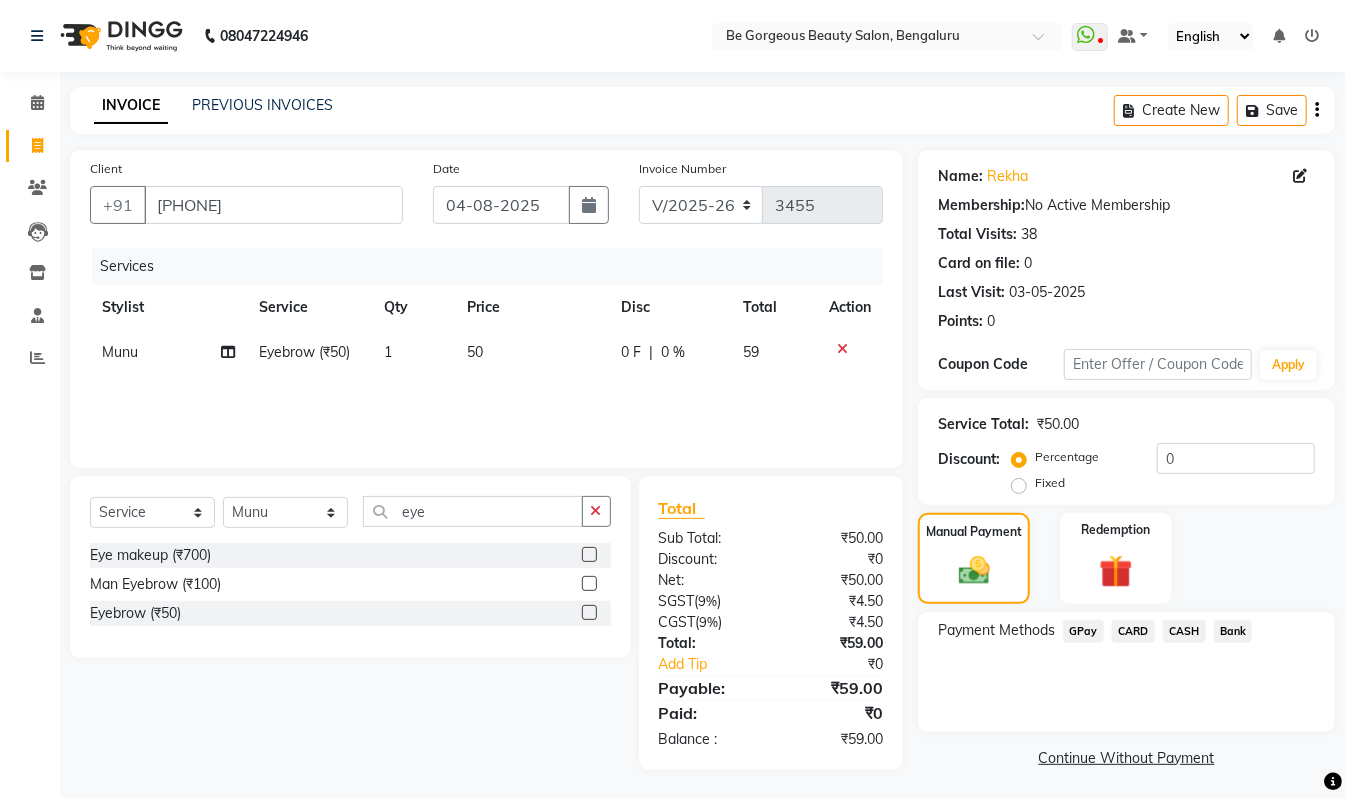 click on "GPay" 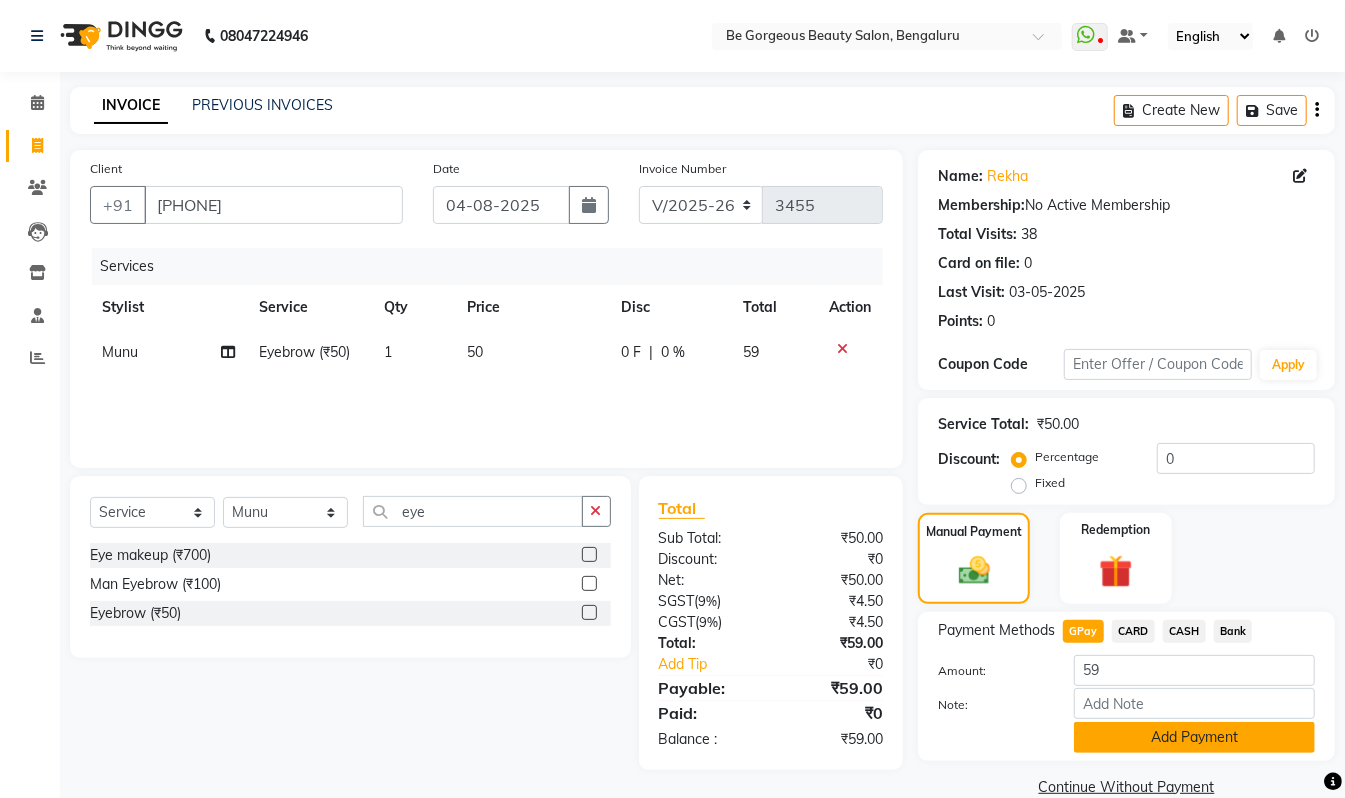 click on "Add Payment" 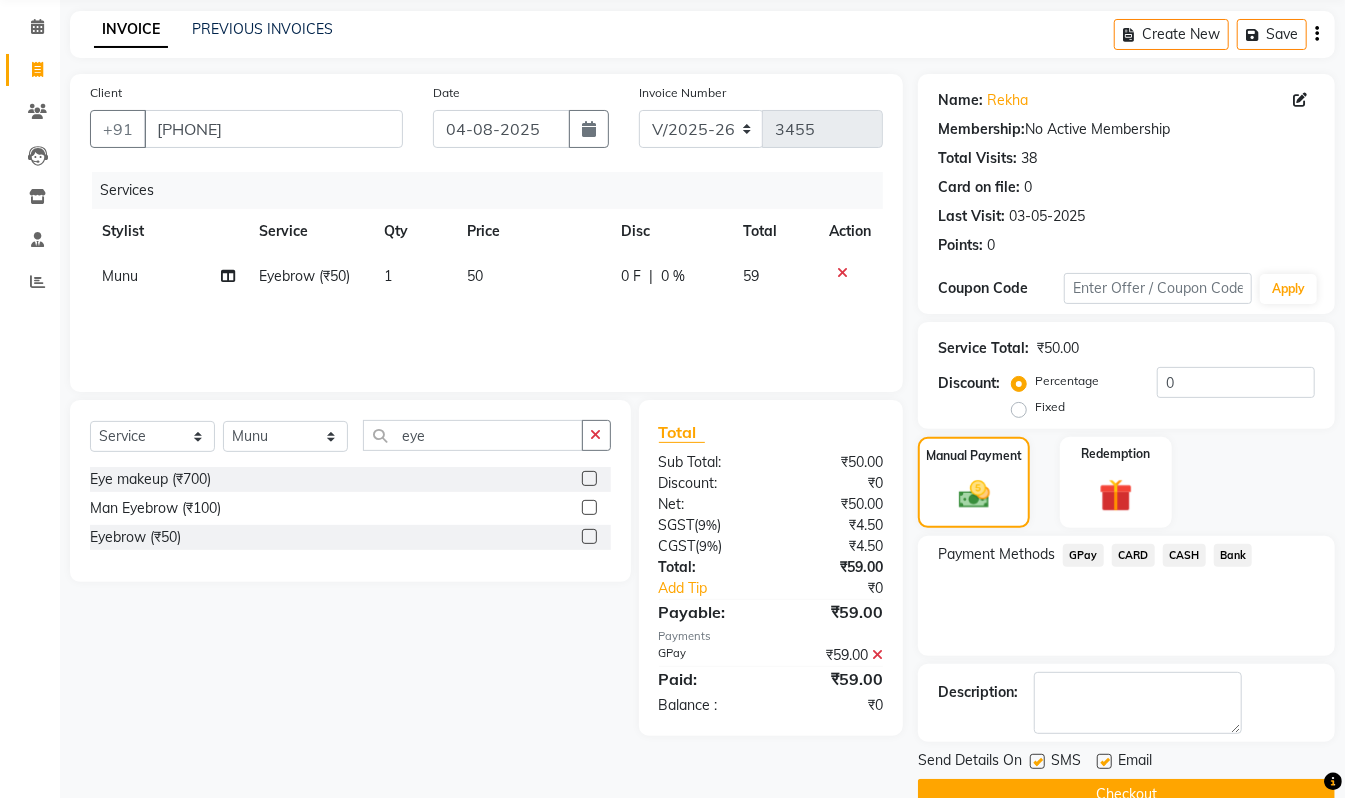 scroll, scrollTop: 118, scrollLeft: 0, axis: vertical 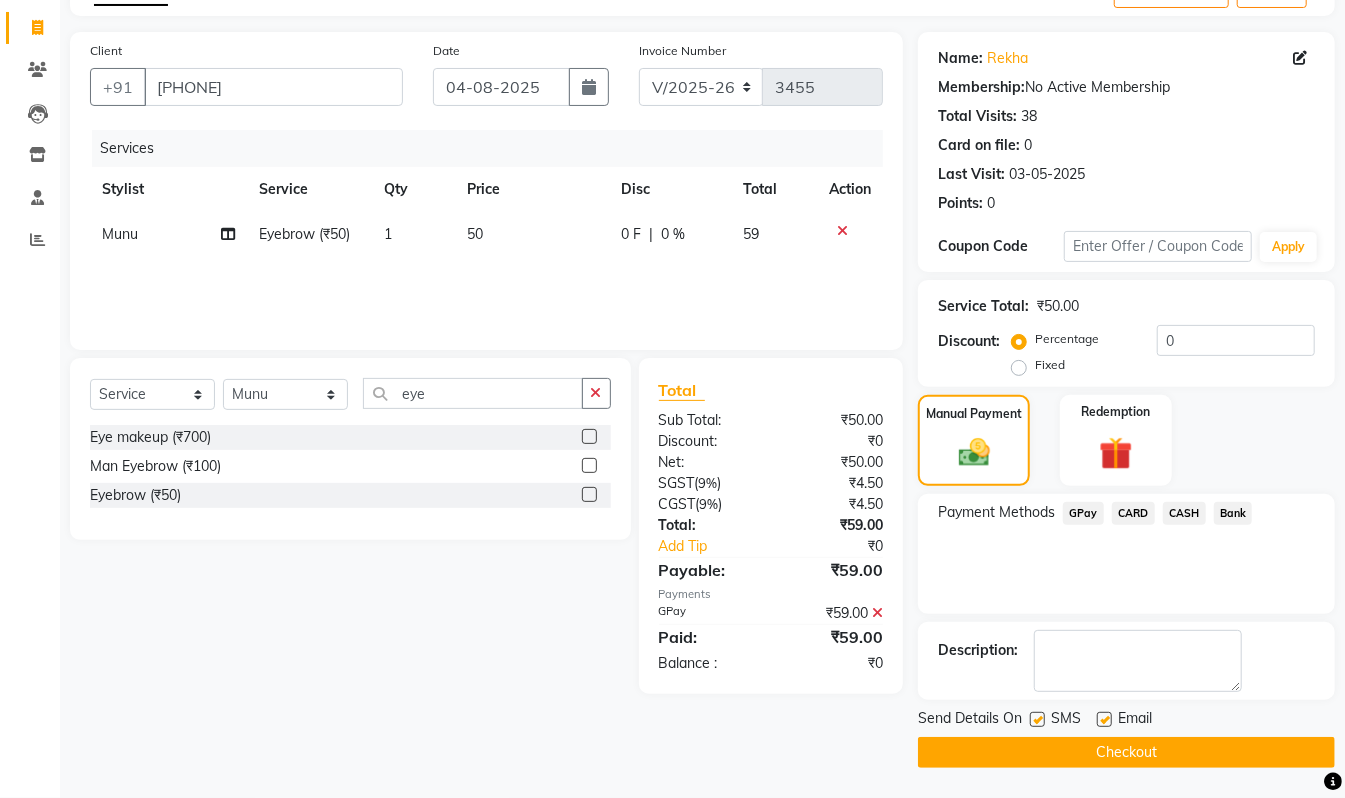 click on "Checkout" 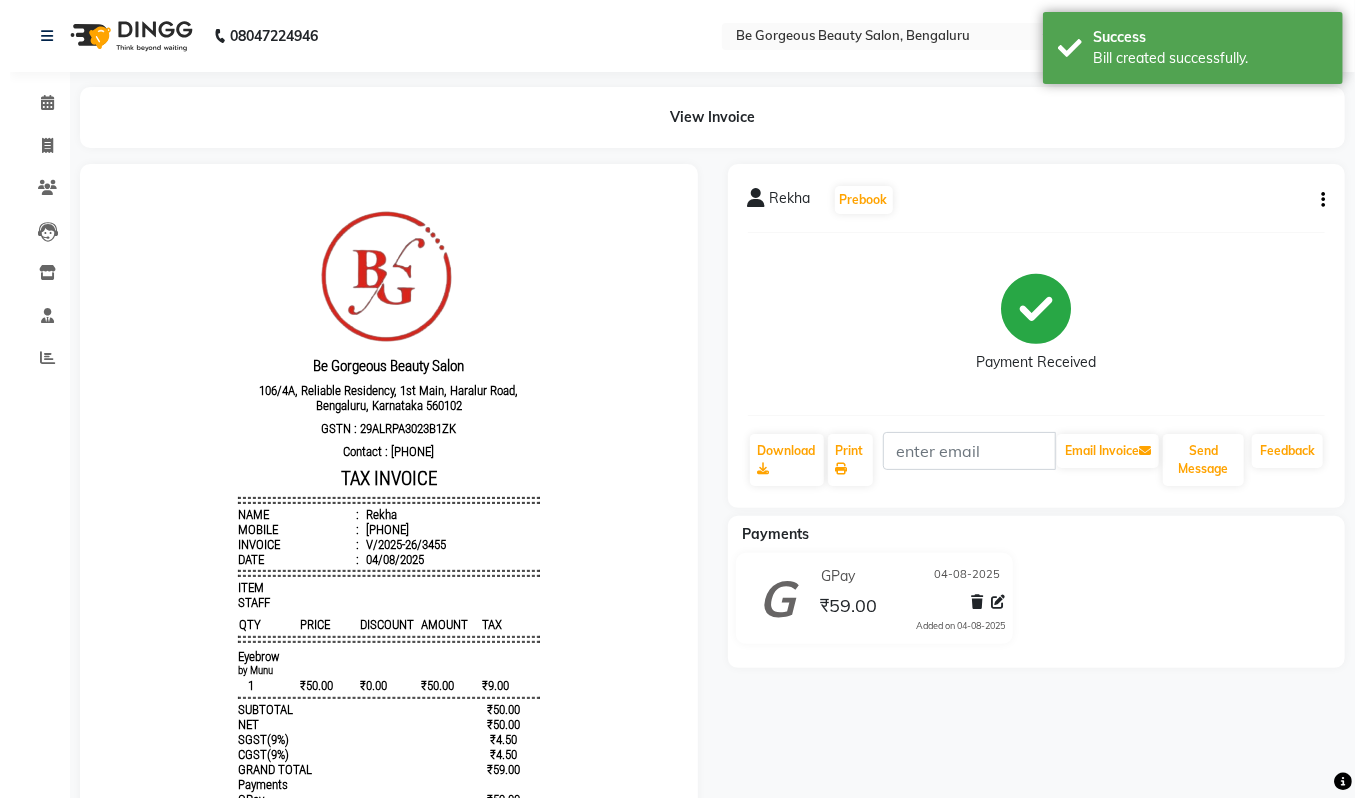 scroll, scrollTop: 0, scrollLeft: 0, axis: both 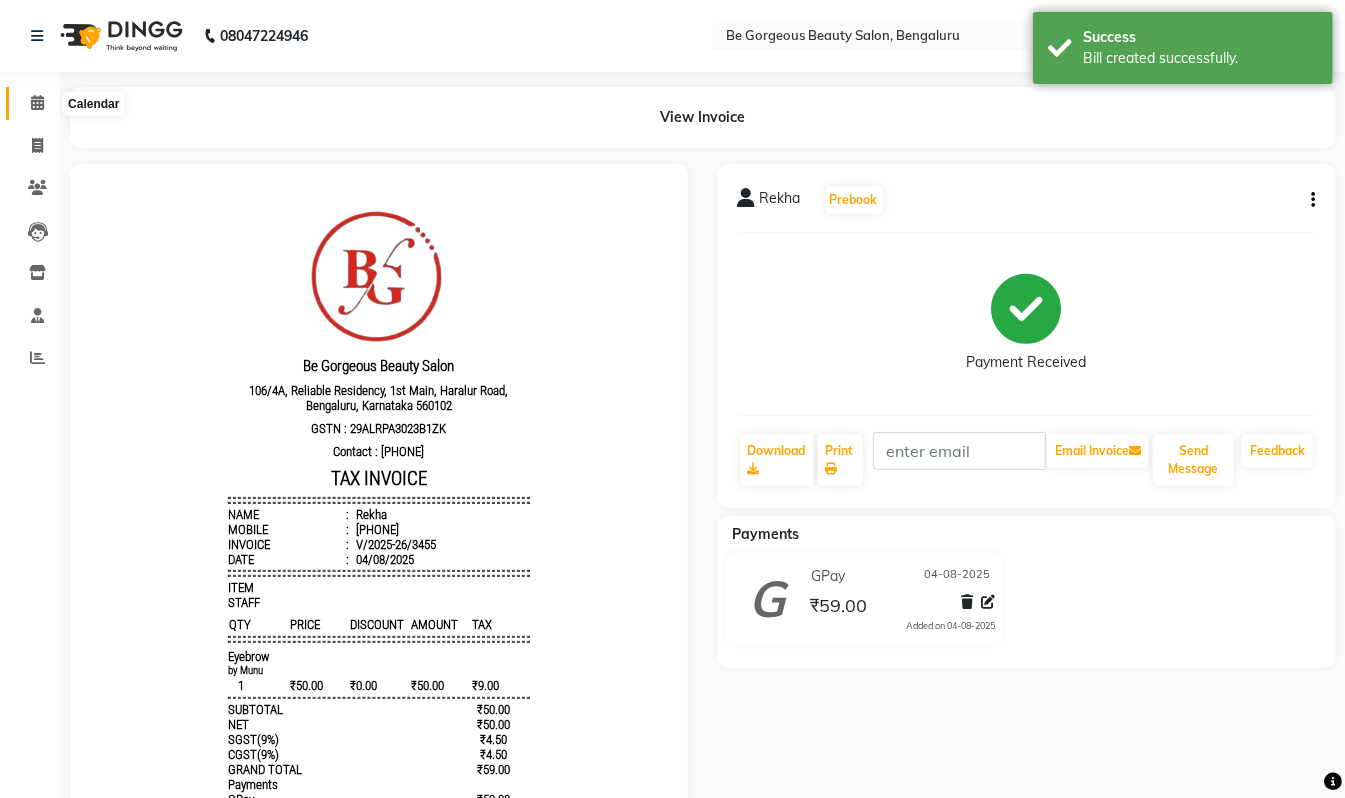click 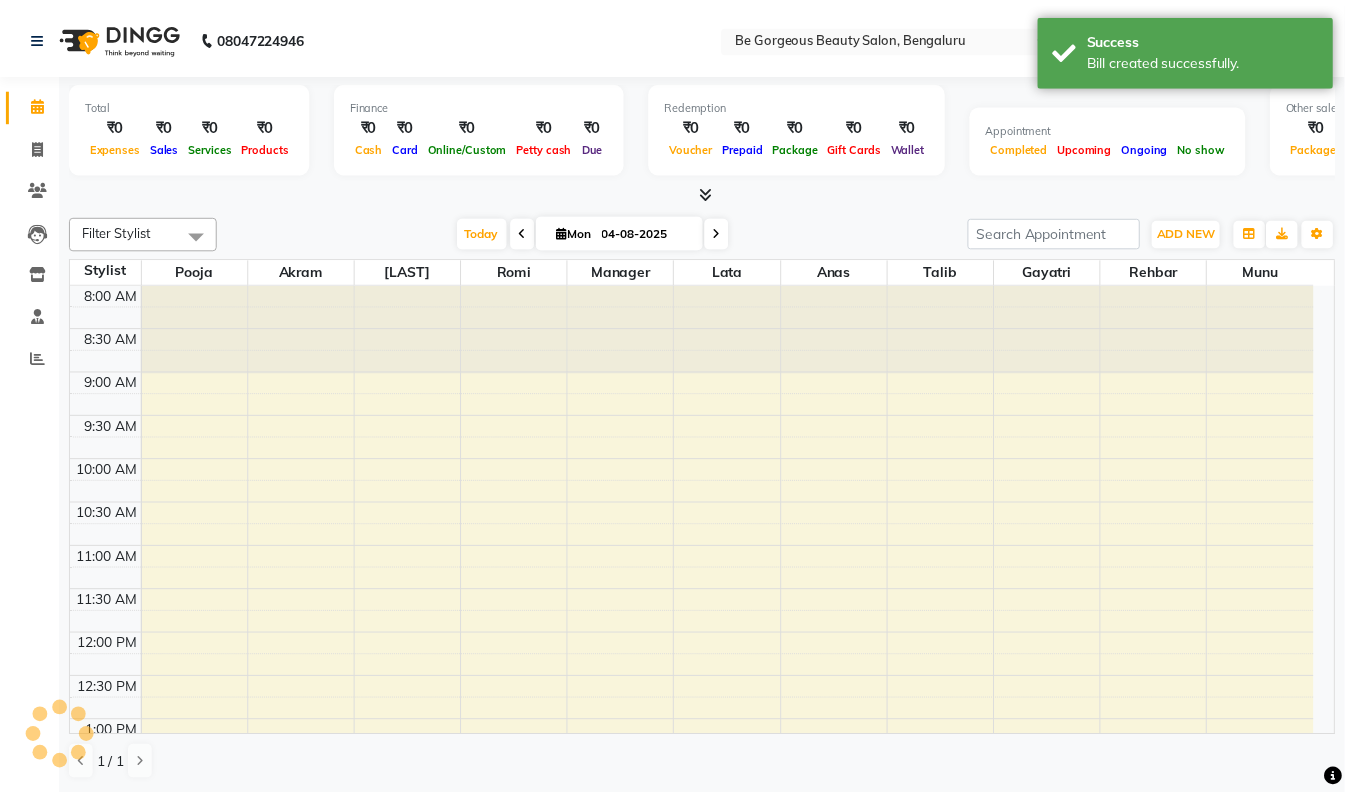 scroll, scrollTop: 0, scrollLeft: 0, axis: both 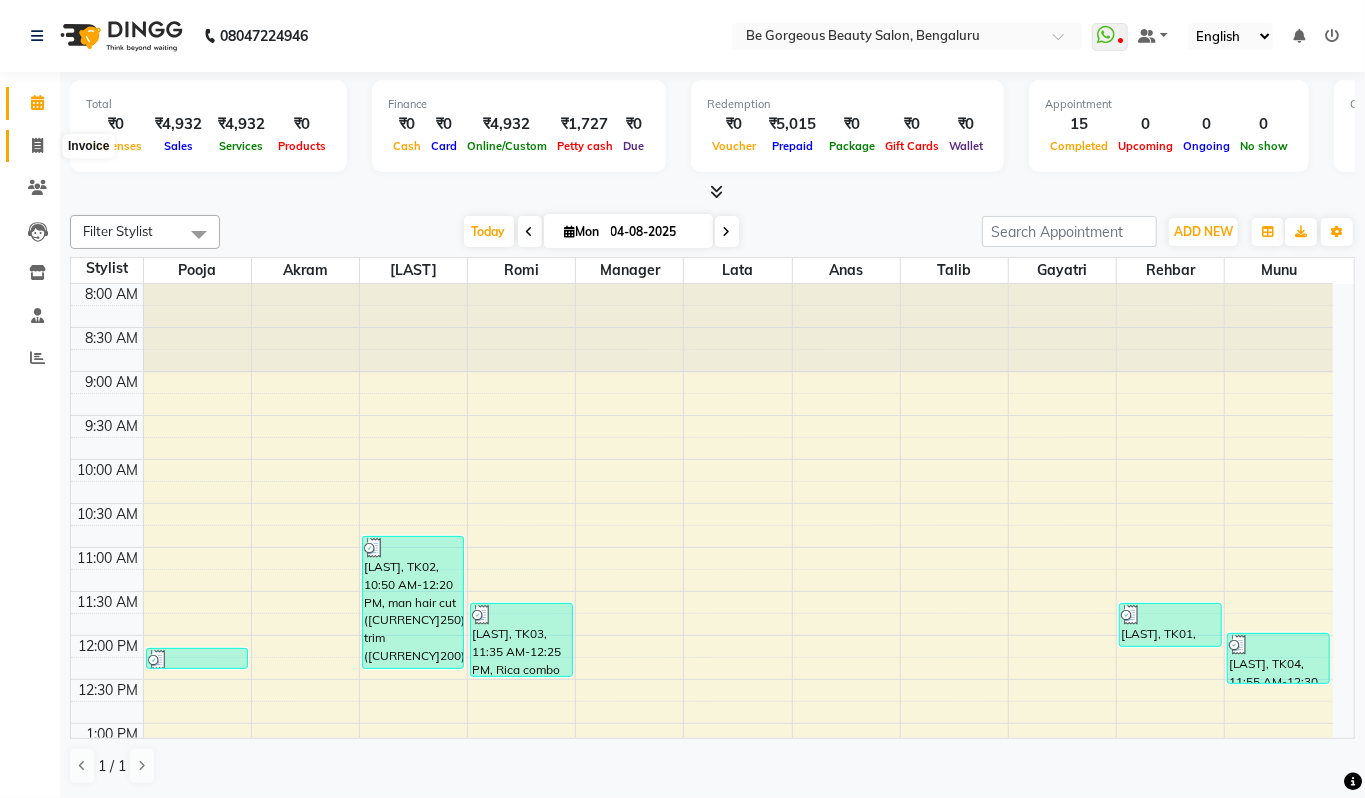 click 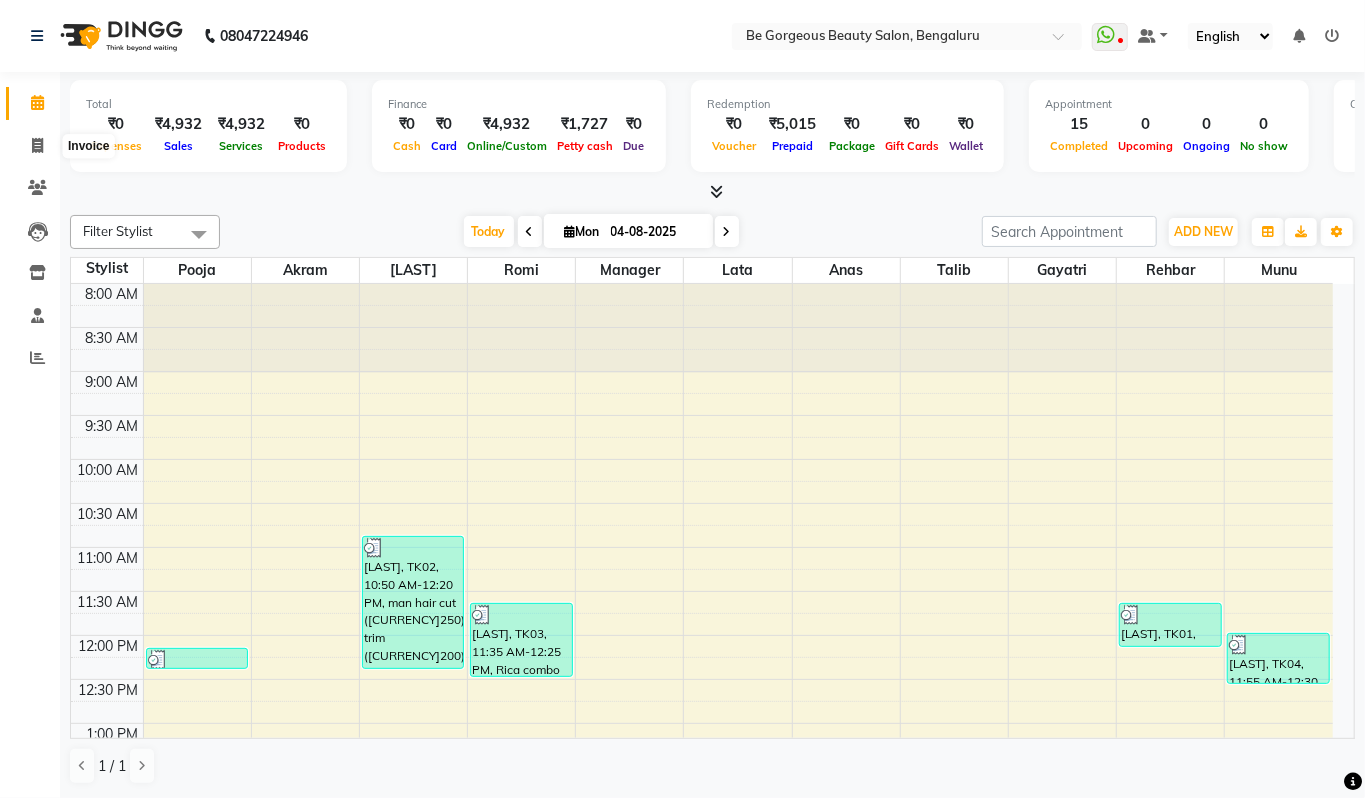 select on "5405" 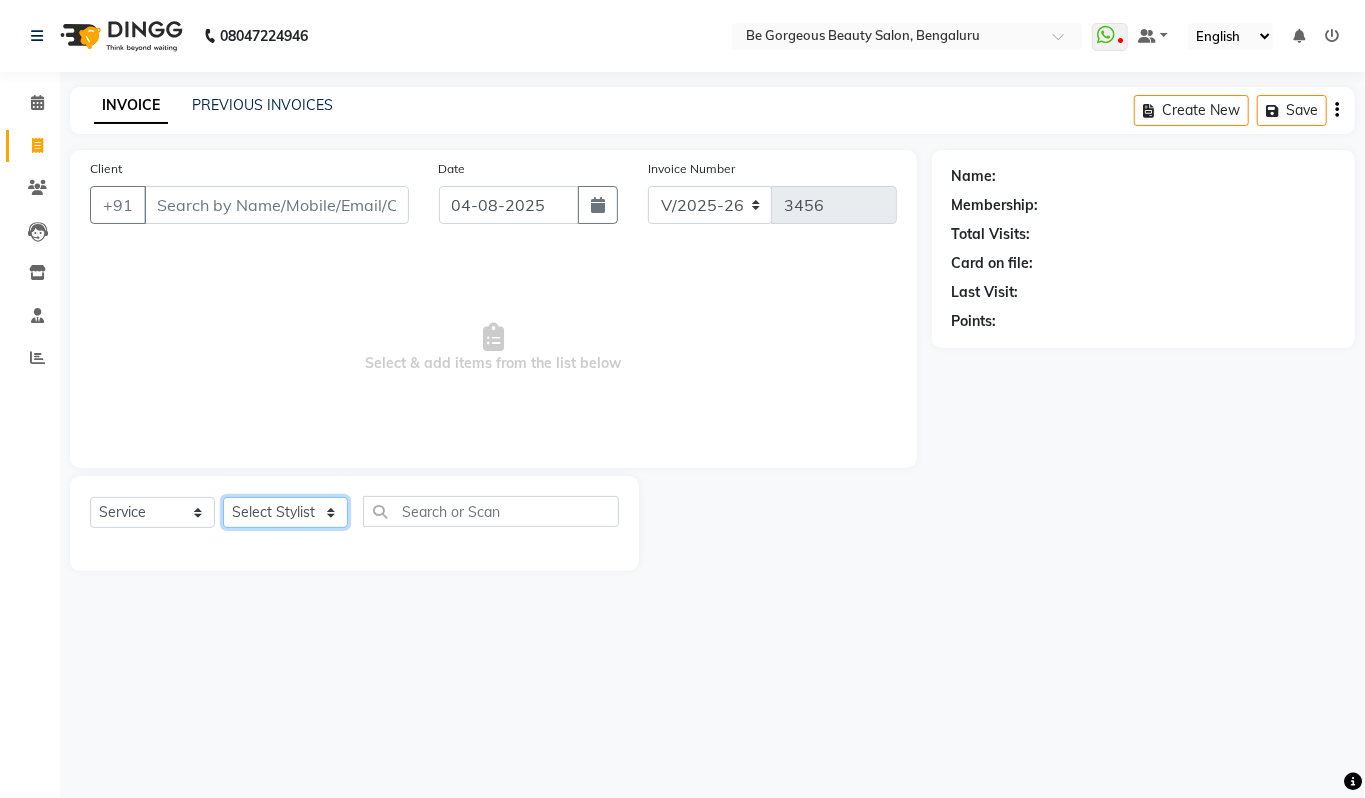 click on "Select Stylist Akram Anas Gayatri lata Manager Munu Pooja Rehbar Romi Talib Wajid" 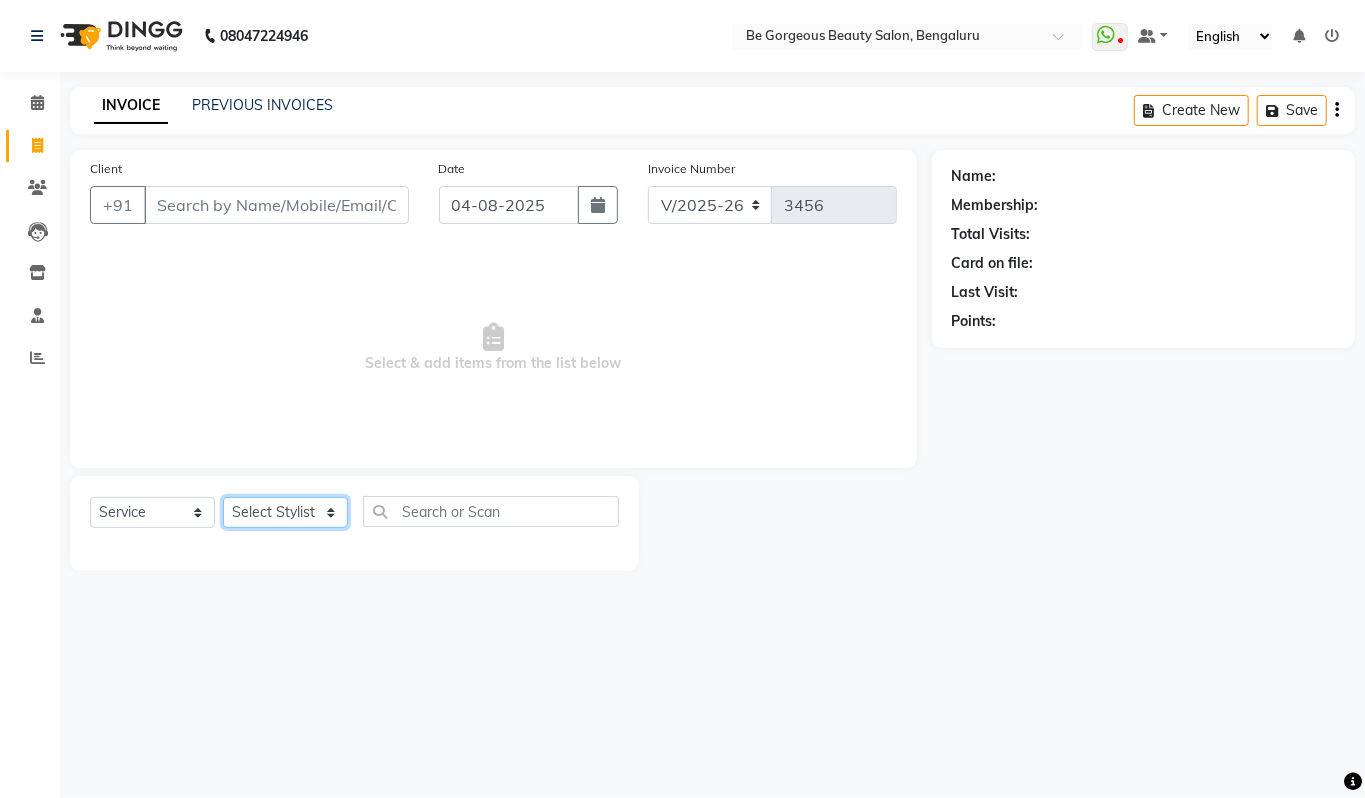 select on "47241" 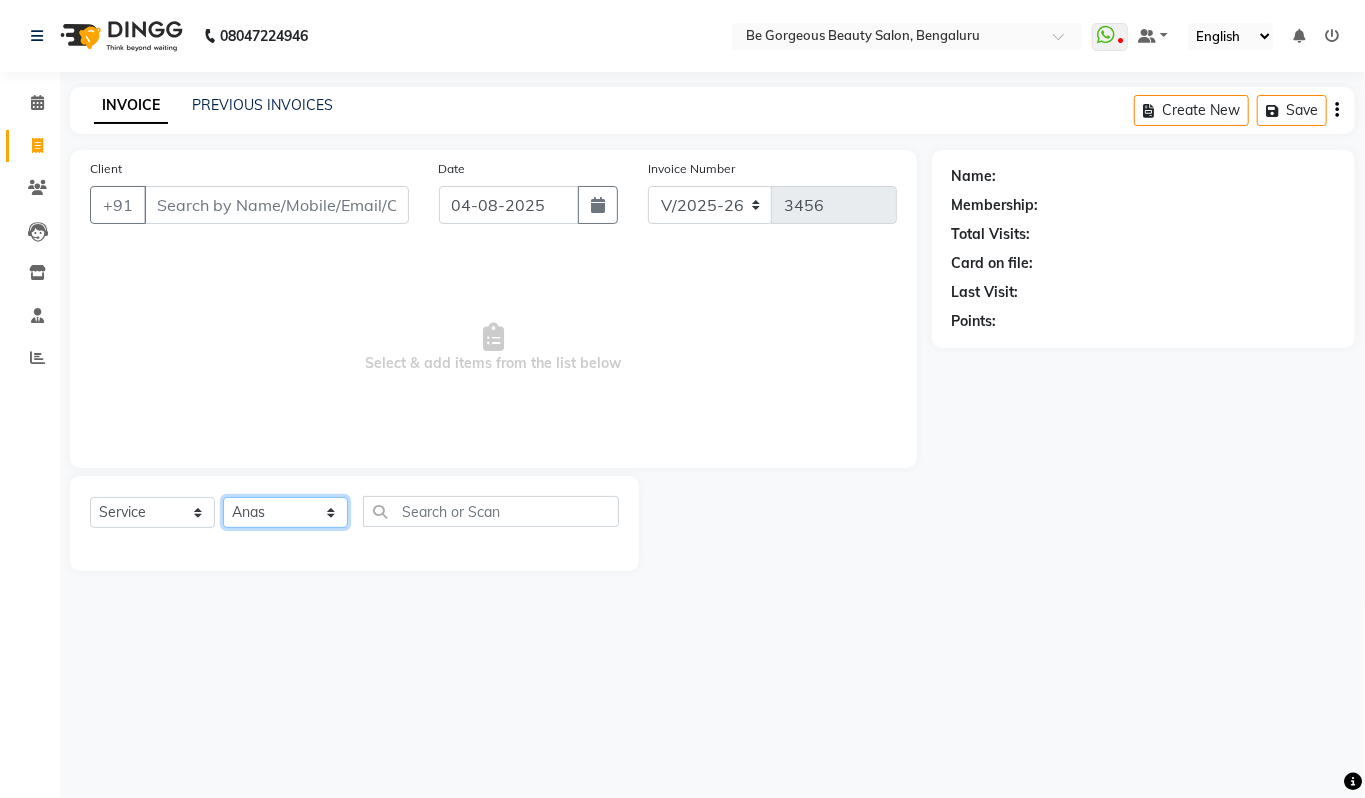 click on "Select Stylist Akram Anas Gayatri lata Manager Munu Pooja Rehbar Romi Talib Wajid" 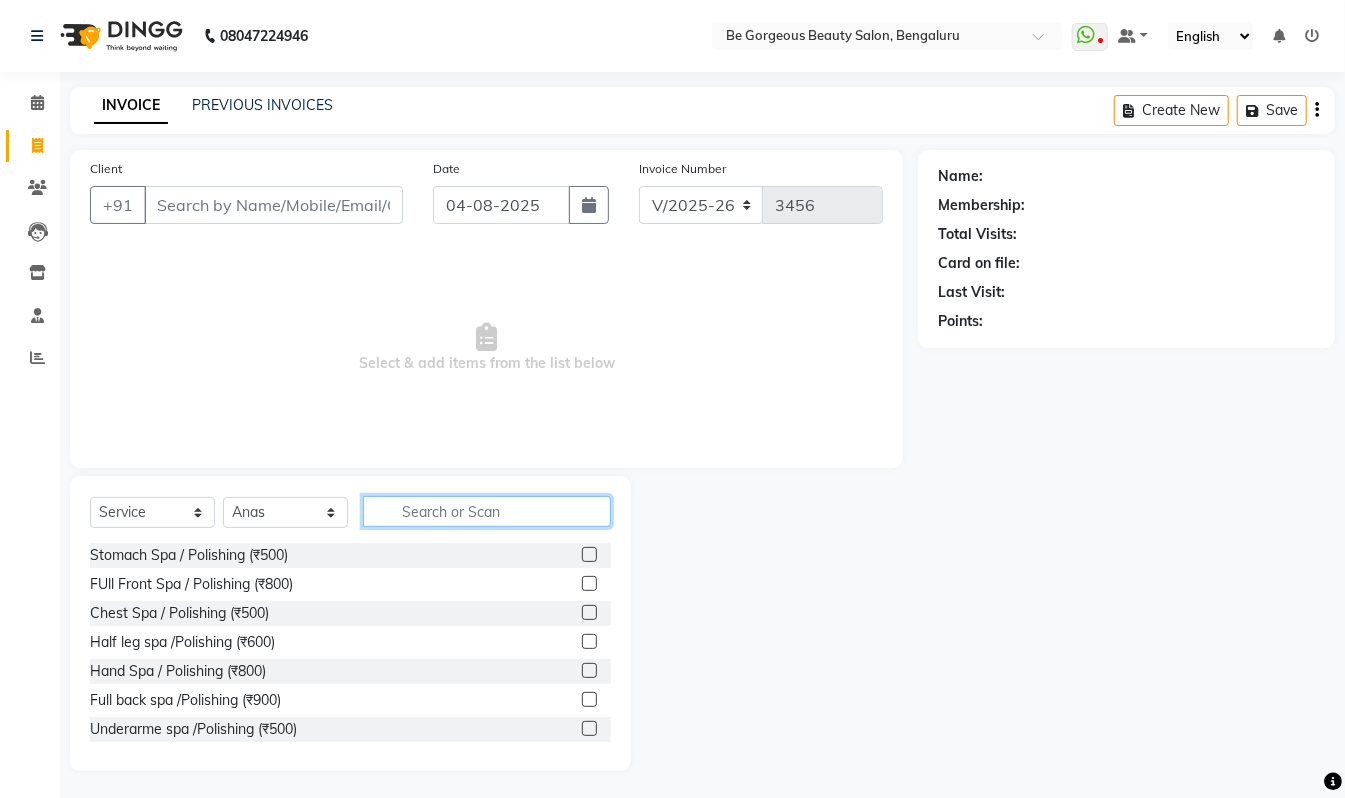click 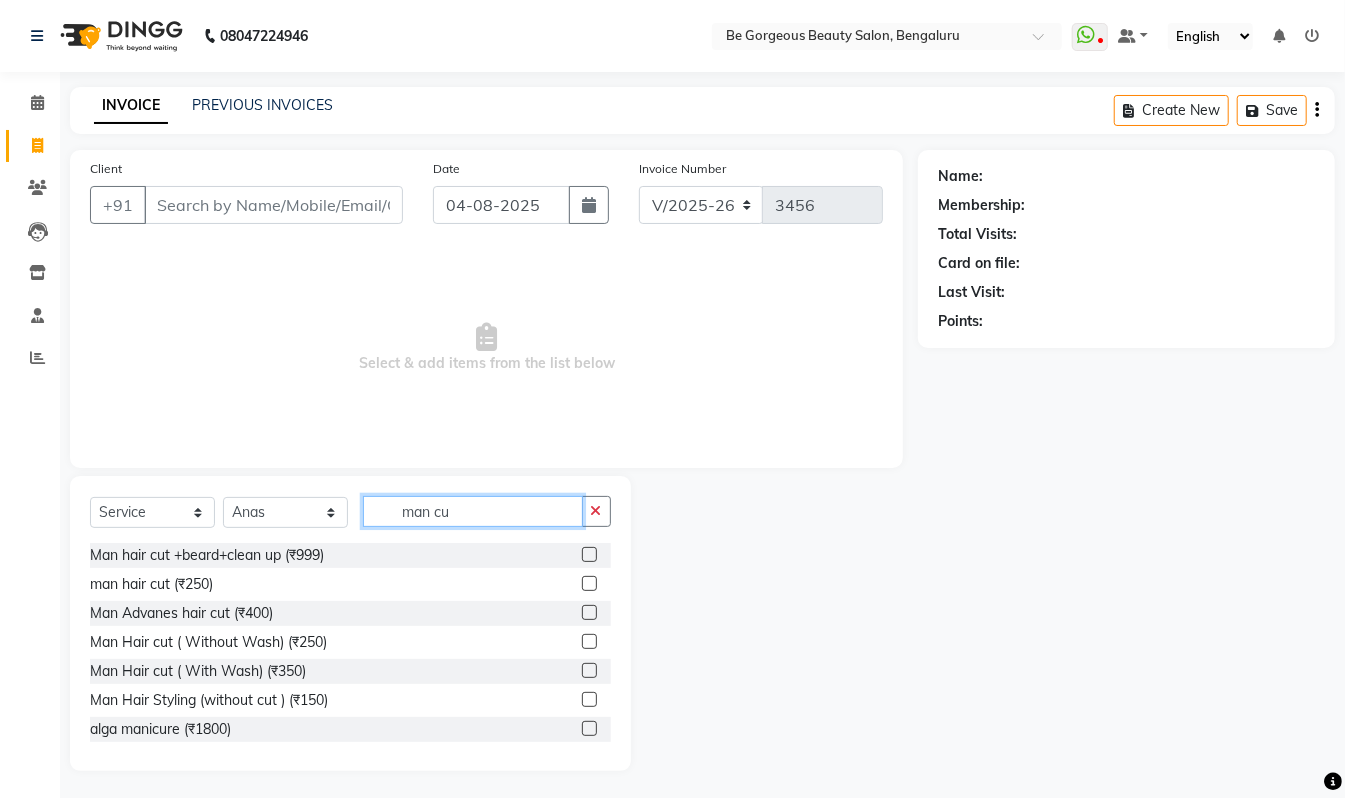 type on "man cu" 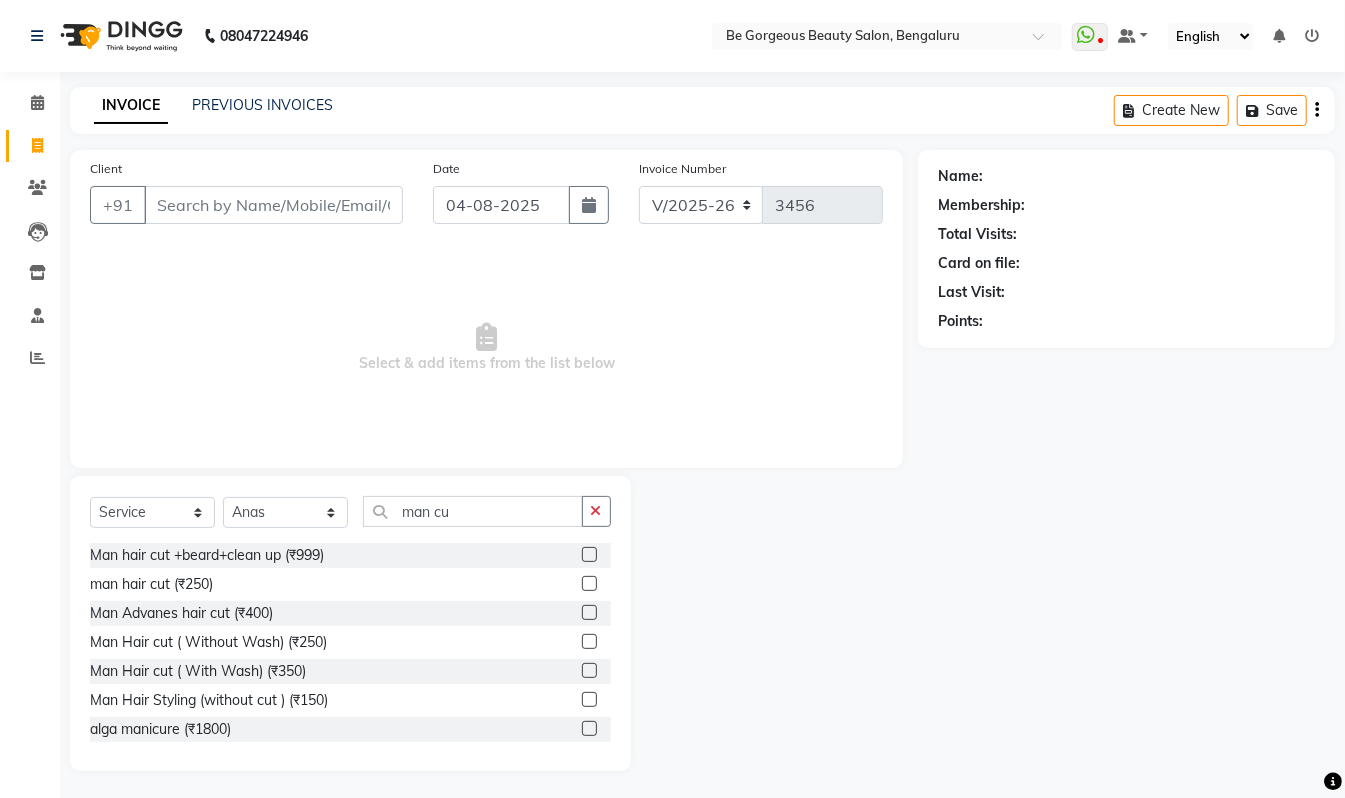 click 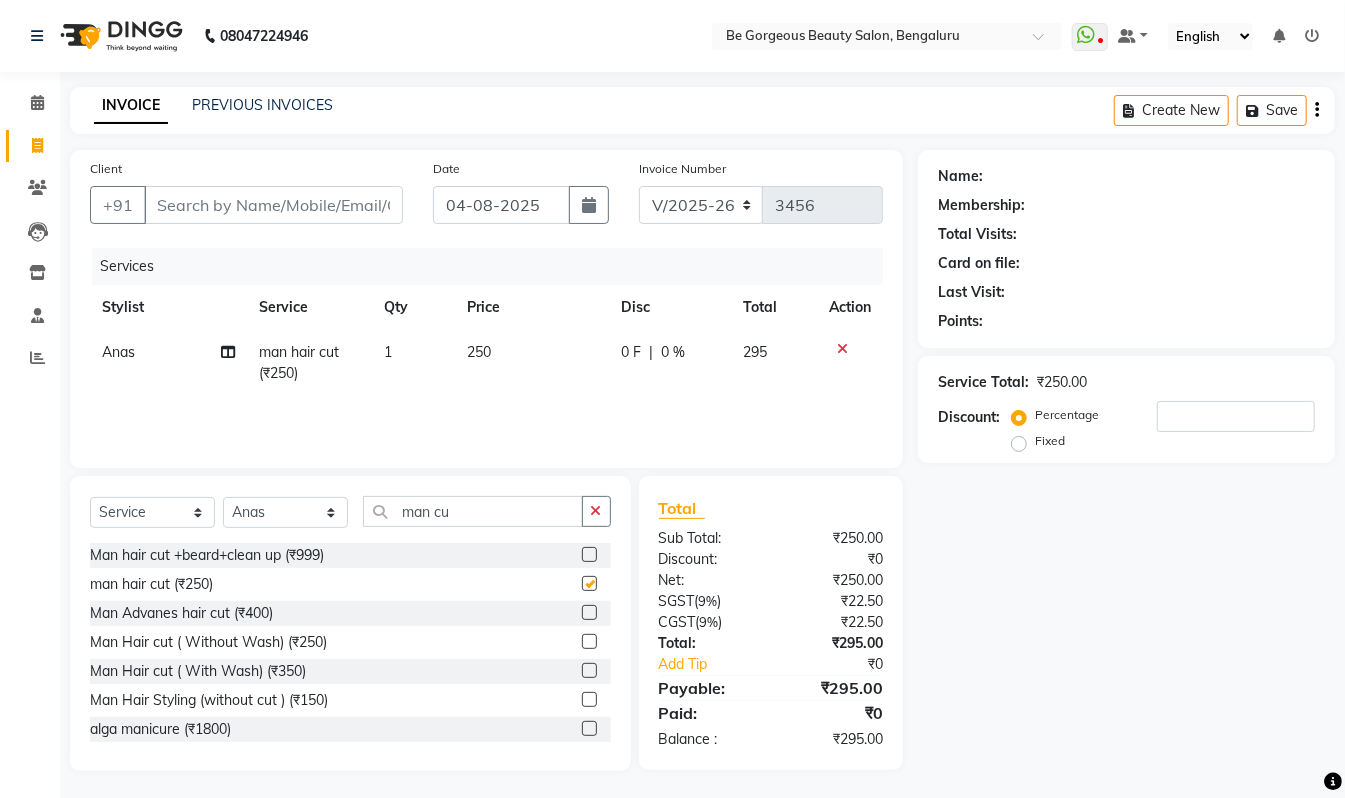 checkbox on "false" 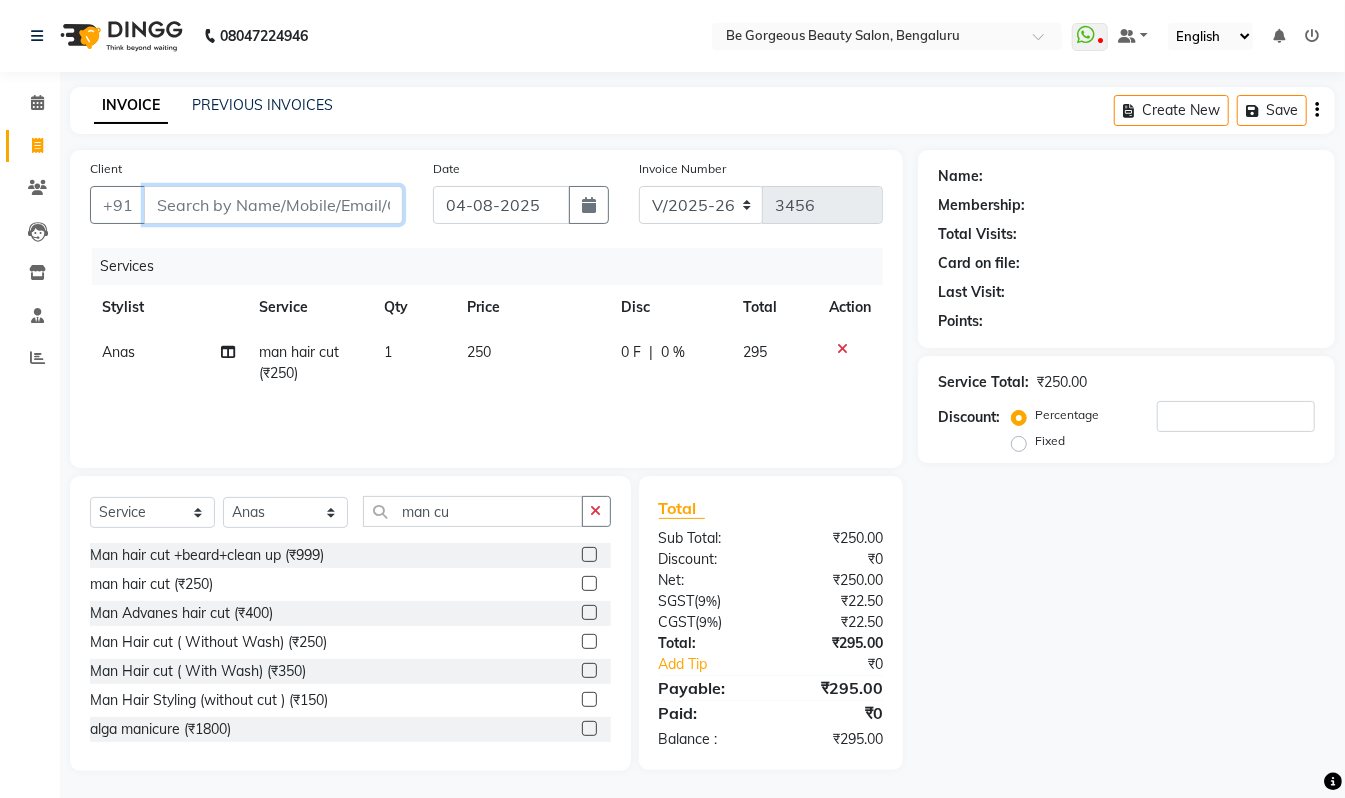 click on "Client" at bounding box center [273, 205] 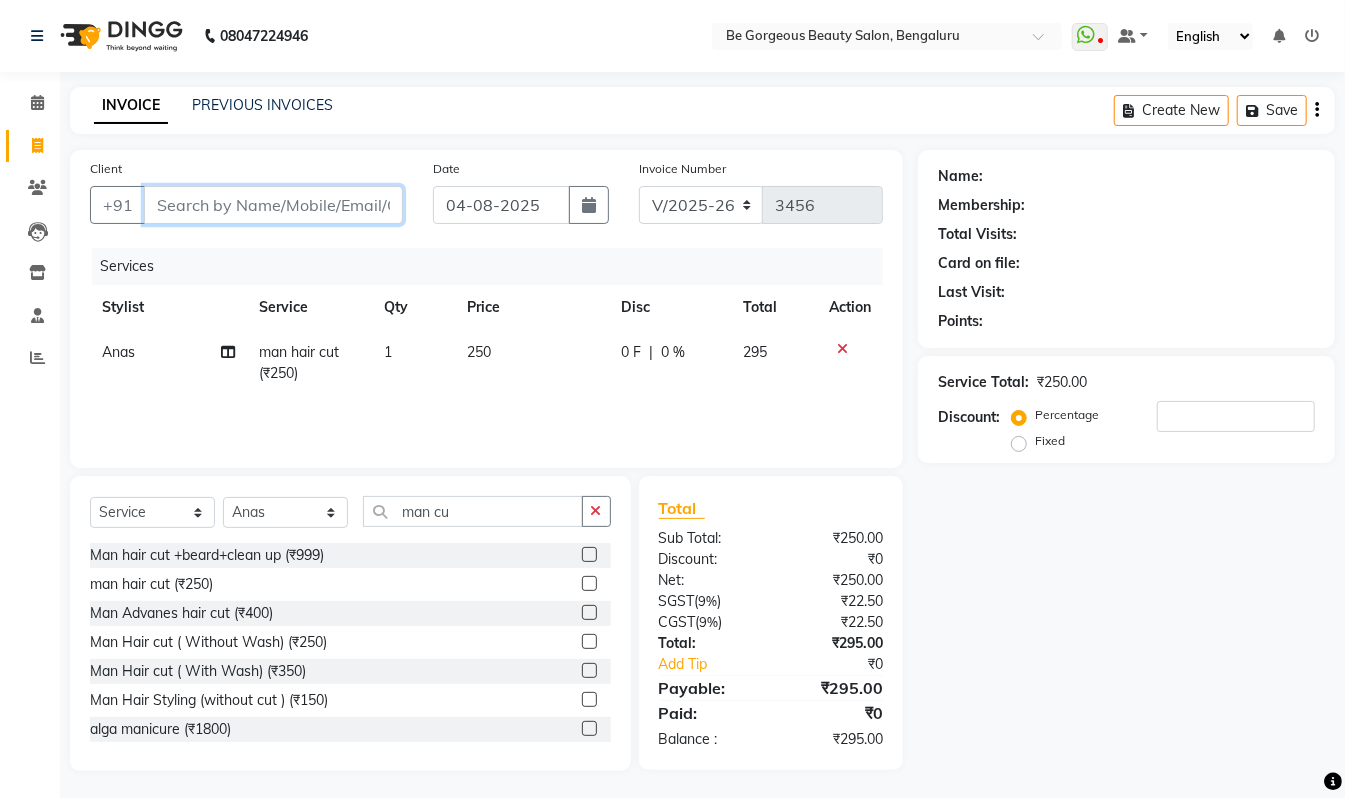 type on "9" 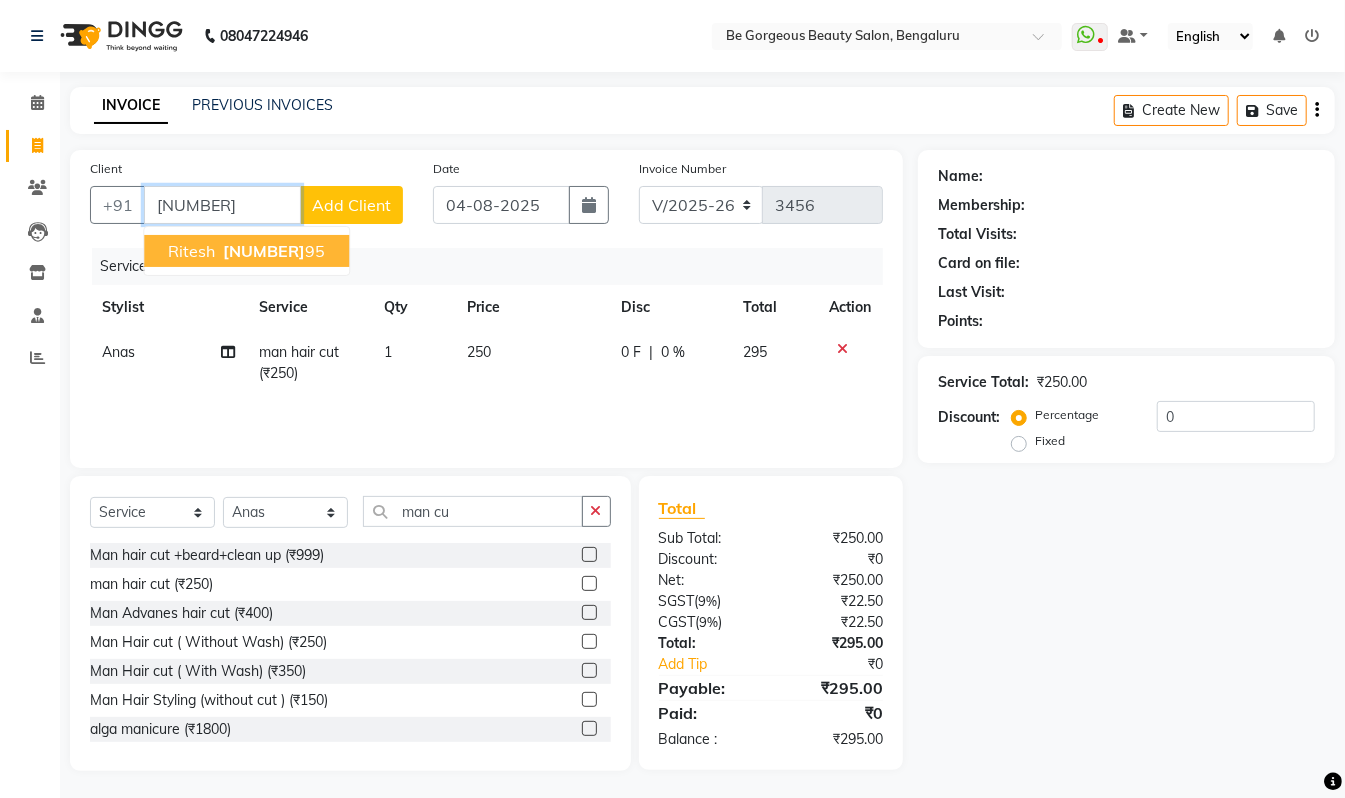 click on "99723595 95" at bounding box center [272, 251] 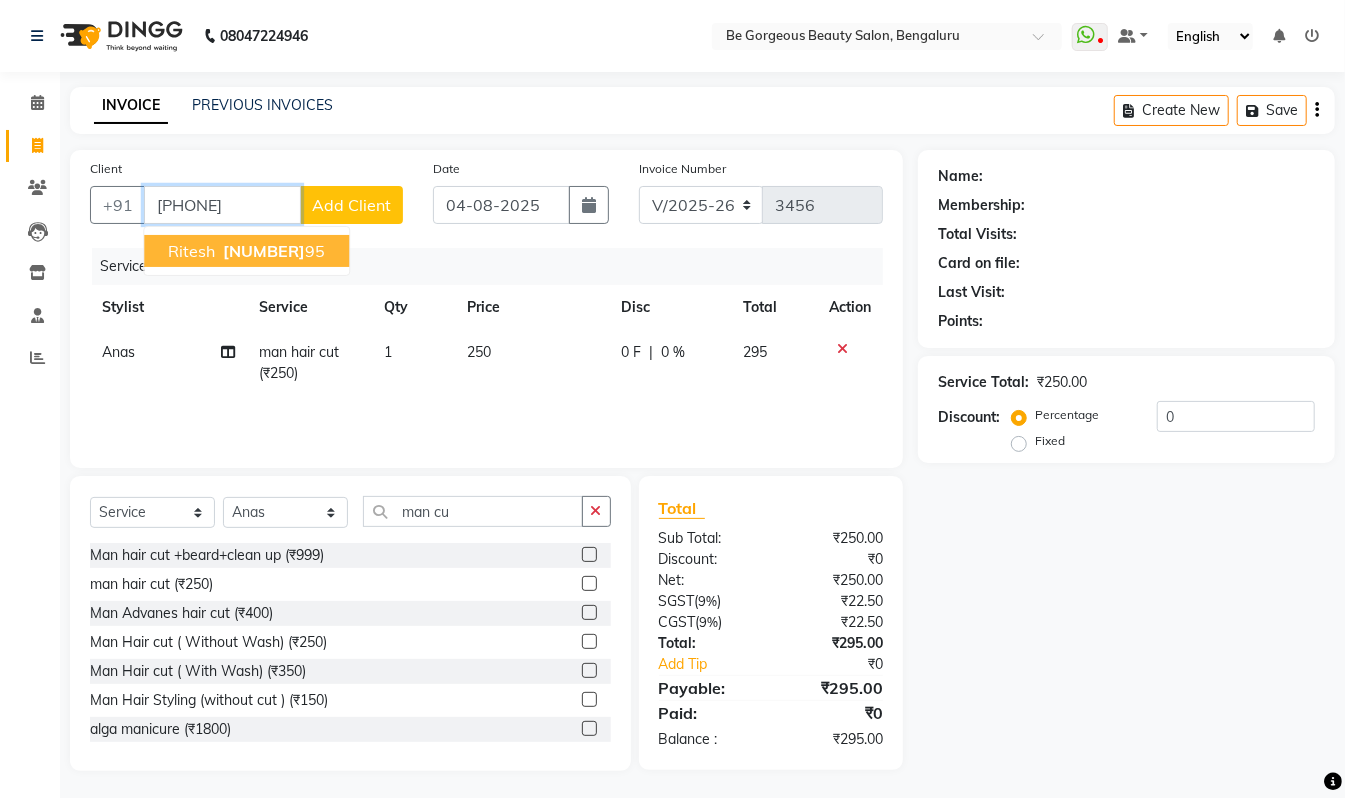 type on "9972359595" 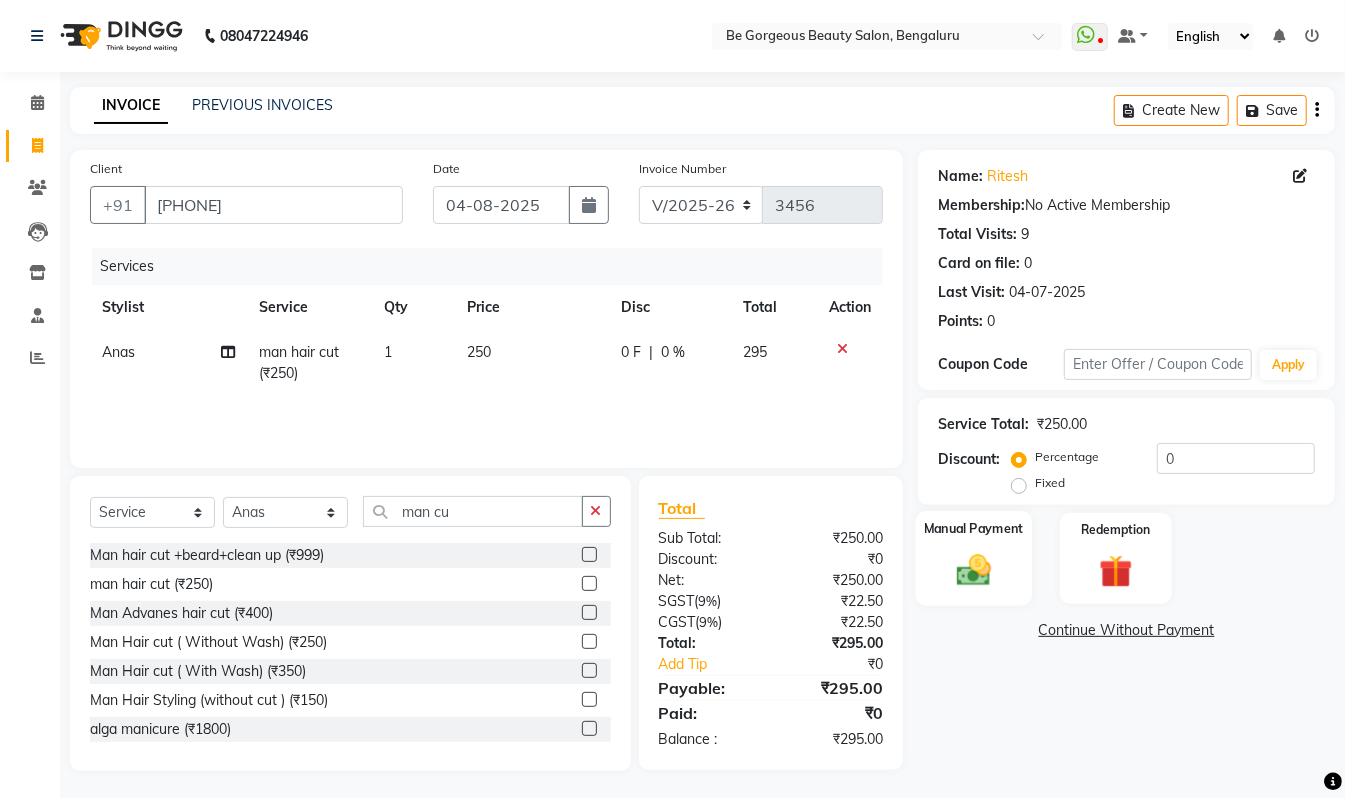 click 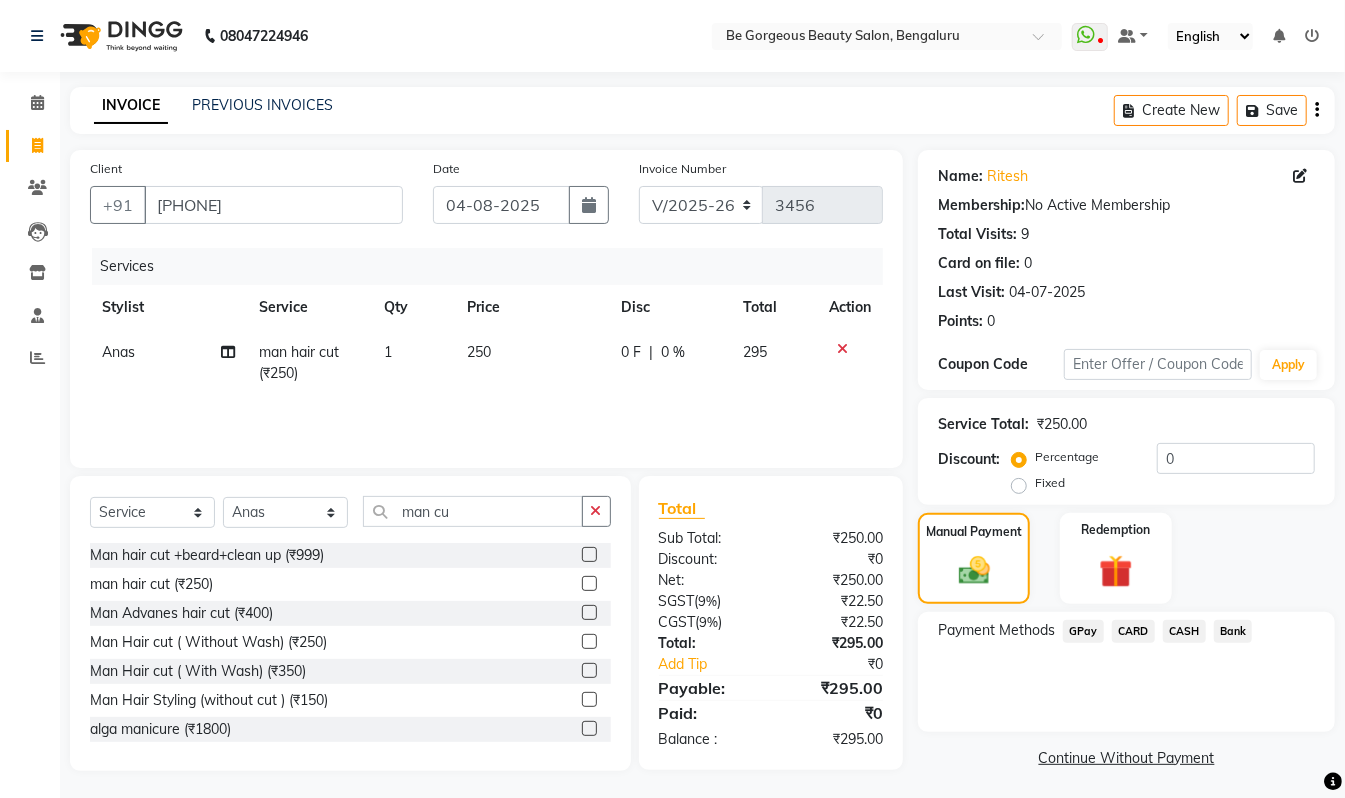 click on "GPay" 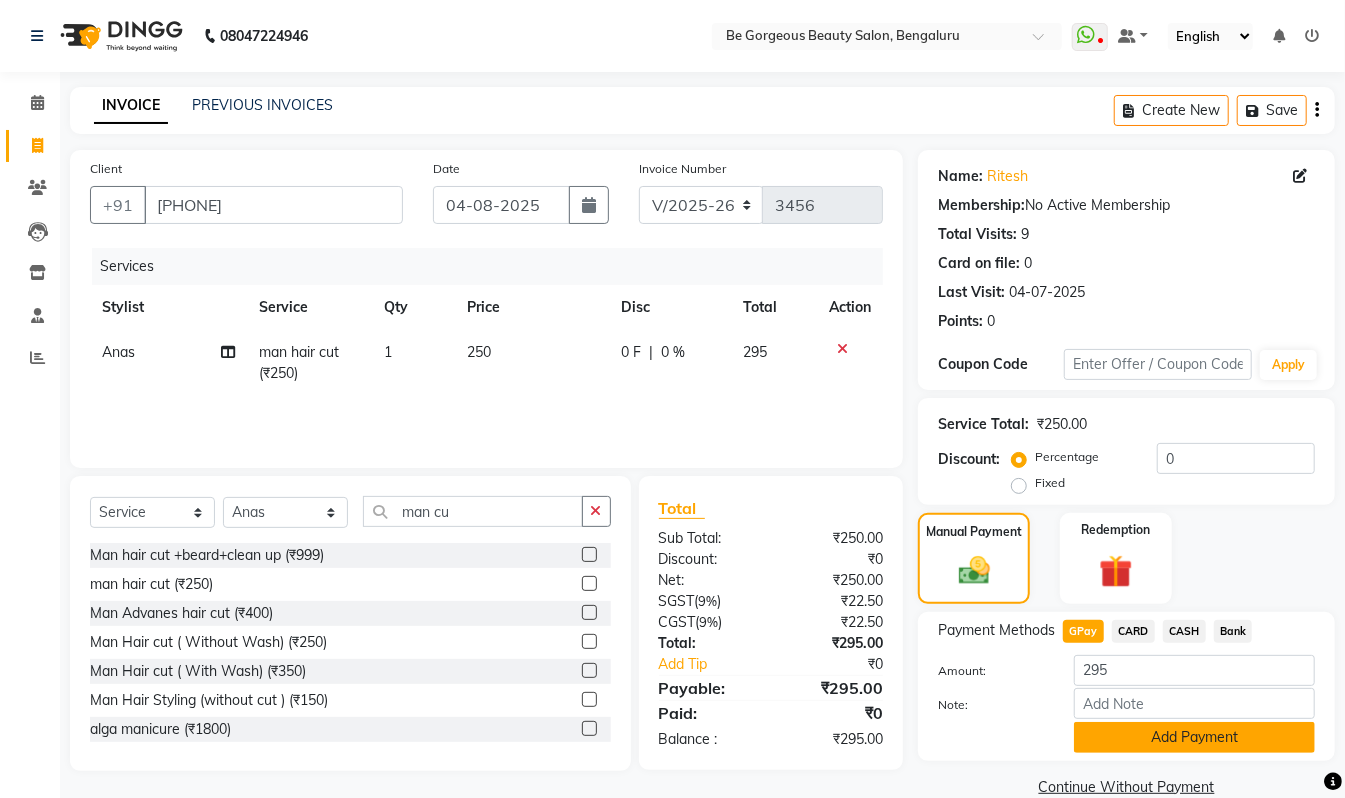 click on "Add Payment" 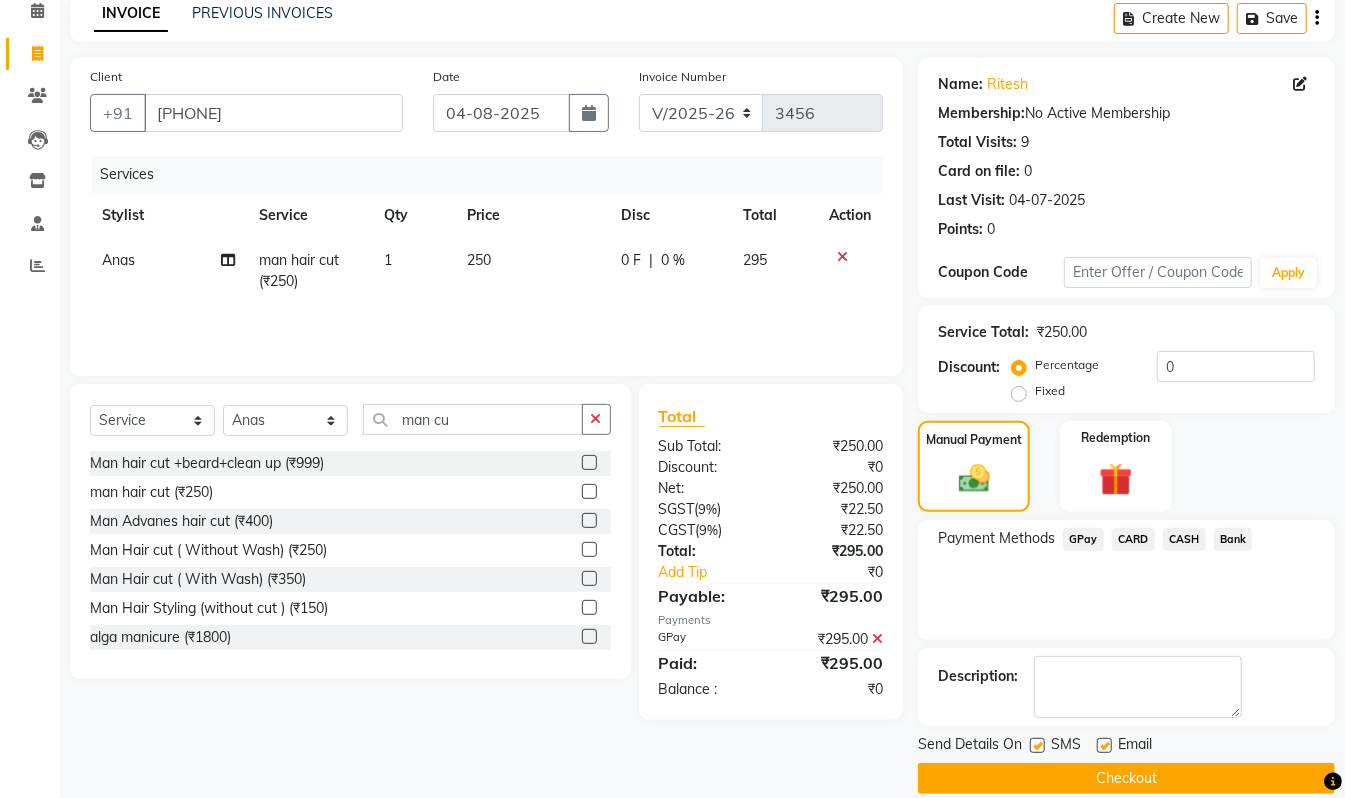 scroll, scrollTop: 118, scrollLeft: 0, axis: vertical 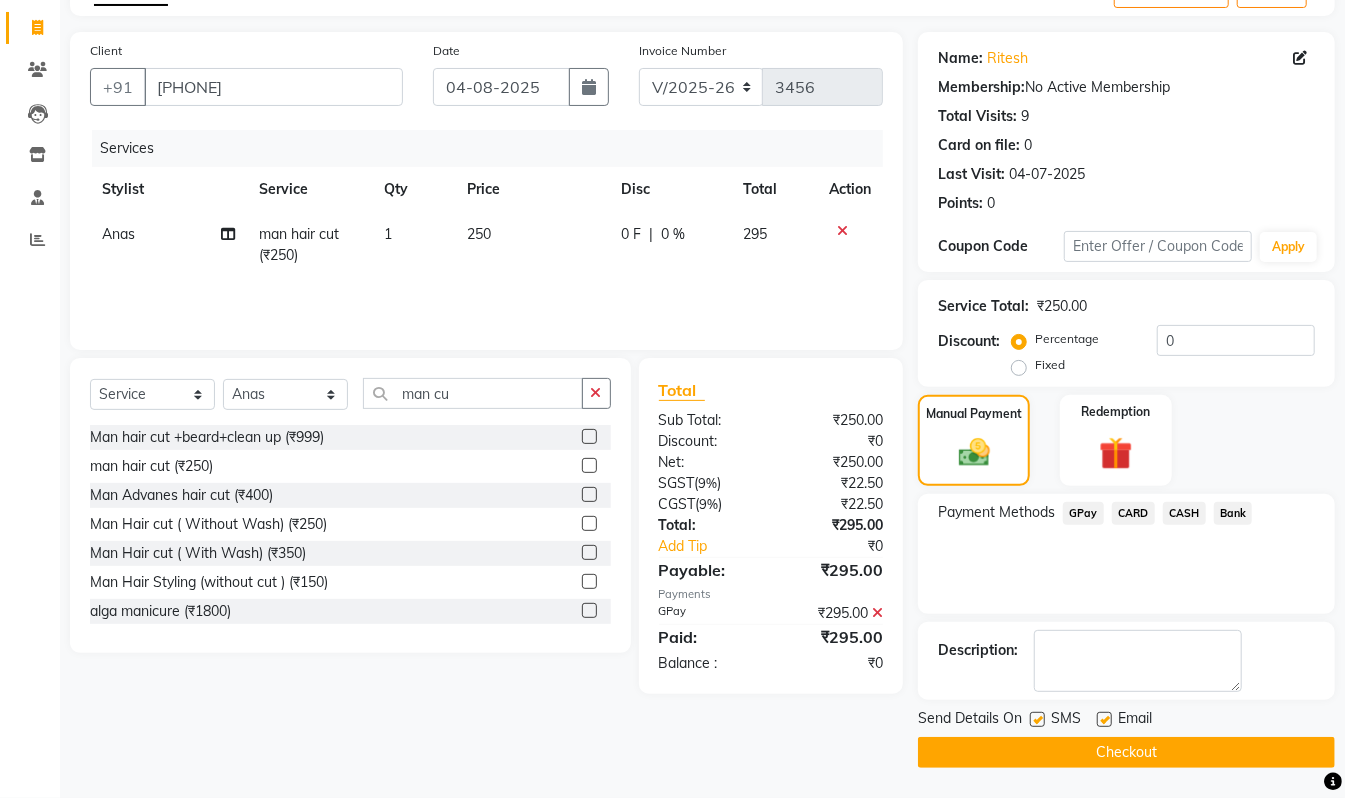 click on "Checkout" 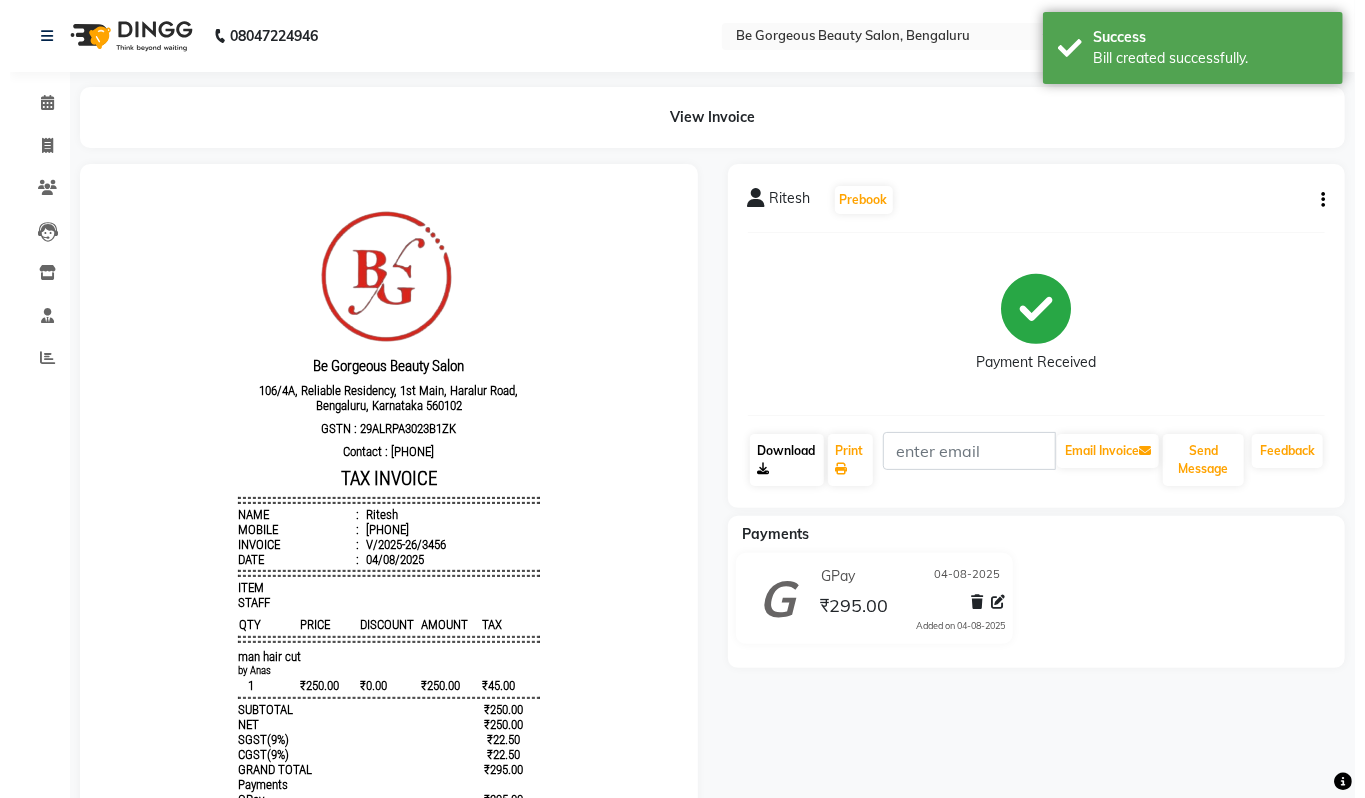 scroll, scrollTop: 0, scrollLeft: 0, axis: both 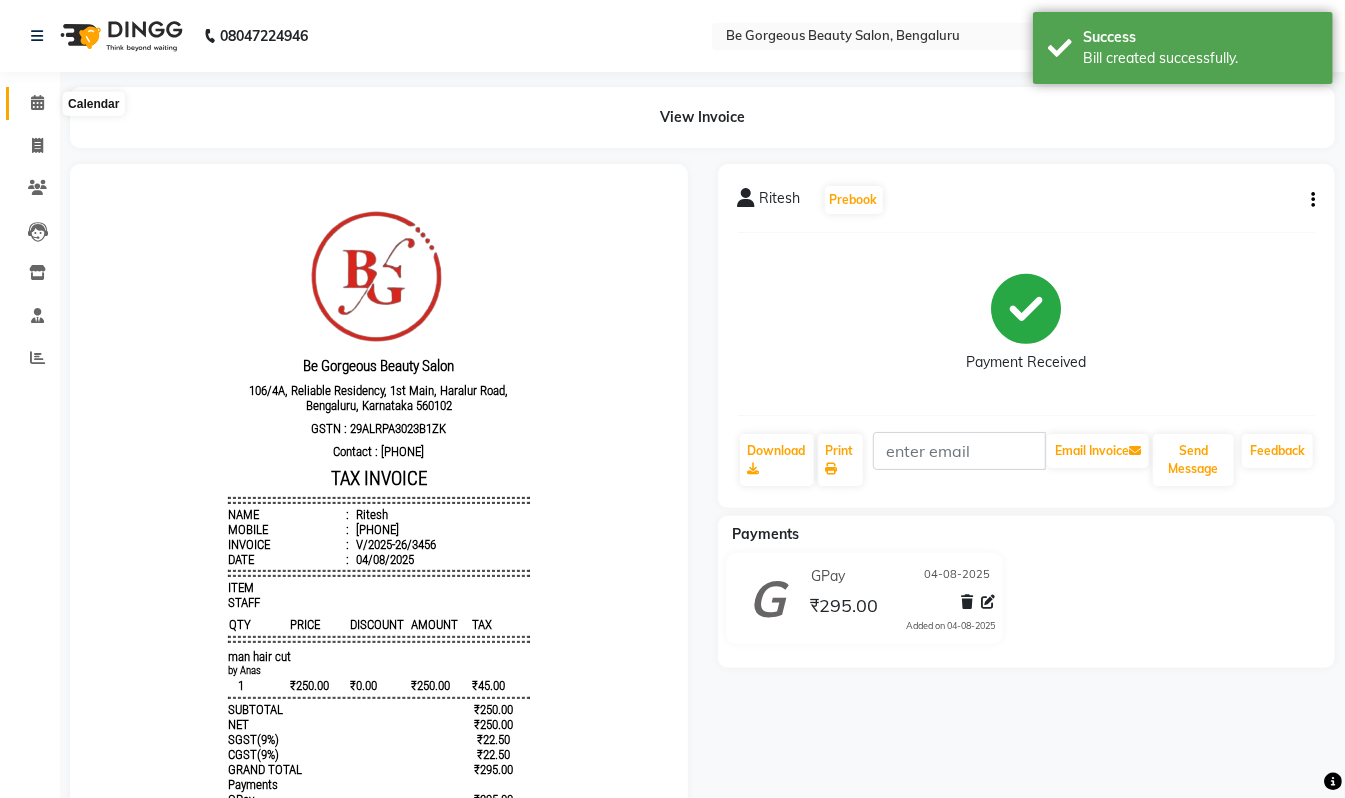 click 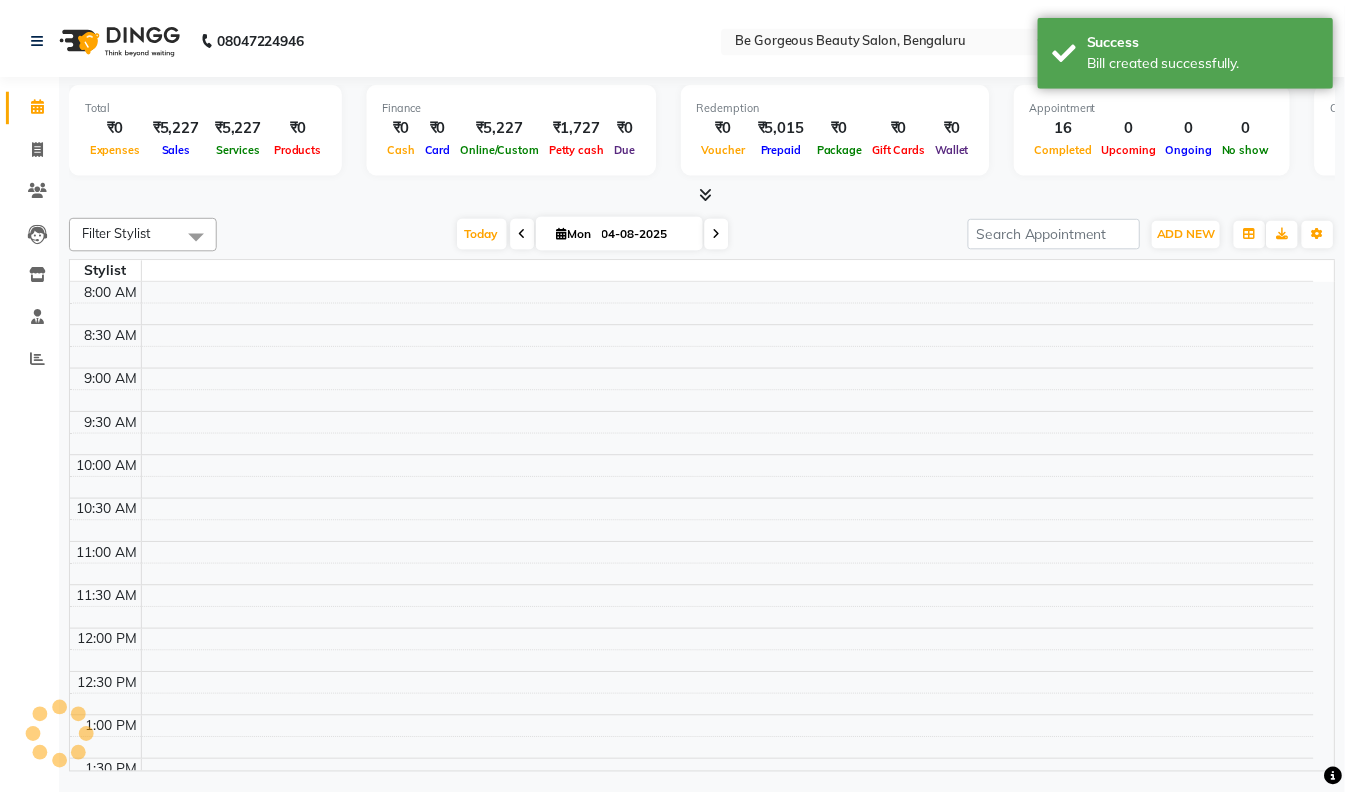 scroll, scrollTop: 0, scrollLeft: 0, axis: both 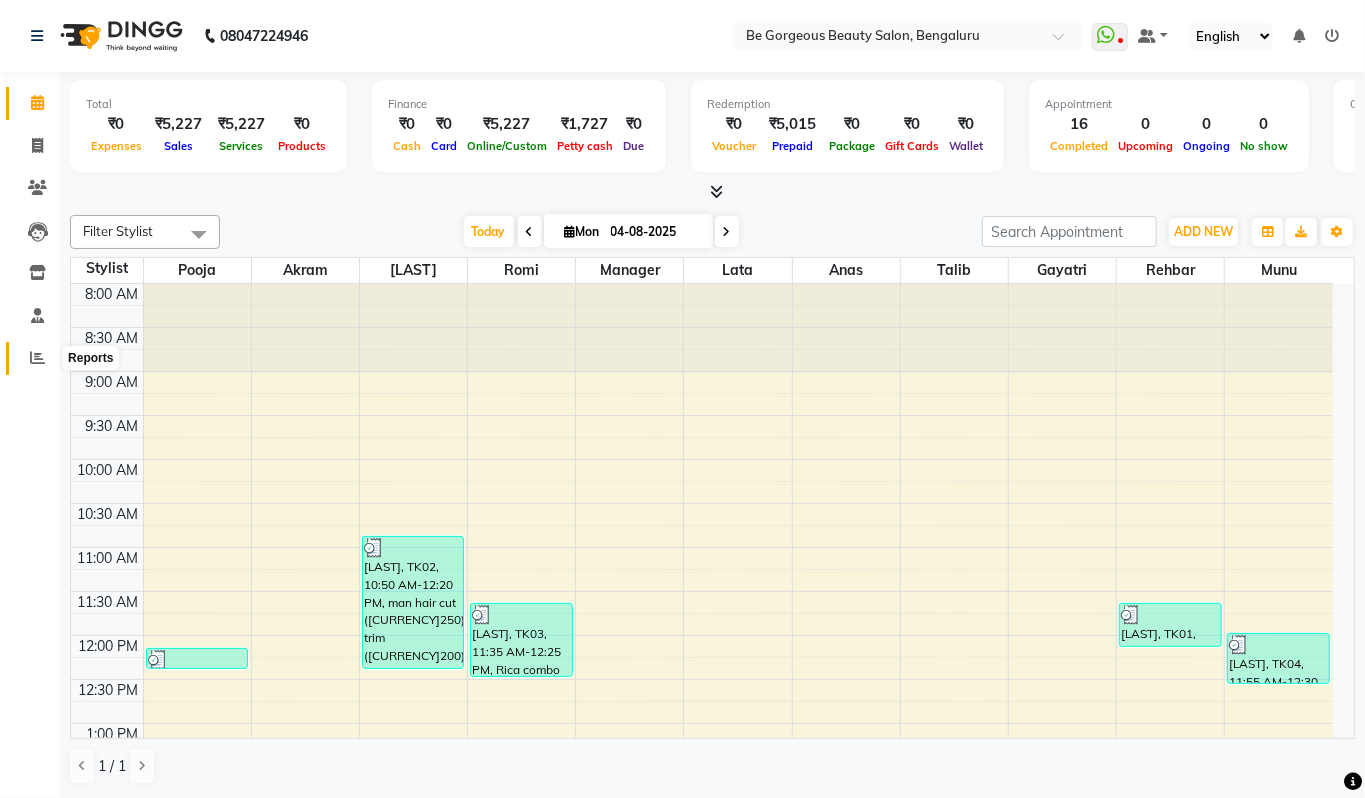 click 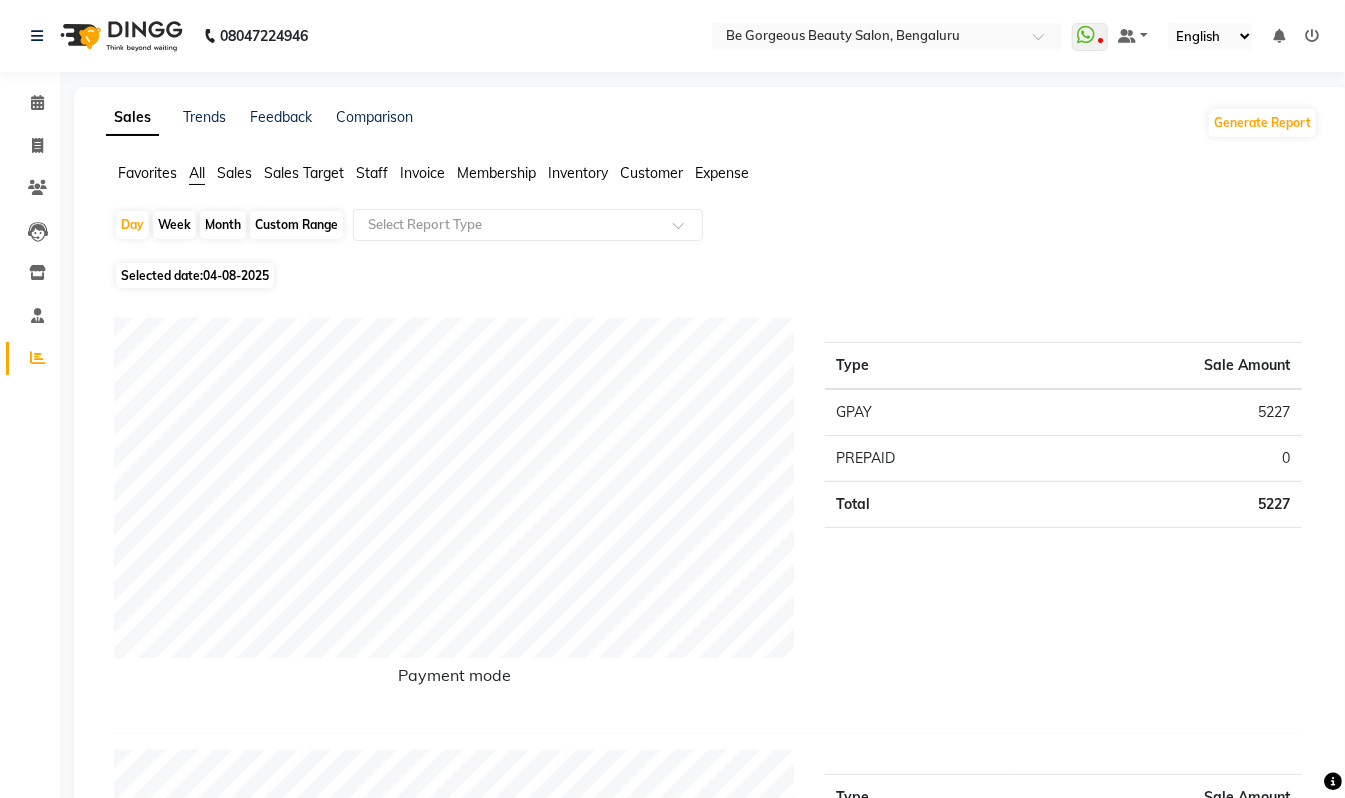 click on "Staff" 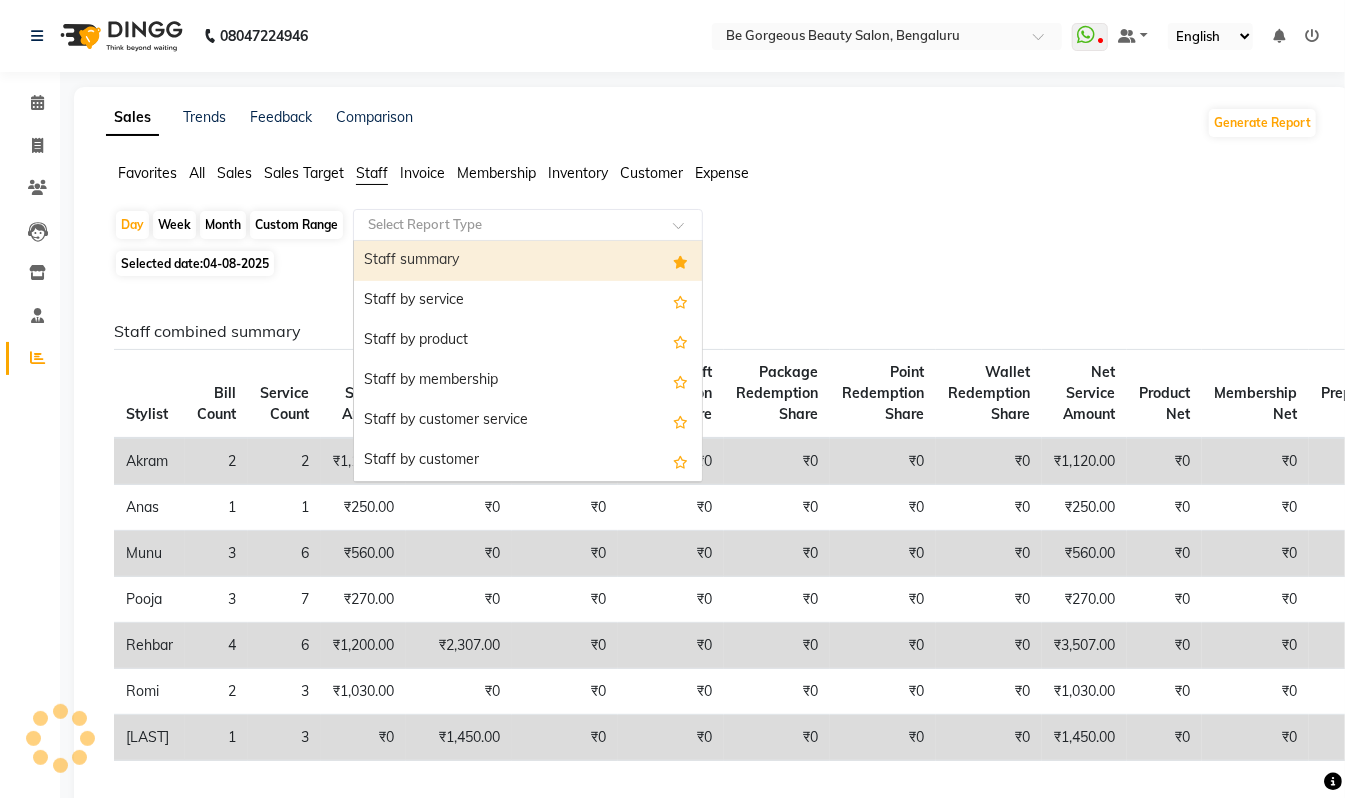click 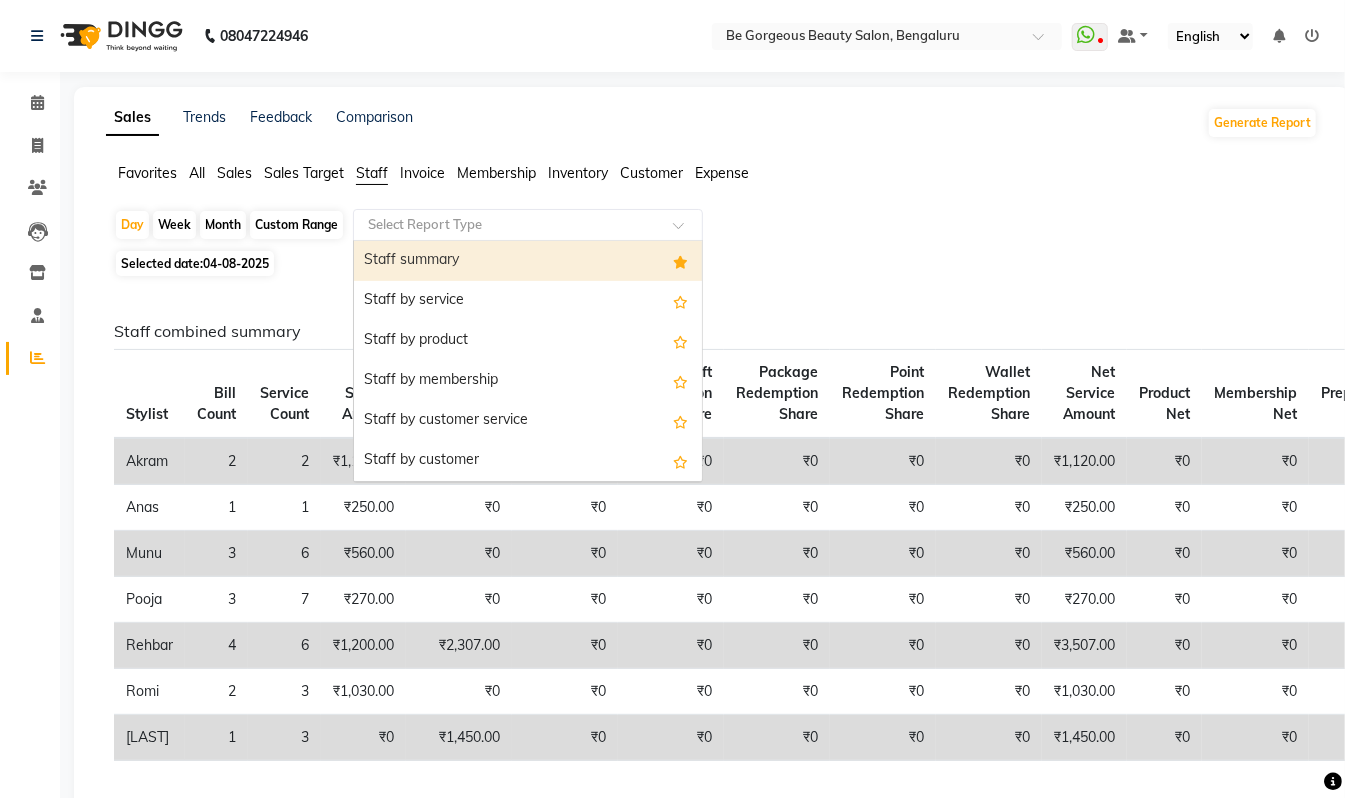 click on "Staff summary" at bounding box center (528, 261) 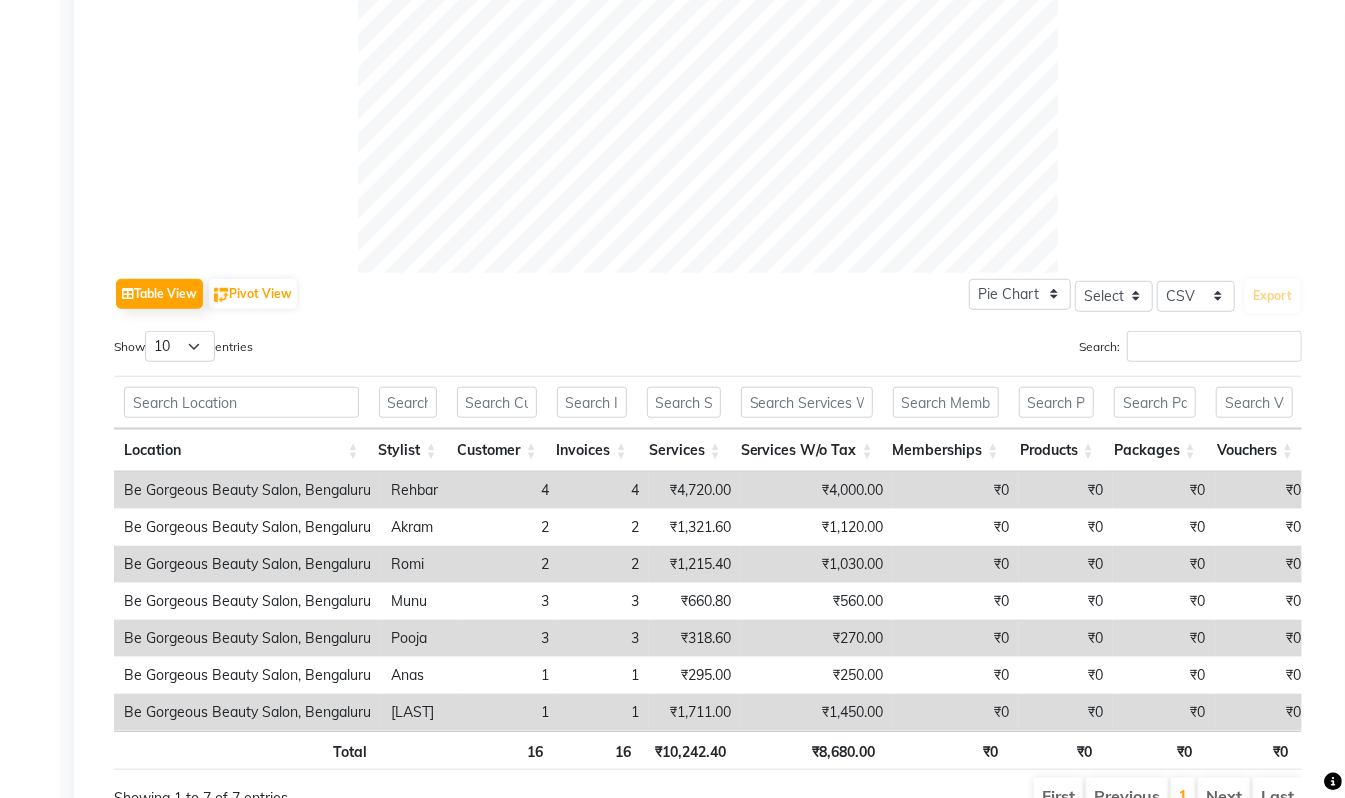 scroll, scrollTop: 770, scrollLeft: 0, axis: vertical 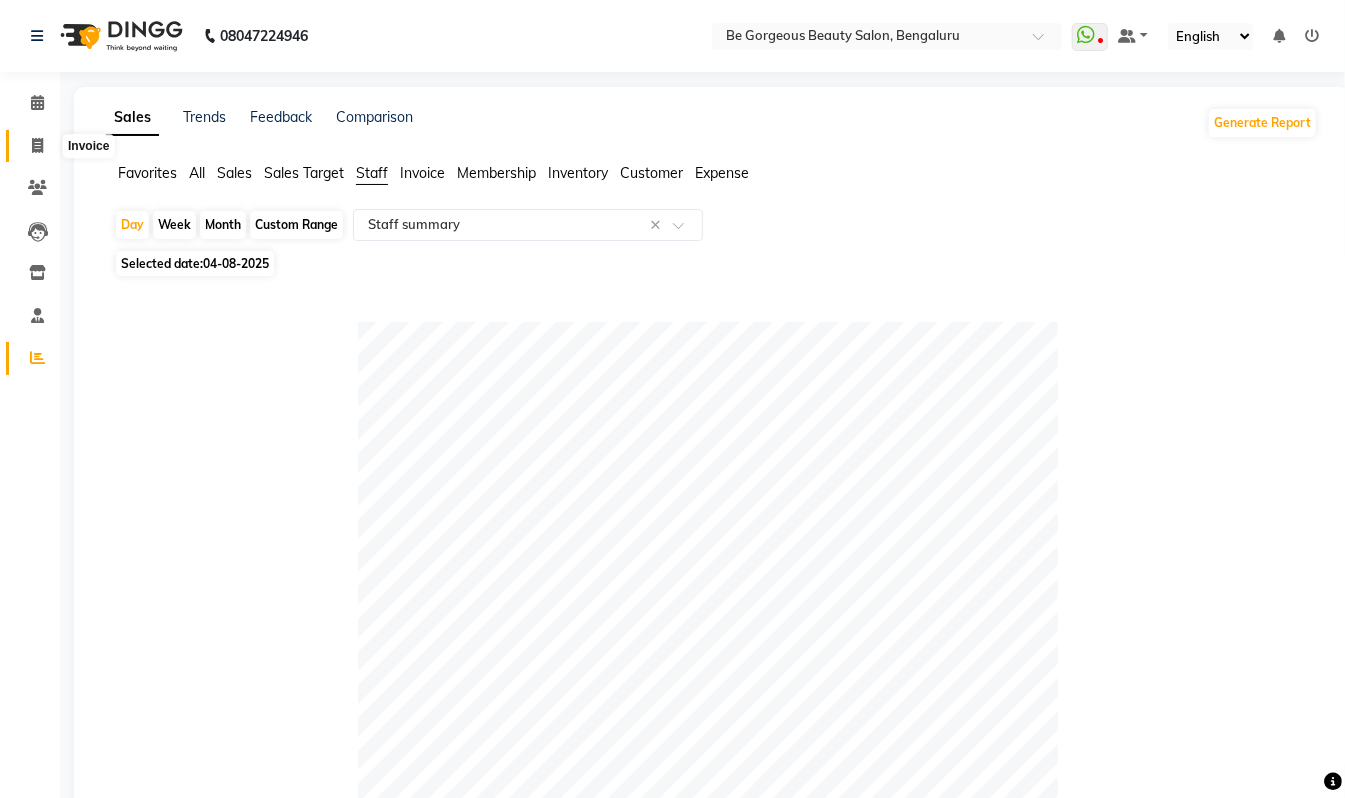 click 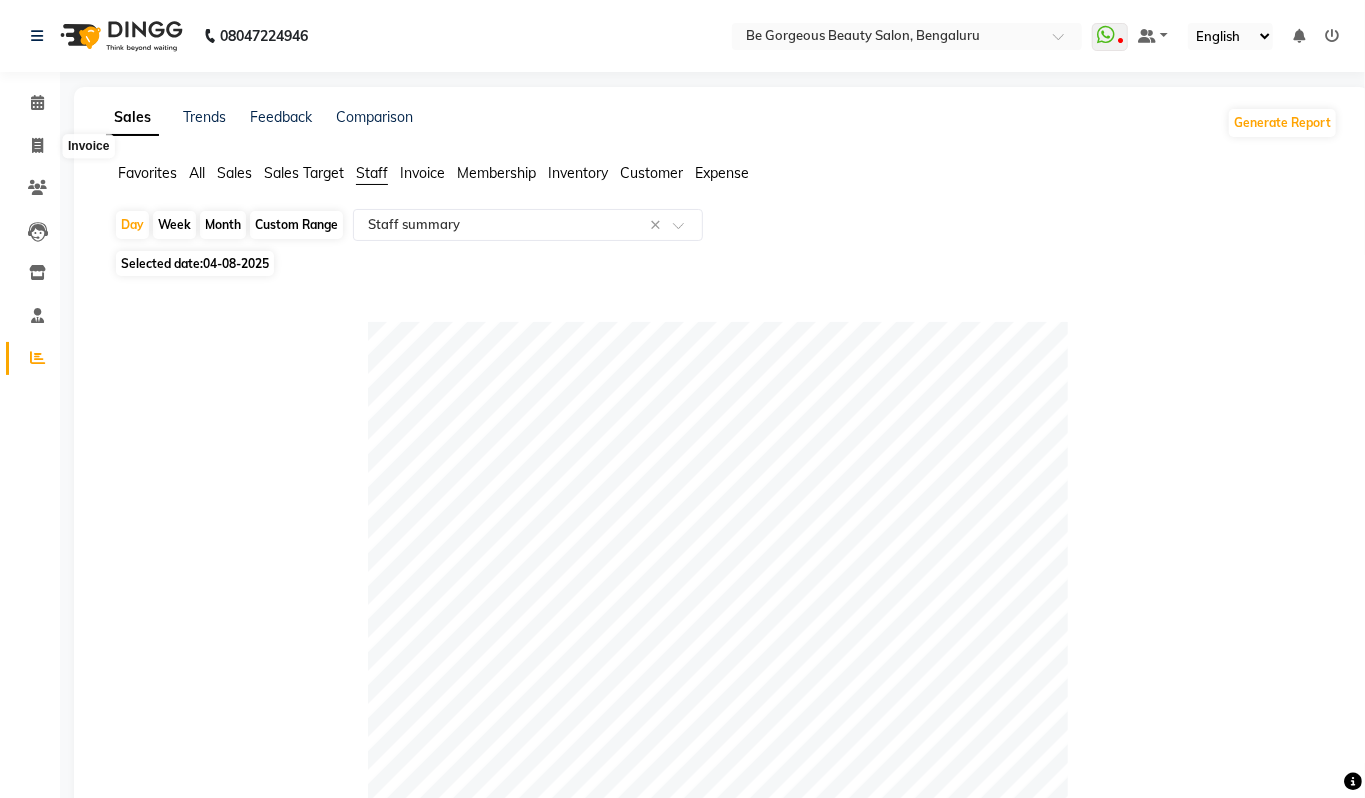 select on "5405" 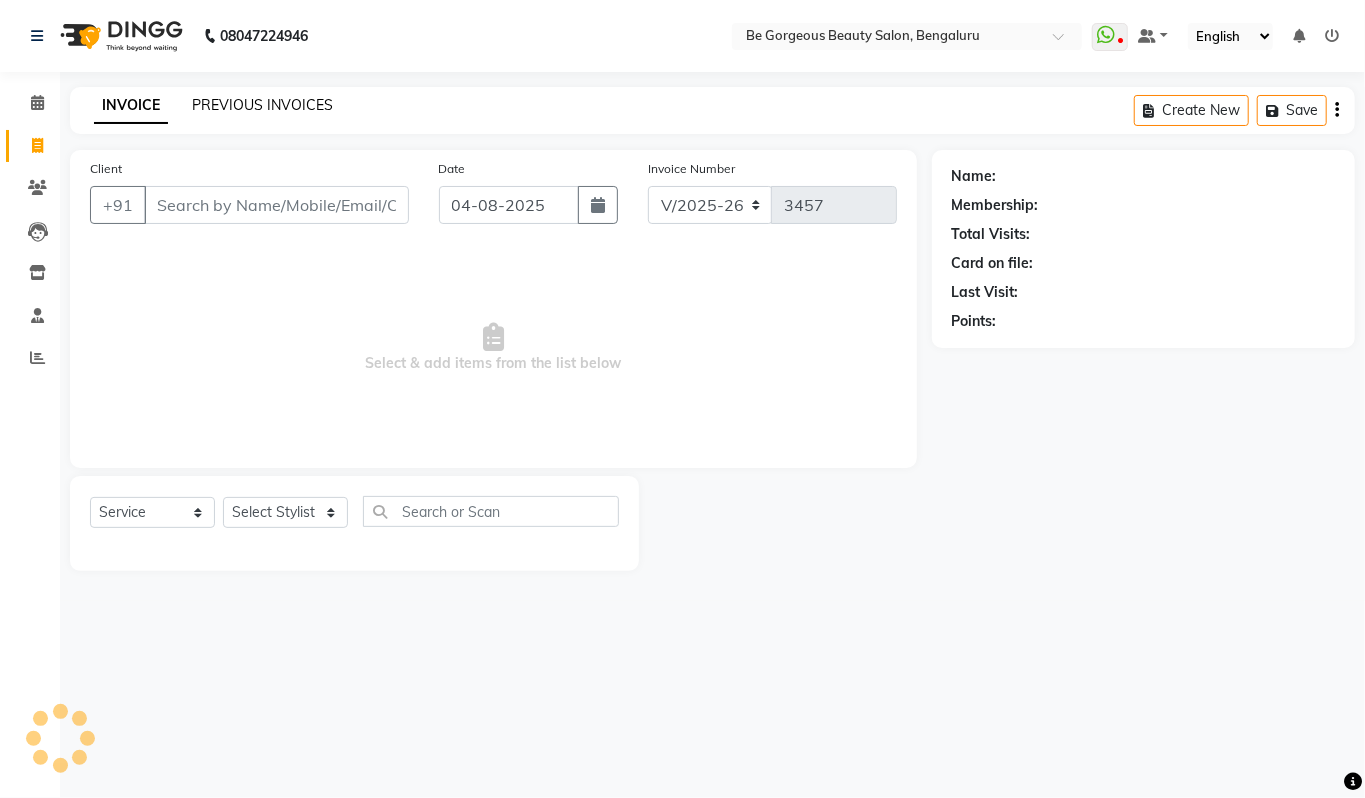 click on "PREVIOUS INVOICES" 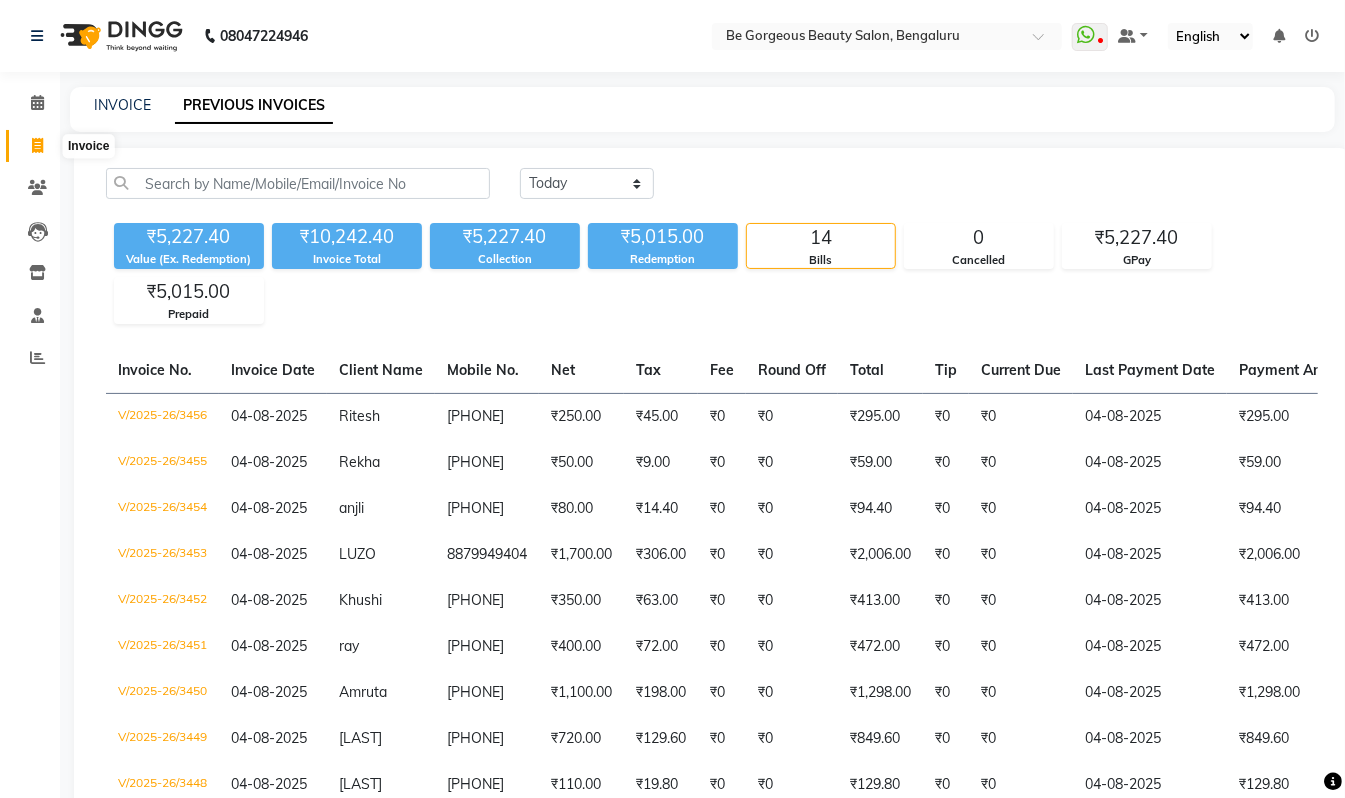 click 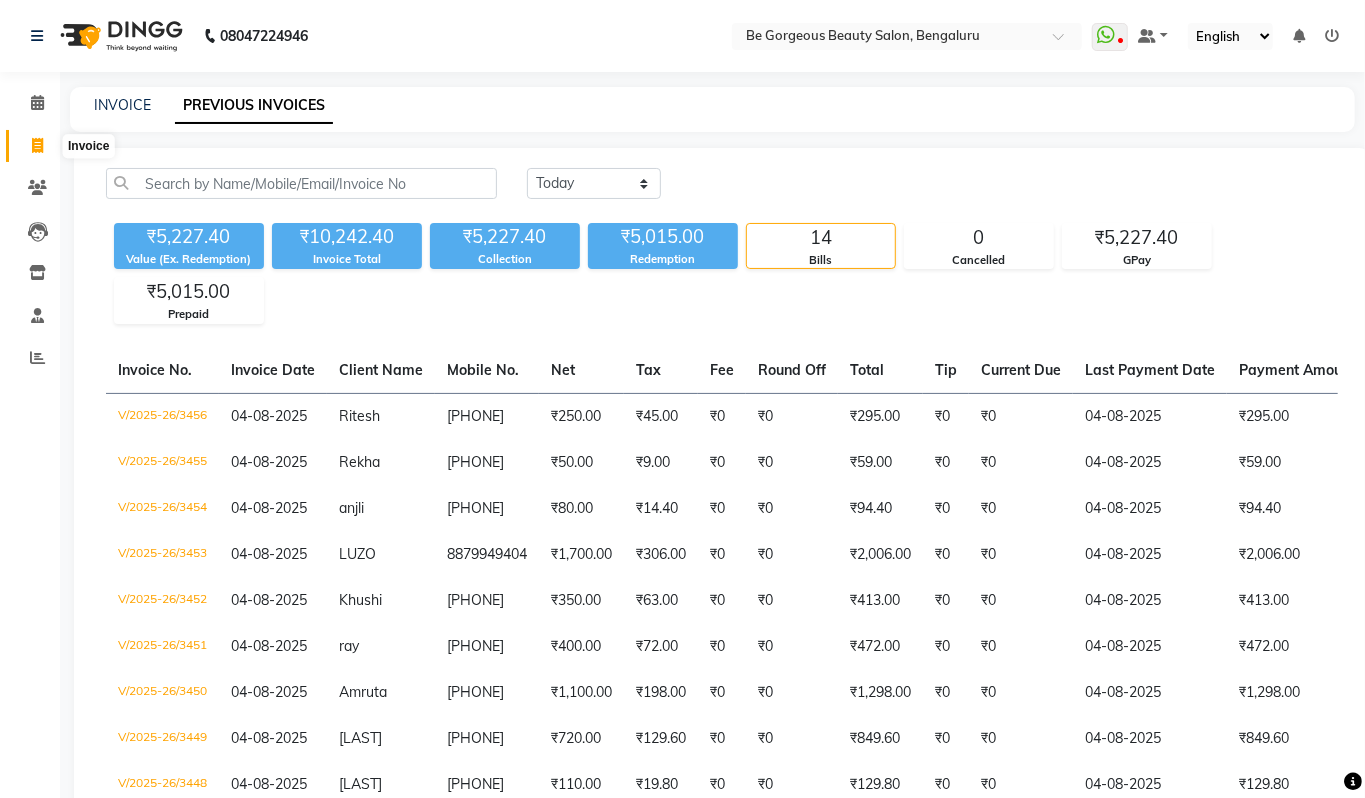 select on "5405" 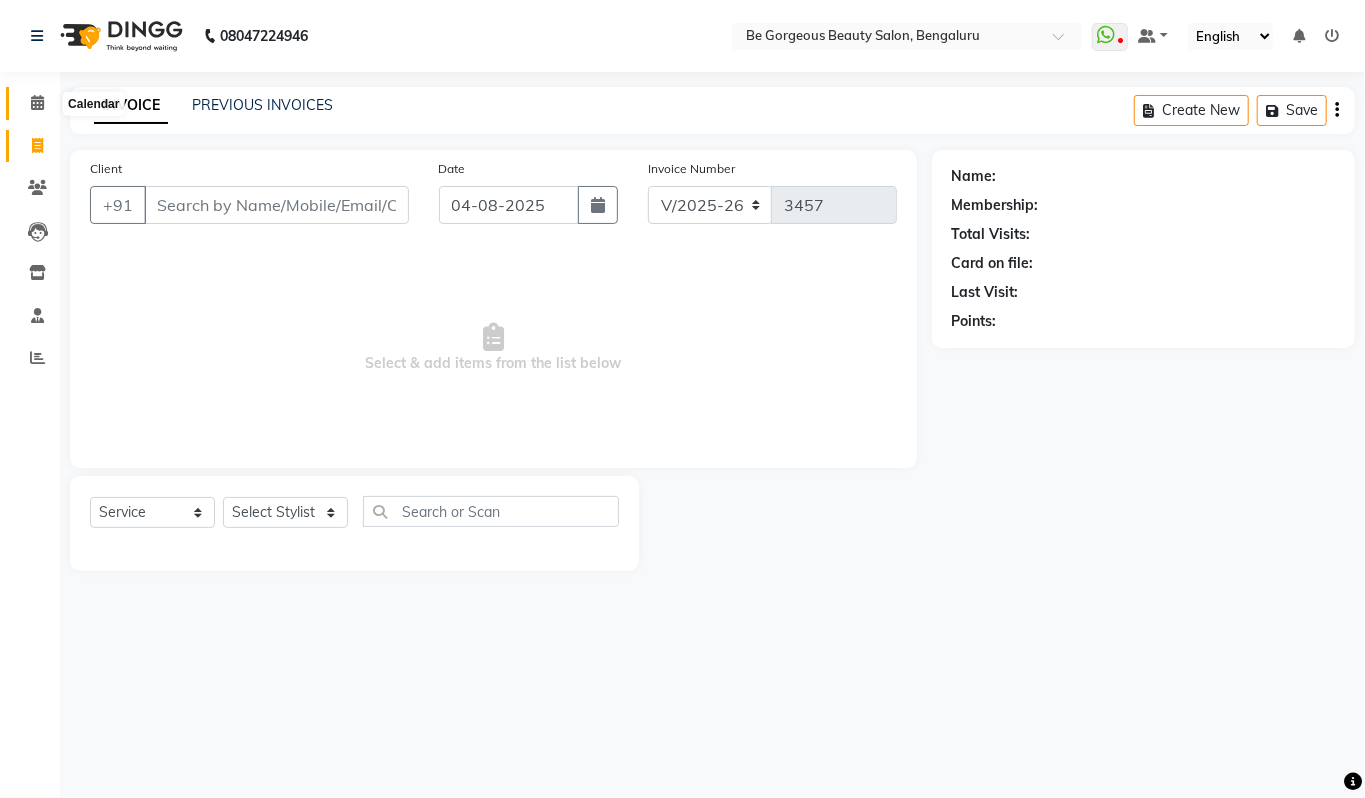 click 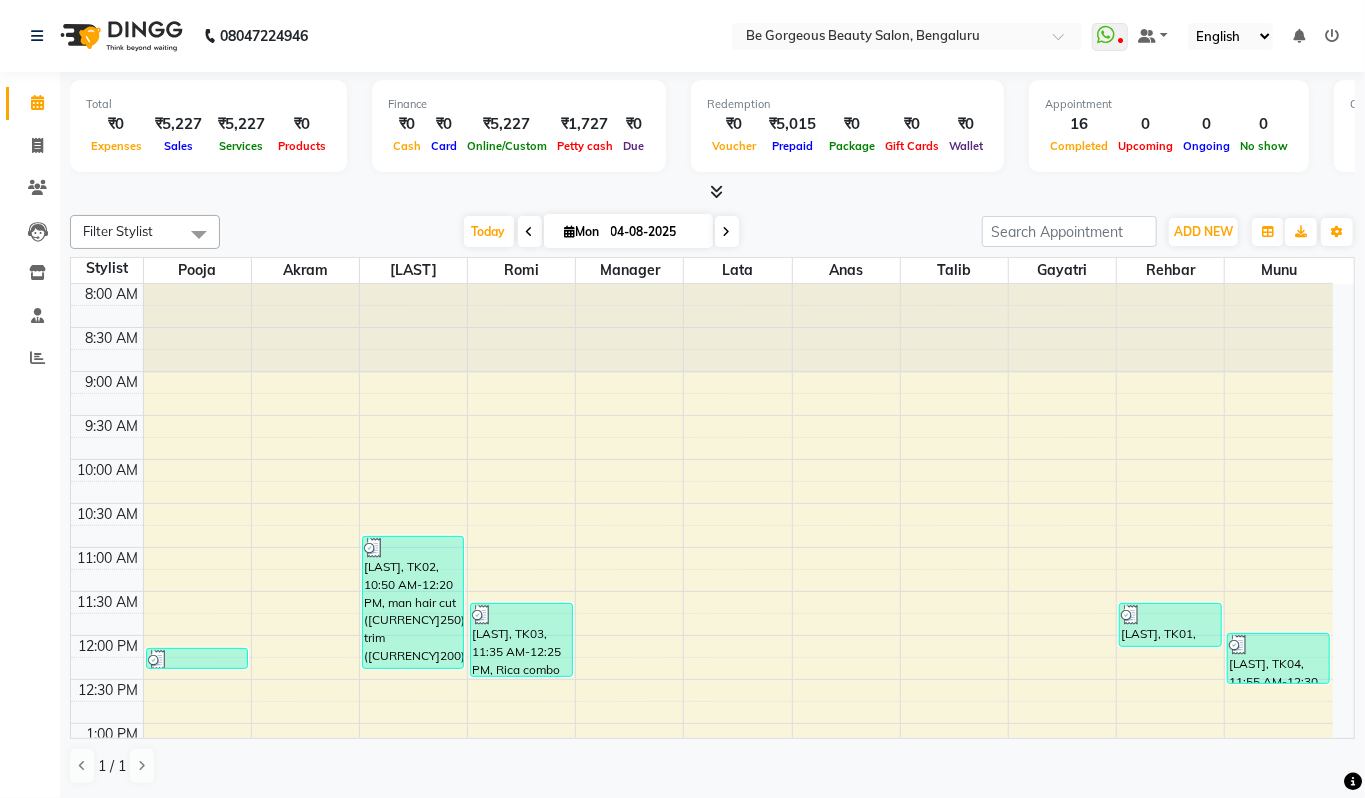 scroll, scrollTop: 0, scrollLeft: 0, axis: both 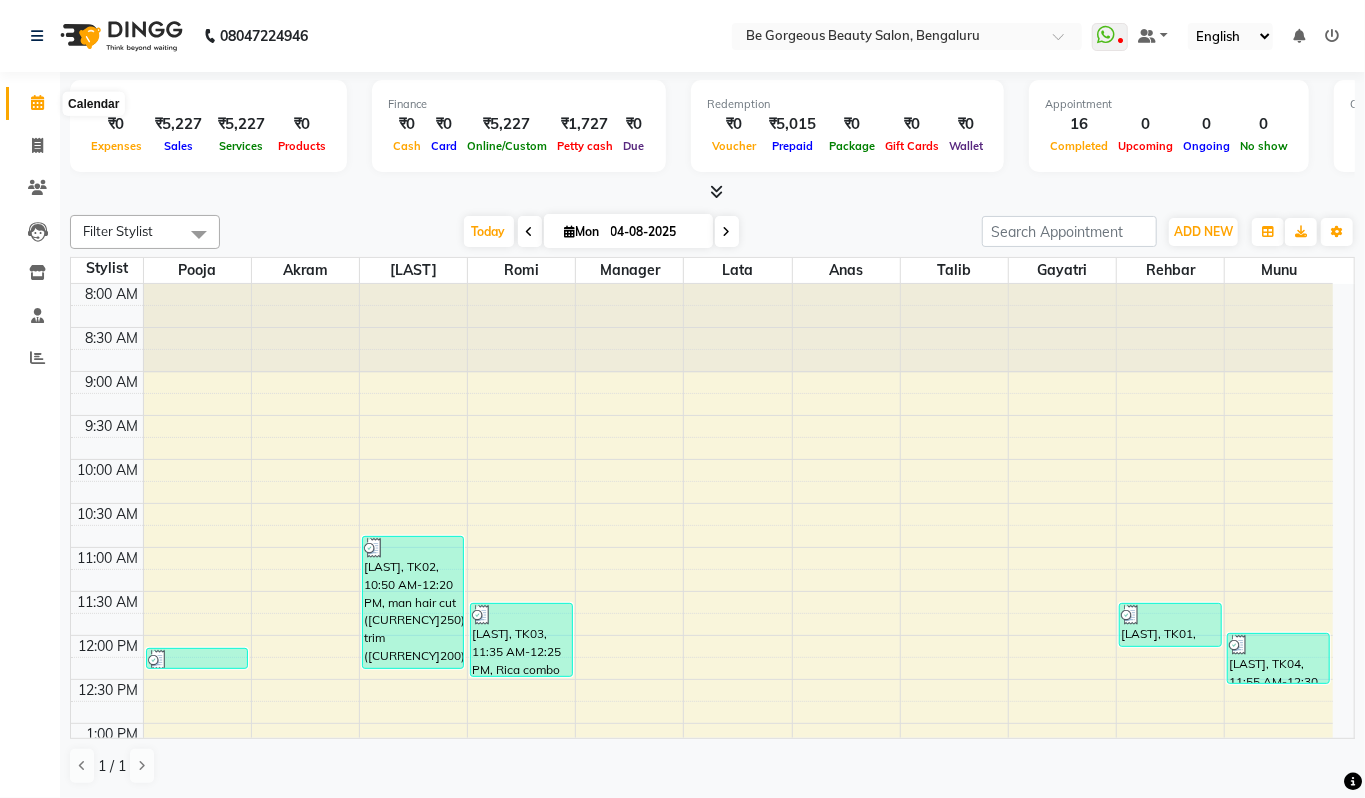 click 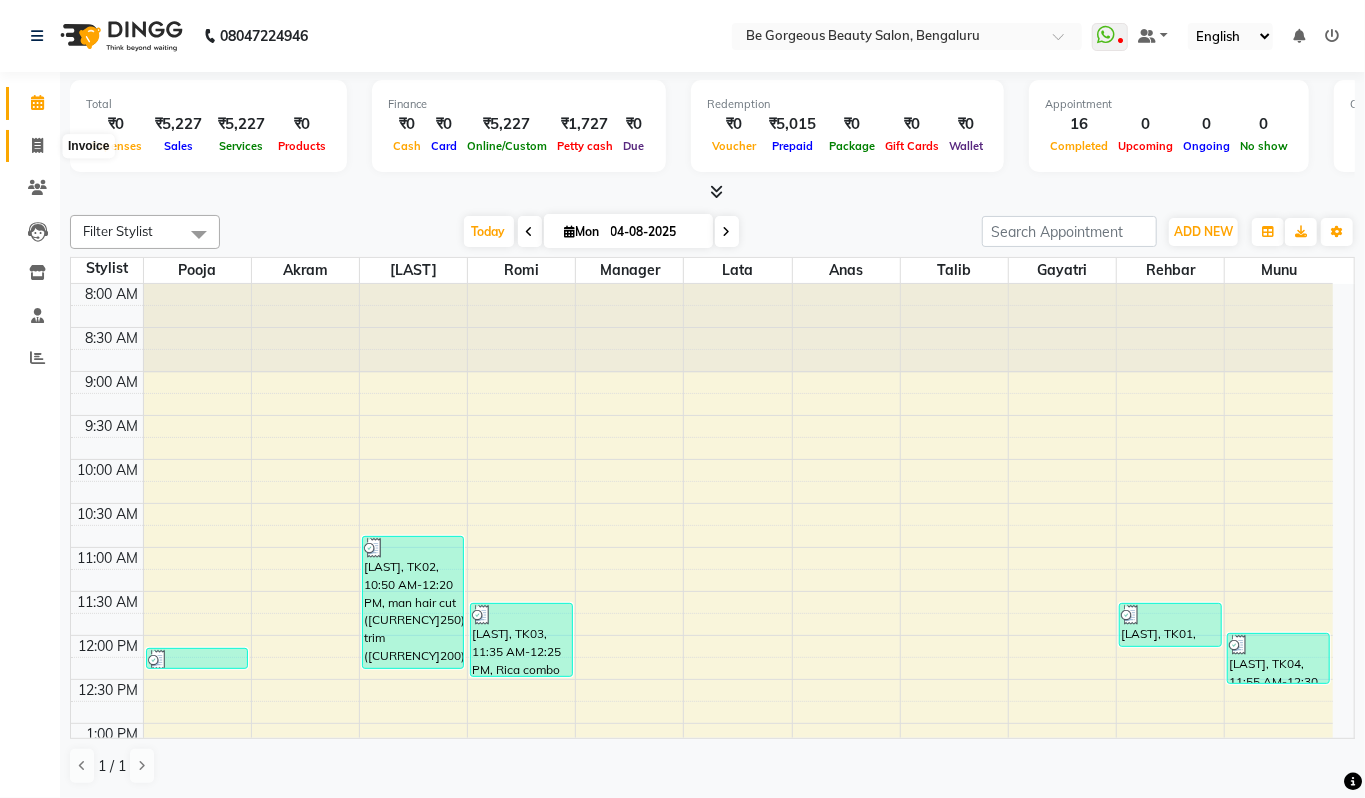 click 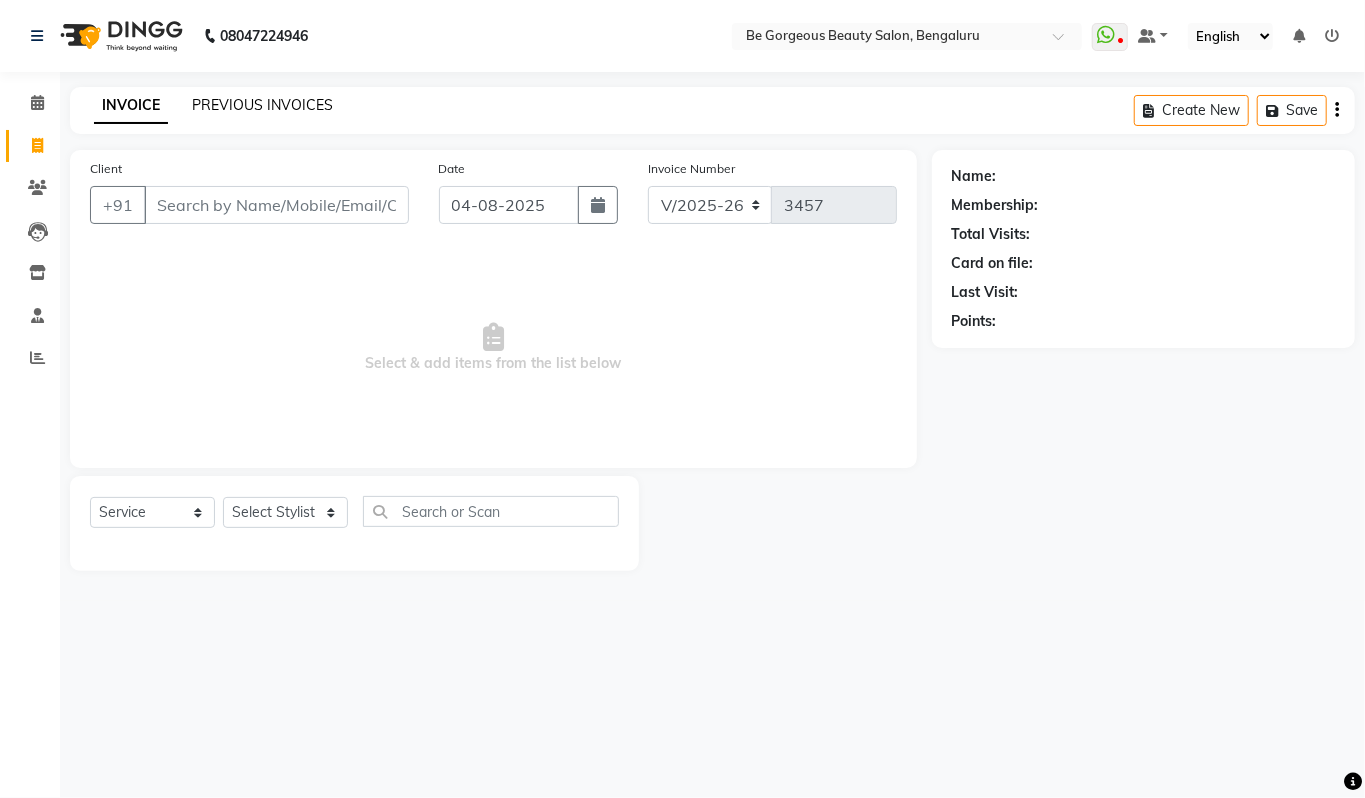 click on "PREVIOUS INVOICES" 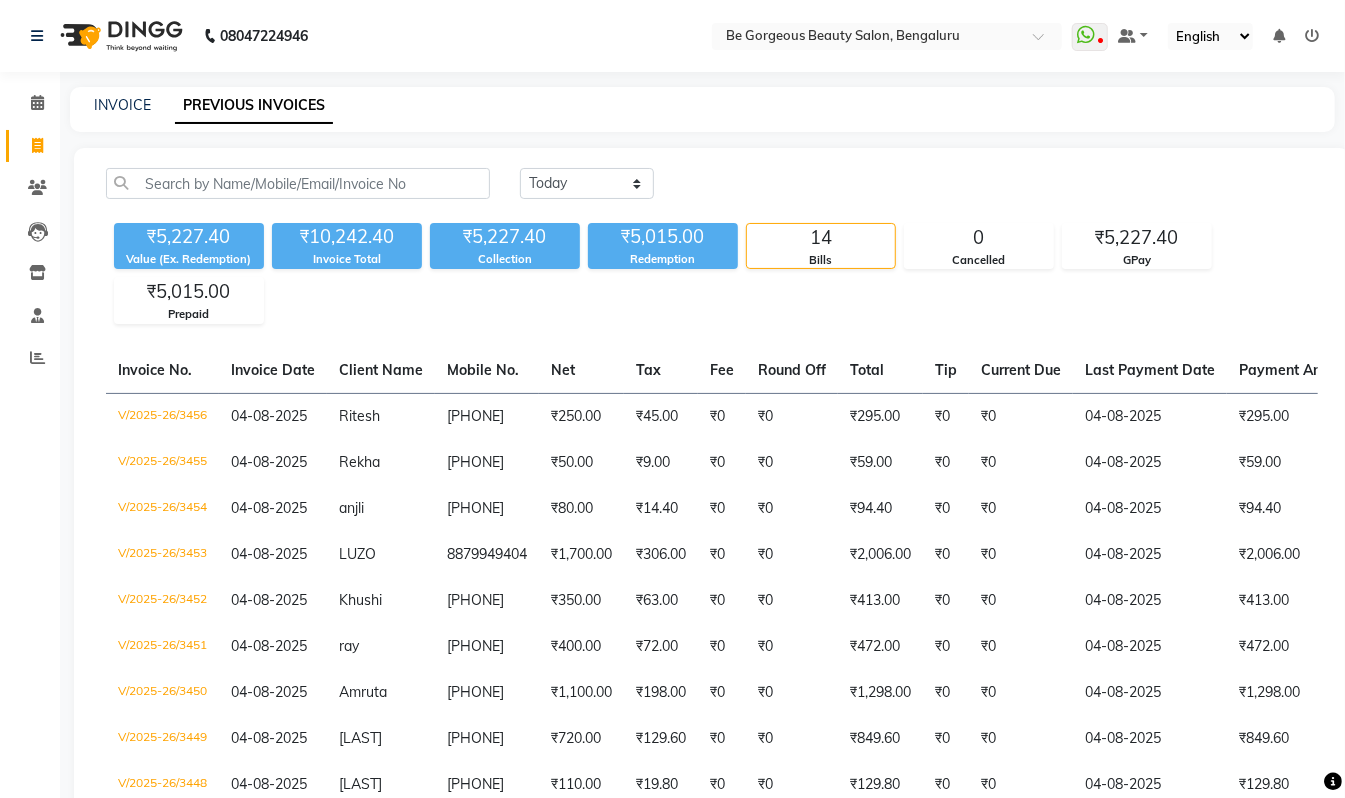 click on "Today Yesterday Custom Range" 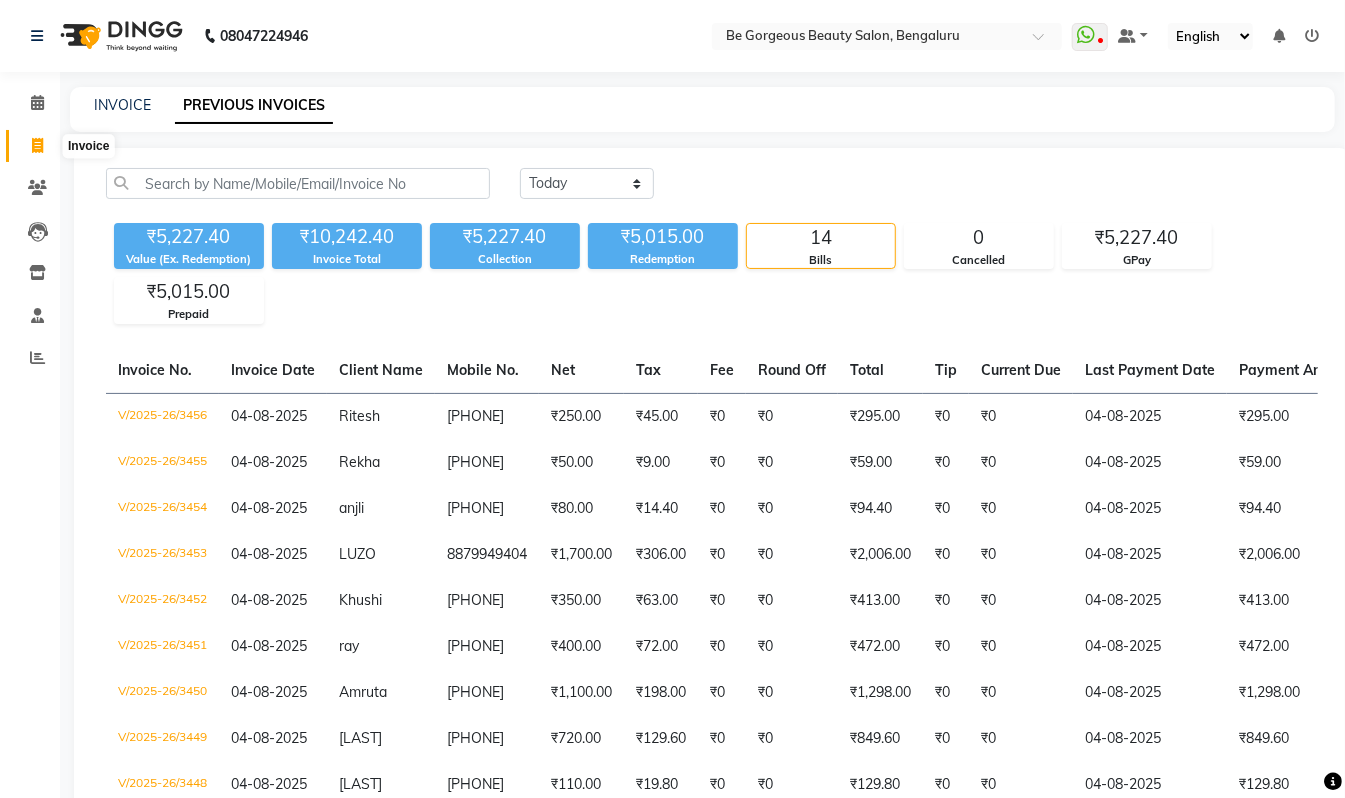 click 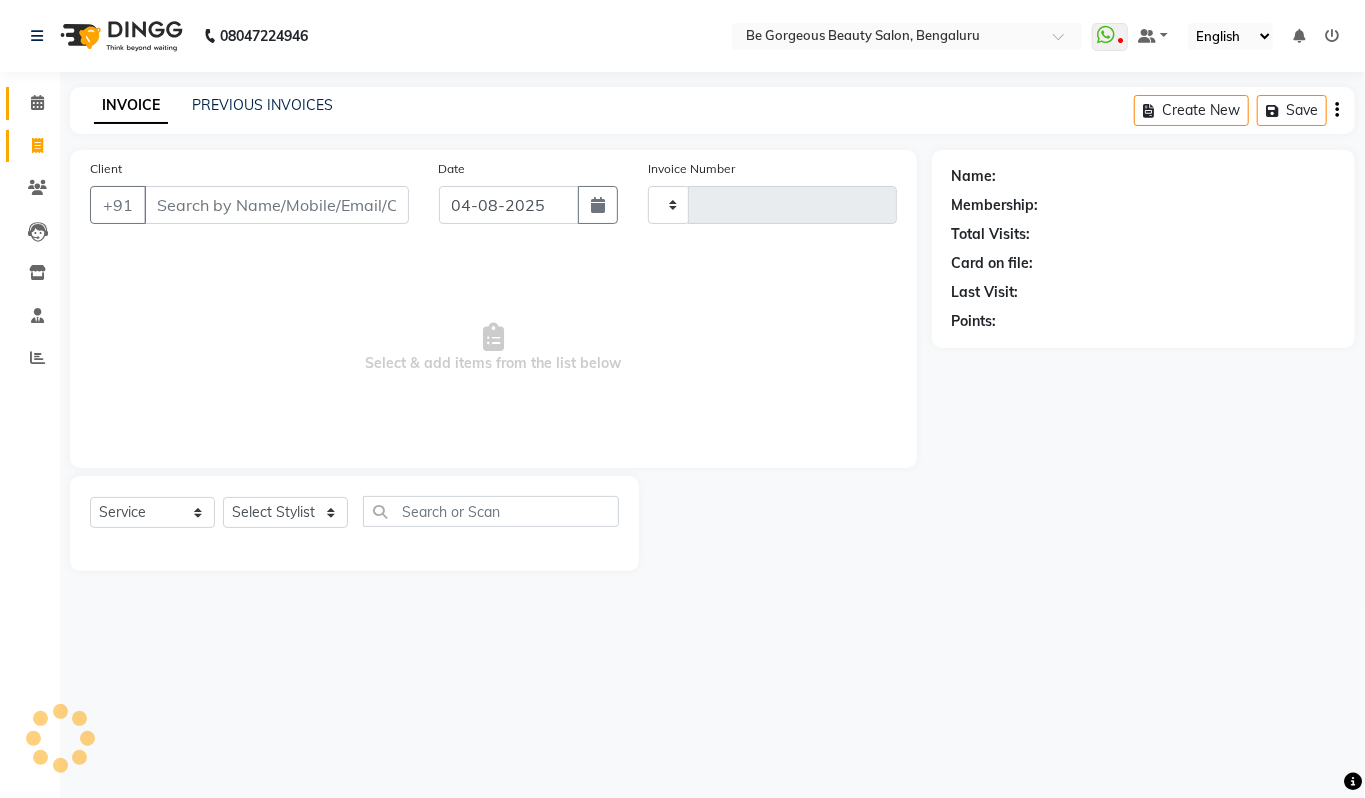 type on "3457" 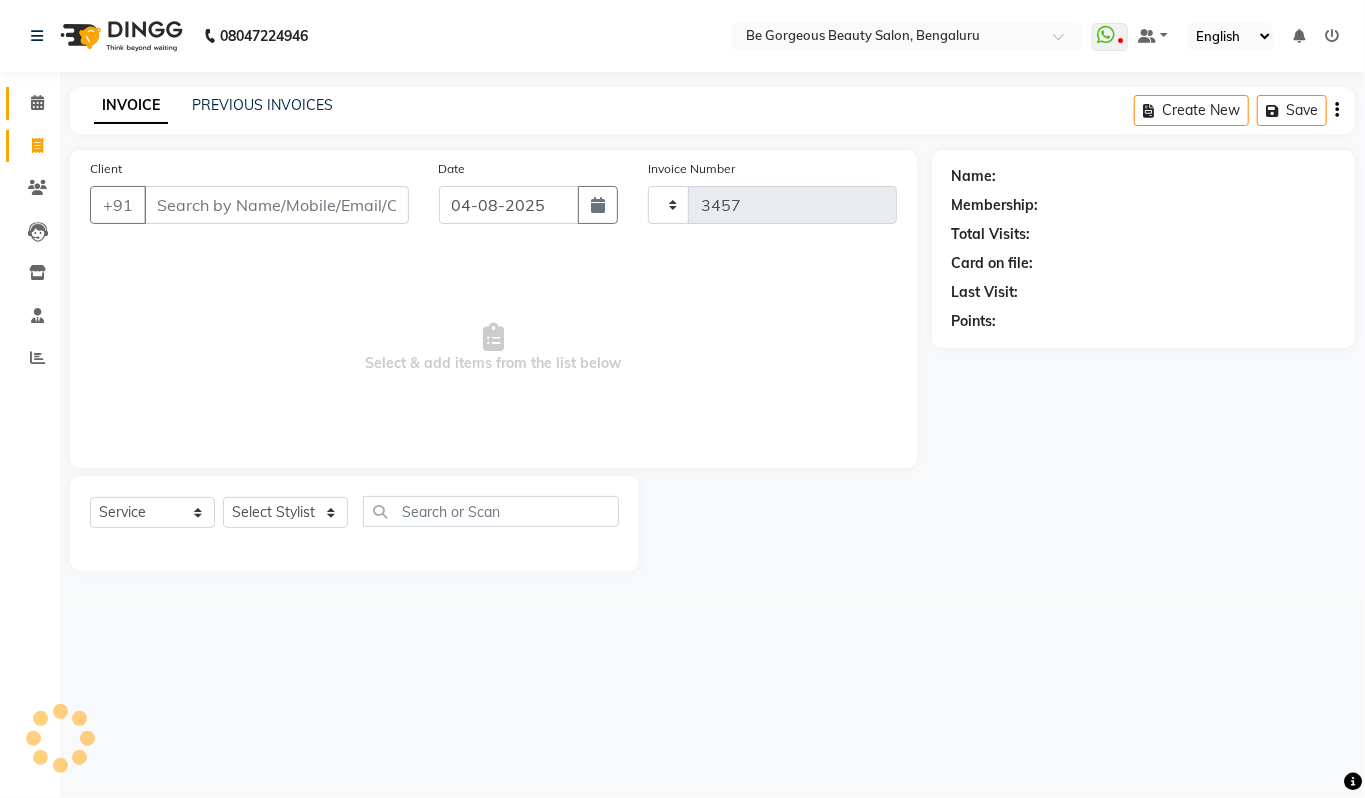 select on "5405" 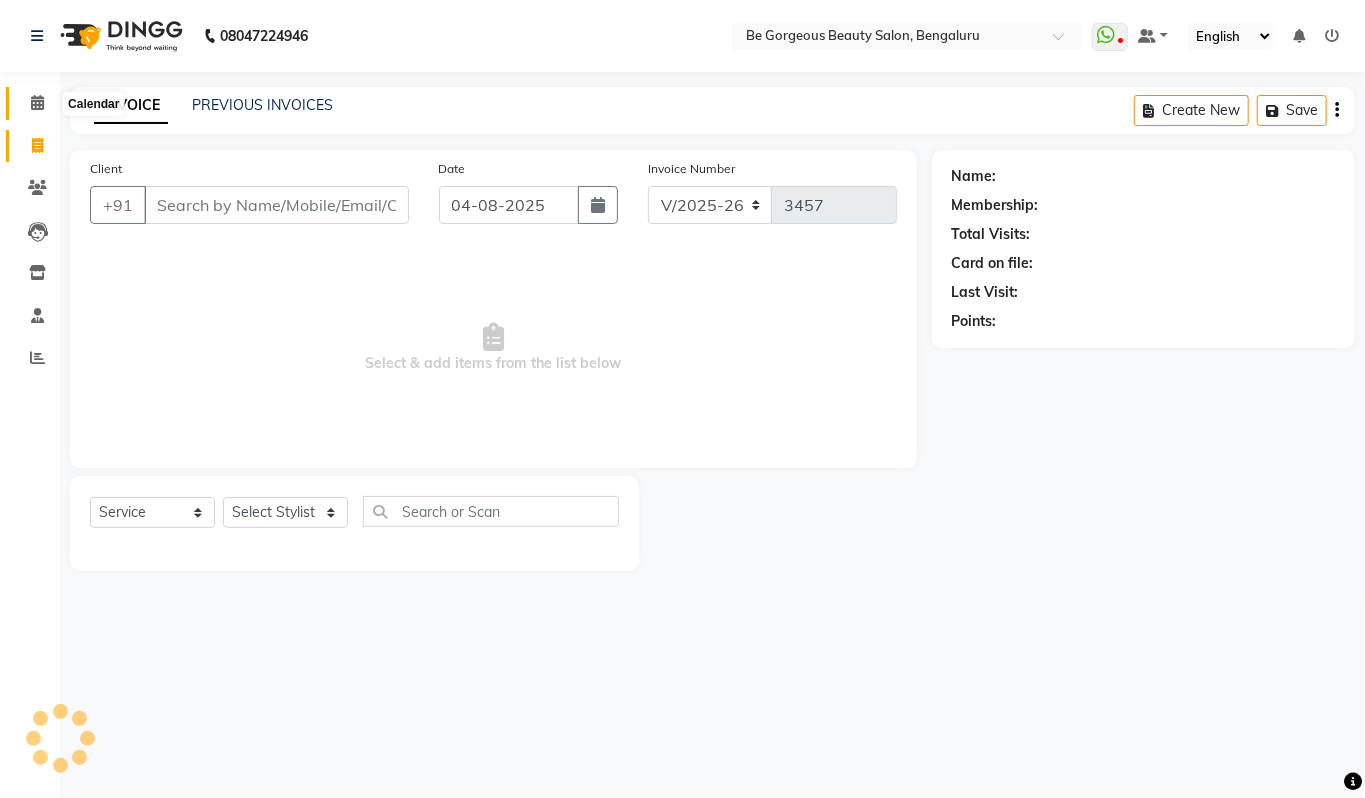 click 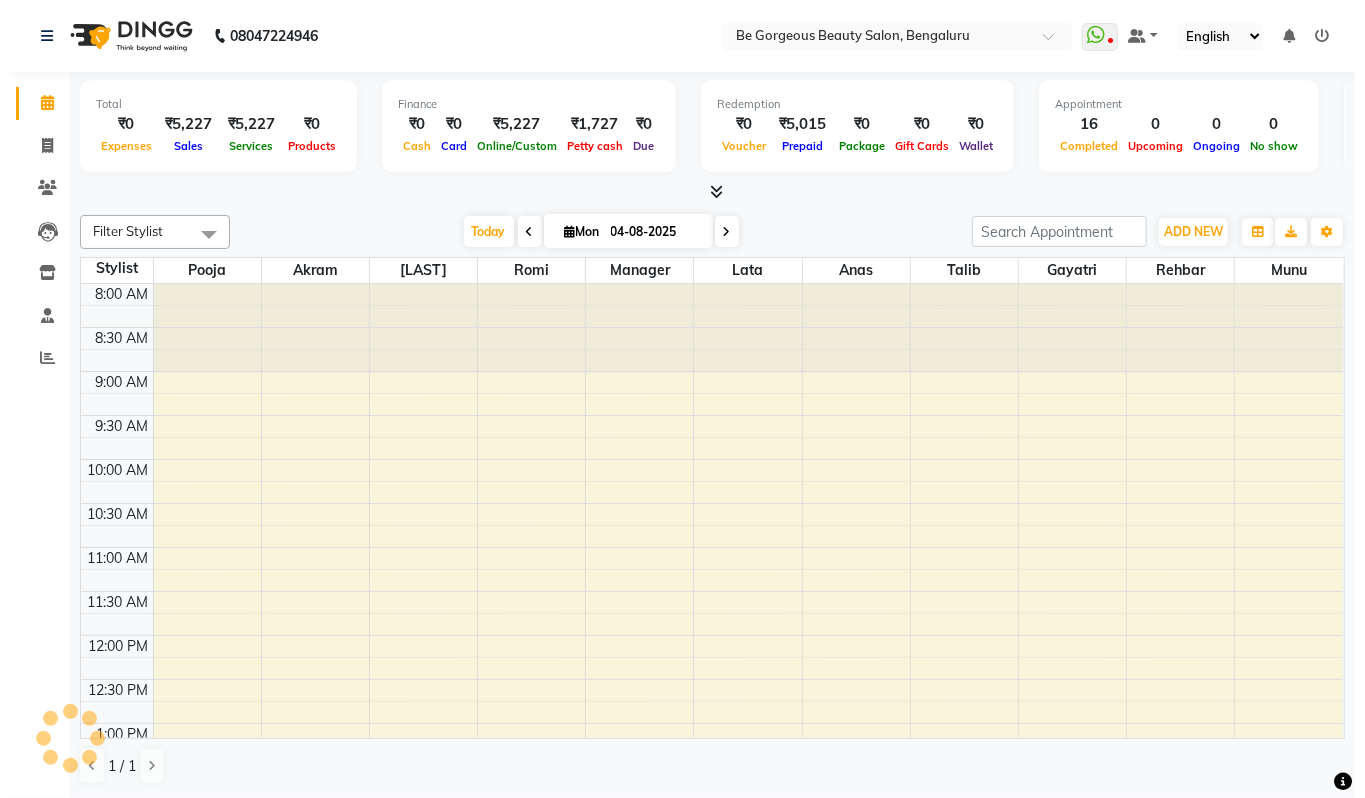 scroll, scrollTop: 669, scrollLeft: 0, axis: vertical 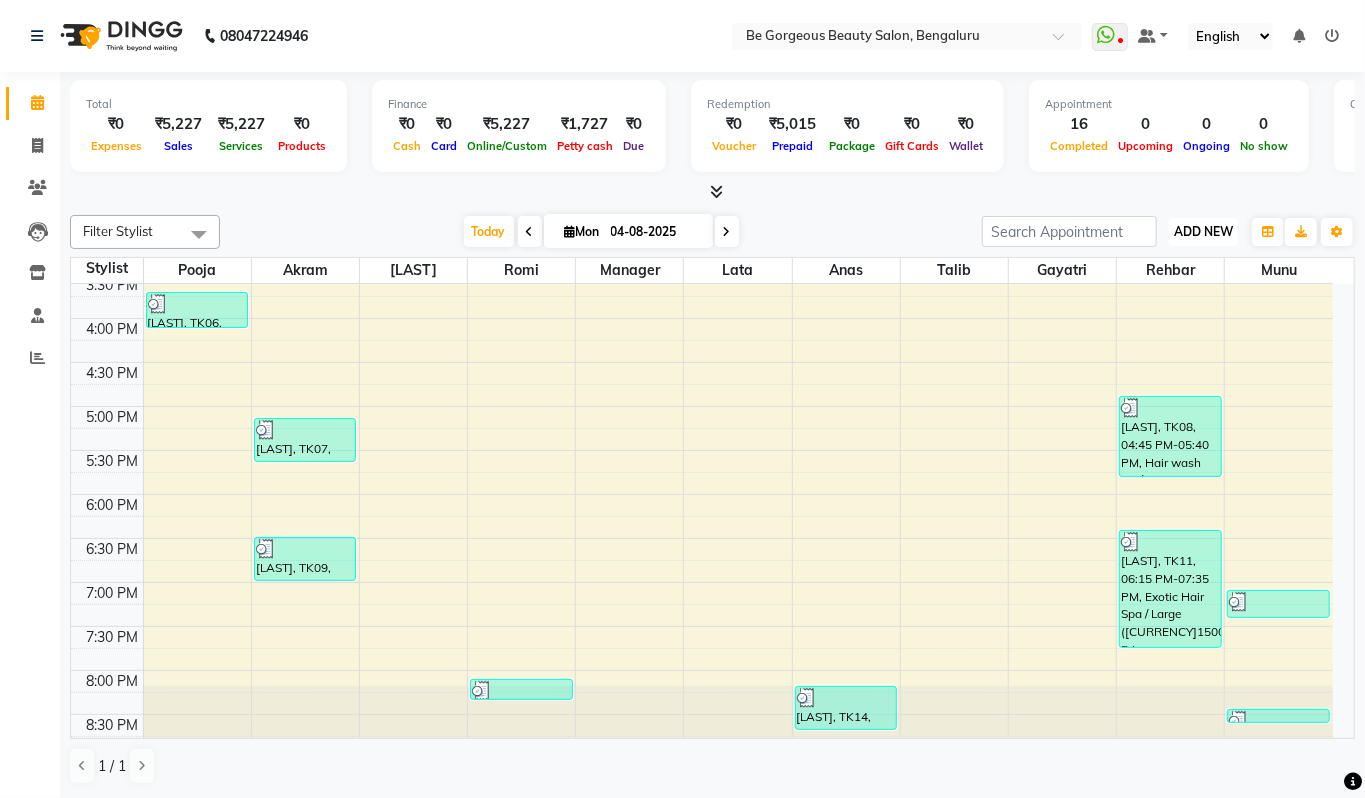 click on "ADD NEW" at bounding box center (1203, 231) 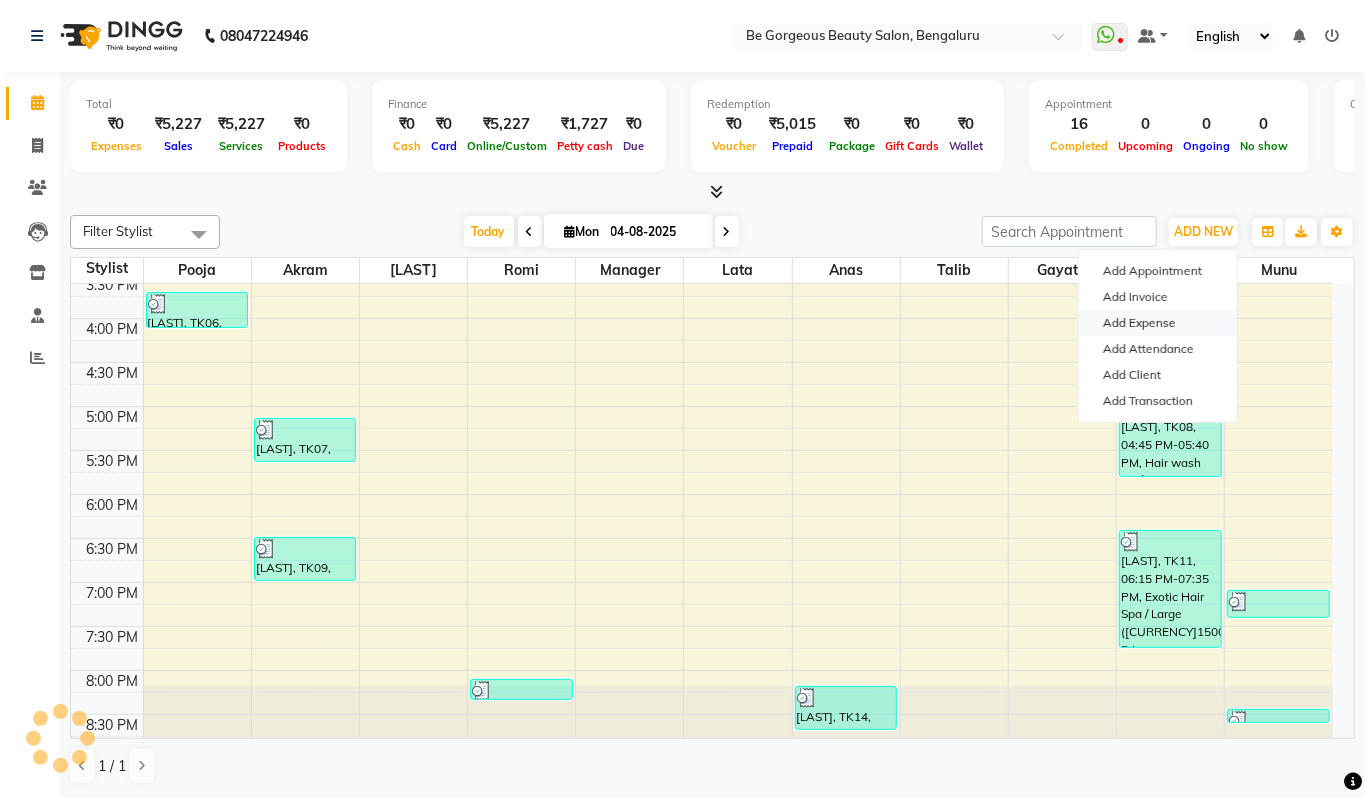 click on "Add Expense" at bounding box center (1158, 323) 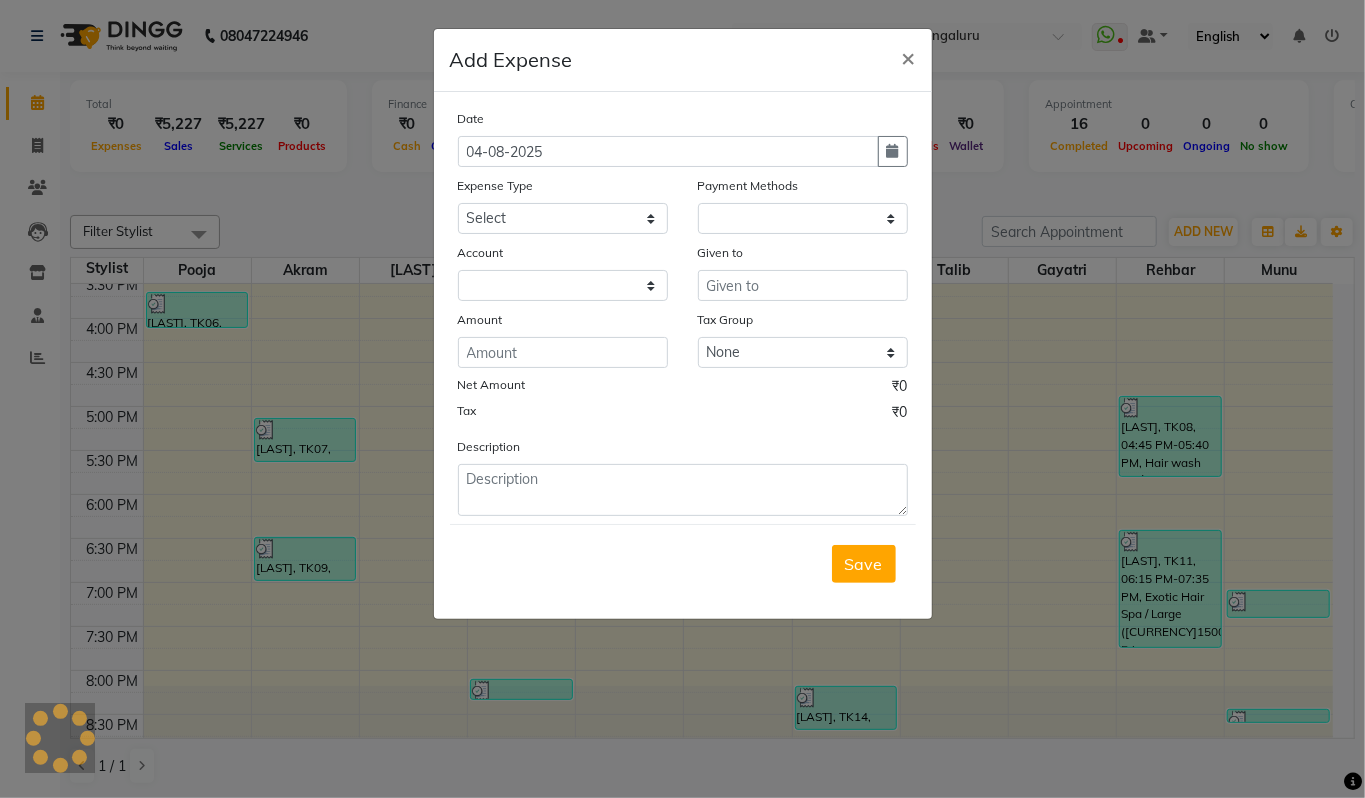 select on "1" 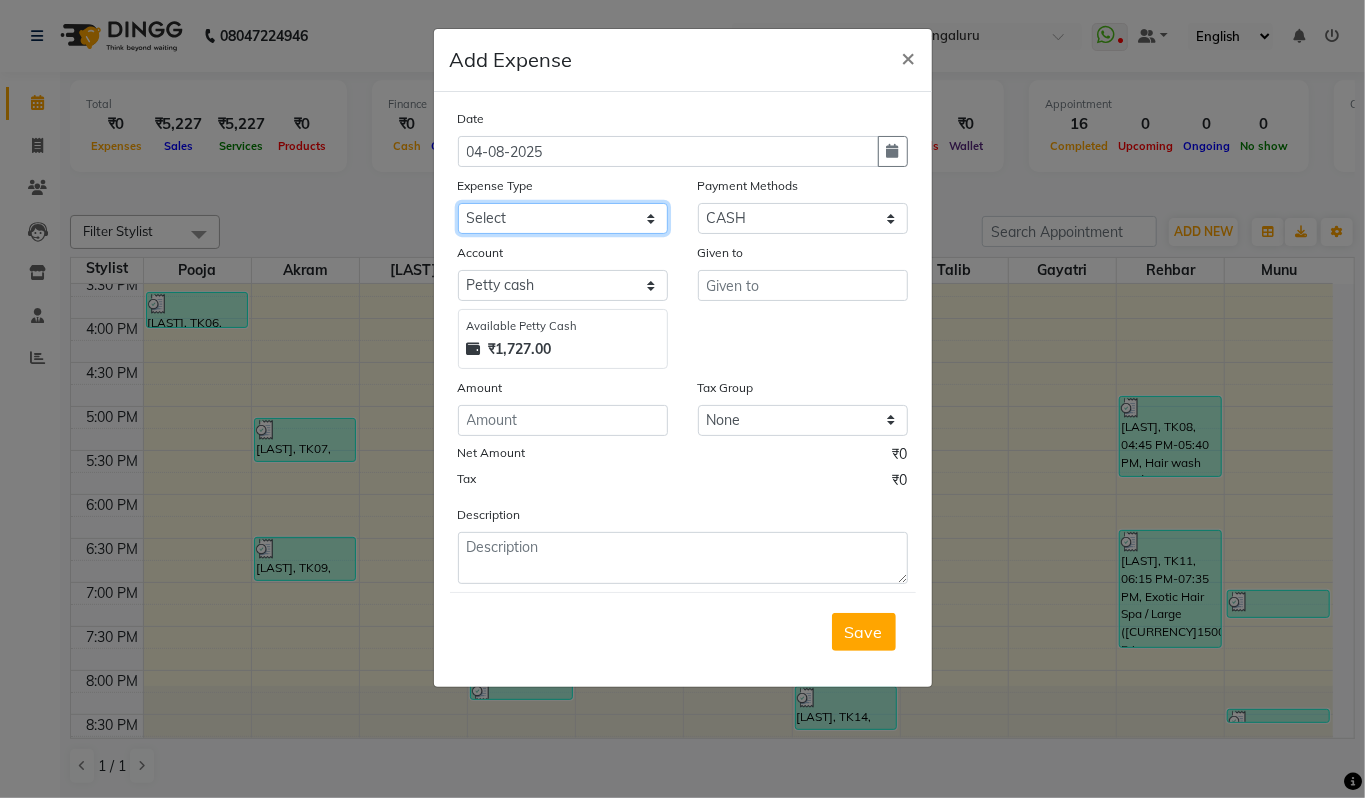 click on "Select Advance Salary Bank charges Car maintenance  Cash transfer to bank Cash transfer to hub Client Snacks Clinical charges Equipment Fuel Govt fee Incentive Insurance International purchase Loan Repayment Maintenance Marketing Miscellaneous MRA Other Pantry Product Rent Salary Staff Snacks Tax Tea & Refreshment Utilities" 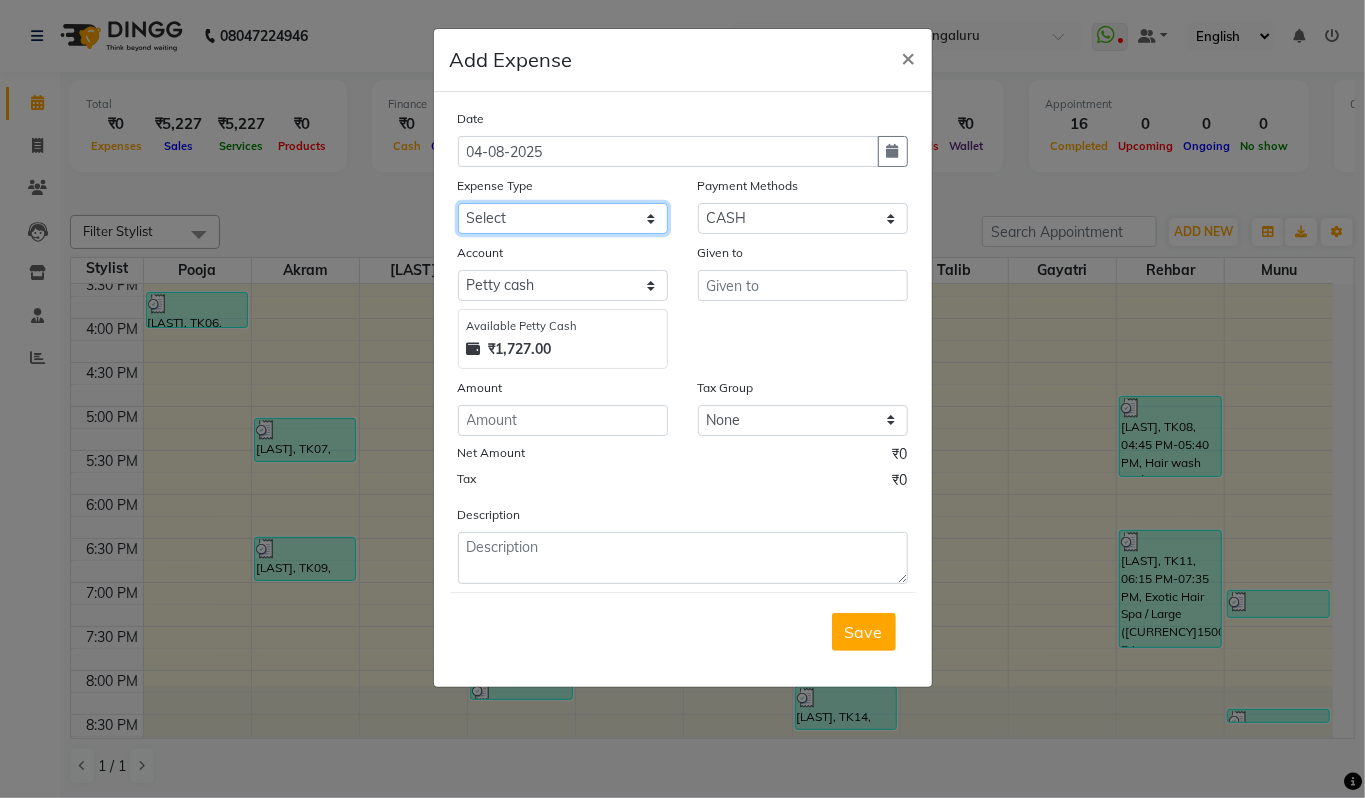 select on "18" 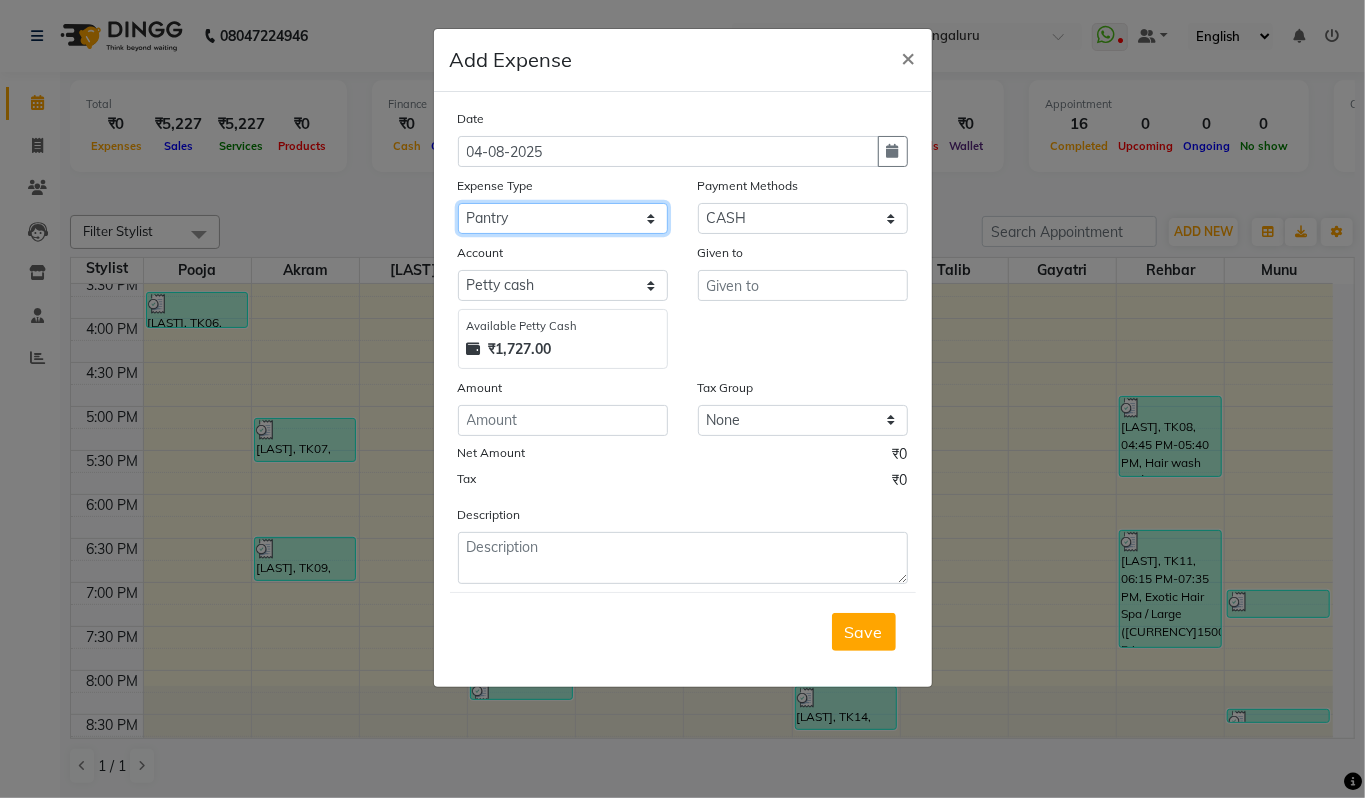 click on "Select Advance Salary Bank charges Car maintenance  Cash transfer to bank Cash transfer to hub Client Snacks Clinical charges Equipment Fuel Govt fee Incentive Insurance International purchase Loan Repayment Maintenance Marketing Miscellaneous MRA Other Pantry Product Rent Salary Staff Snacks Tax Tea & Refreshment Utilities" 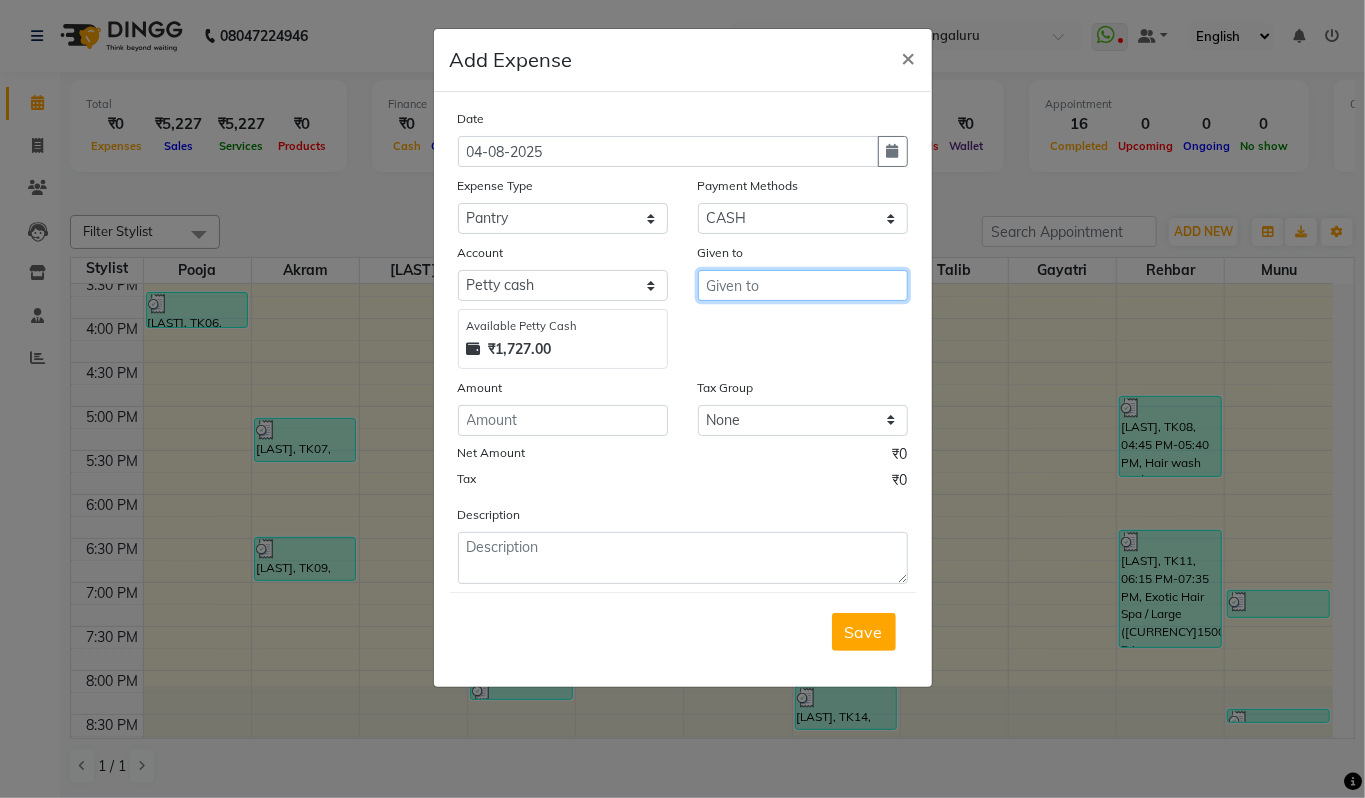 click at bounding box center (803, 285) 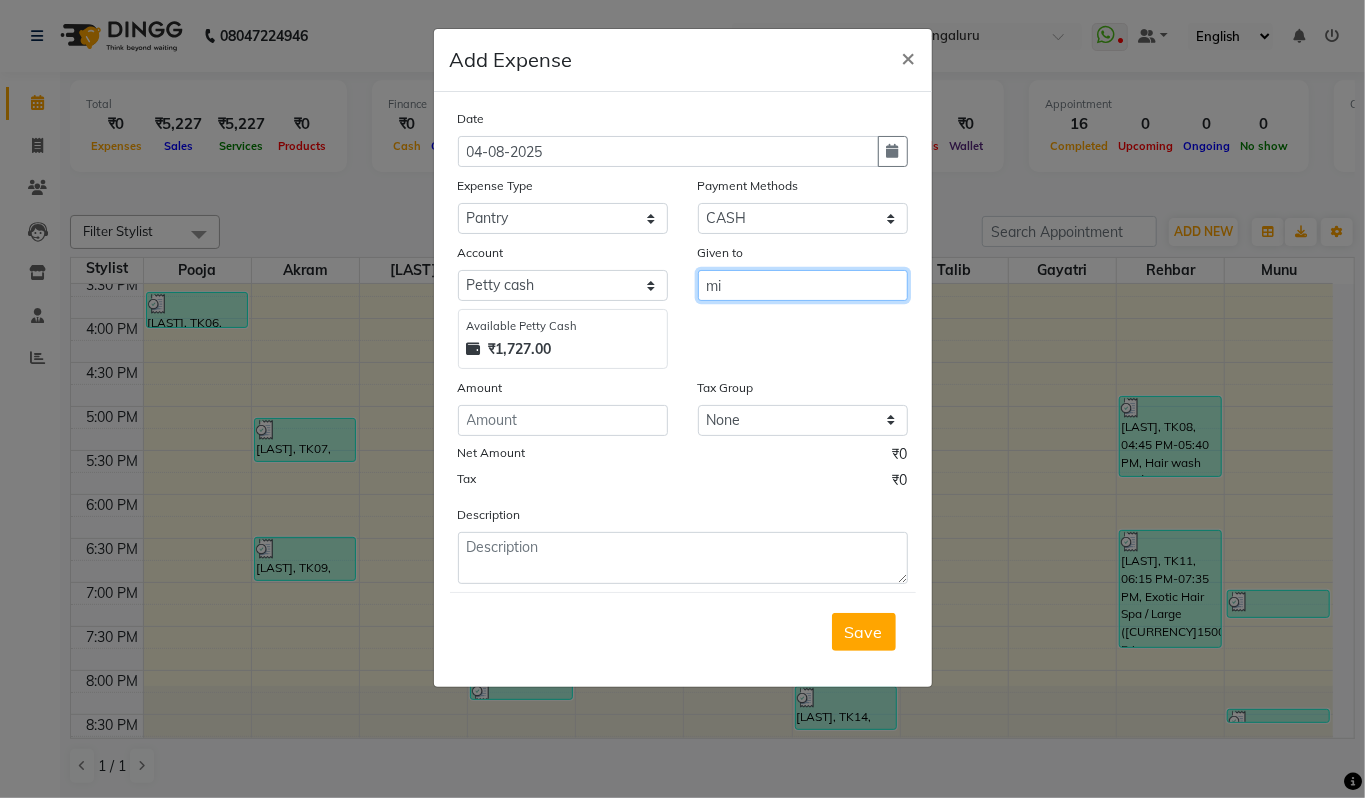 type on "m" 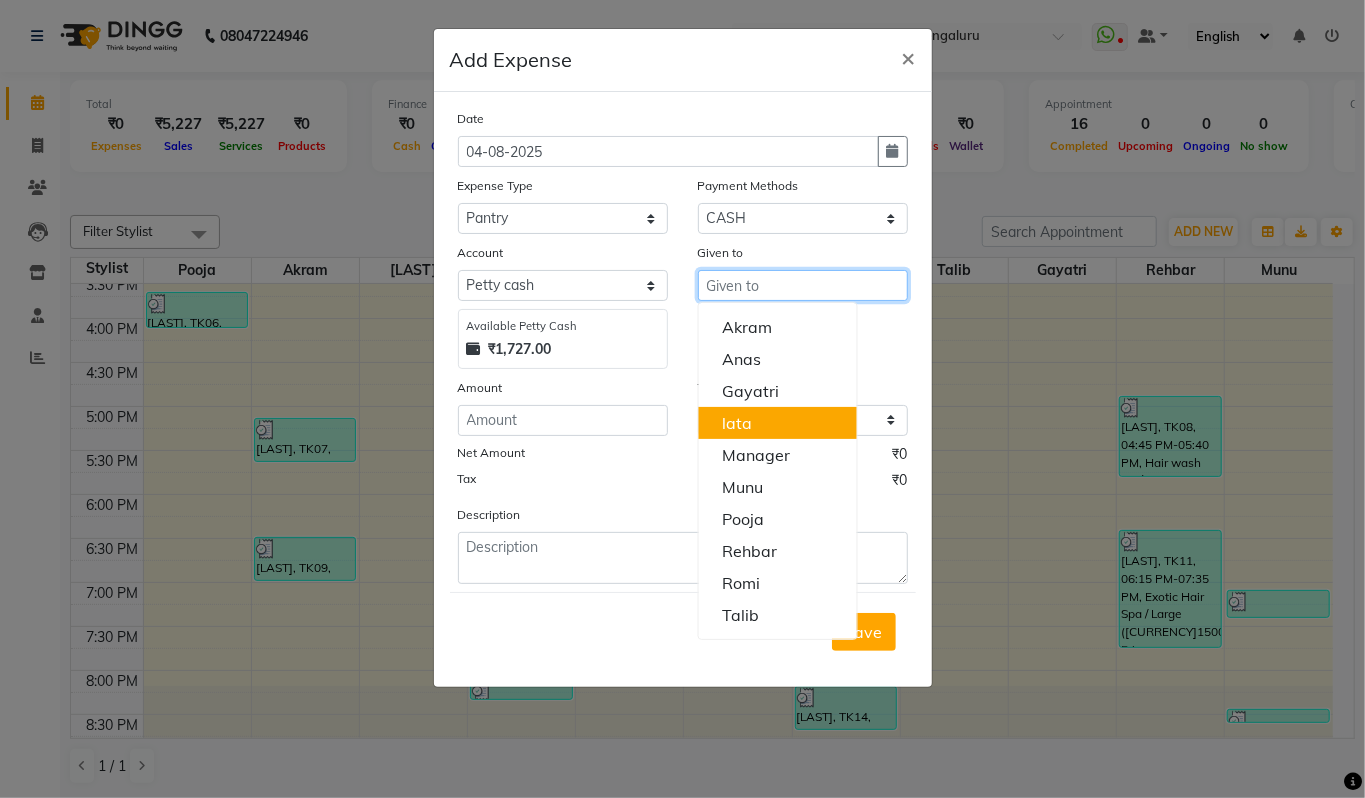 click on "lata" at bounding box center (737, 423) 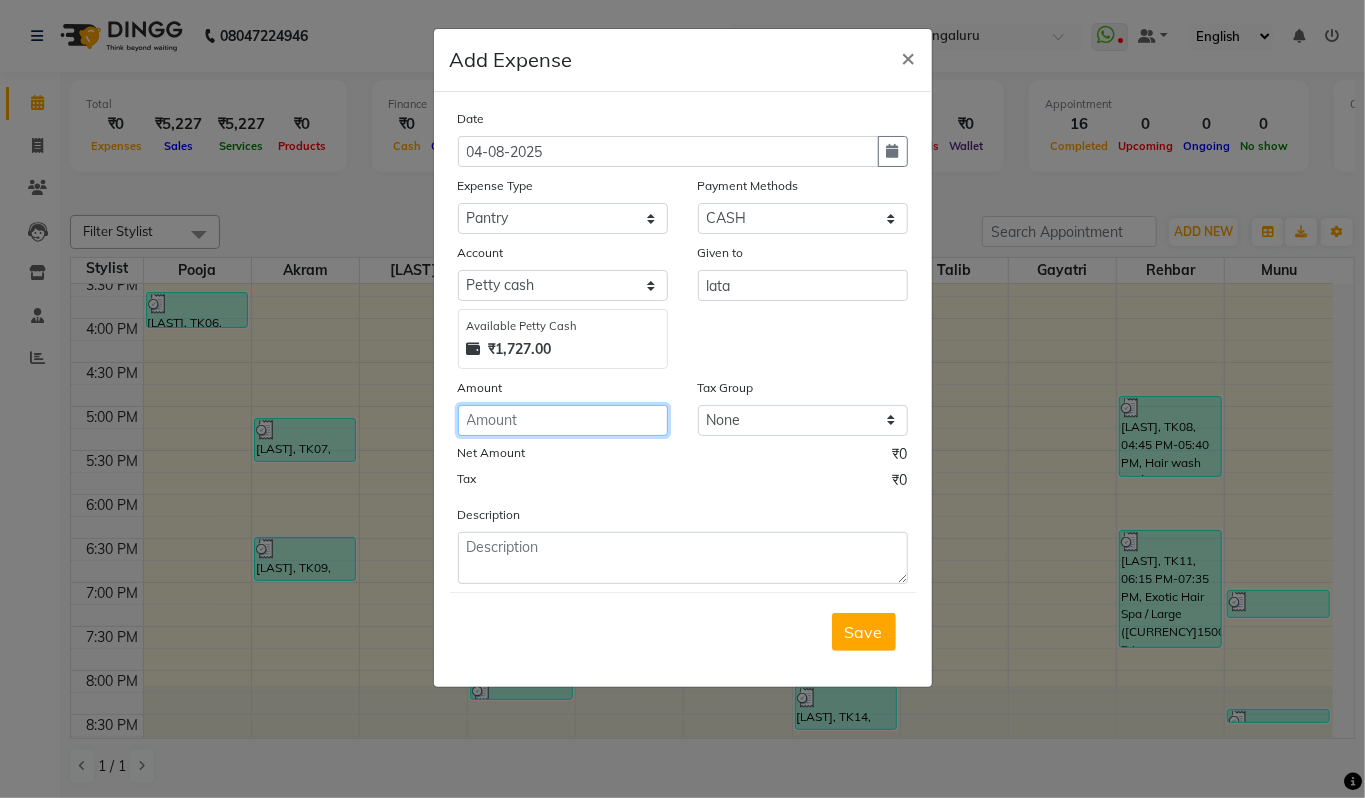 click 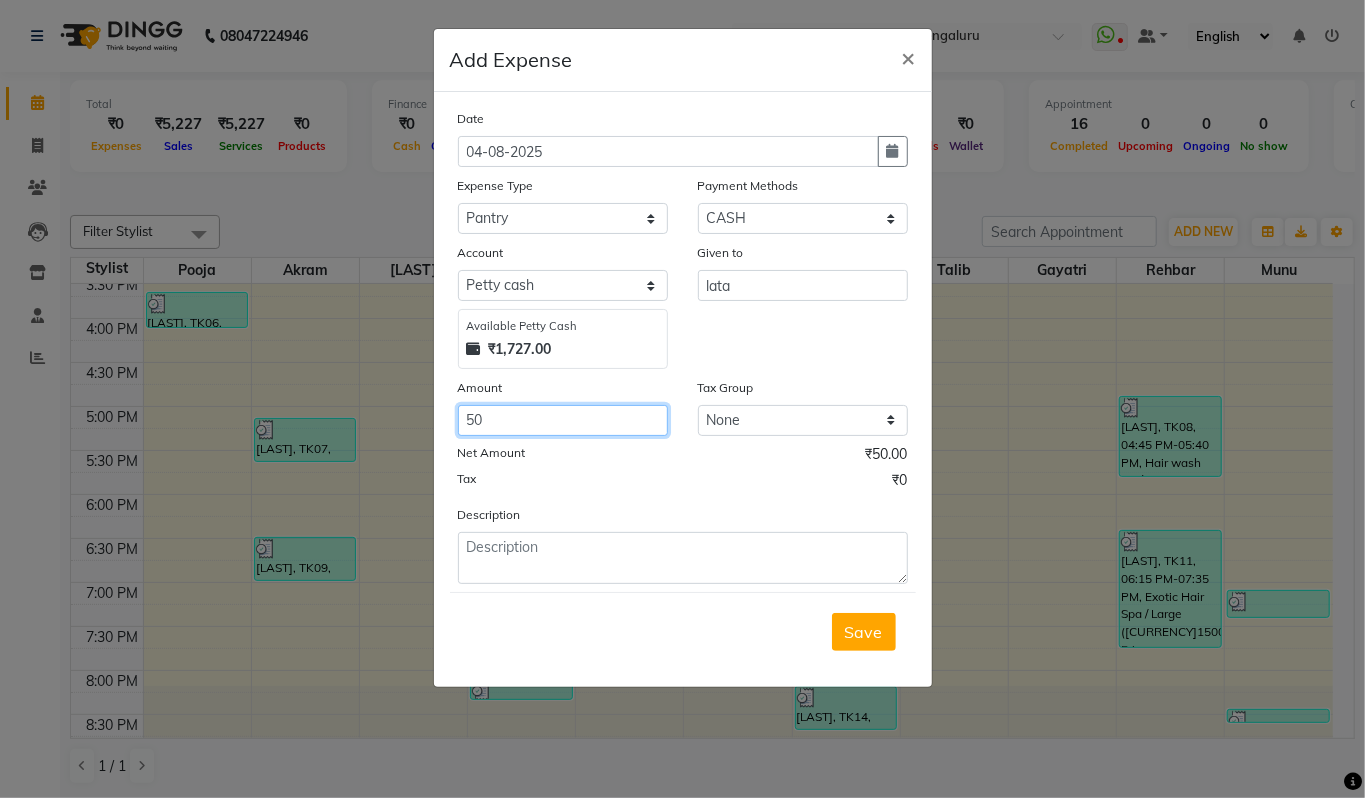 type on "50" 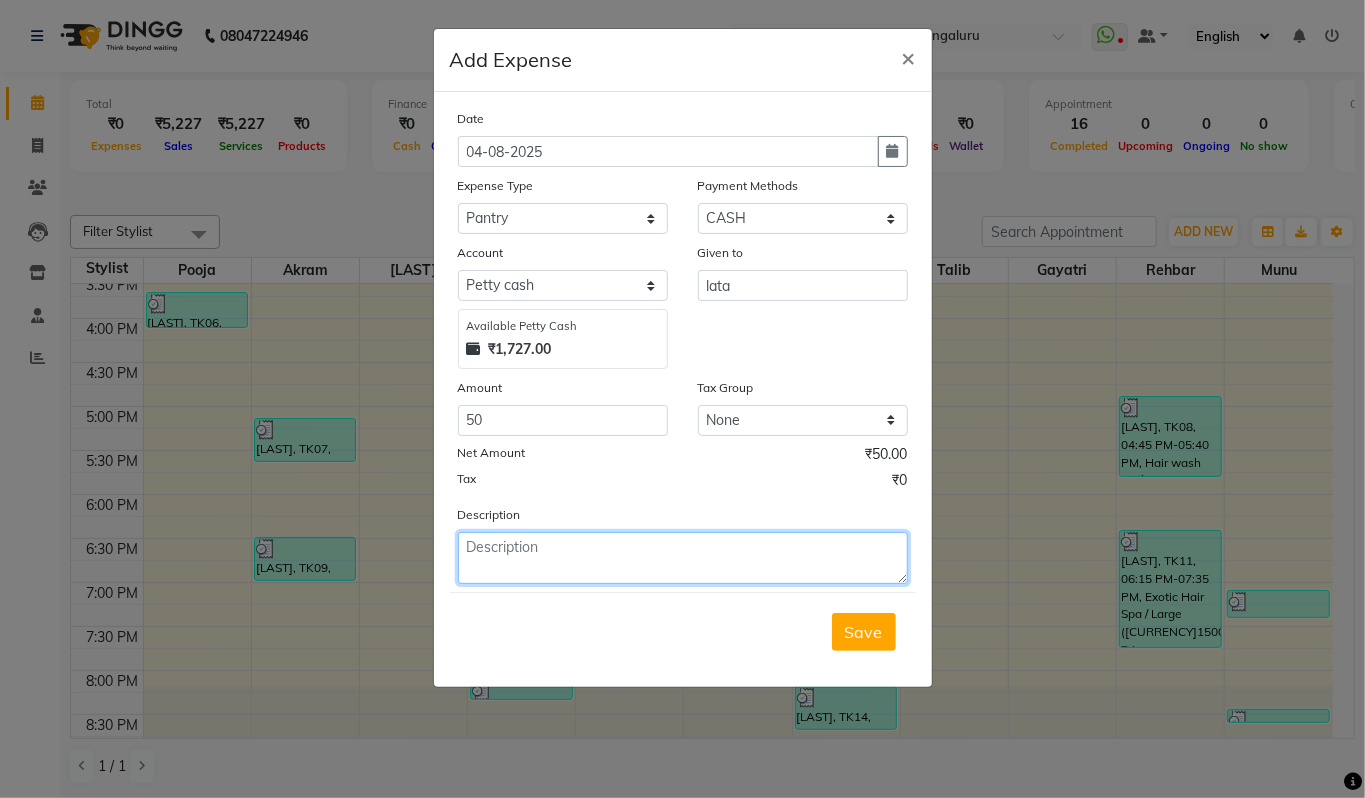 click 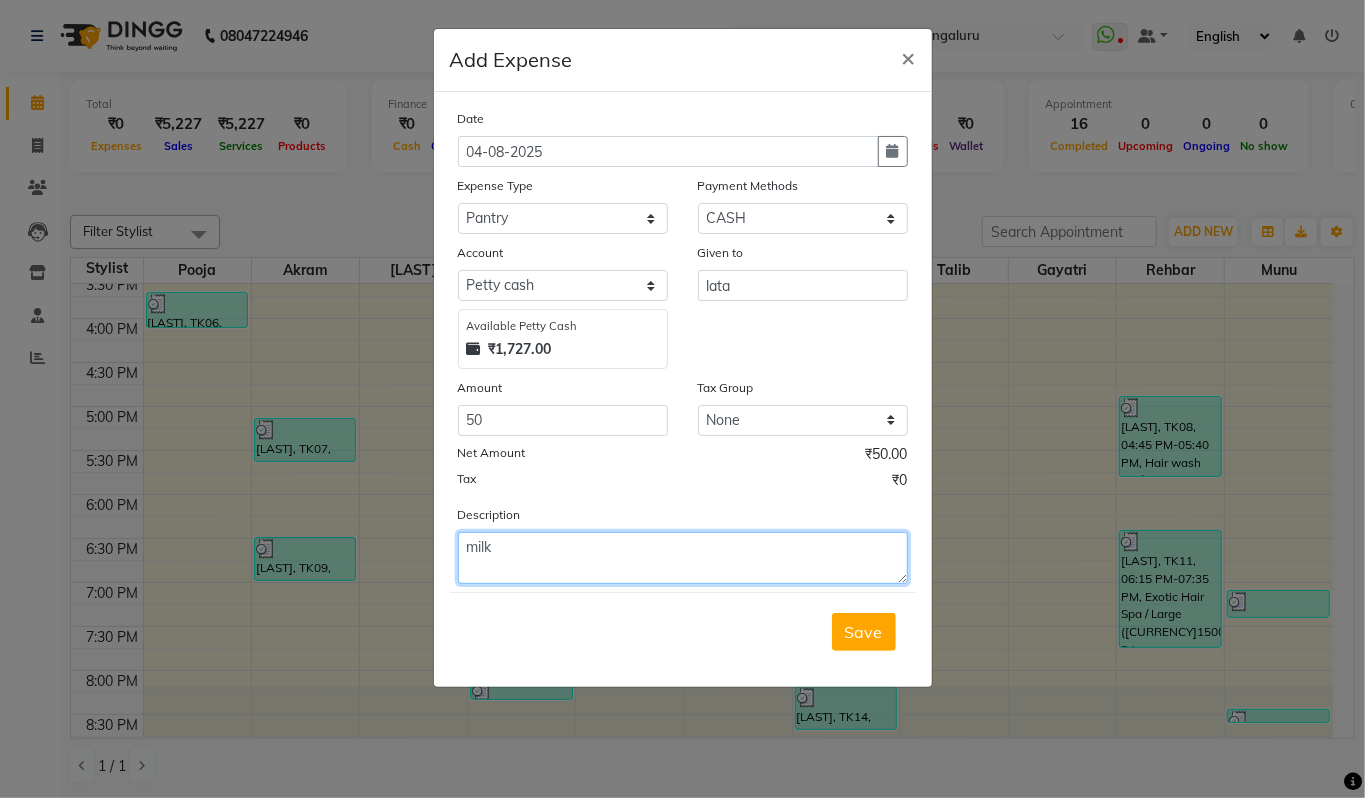 click on "milk" 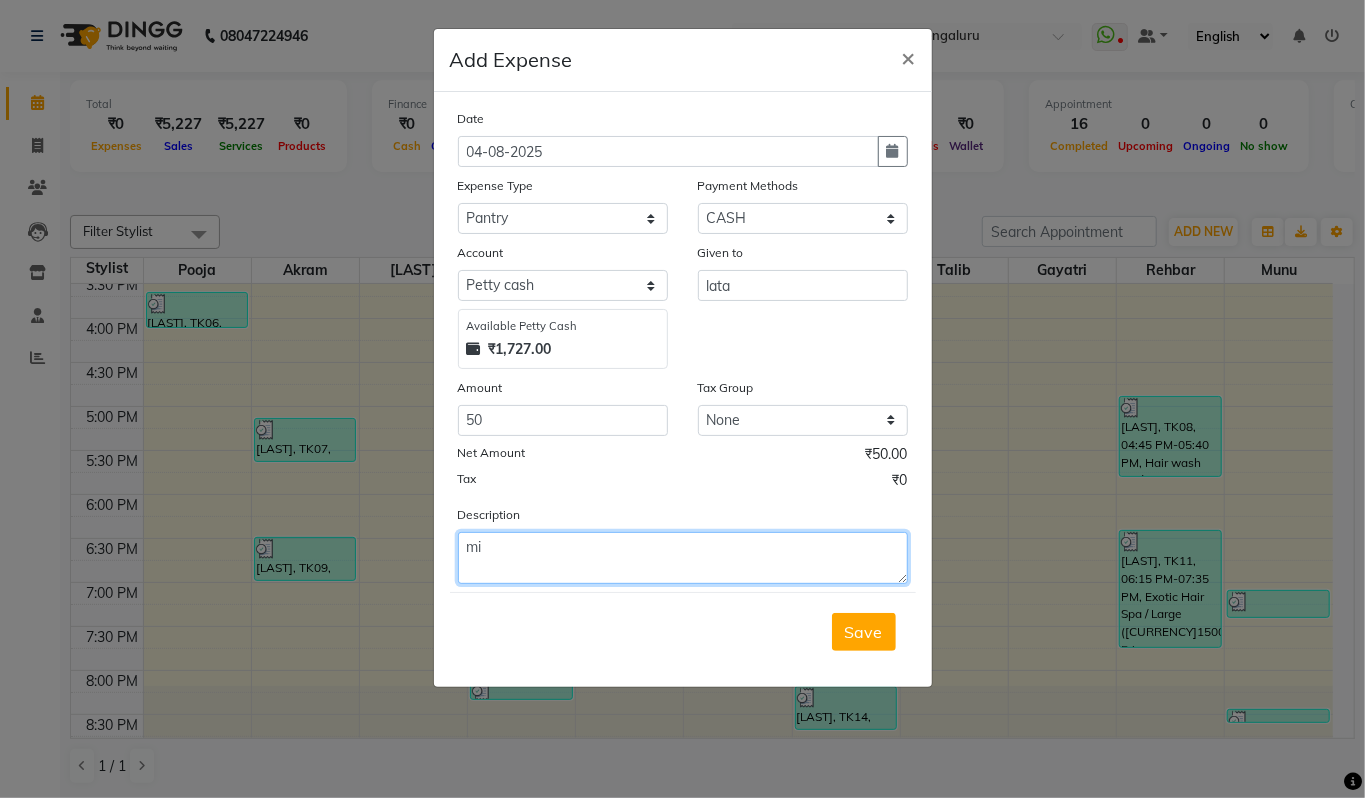 type on "m" 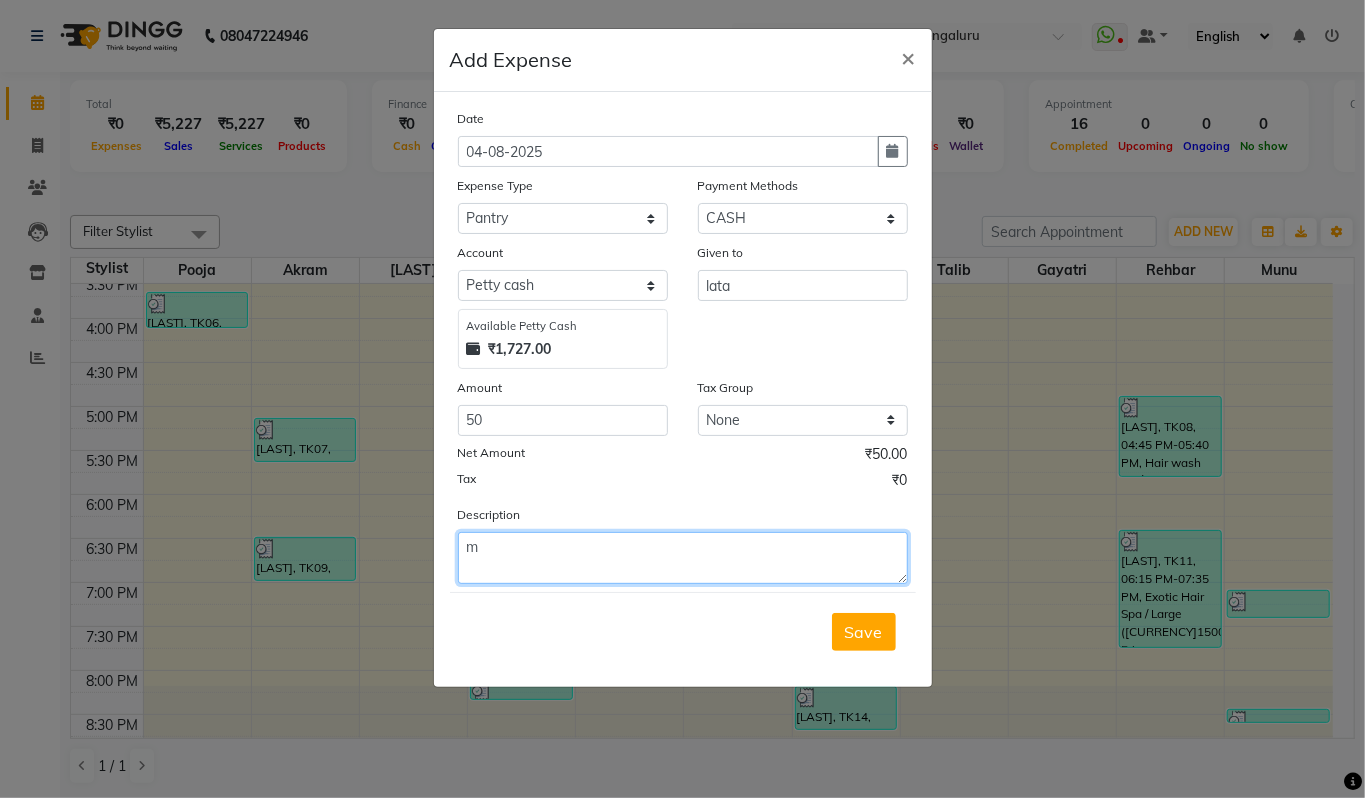 type 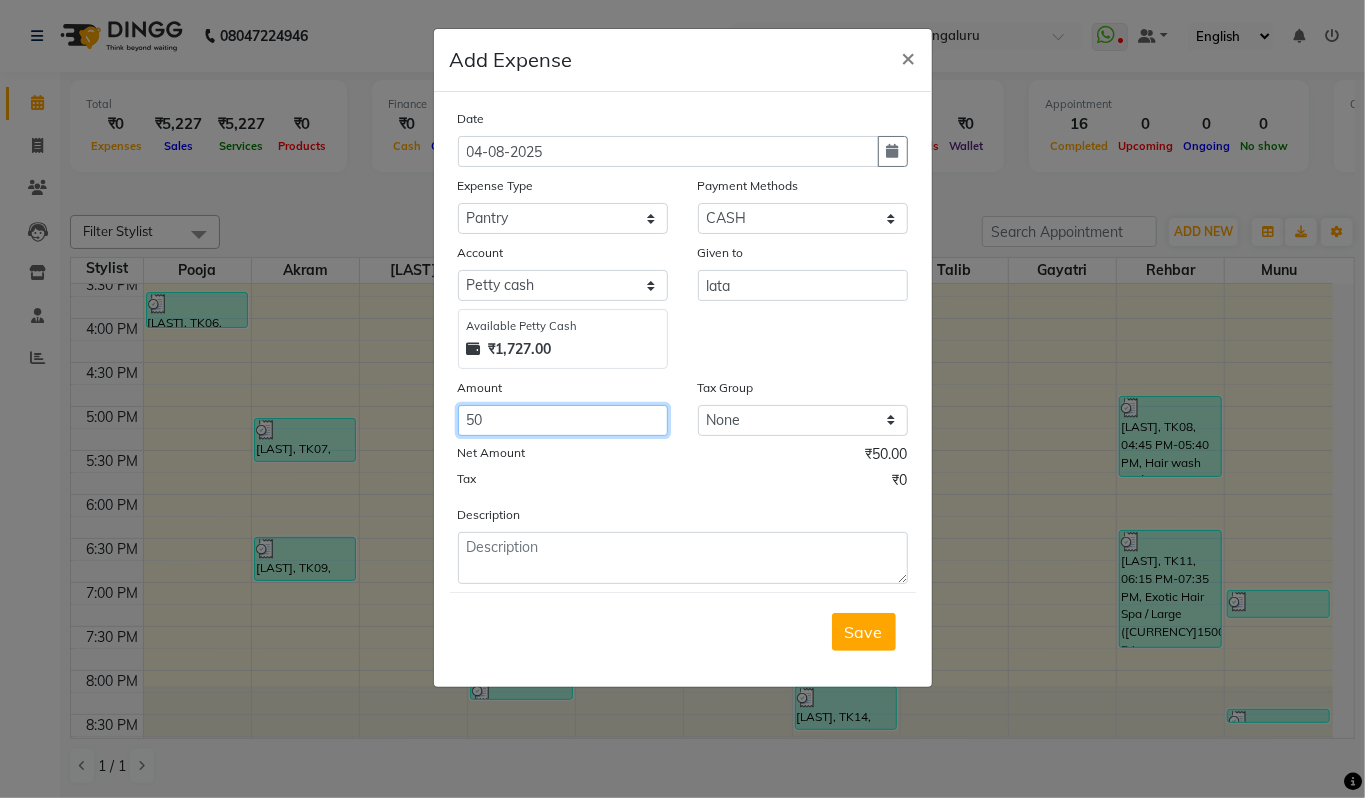 click on "50" 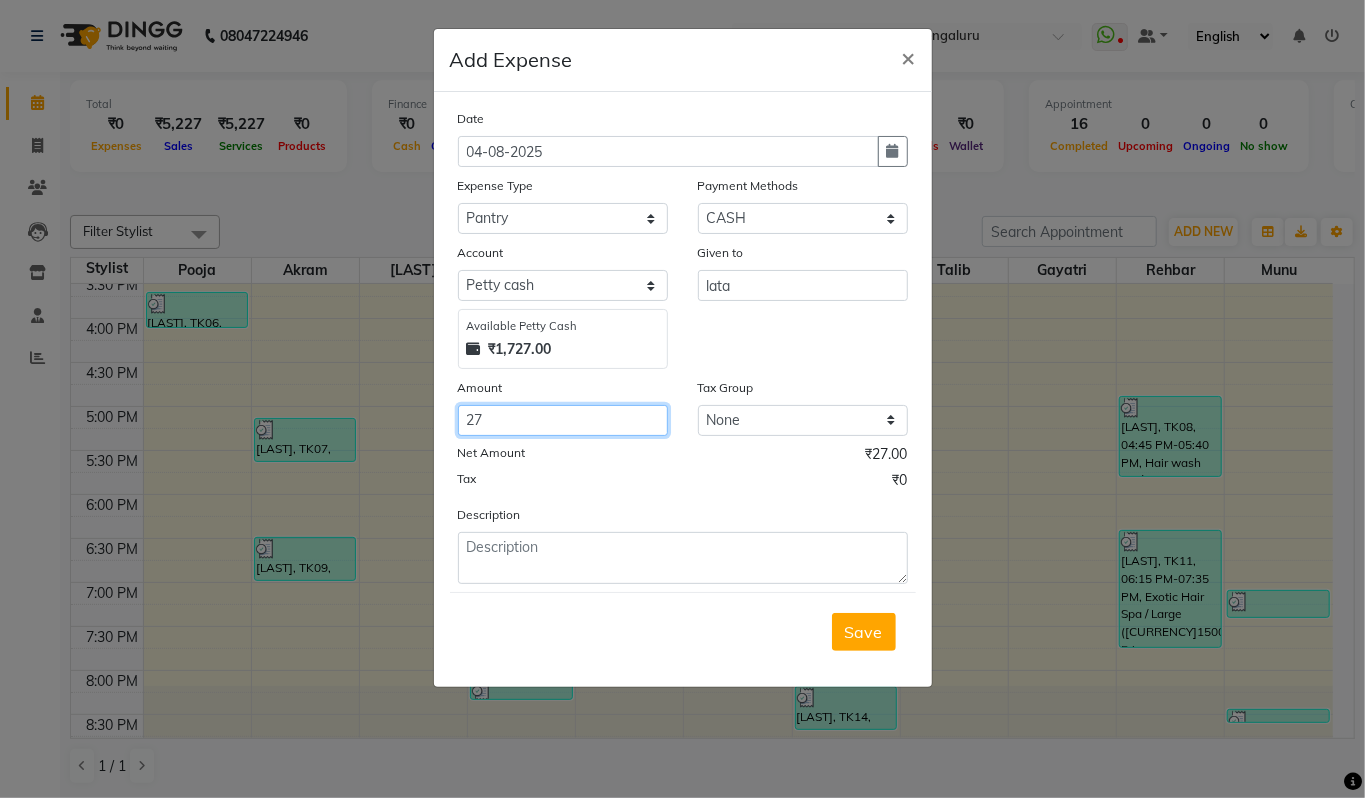 type on "27" 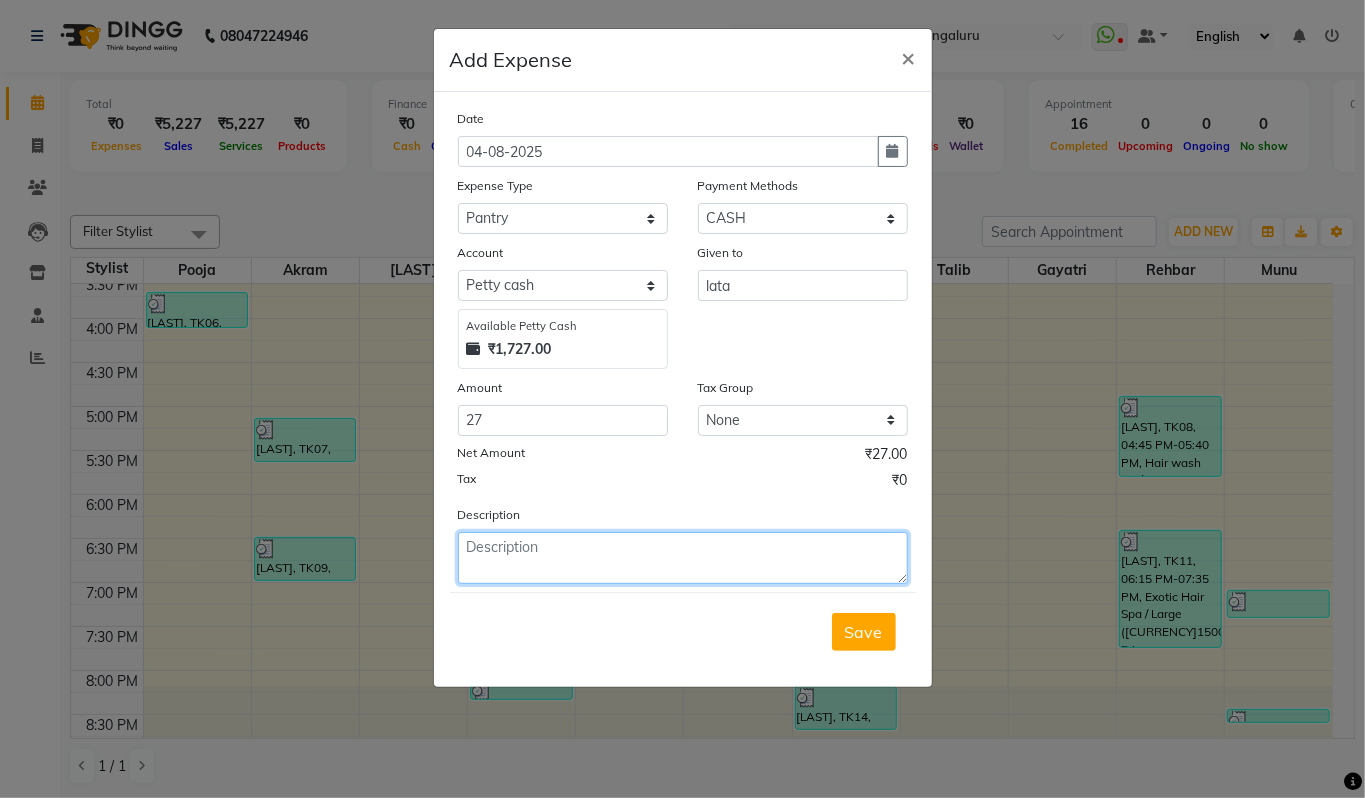 click 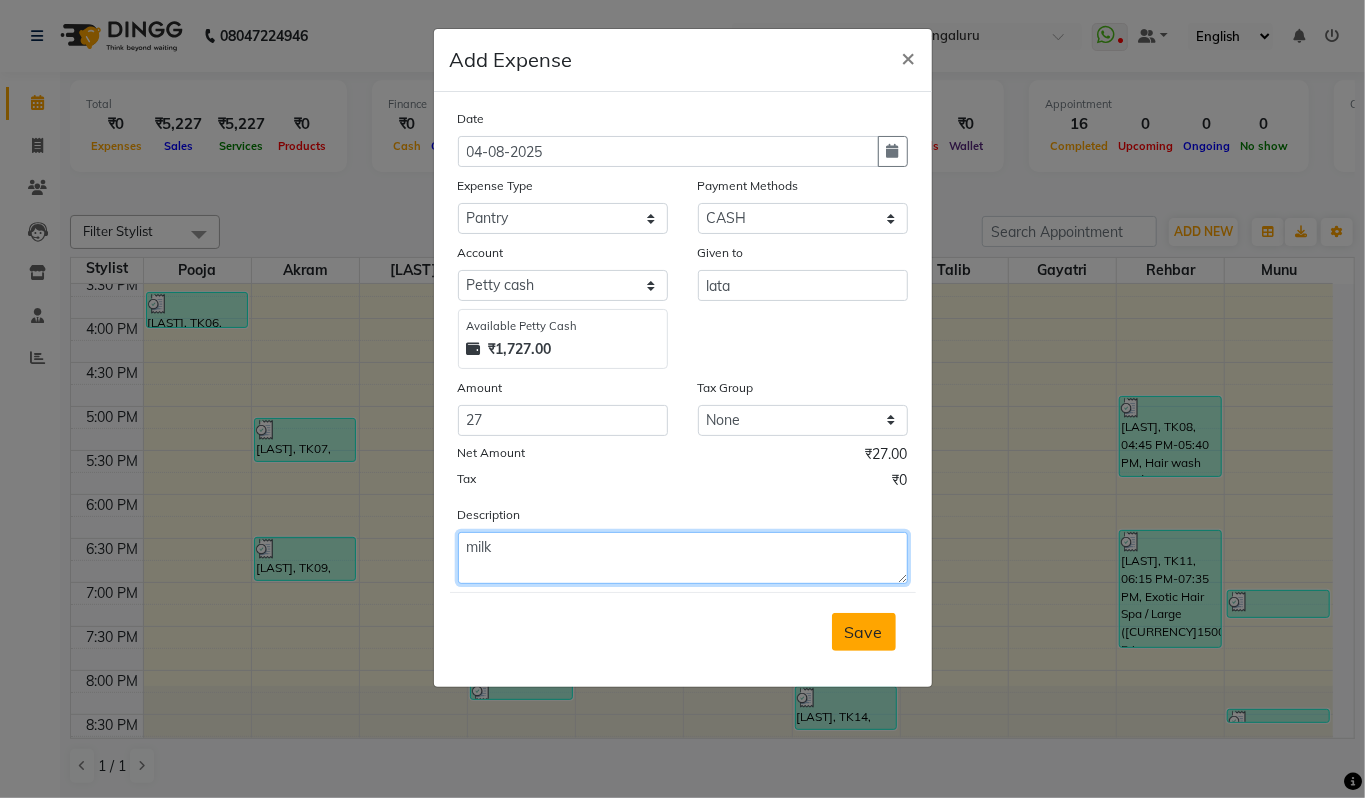 type on "milk" 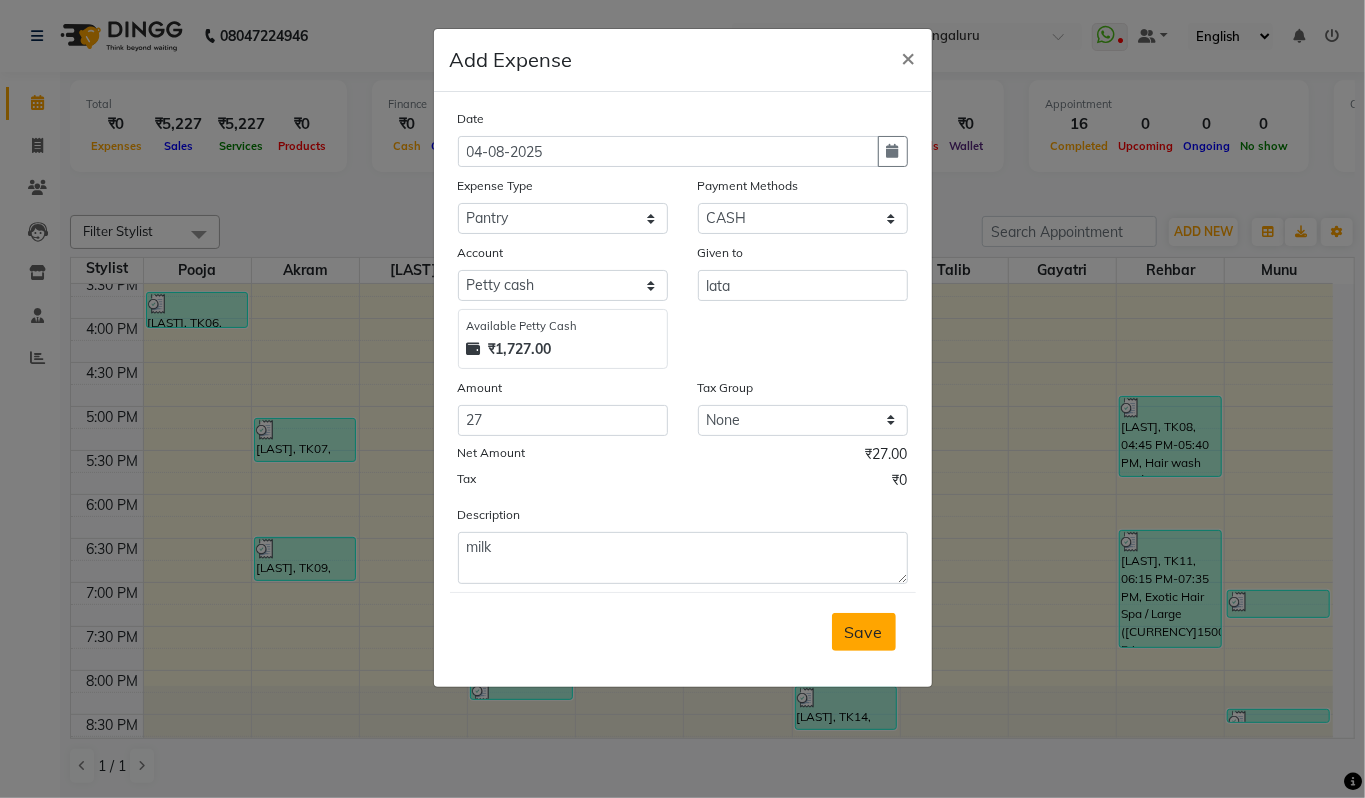 click on "Save" at bounding box center [864, 632] 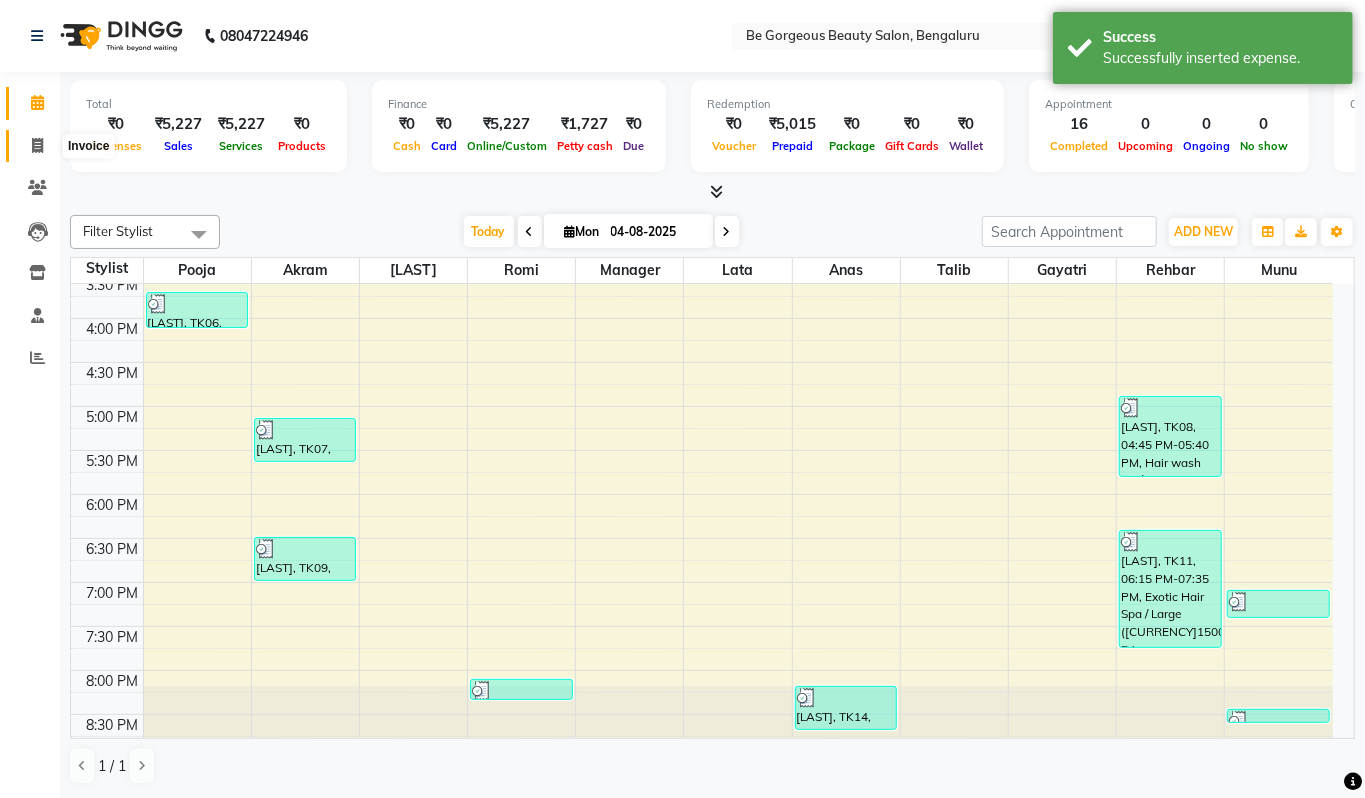 click 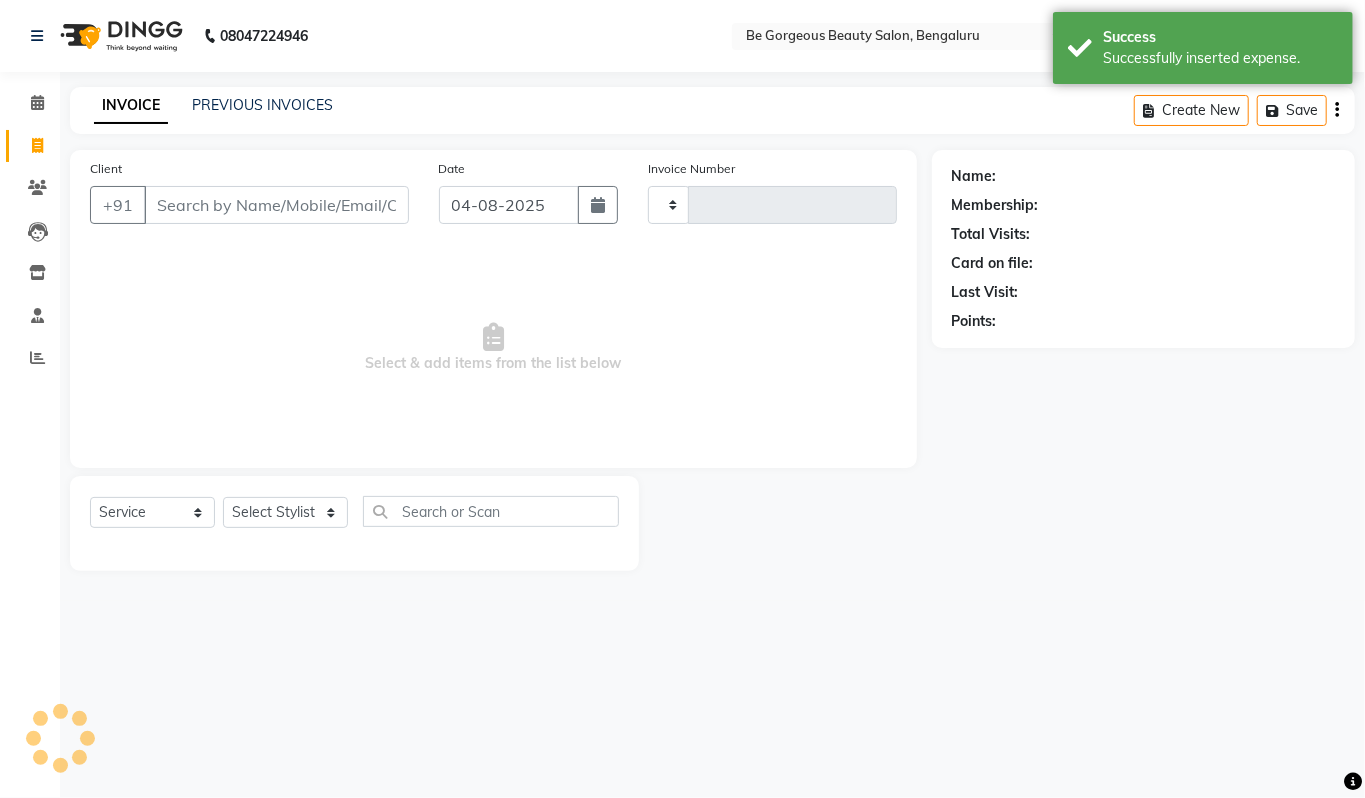 type on "3457" 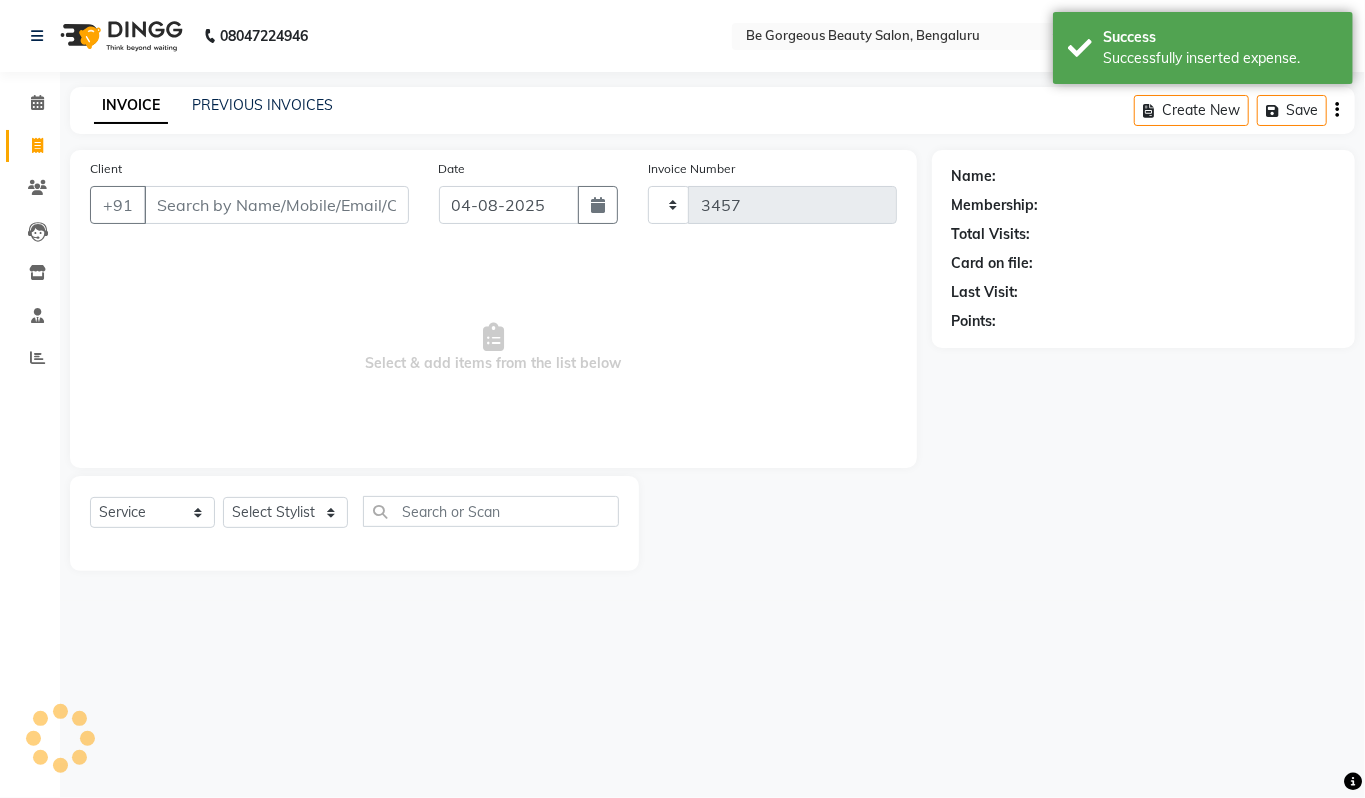 select on "5405" 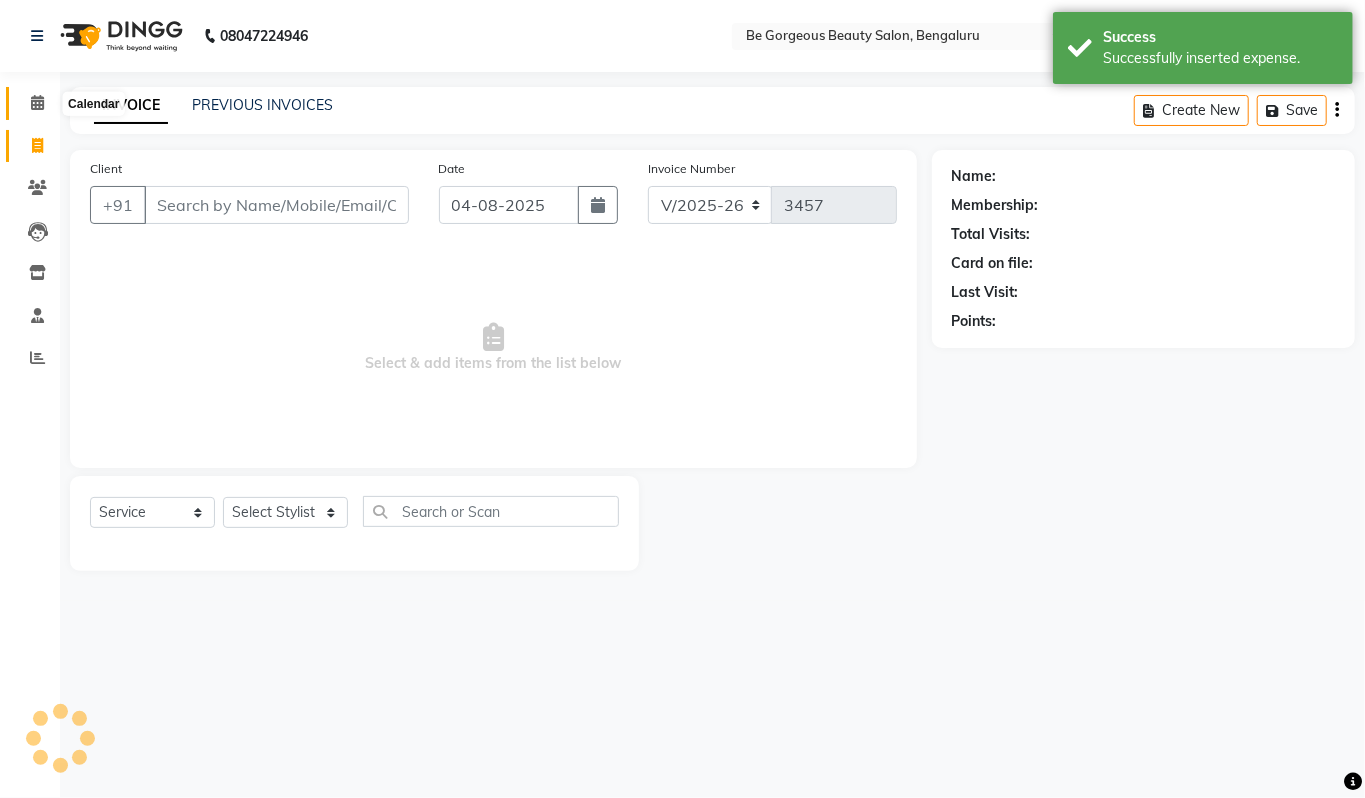 click 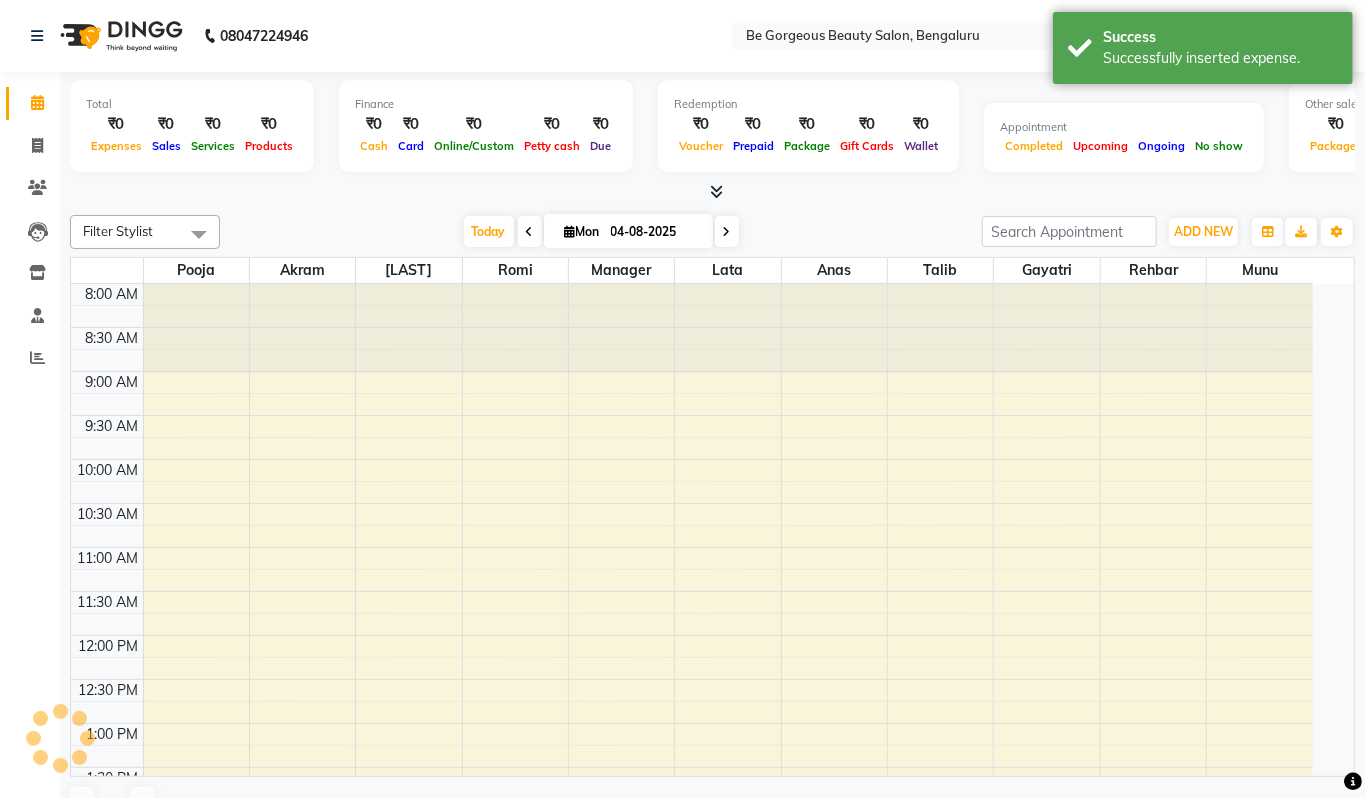 scroll, scrollTop: 0, scrollLeft: 0, axis: both 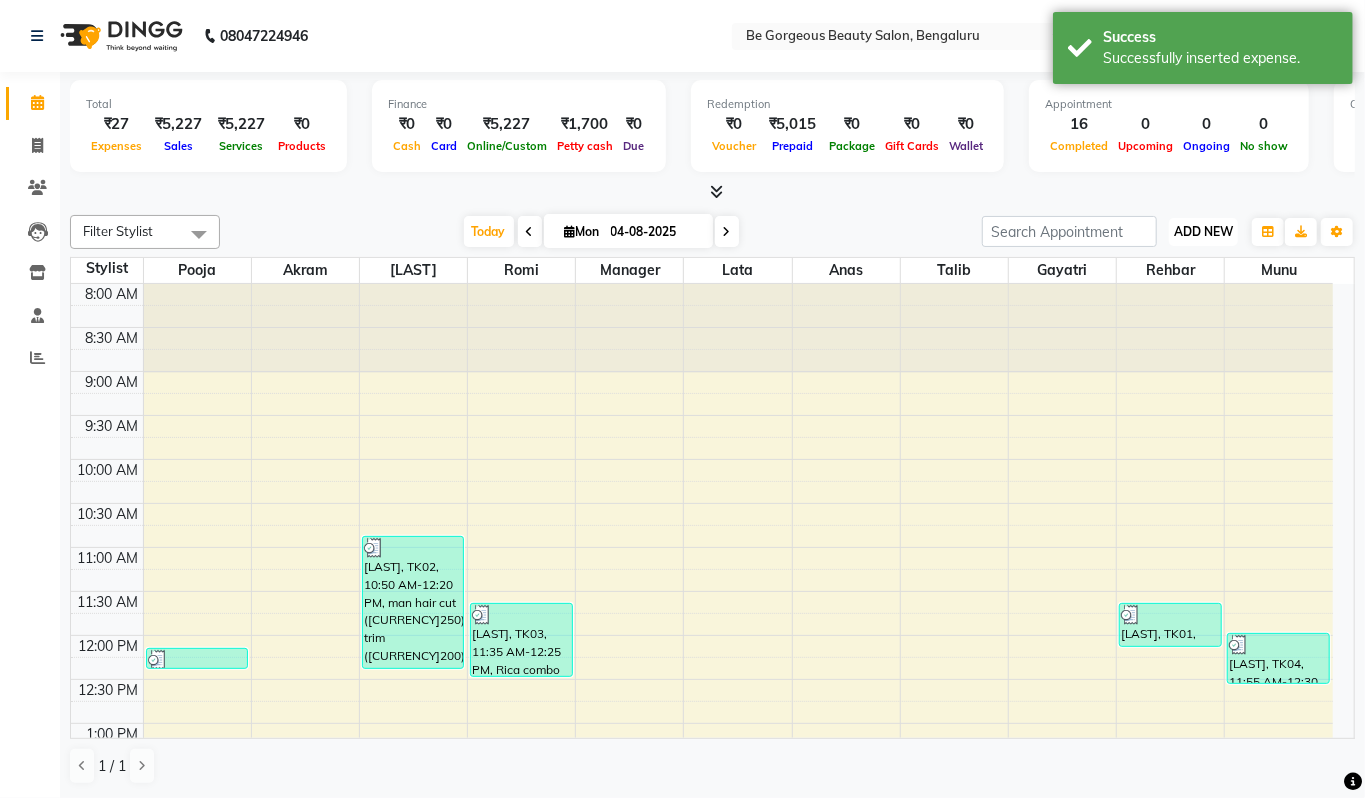 click on "ADD NEW" at bounding box center [1203, 231] 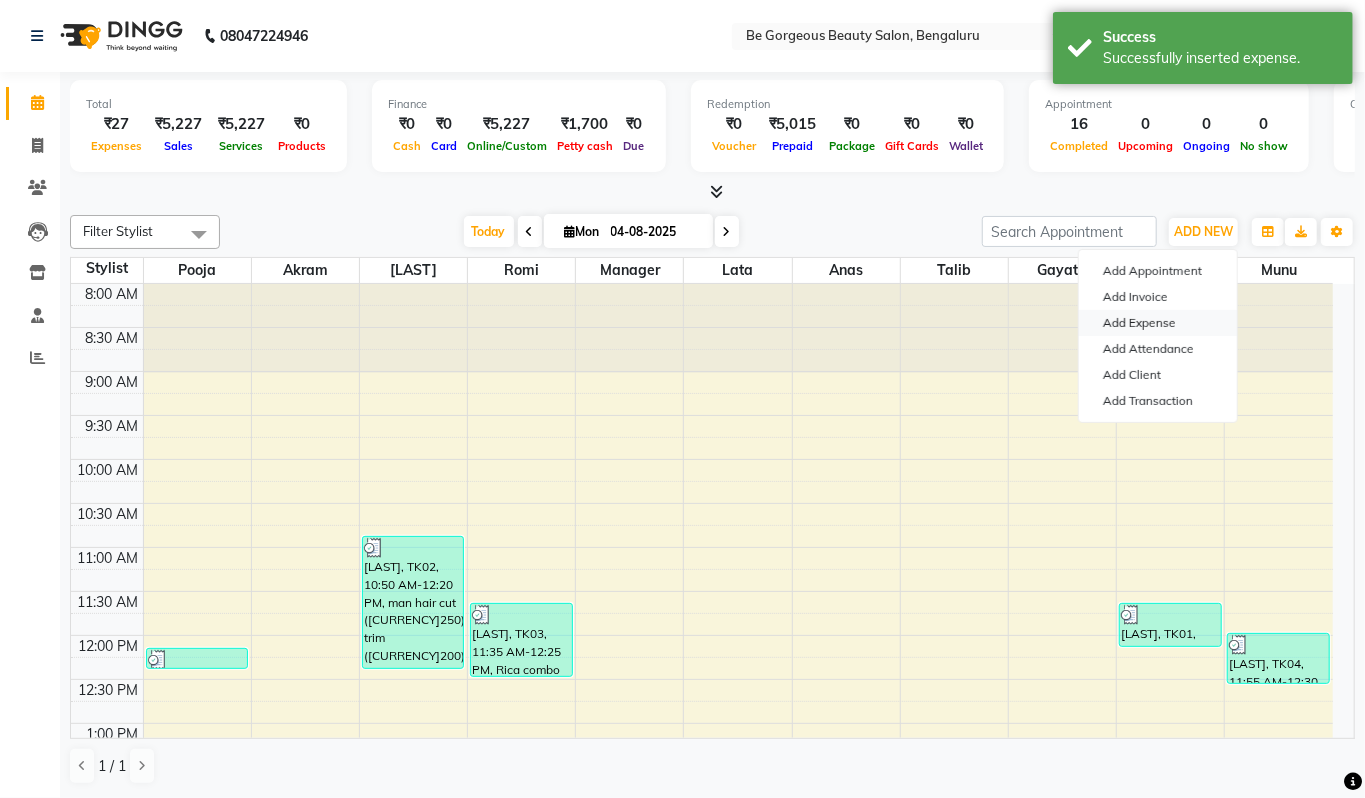 click on "Add Expense" at bounding box center (1158, 323) 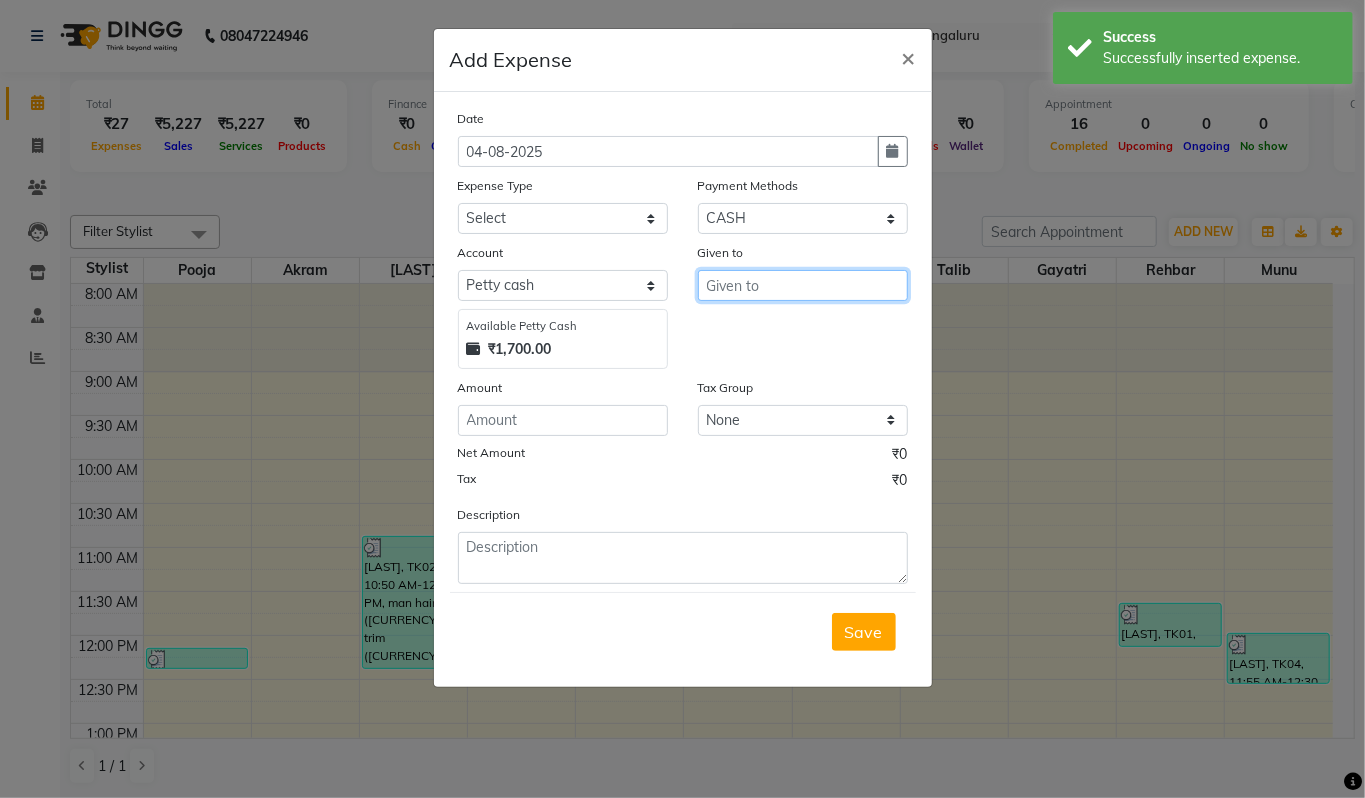 click at bounding box center [803, 285] 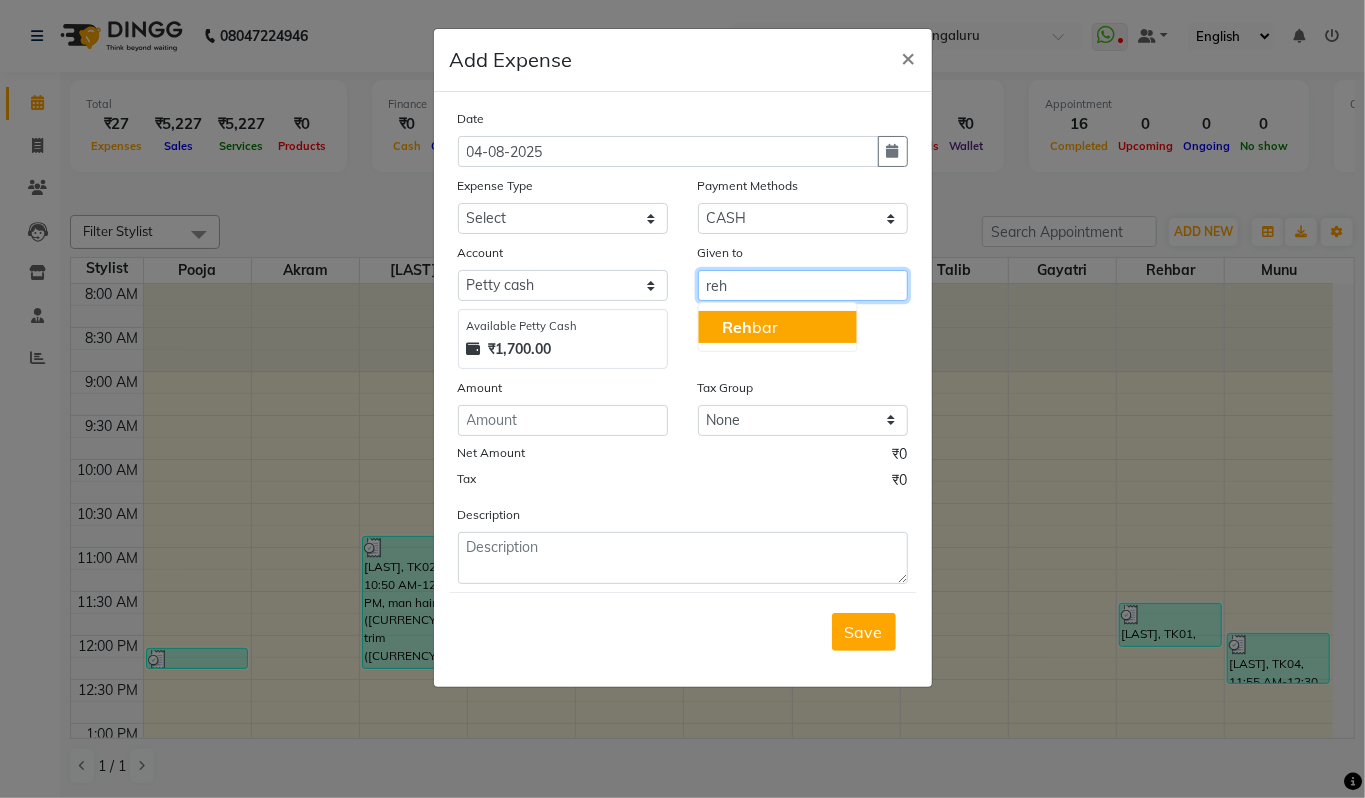 click on "Reh bar" at bounding box center (777, 327) 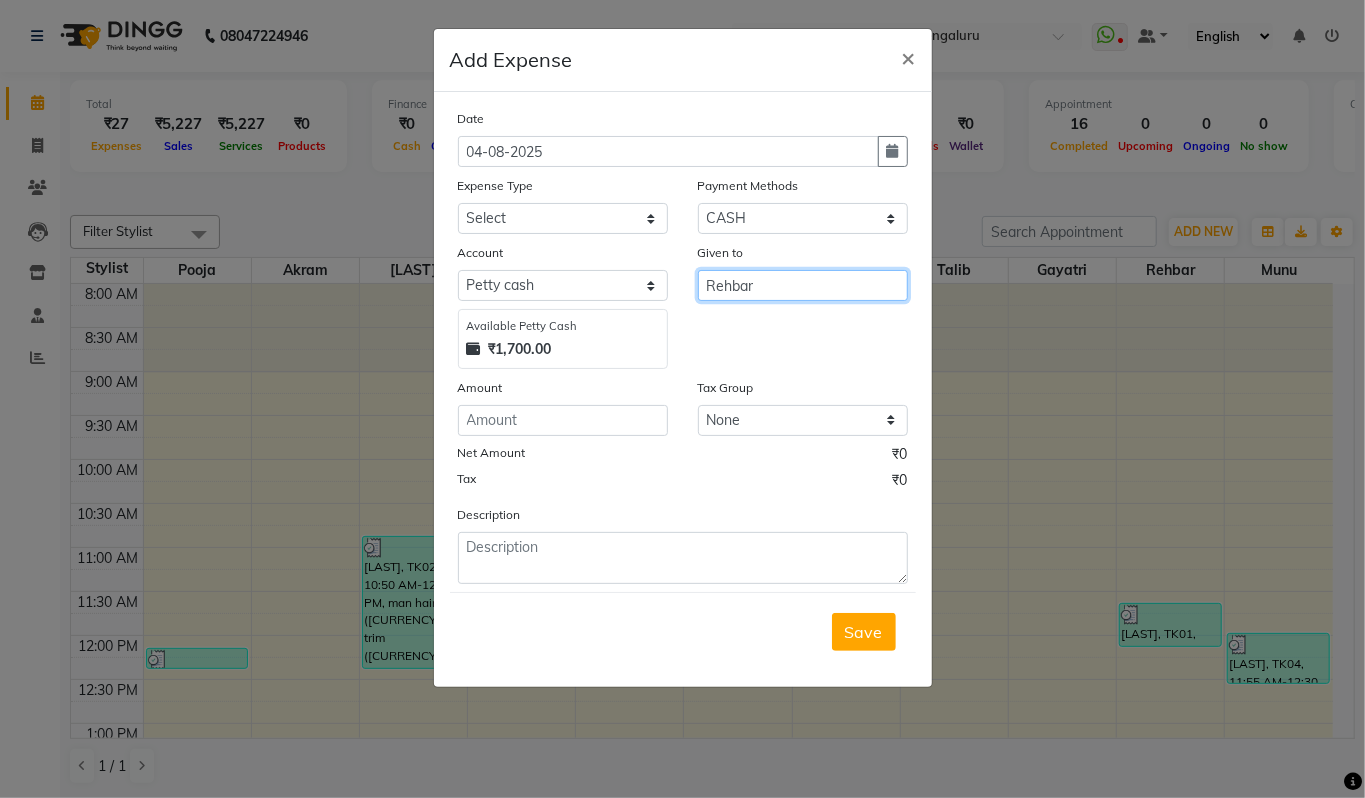 type on "Rehbar" 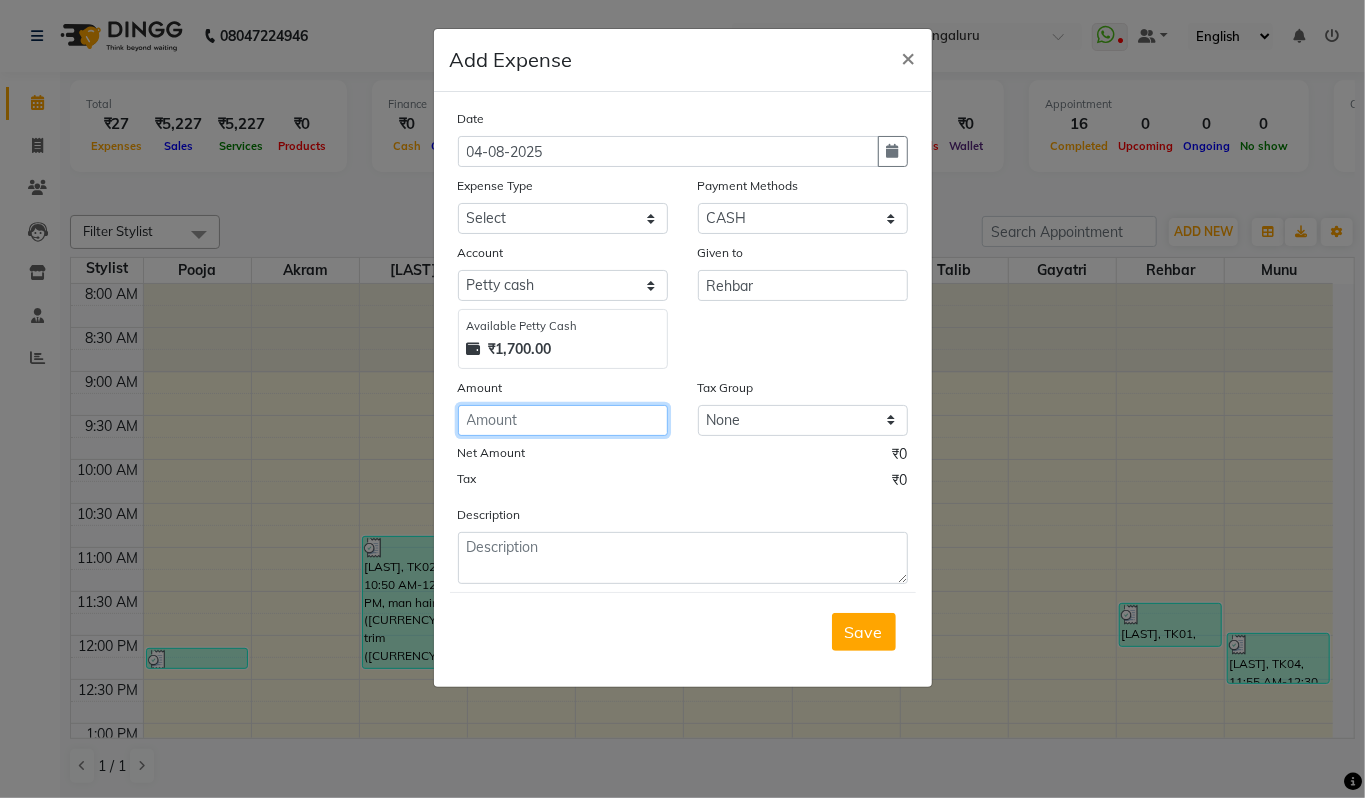click 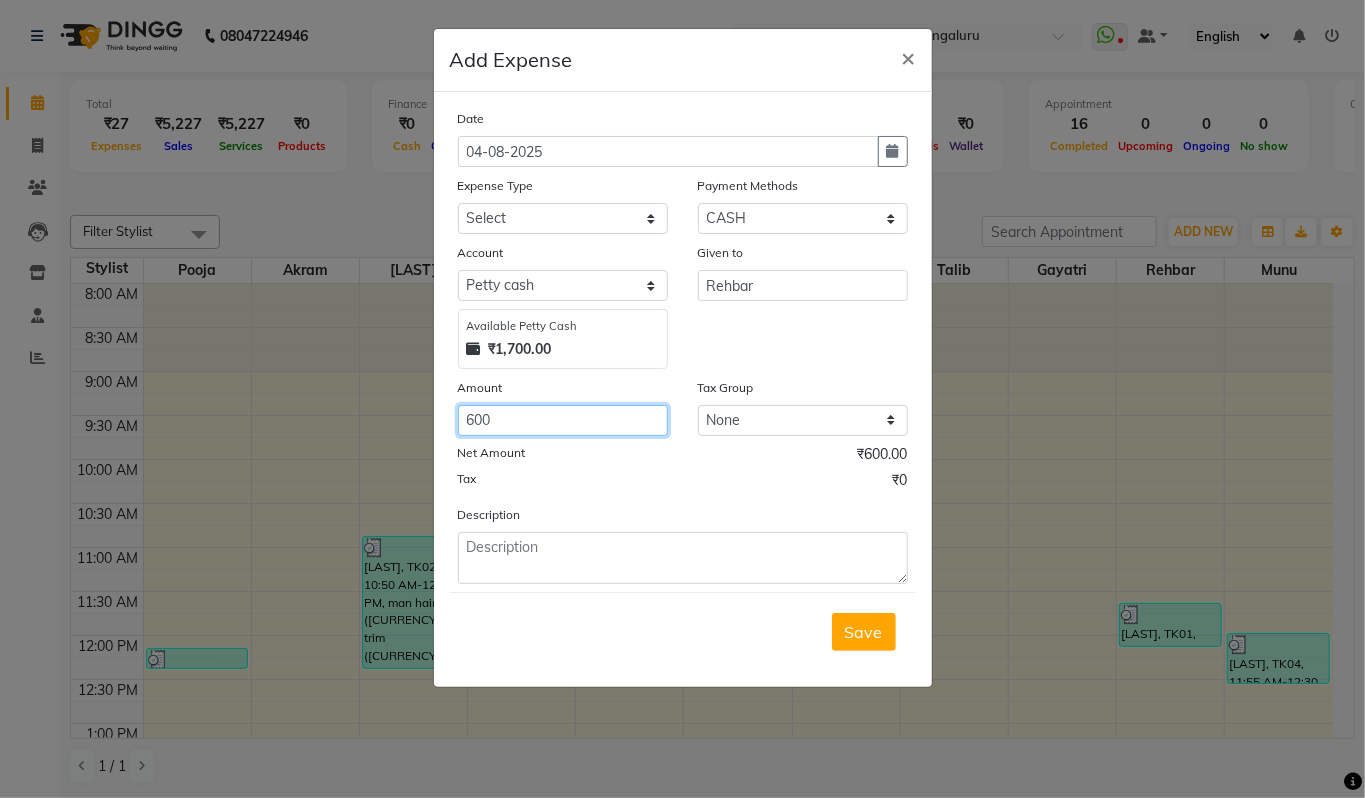 type on "600" 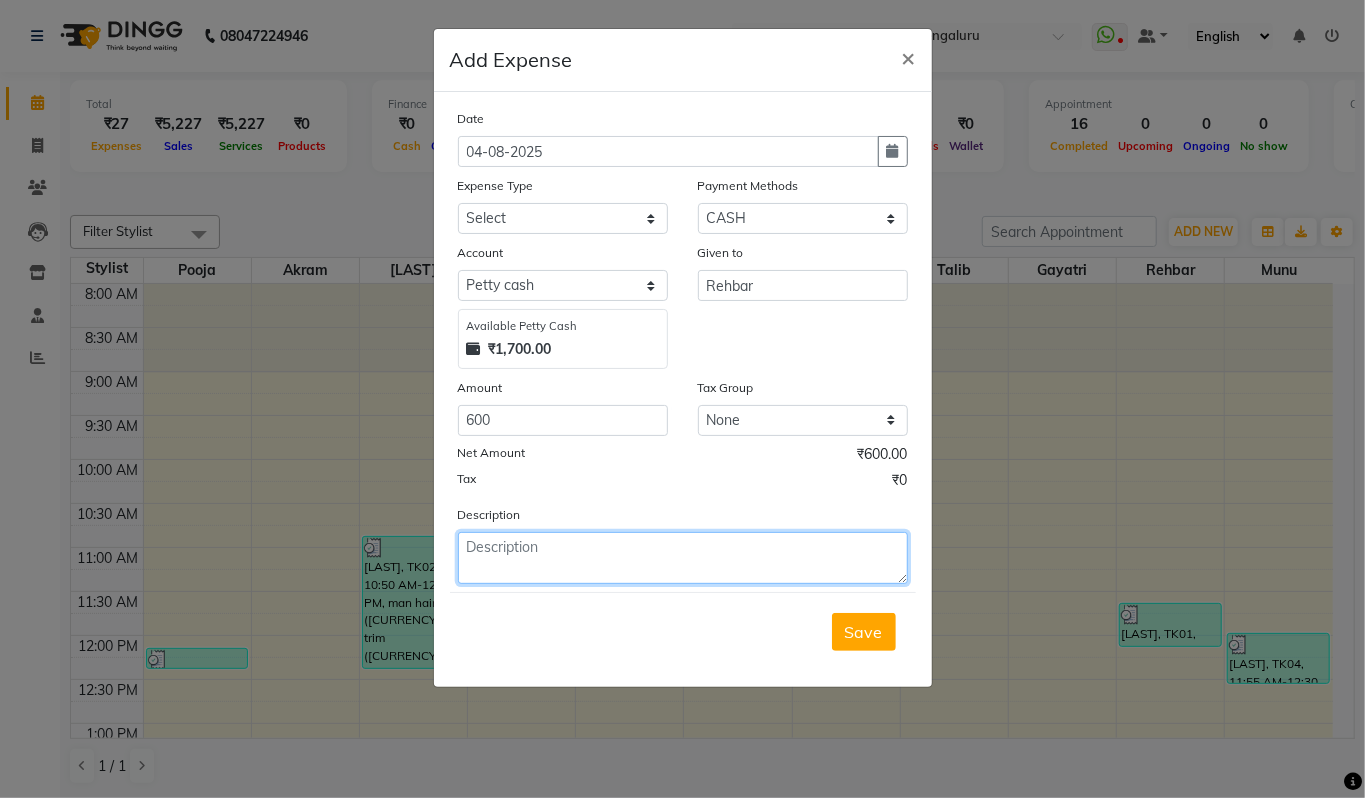 click 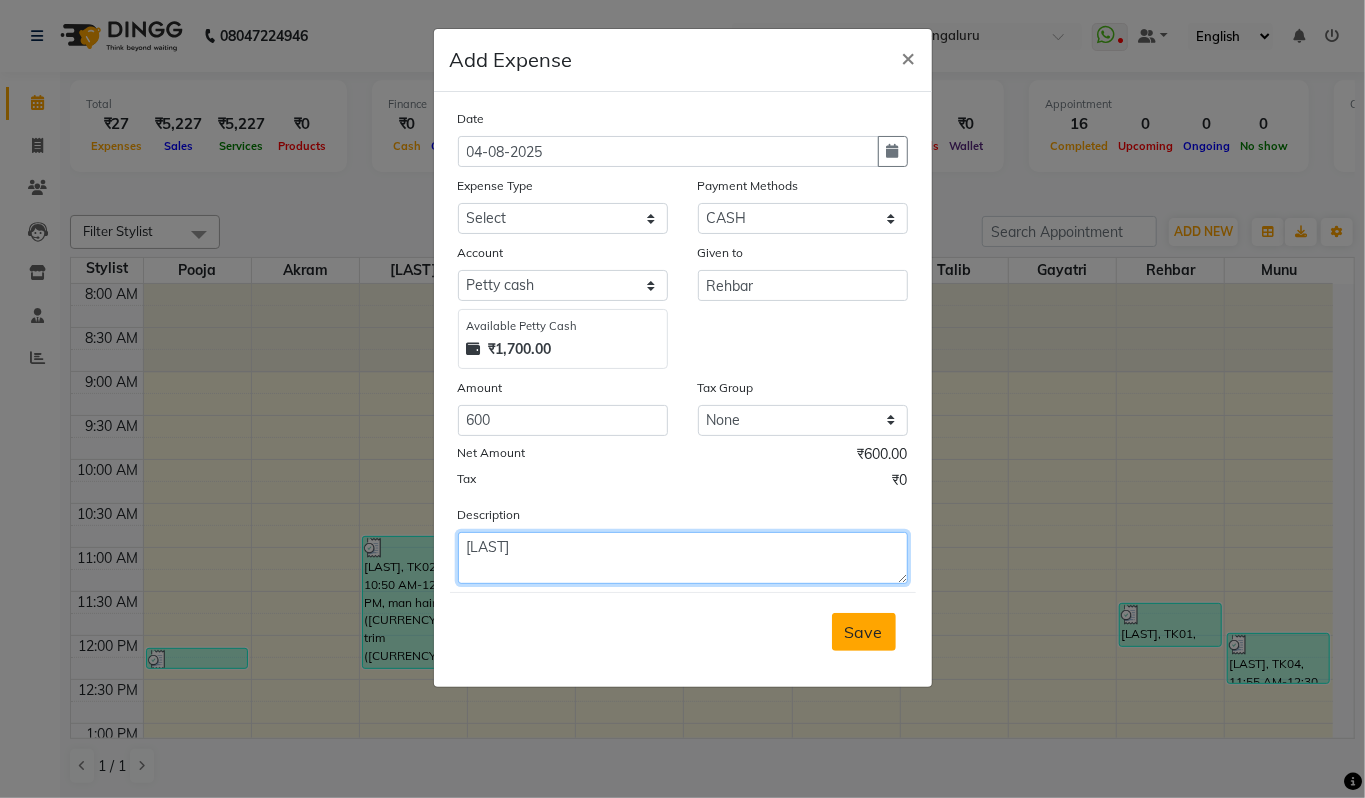 type on "gadda" 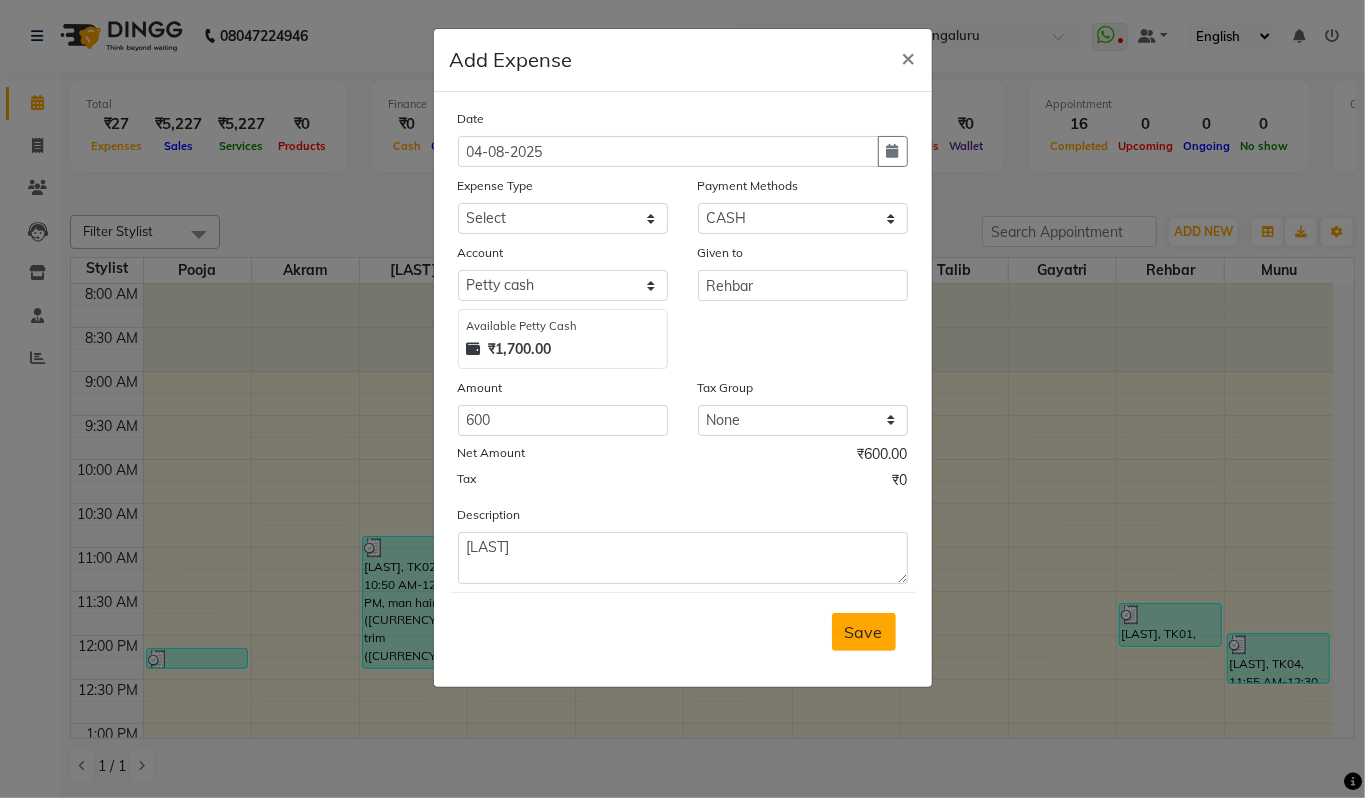 click on "Save" at bounding box center (864, 632) 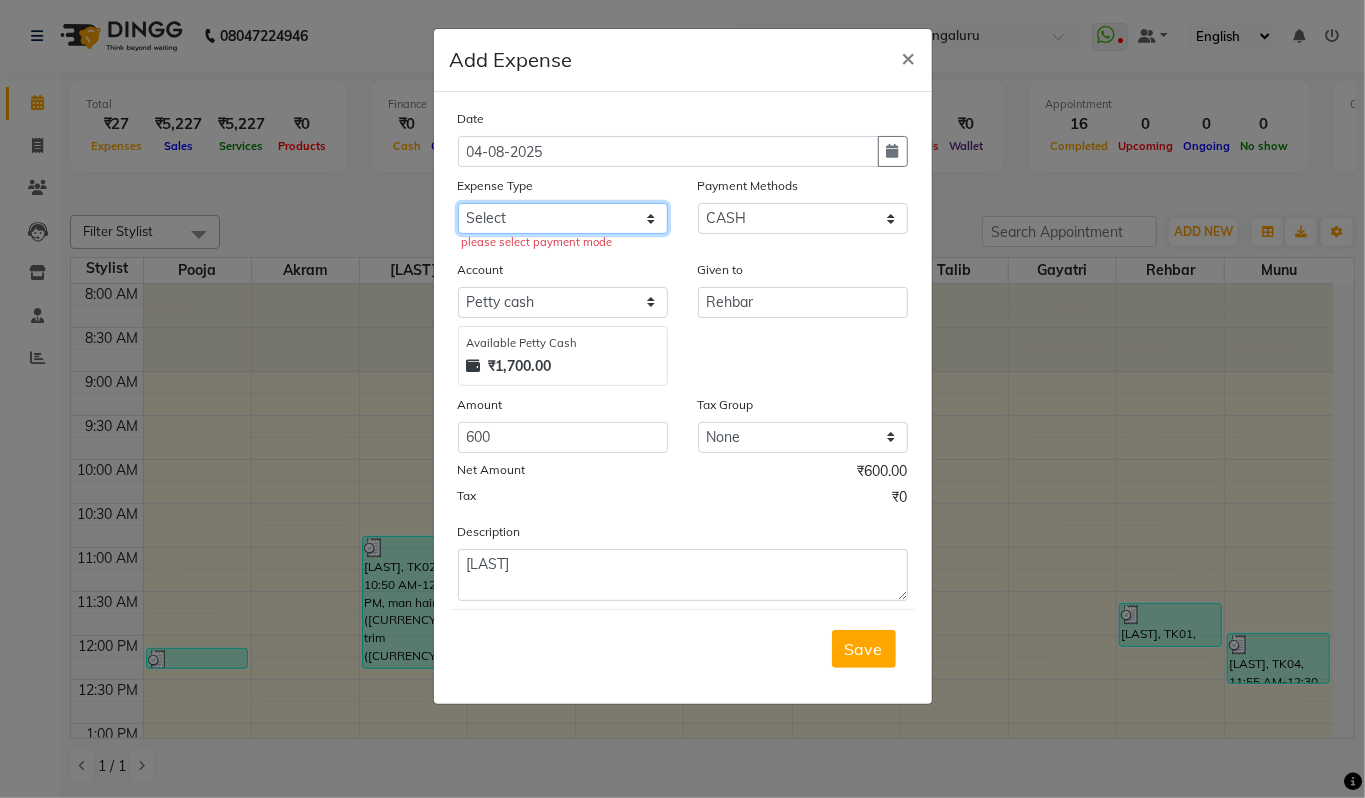 click on "Select Advance Salary Bank charges Car maintenance  Cash transfer to bank Cash transfer to hub Client Snacks Clinical charges Equipment Fuel Govt fee Incentive Insurance International purchase Loan Repayment Maintenance Marketing Miscellaneous MRA Other Pantry Product Rent Salary Staff Snacks Tax Tea & Refreshment Utilities" 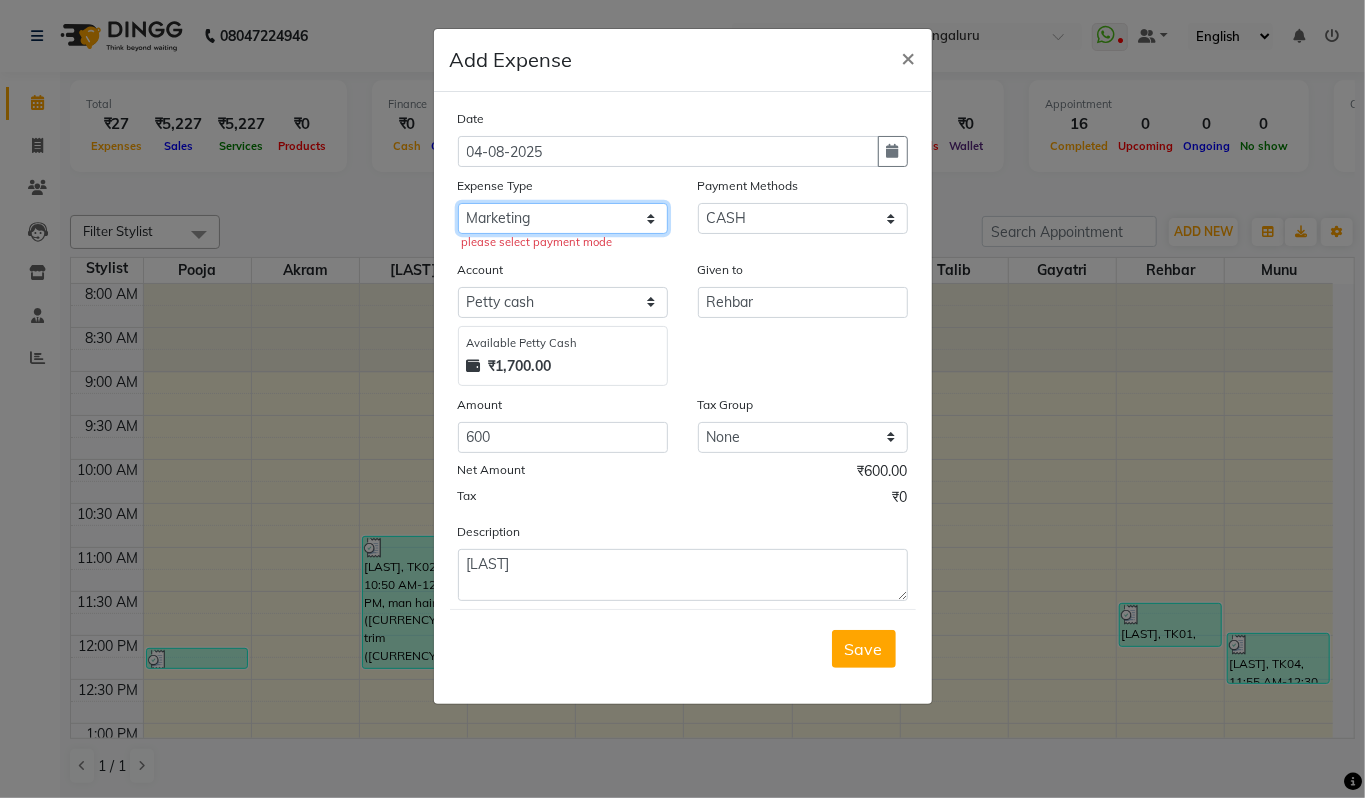 click on "Select Advance Salary Bank charges Car maintenance  Cash transfer to bank Cash transfer to hub Client Snacks Clinical charges Equipment Fuel Govt fee Incentive Insurance International purchase Loan Repayment Maintenance Marketing Miscellaneous MRA Other Pantry Product Rent Salary Staff Snacks Tax Tea & Refreshment Utilities" 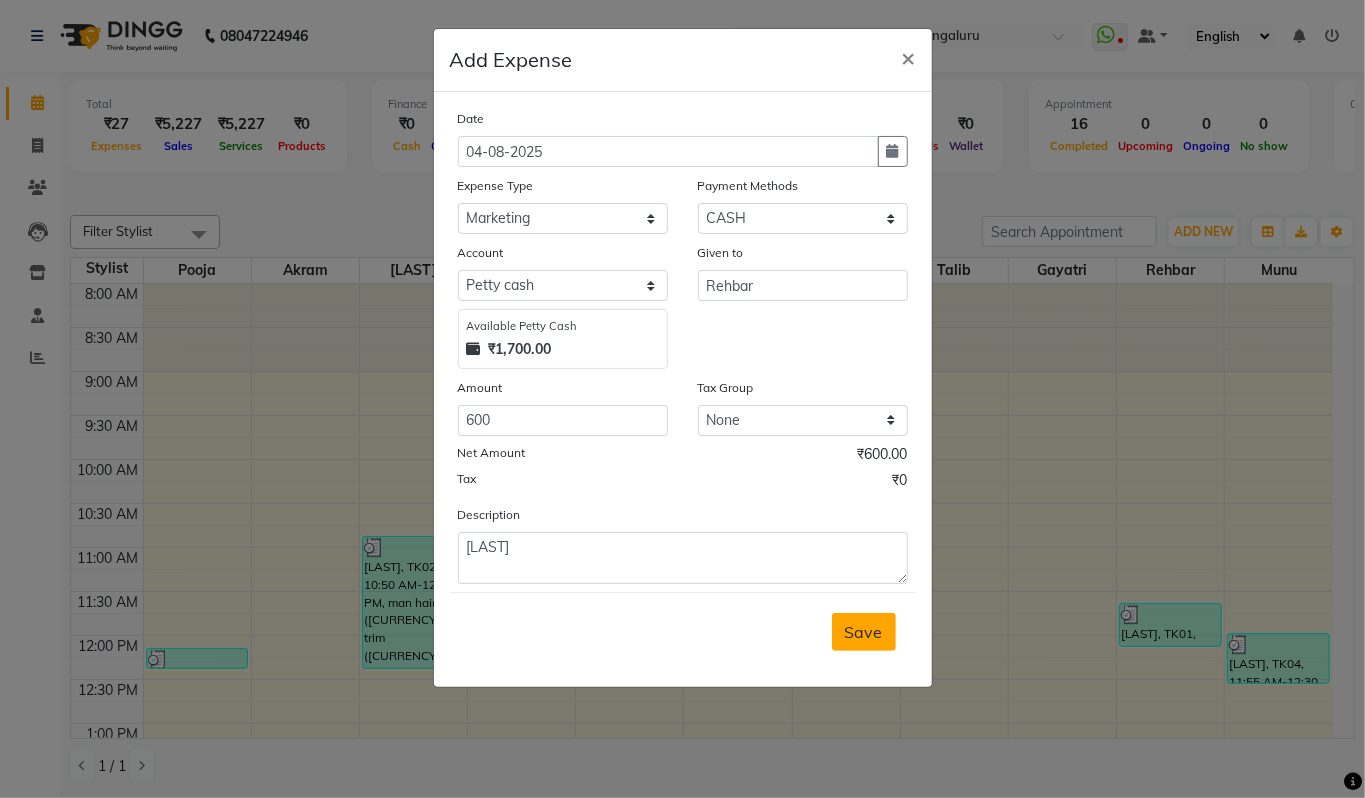 click on "Save" at bounding box center (864, 632) 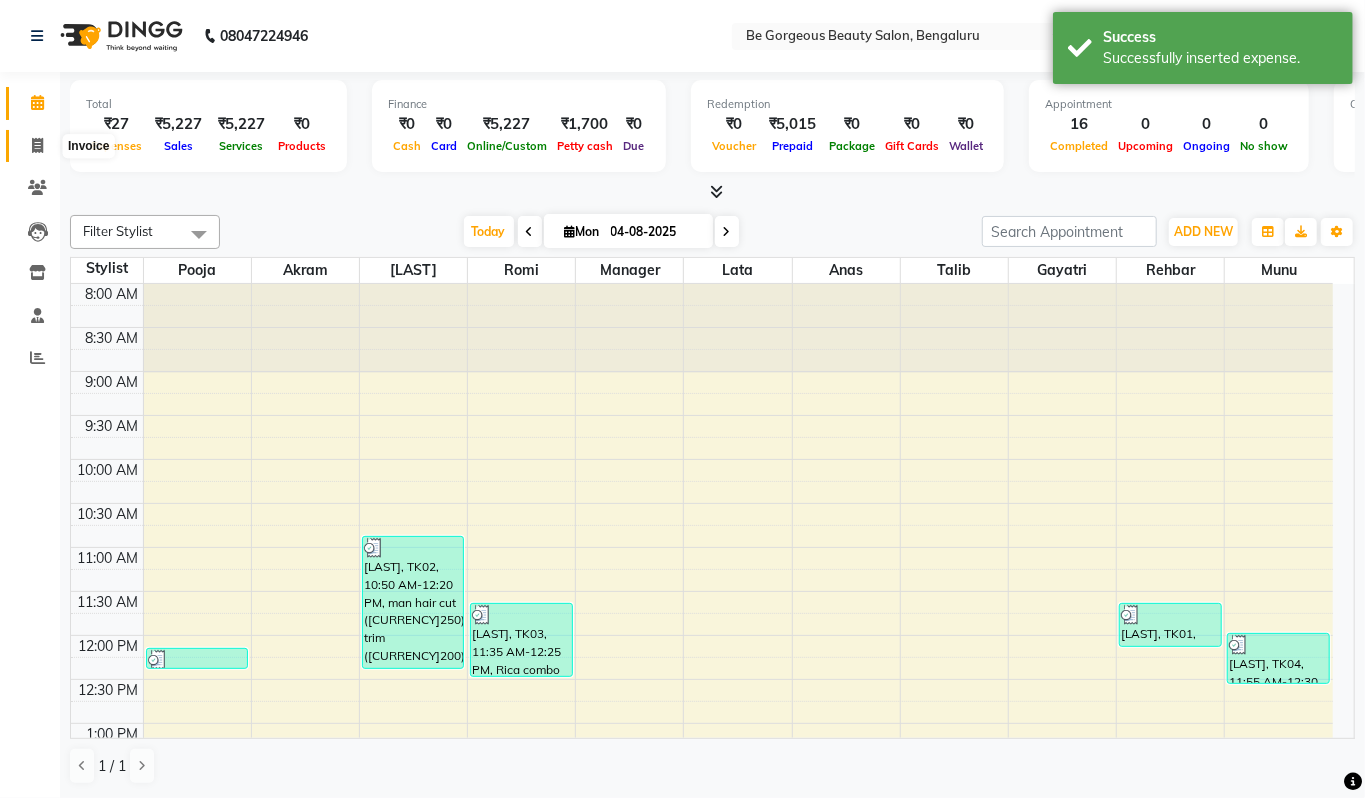 click 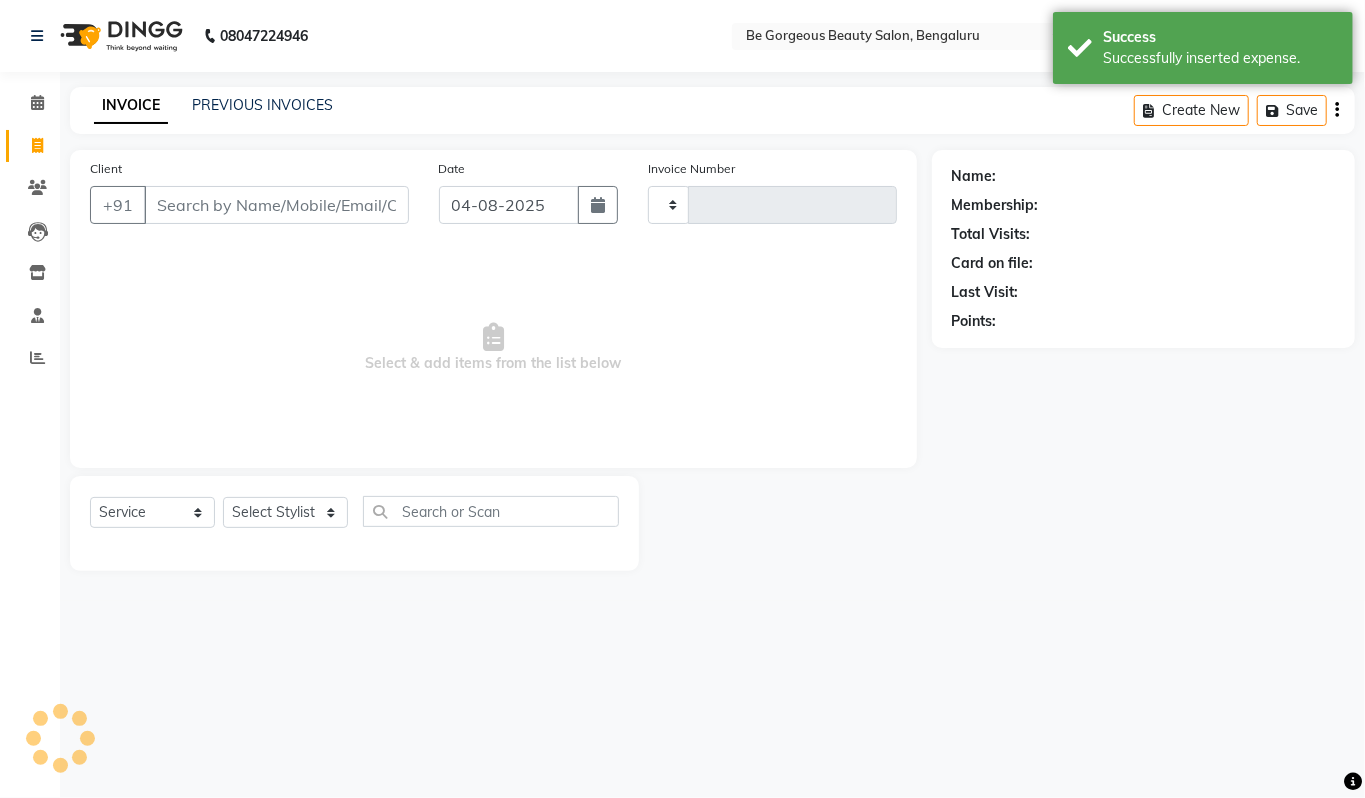 type on "3457" 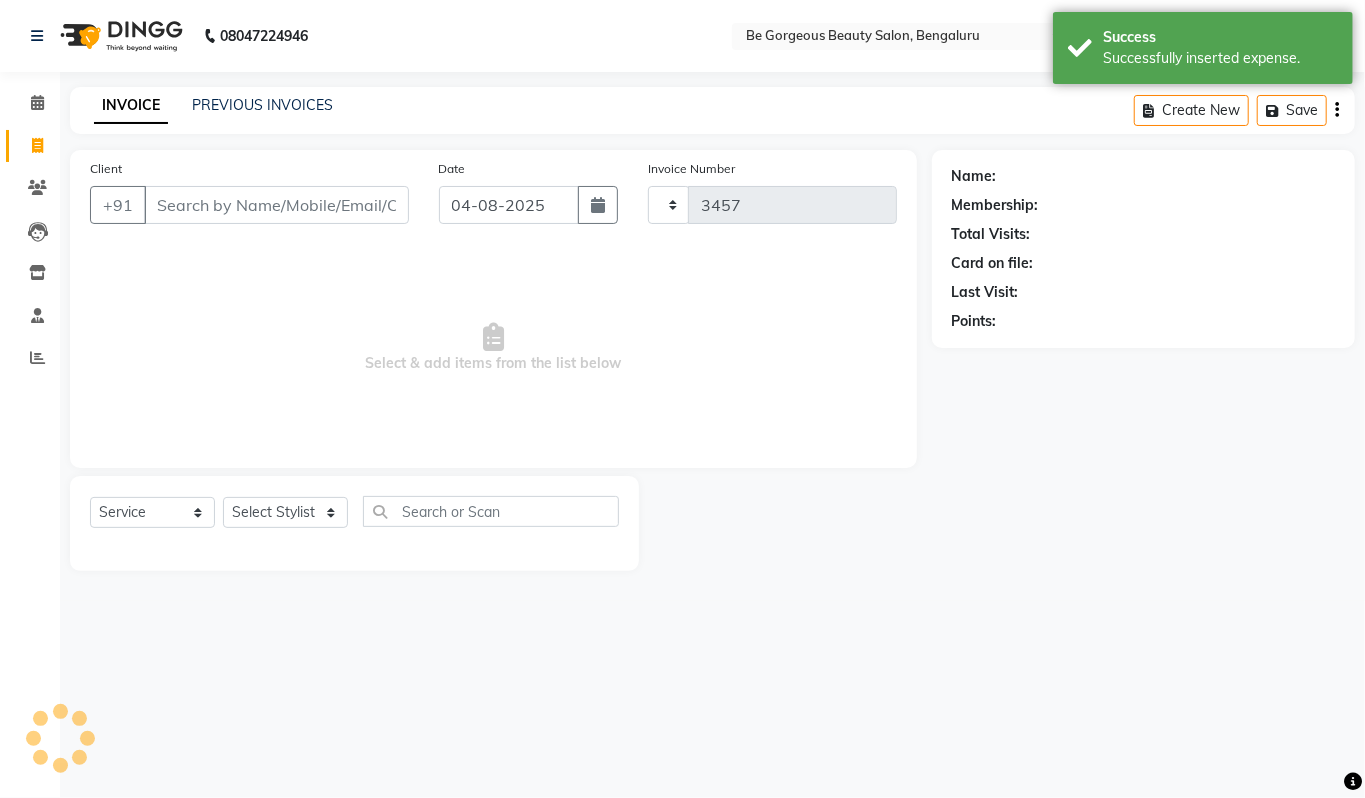 select on "5405" 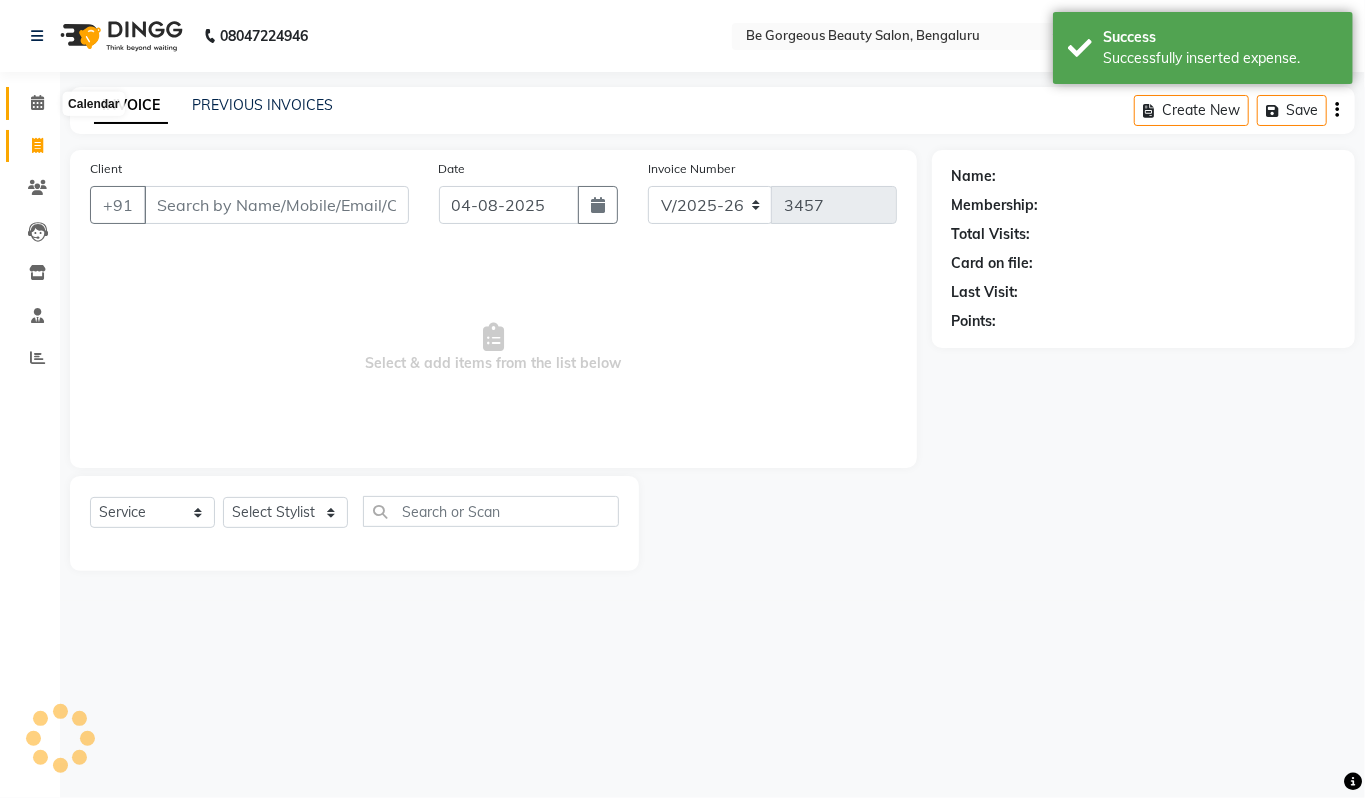 click 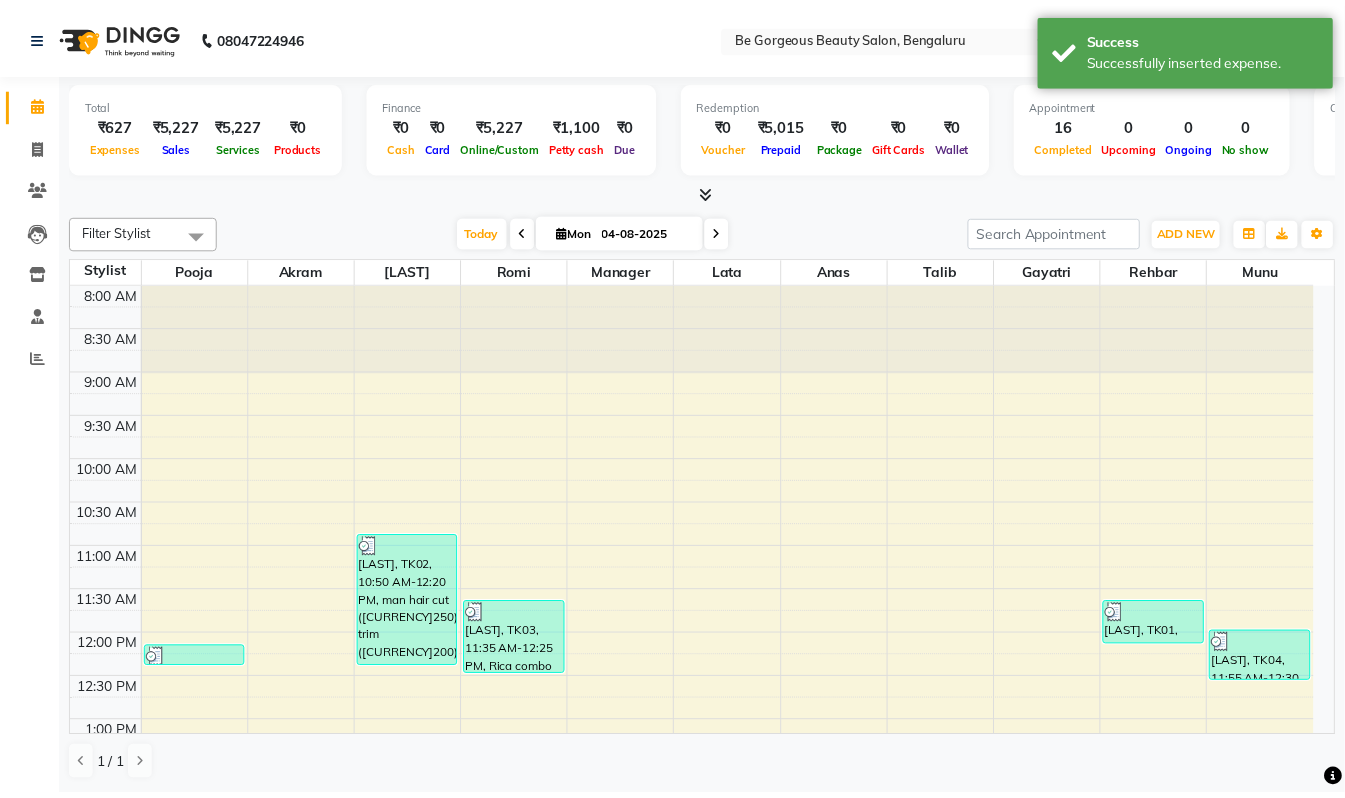 scroll, scrollTop: 0, scrollLeft: 0, axis: both 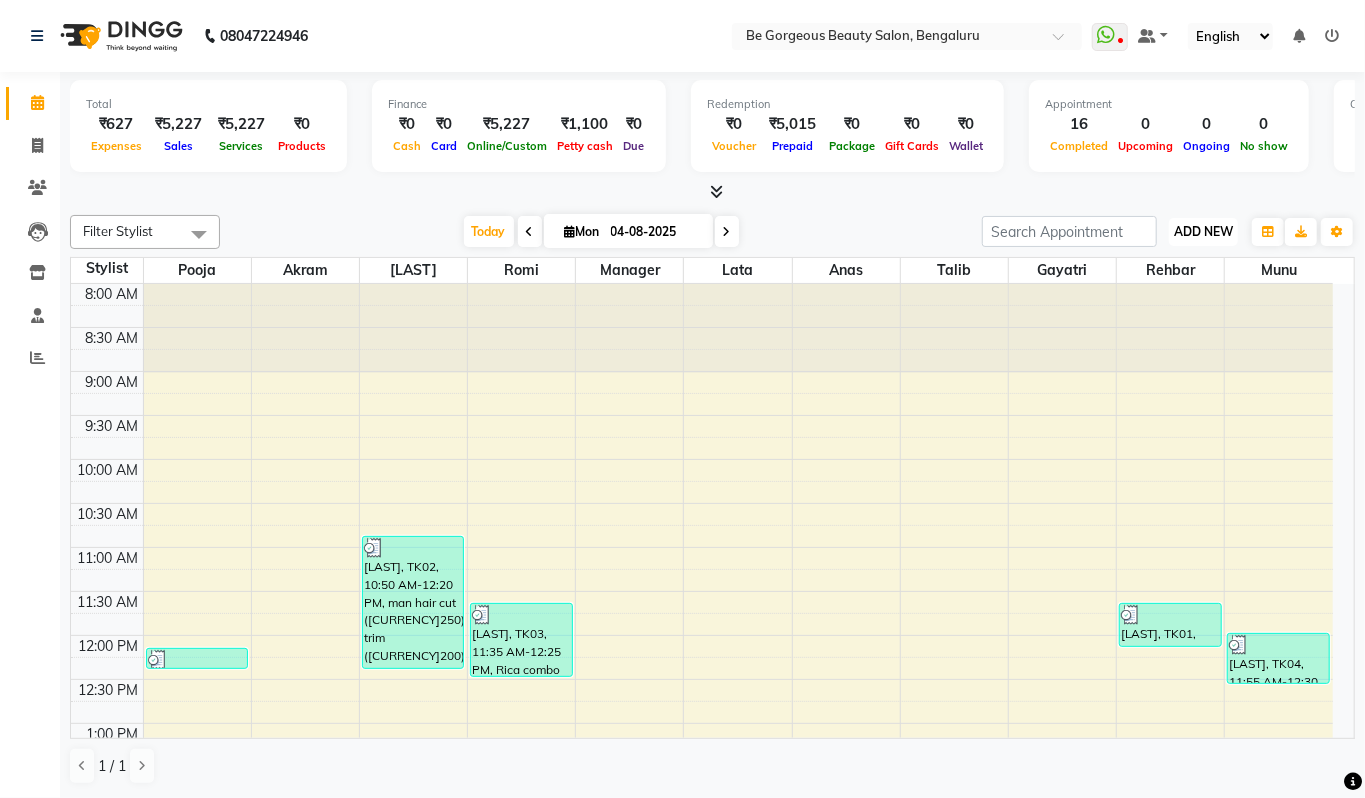 click on "ADD NEW" at bounding box center (1203, 231) 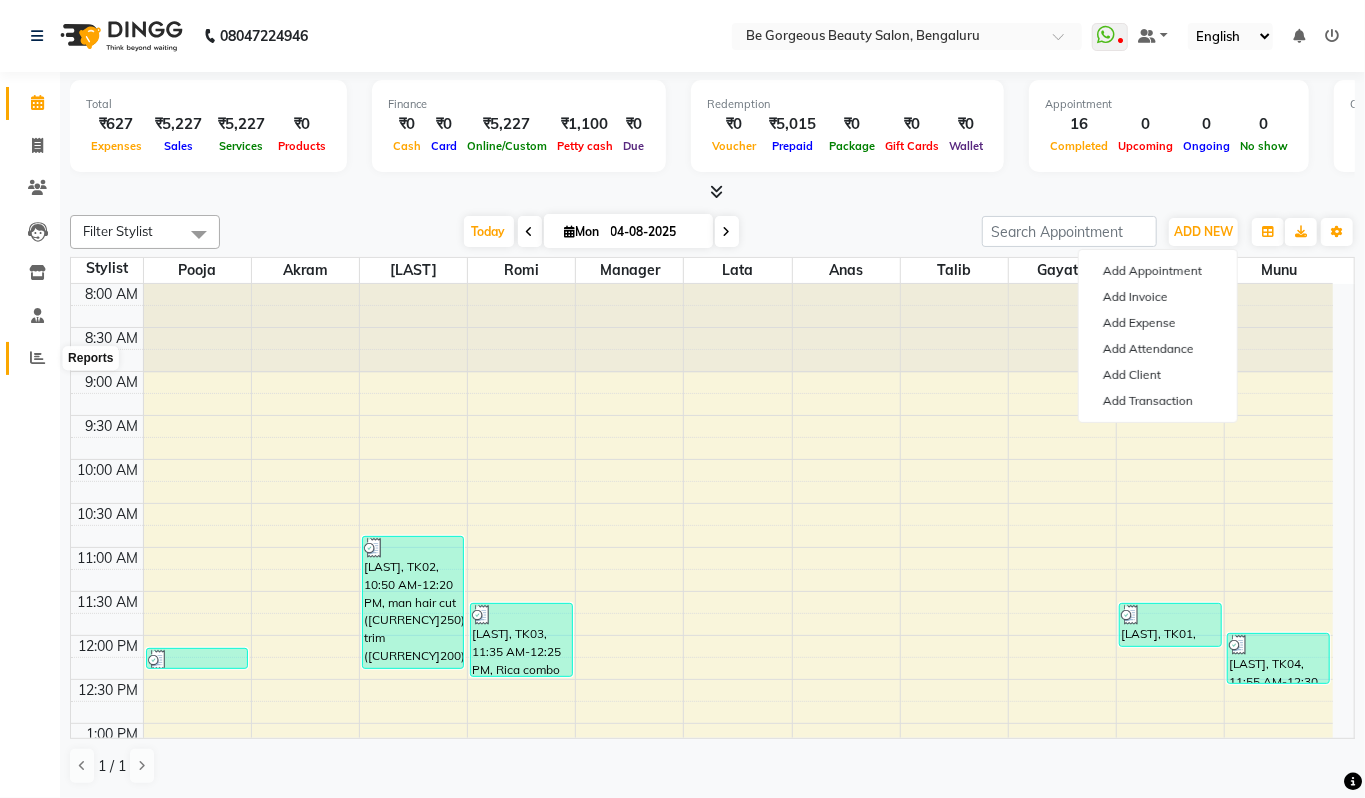 click 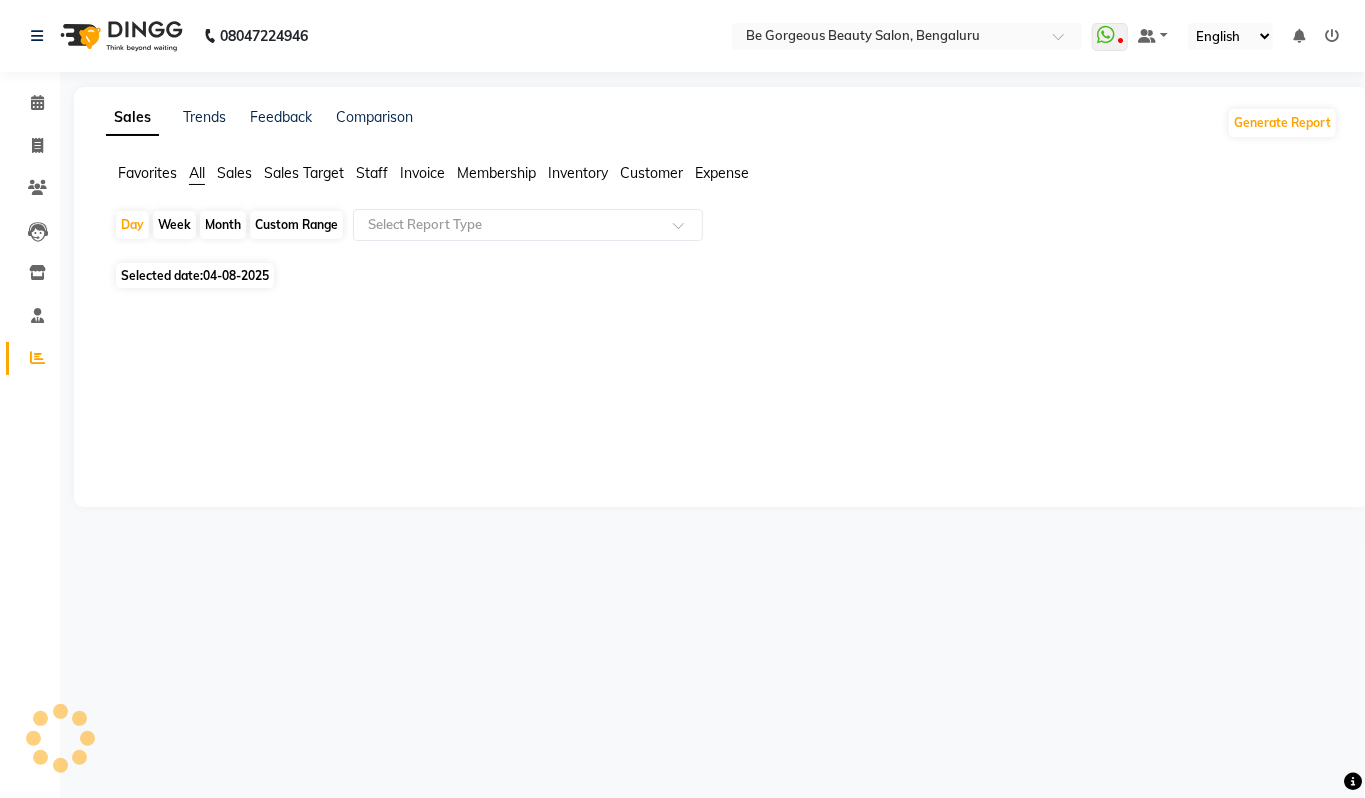 click on "Staff" 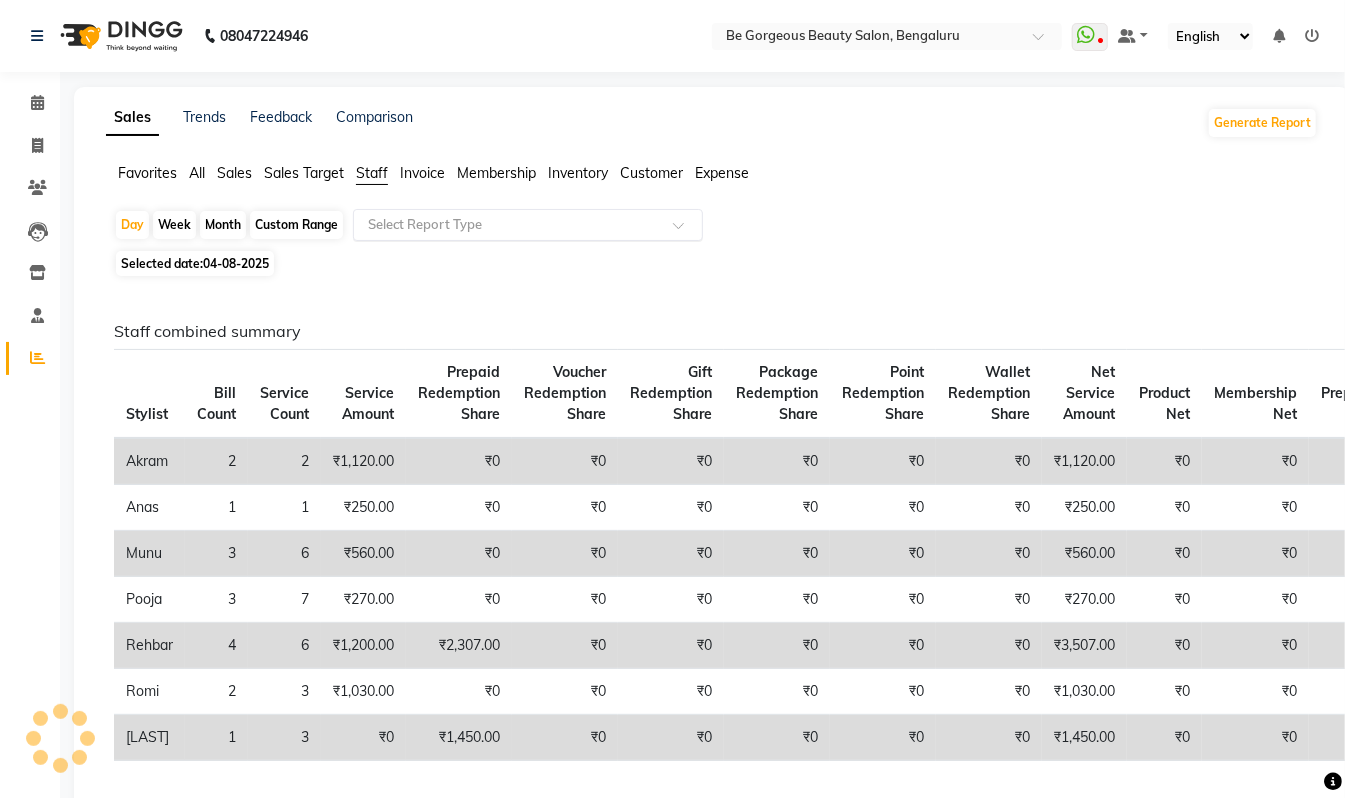 click 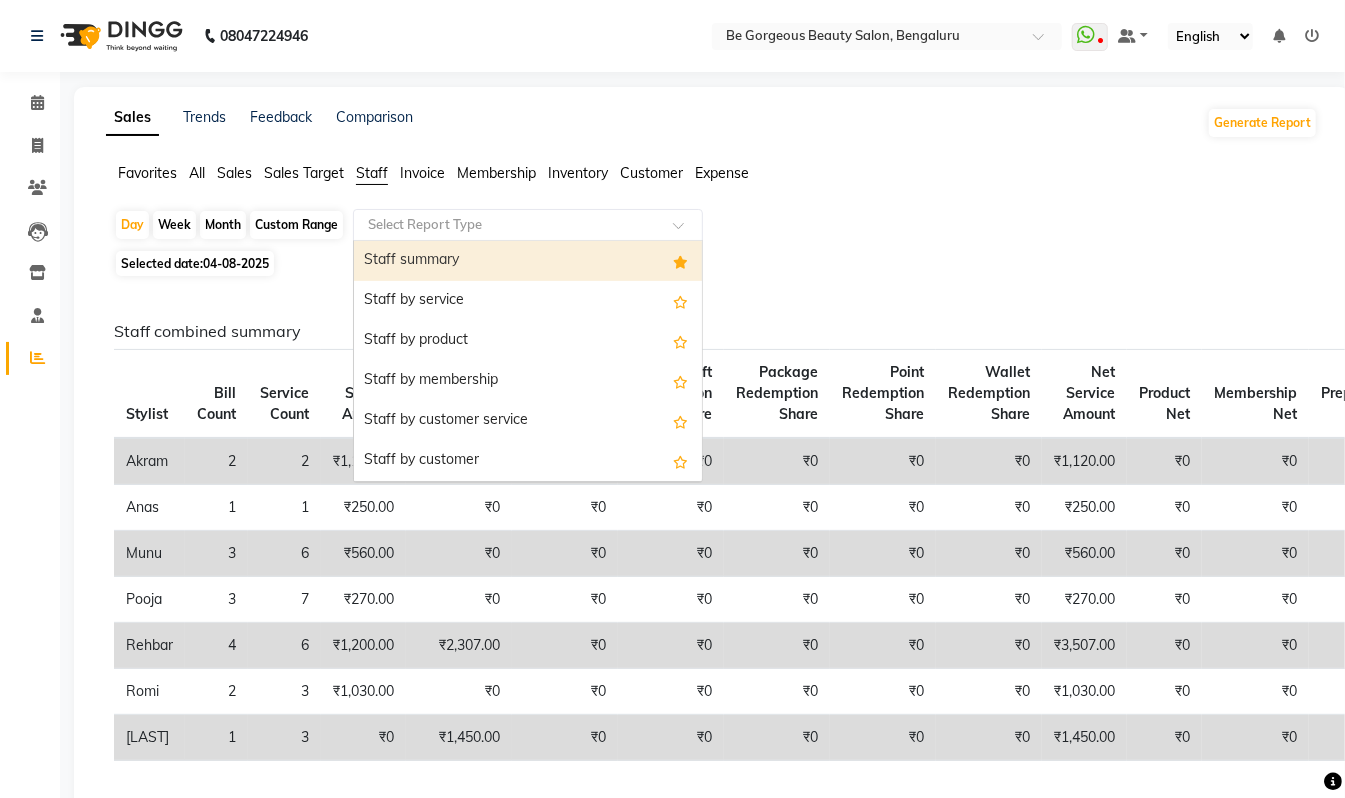 click on "Staff summary" at bounding box center [528, 261] 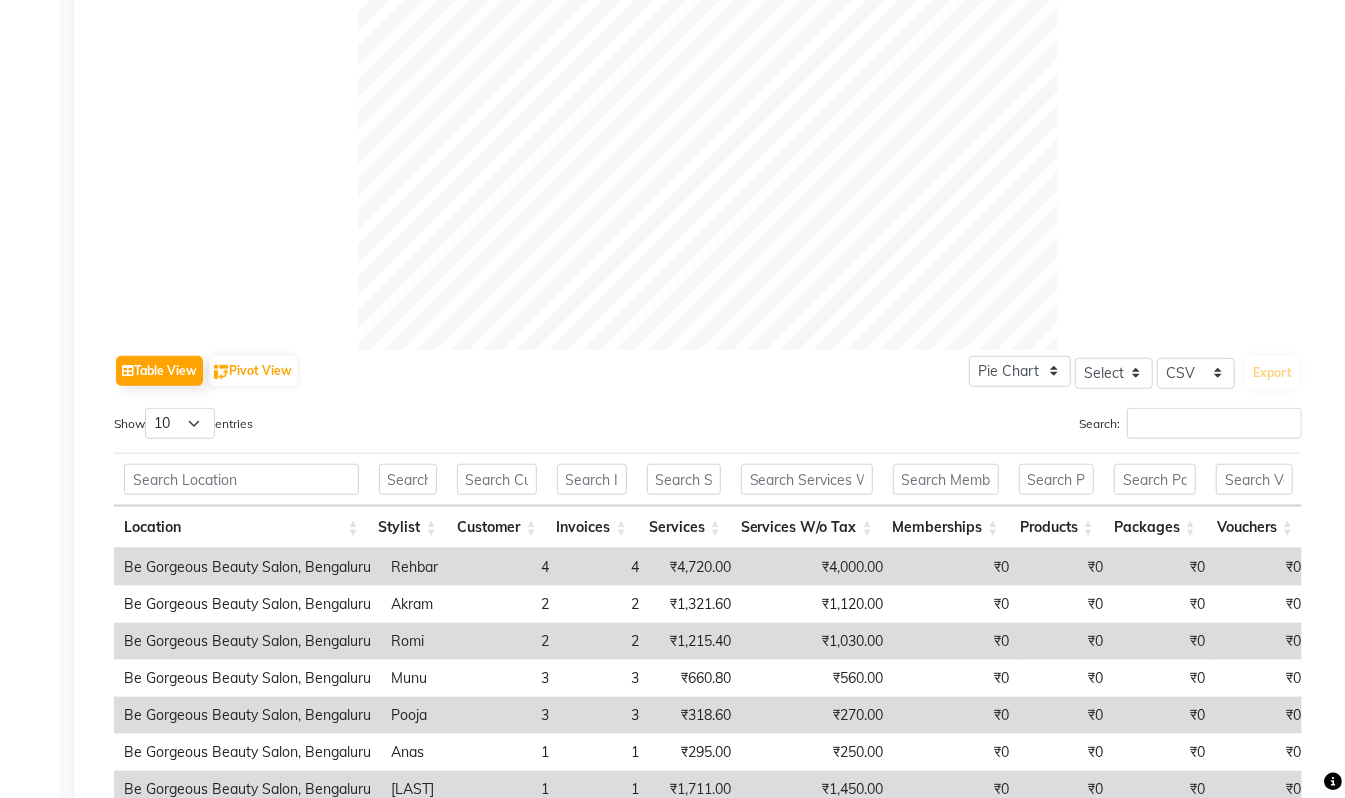 scroll, scrollTop: 773, scrollLeft: 0, axis: vertical 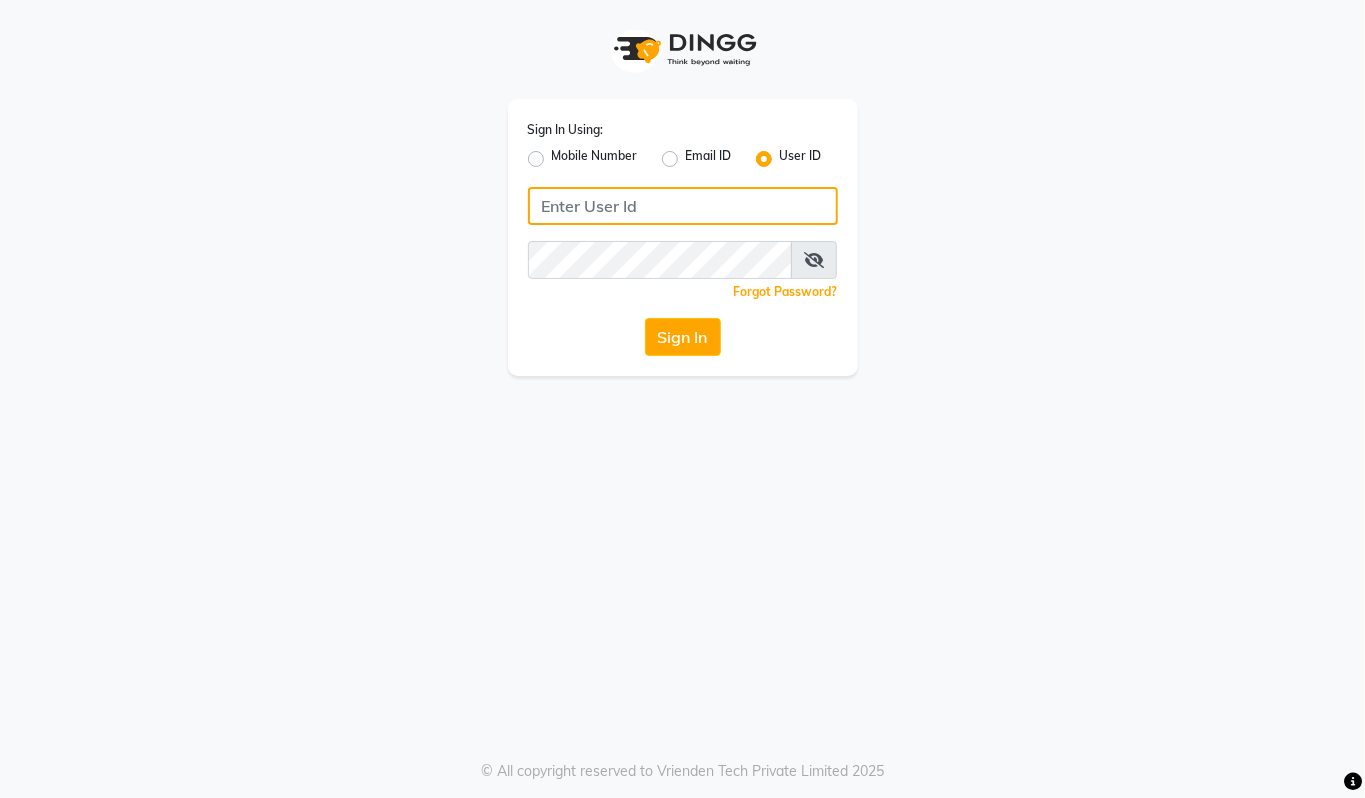 type on "94494097201" 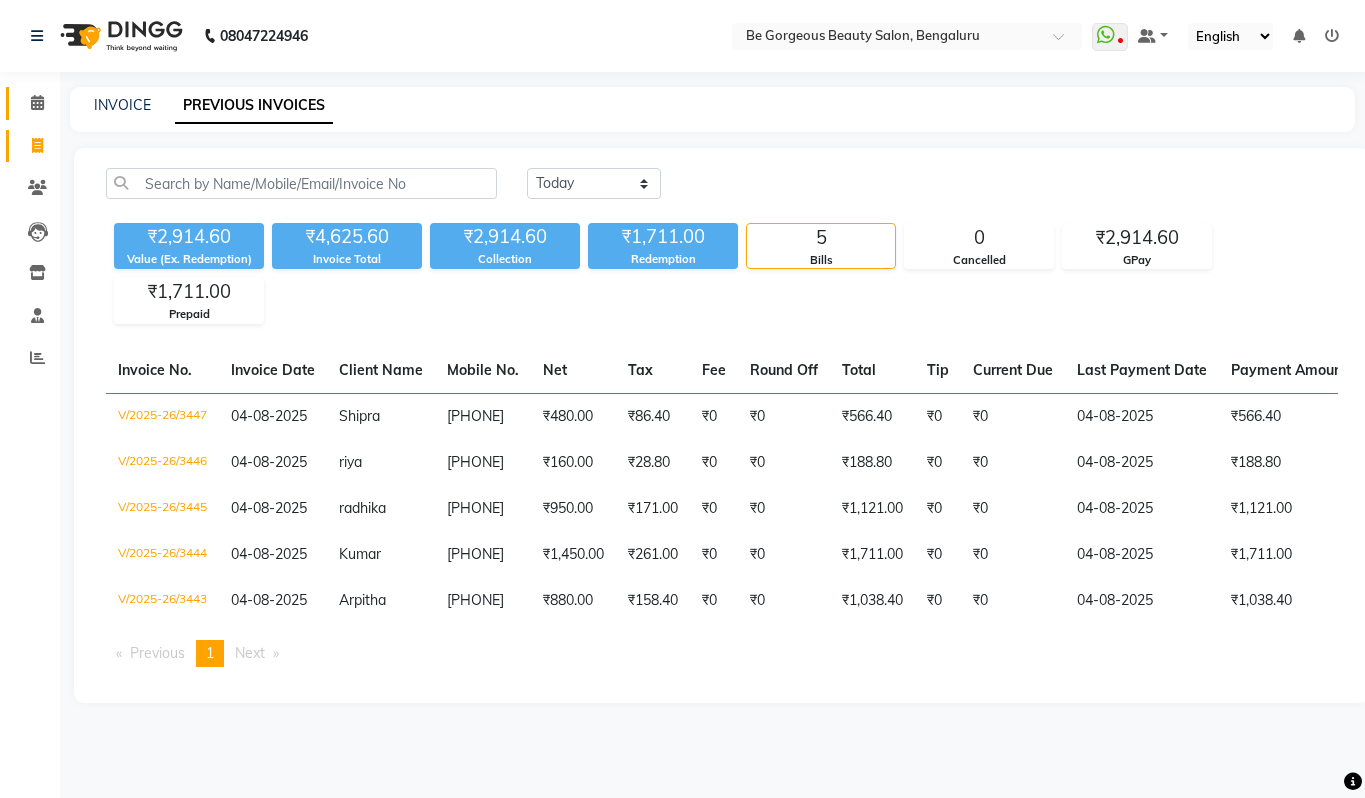 scroll, scrollTop: 0, scrollLeft: 0, axis: both 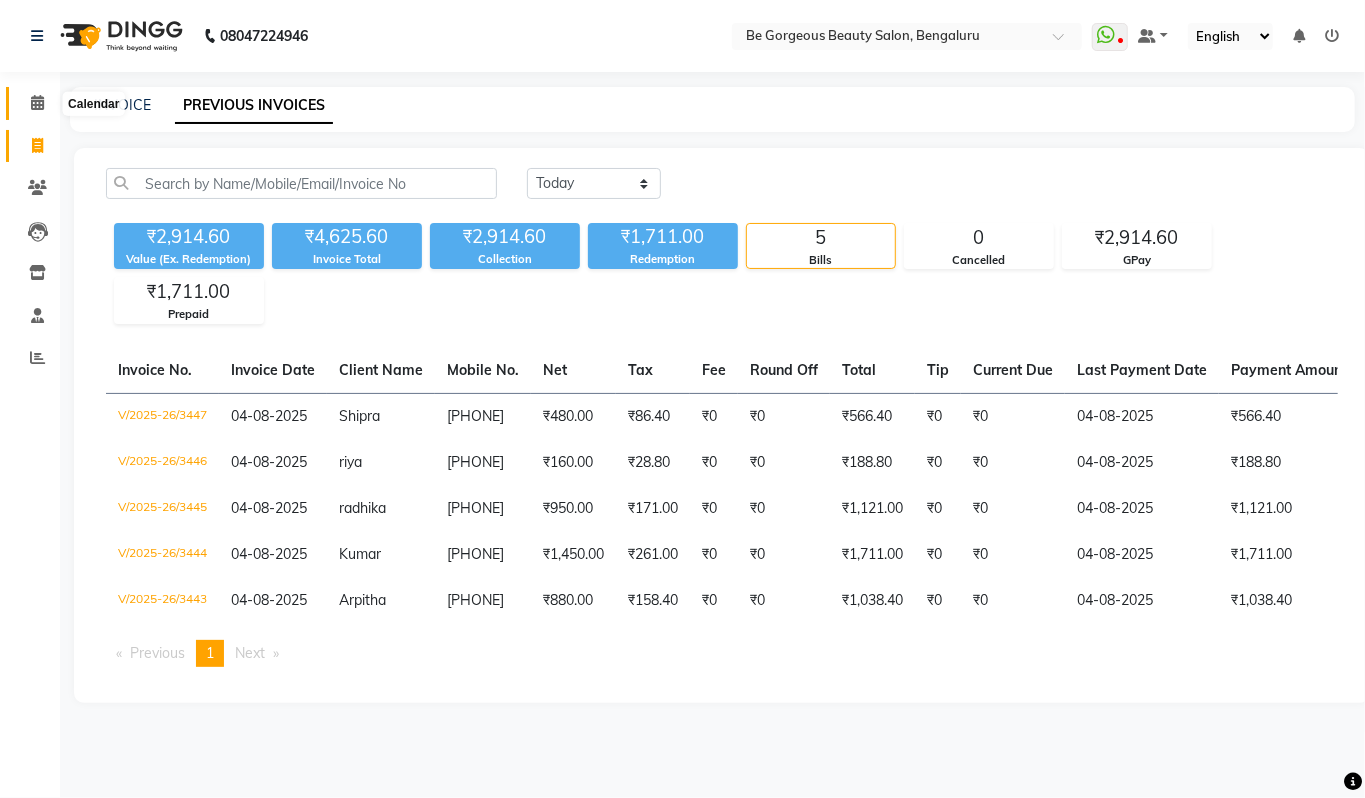 click 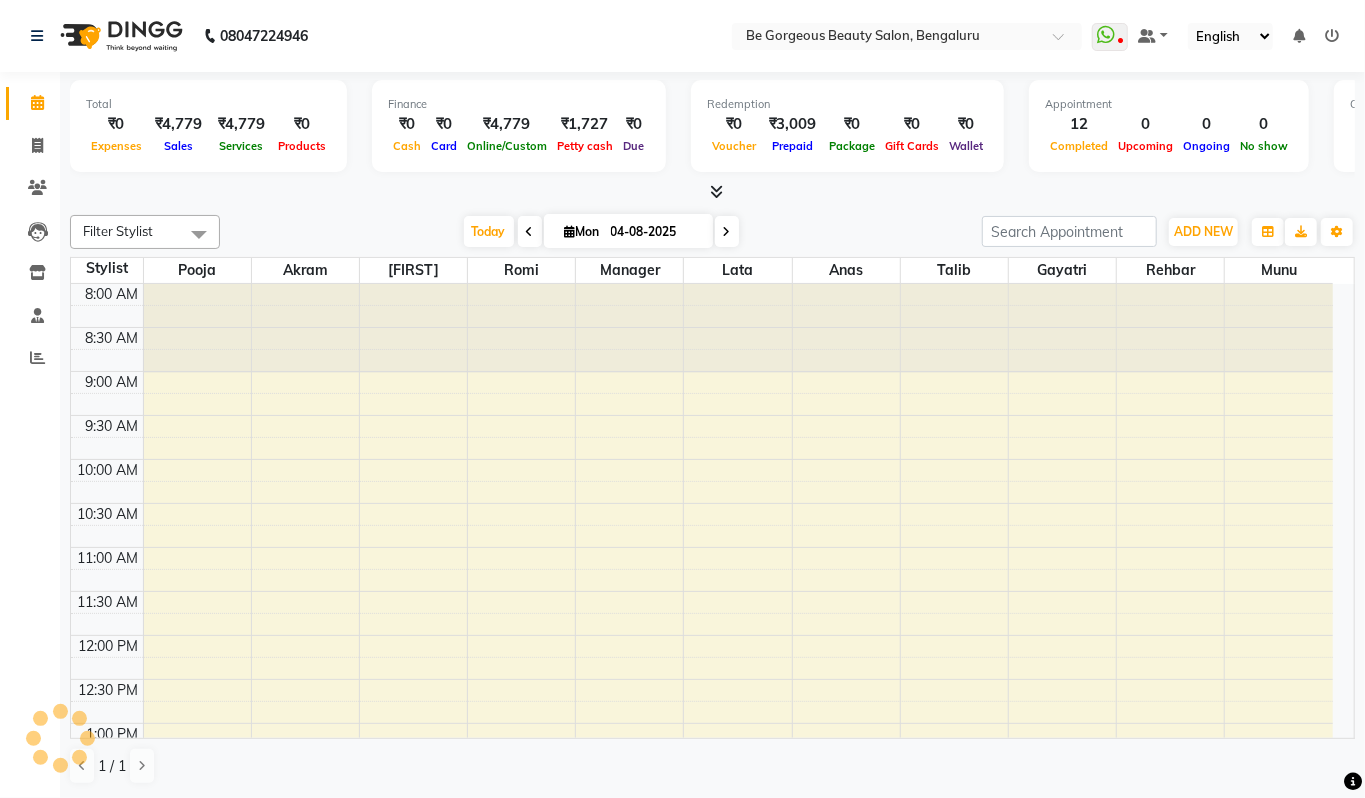 scroll, scrollTop: 0, scrollLeft: 0, axis: both 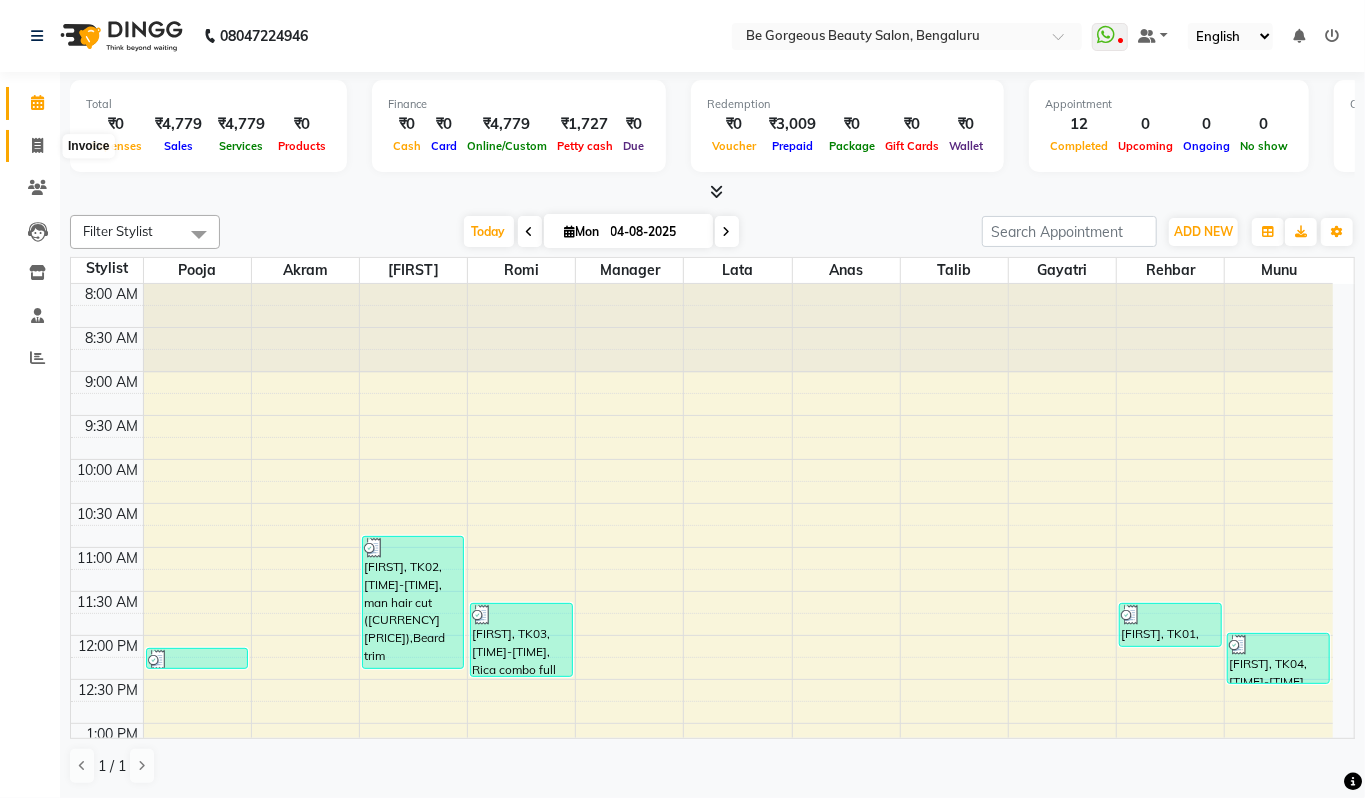 click 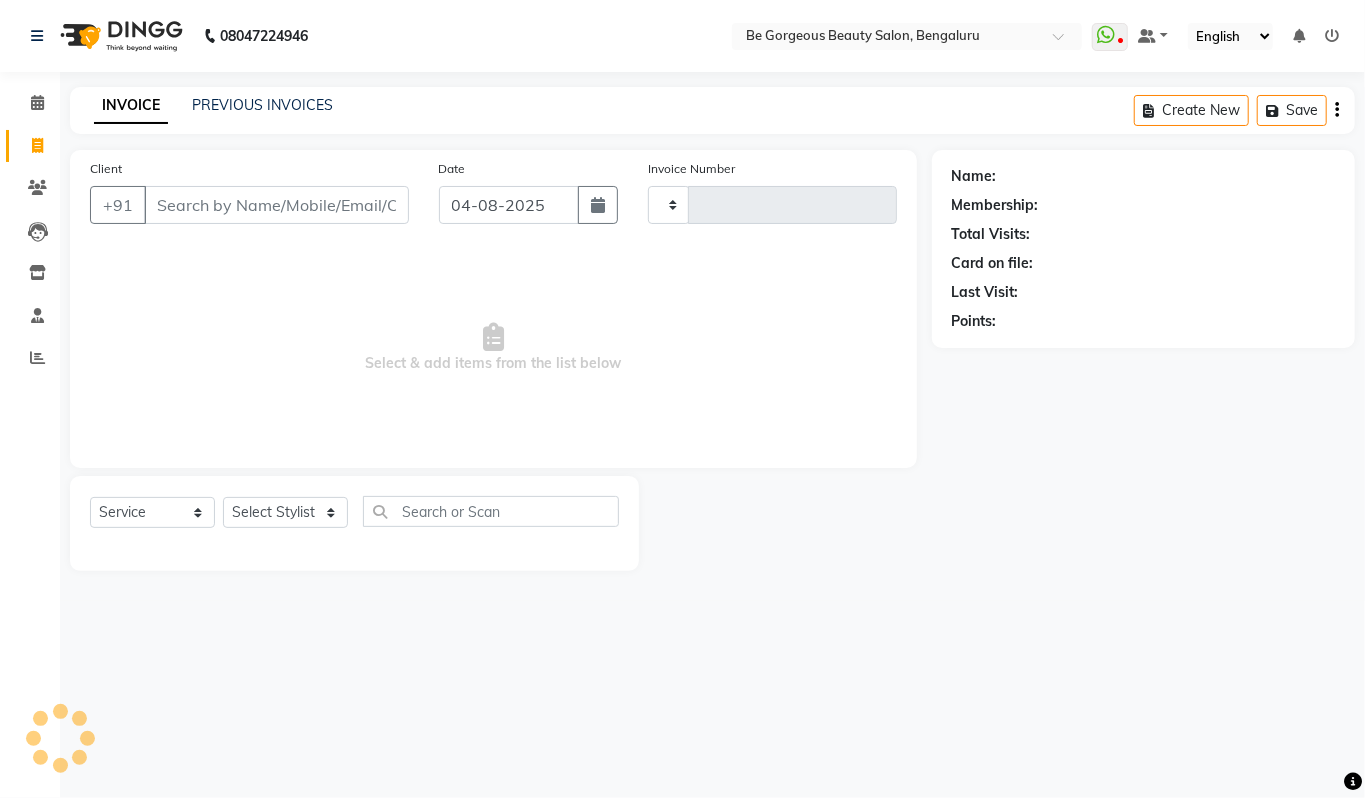 type on "3453" 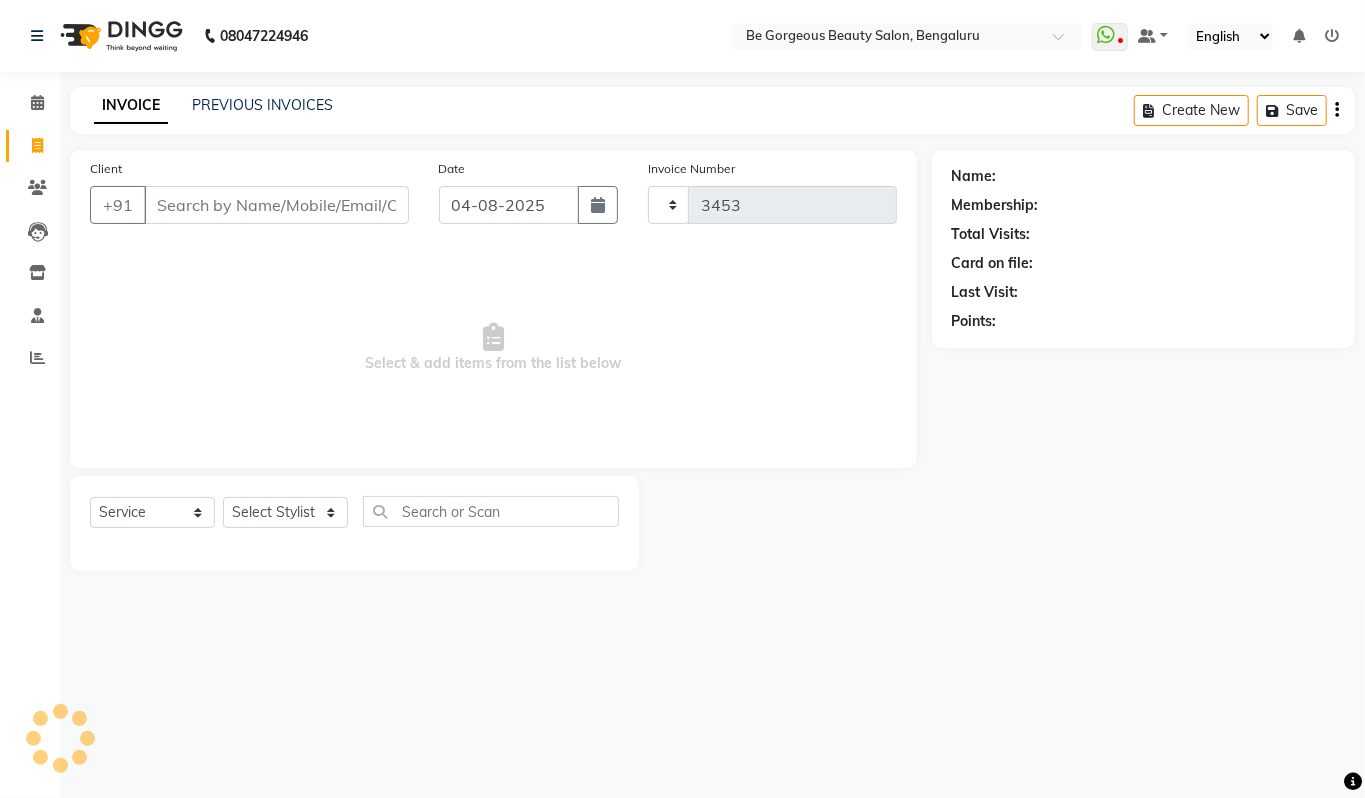 select on "5405" 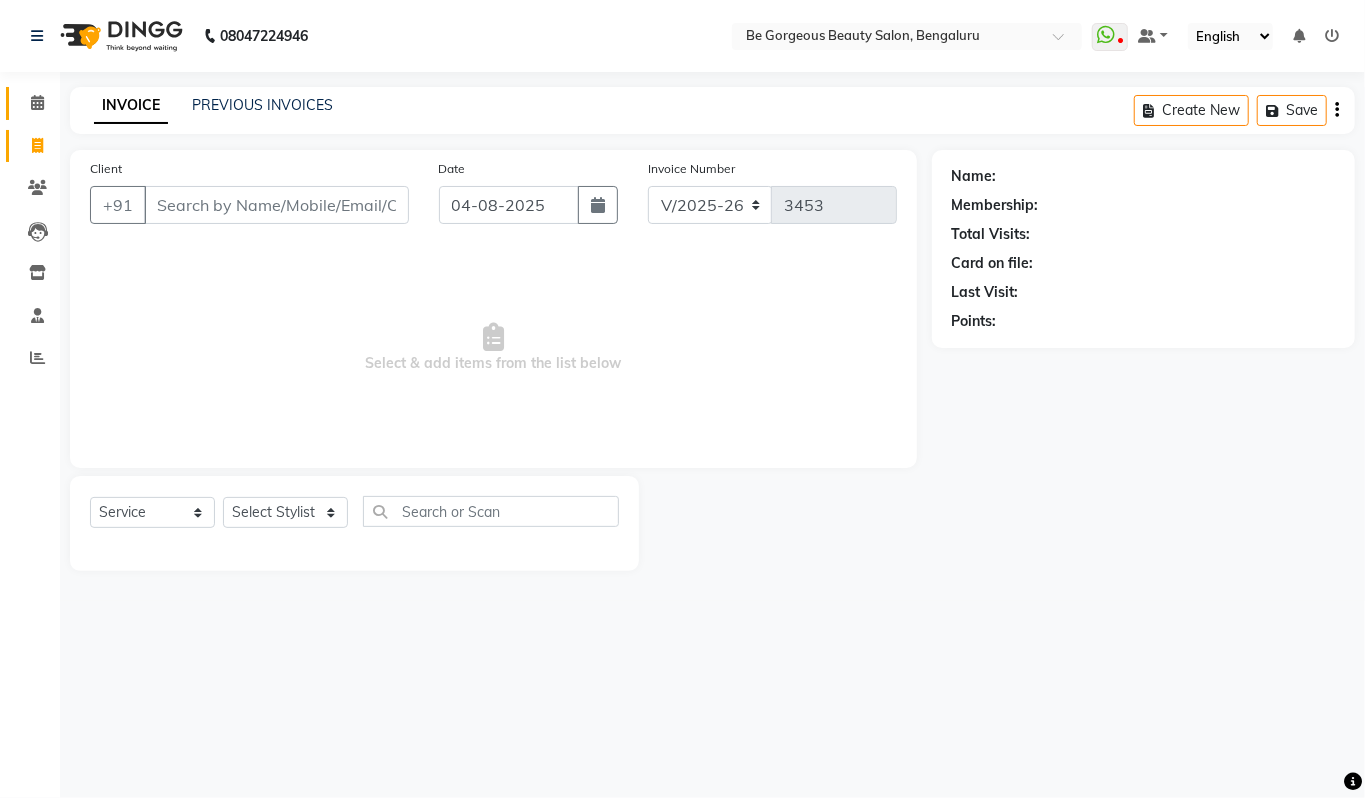 click on "Calendar" 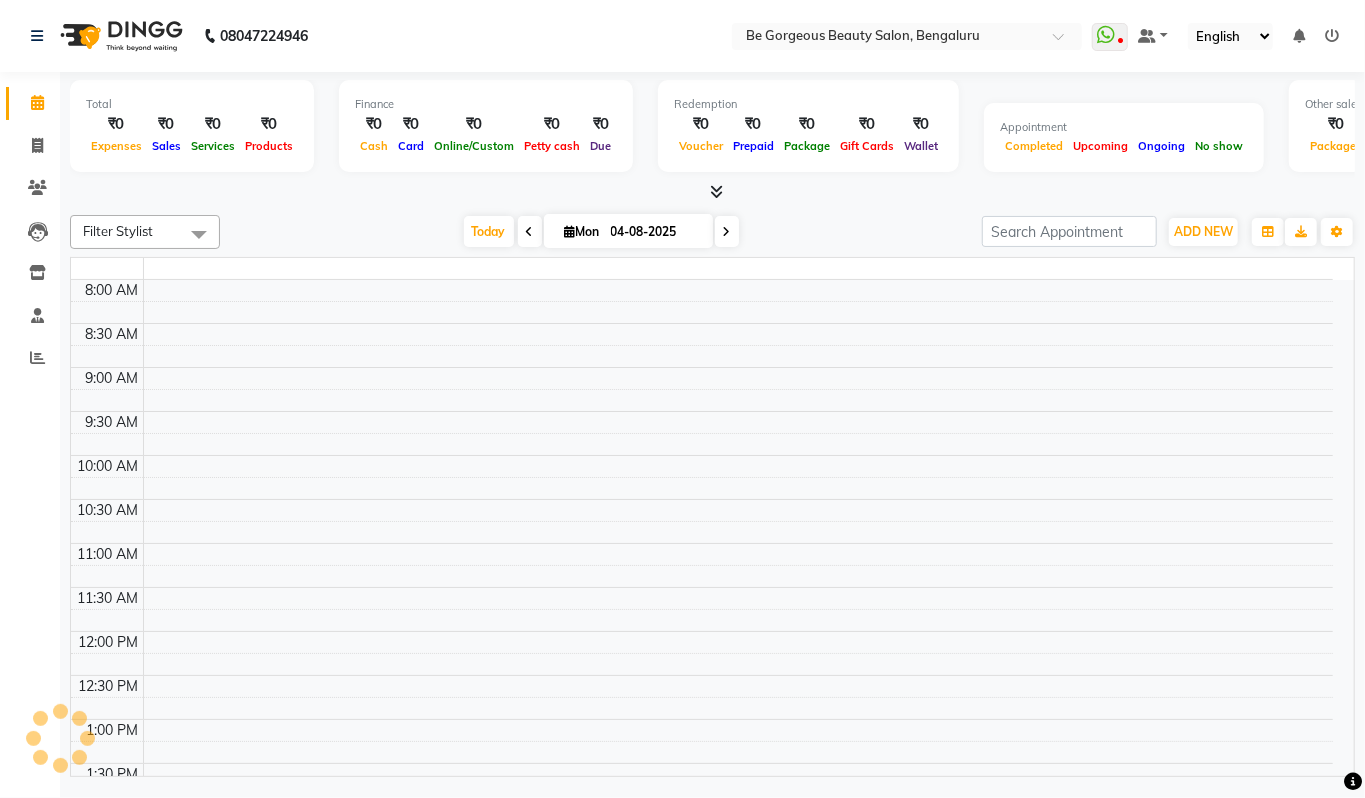 scroll, scrollTop: 0, scrollLeft: 0, axis: both 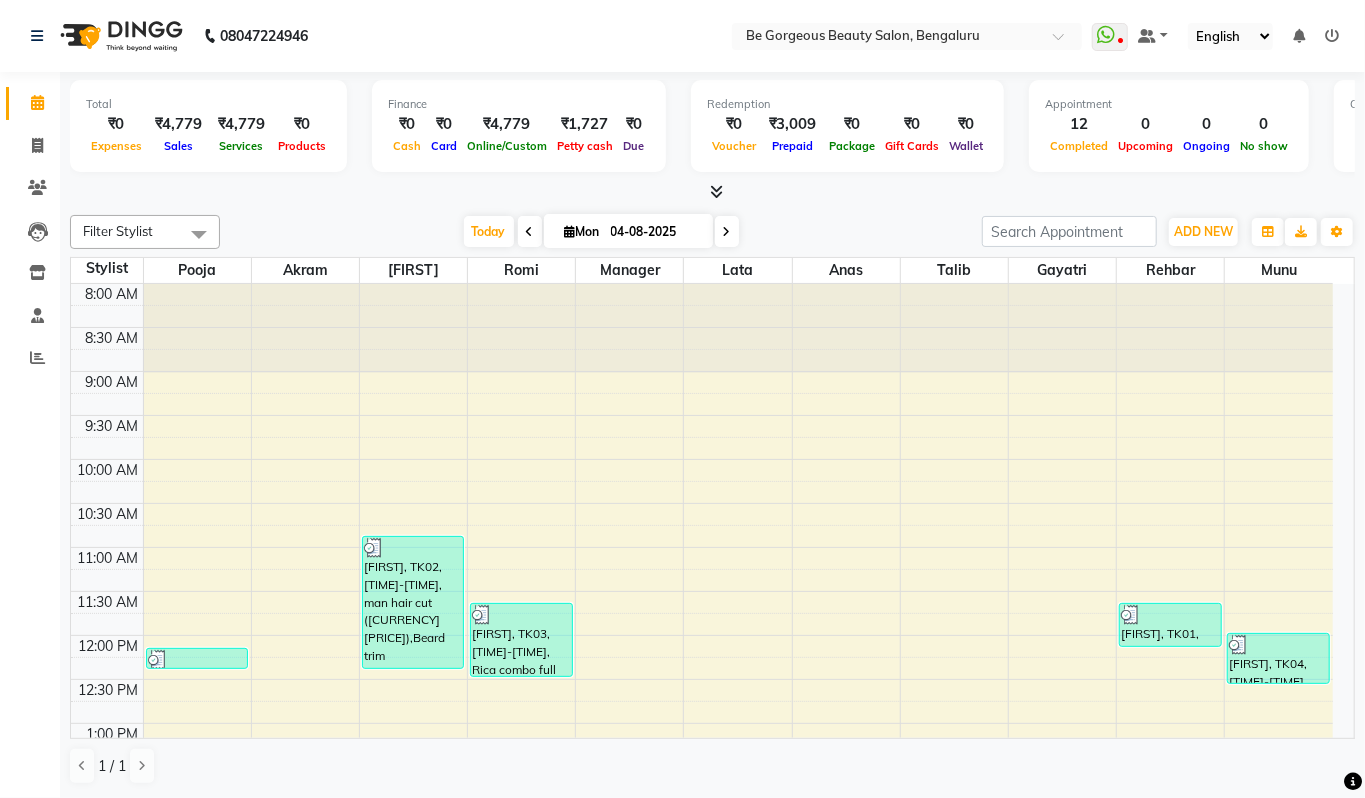 click at bounding box center (716, 191) 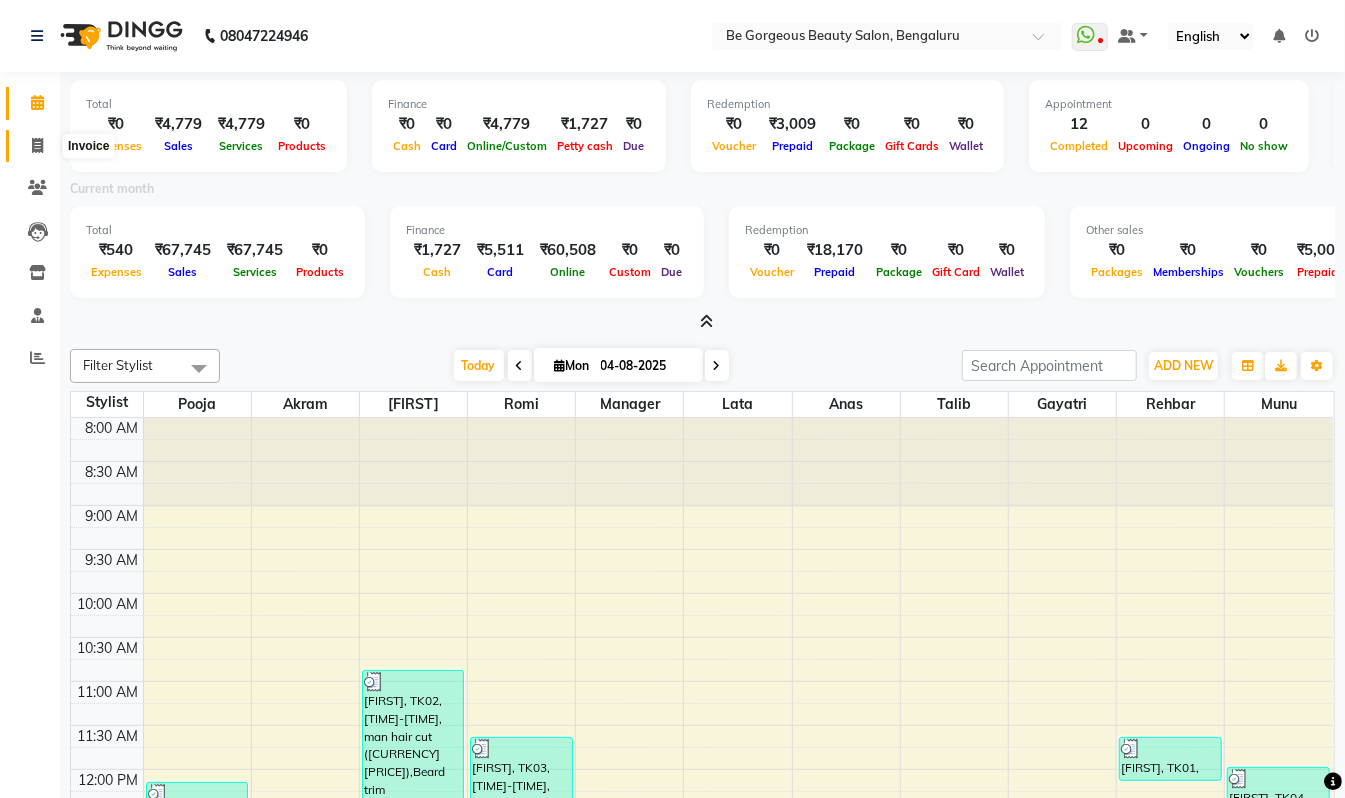 click 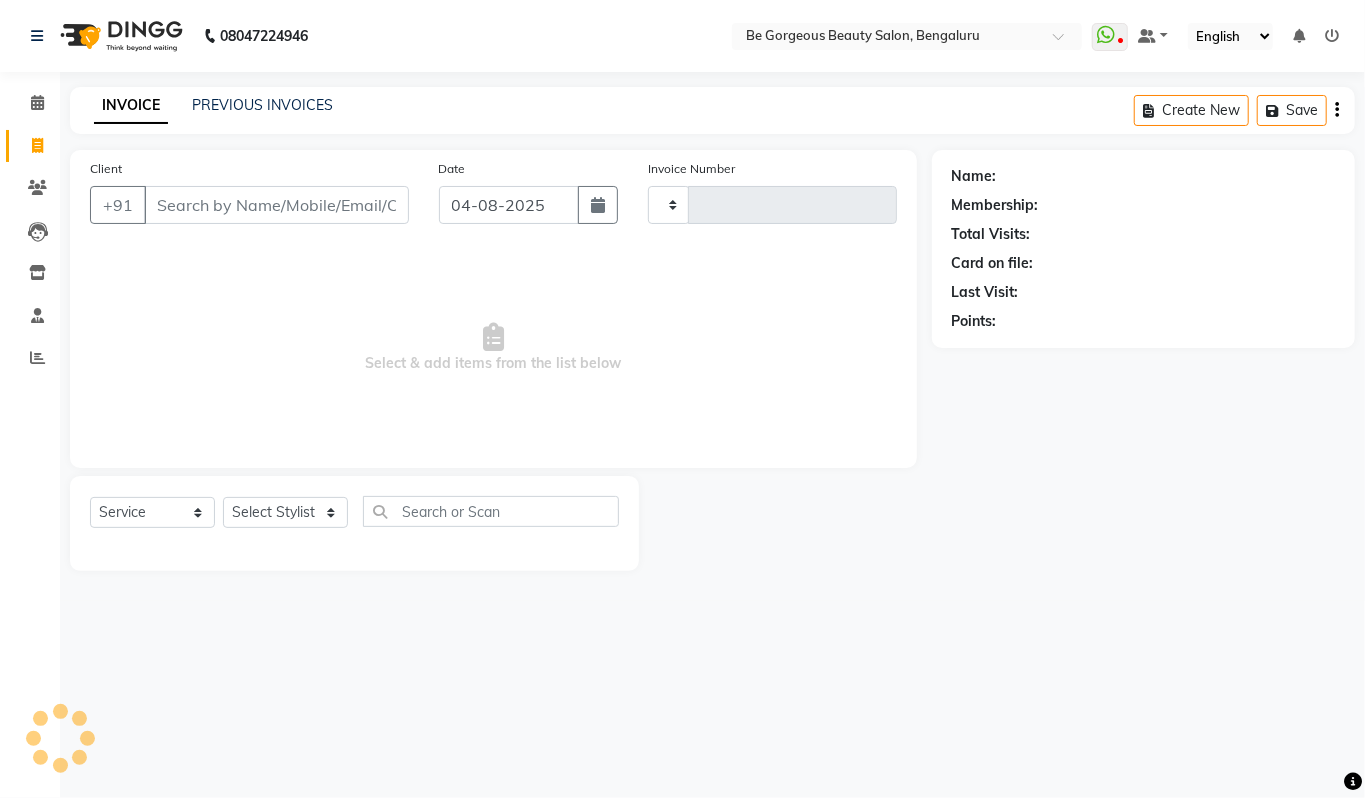 type on "3453" 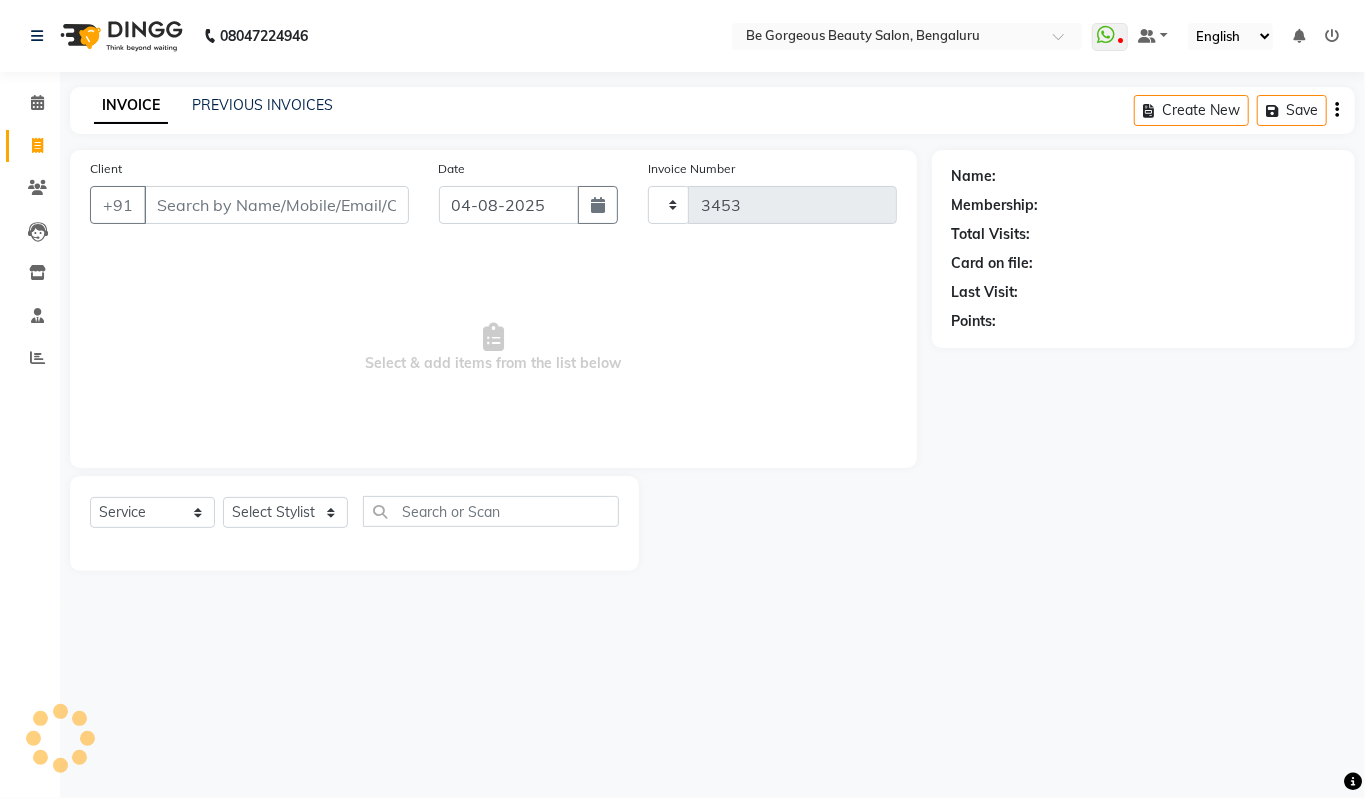select on "5405" 